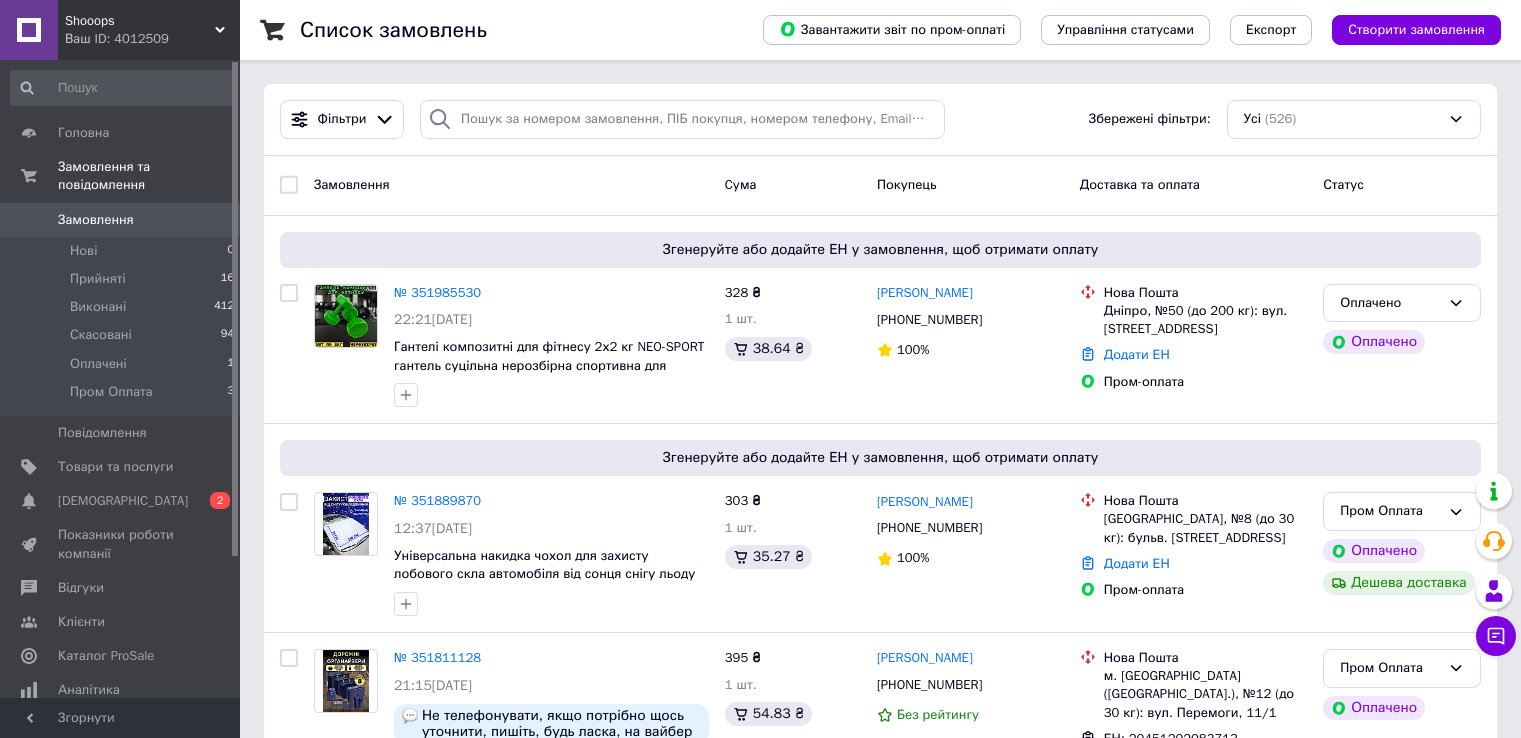 scroll, scrollTop: 0, scrollLeft: 0, axis: both 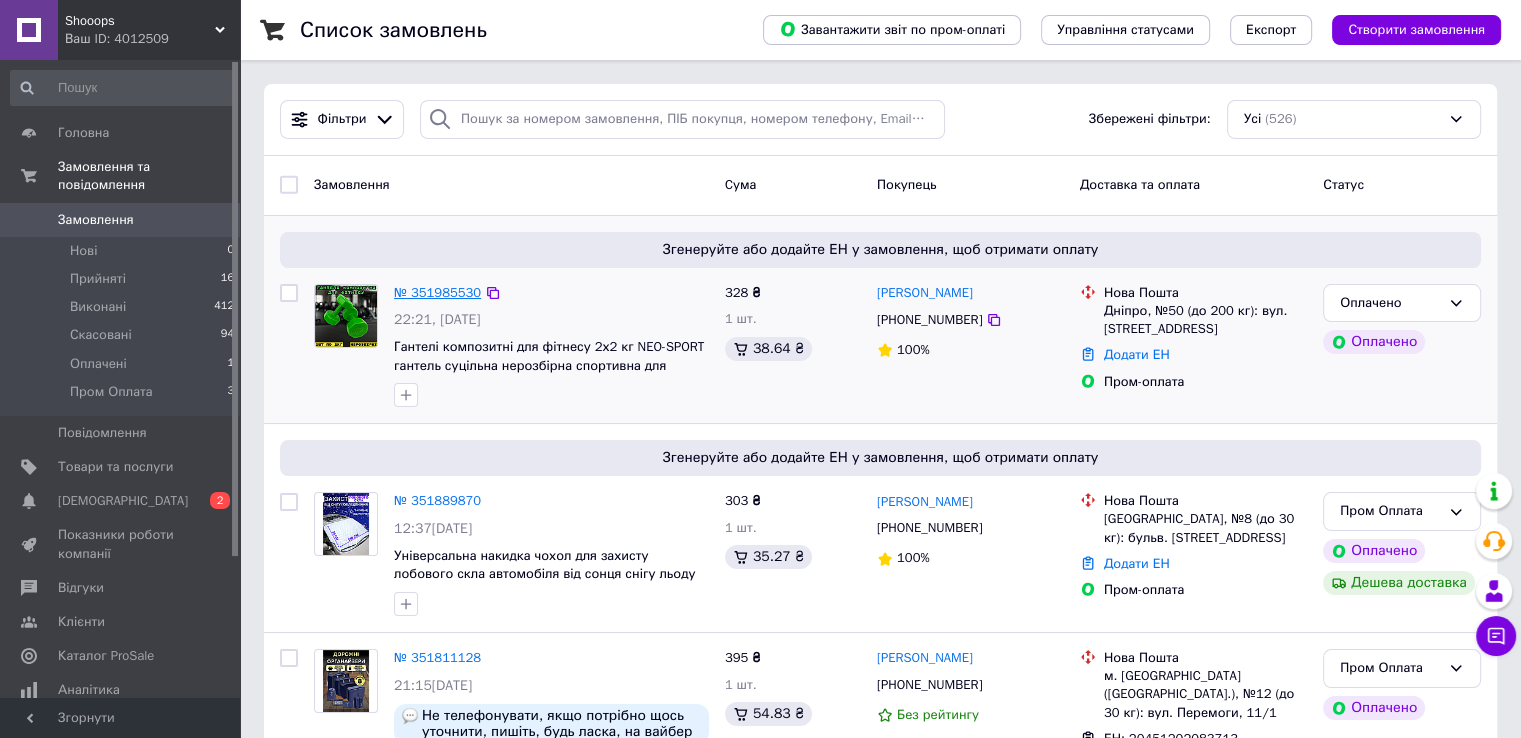 click on "№ 351985530" at bounding box center (437, 292) 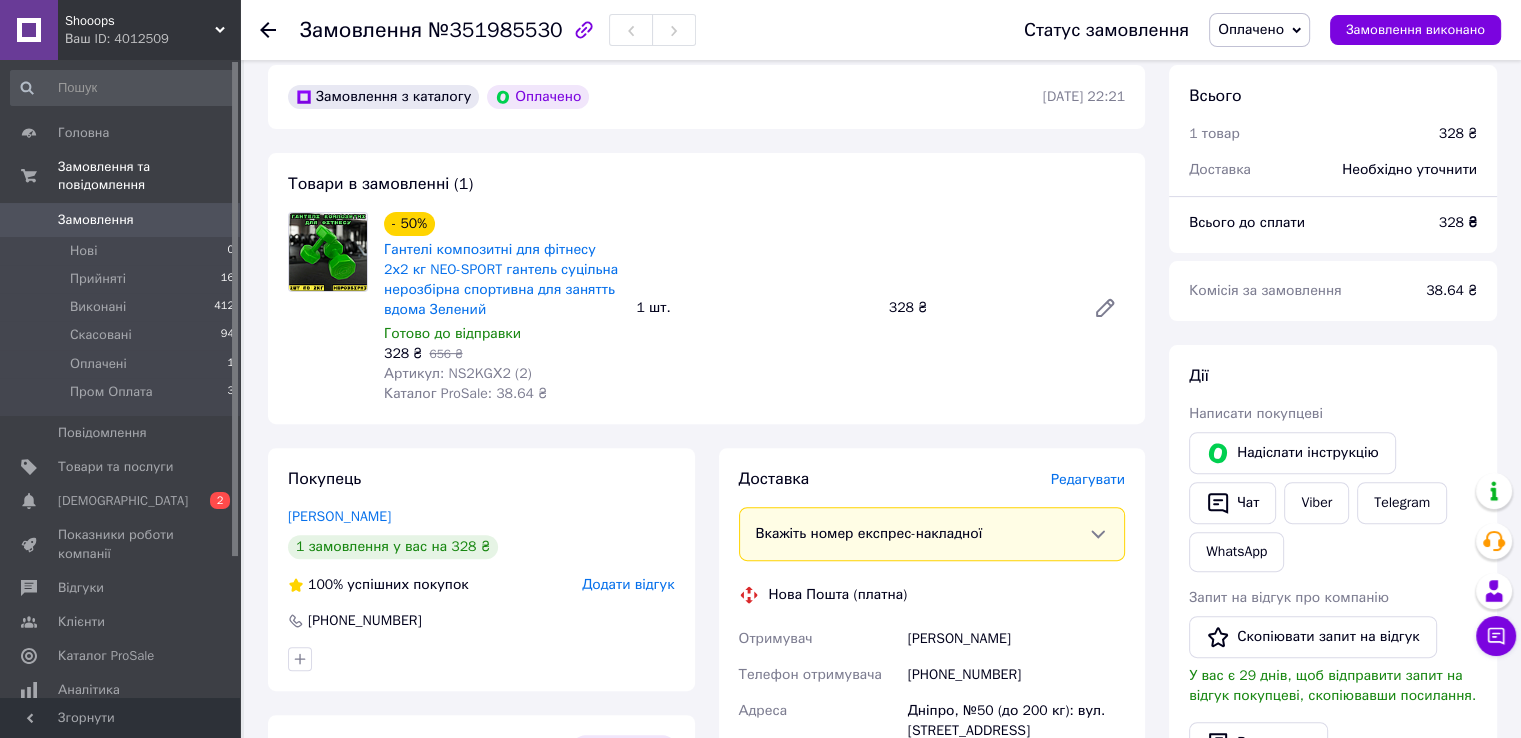 scroll, scrollTop: 700, scrollLeft: 0, axis: vertical 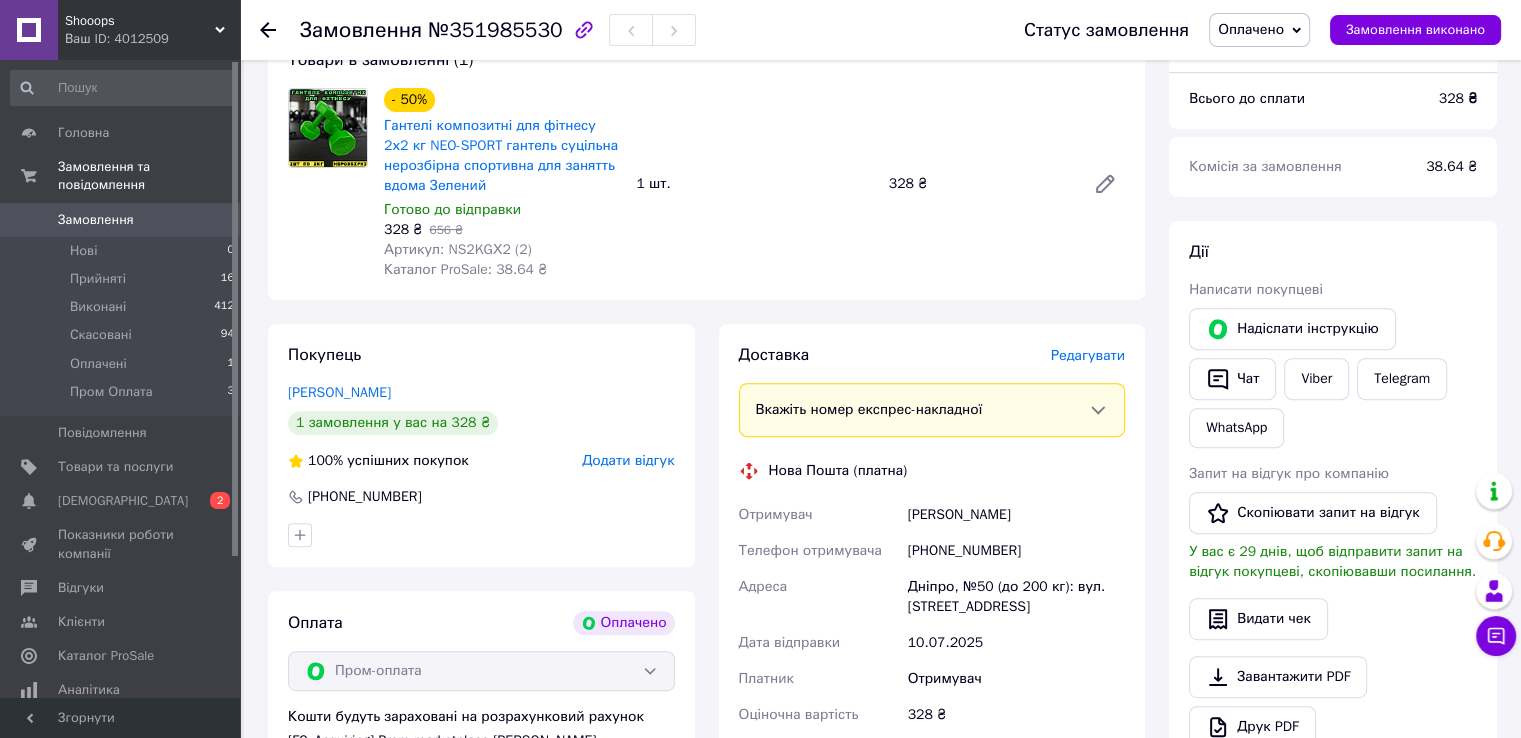 click on "+380990531654" at bounding box center (1016, 551) 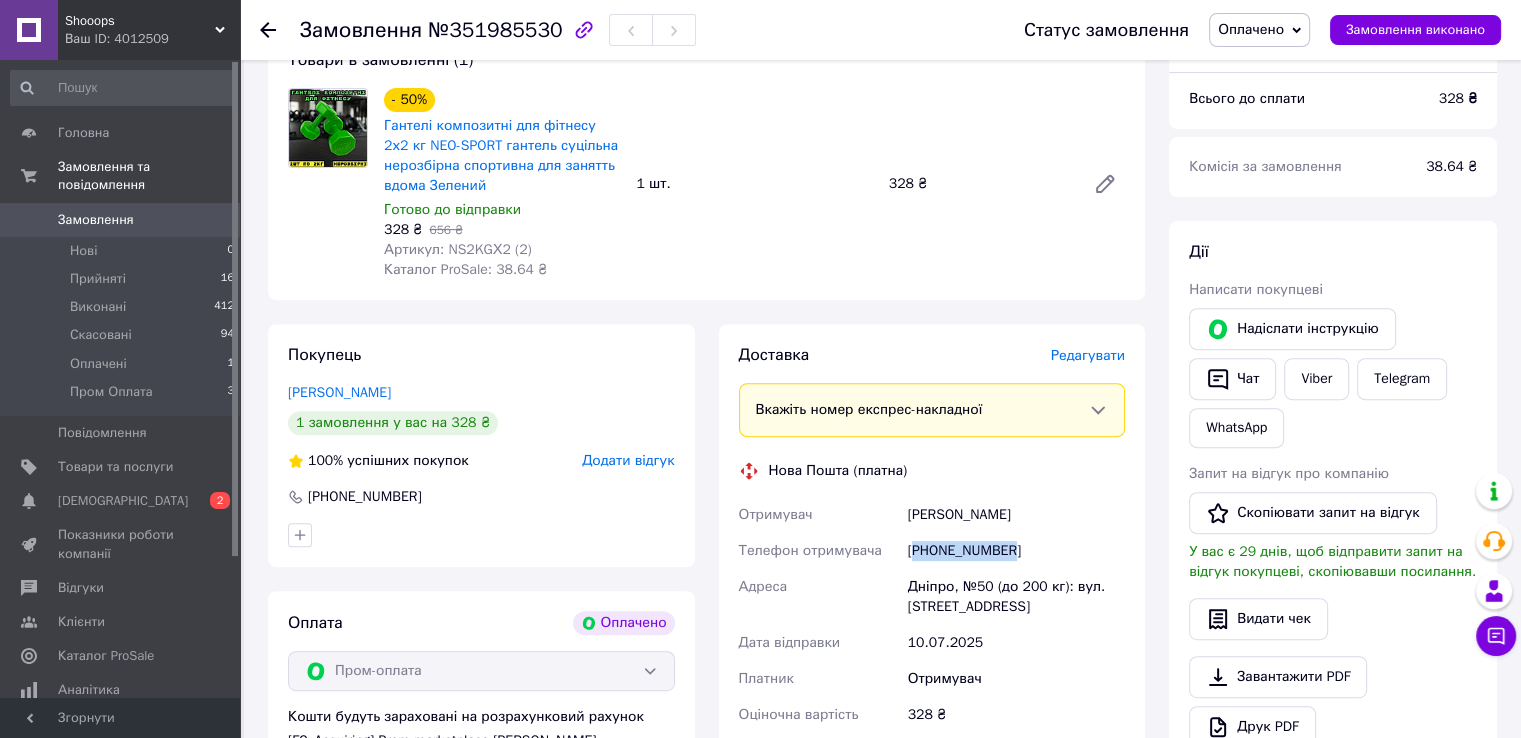 click on "+380990531654" at bounding box center (1016, 551) 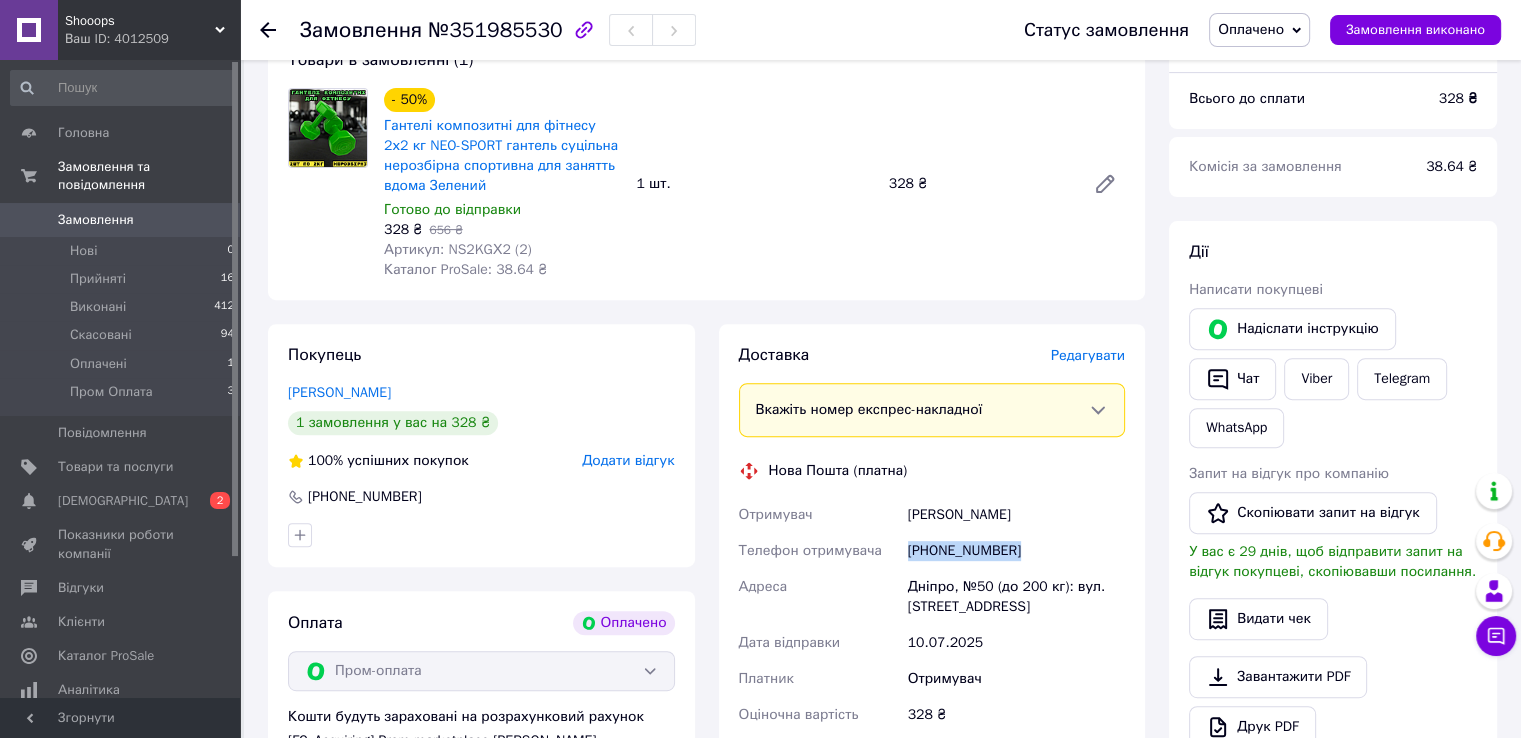 click on "+380990531654" at bounding box center [1016, 551] 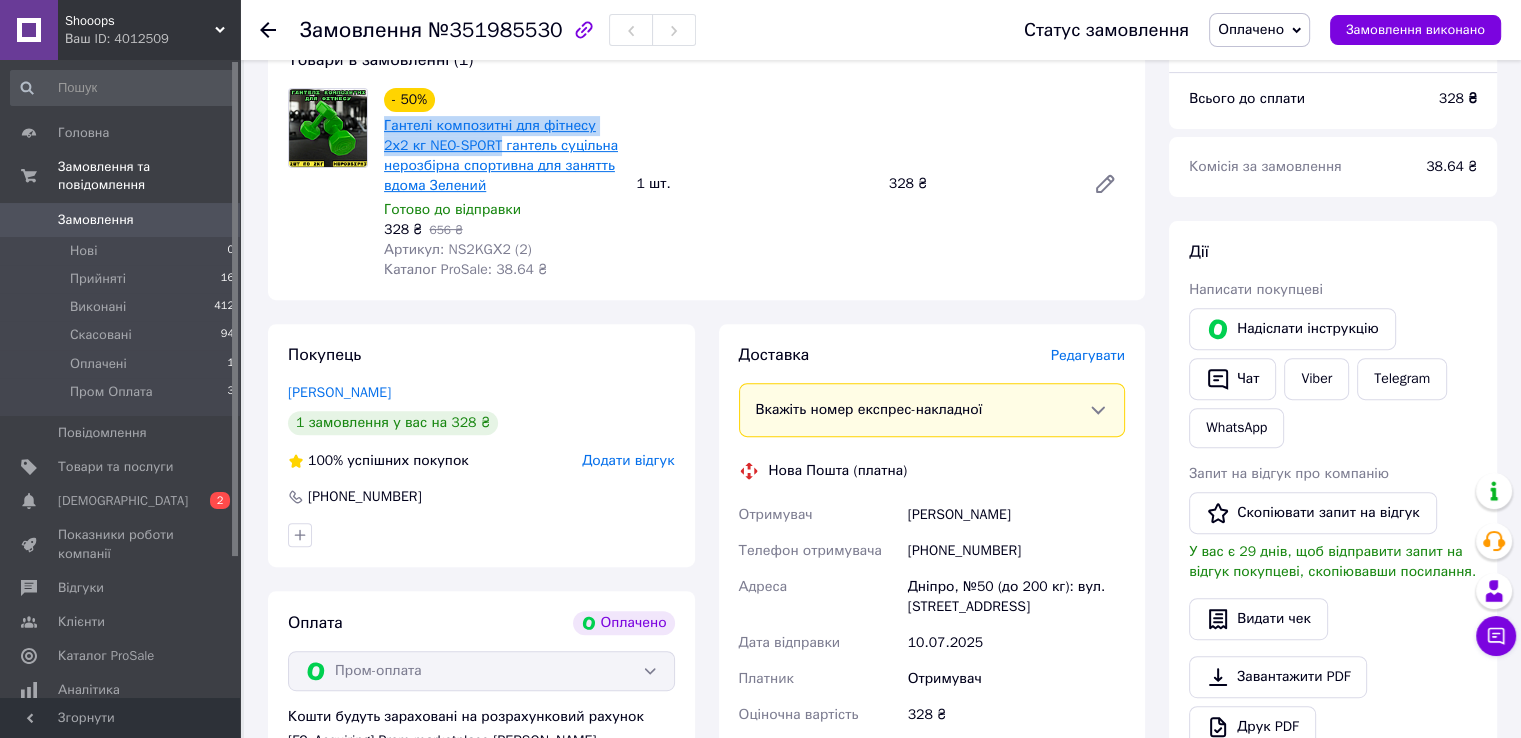drag, startPoint x: 380, startPoint y: 123, endPoint x: 472, endPoint y: 145, distance: 94.59387 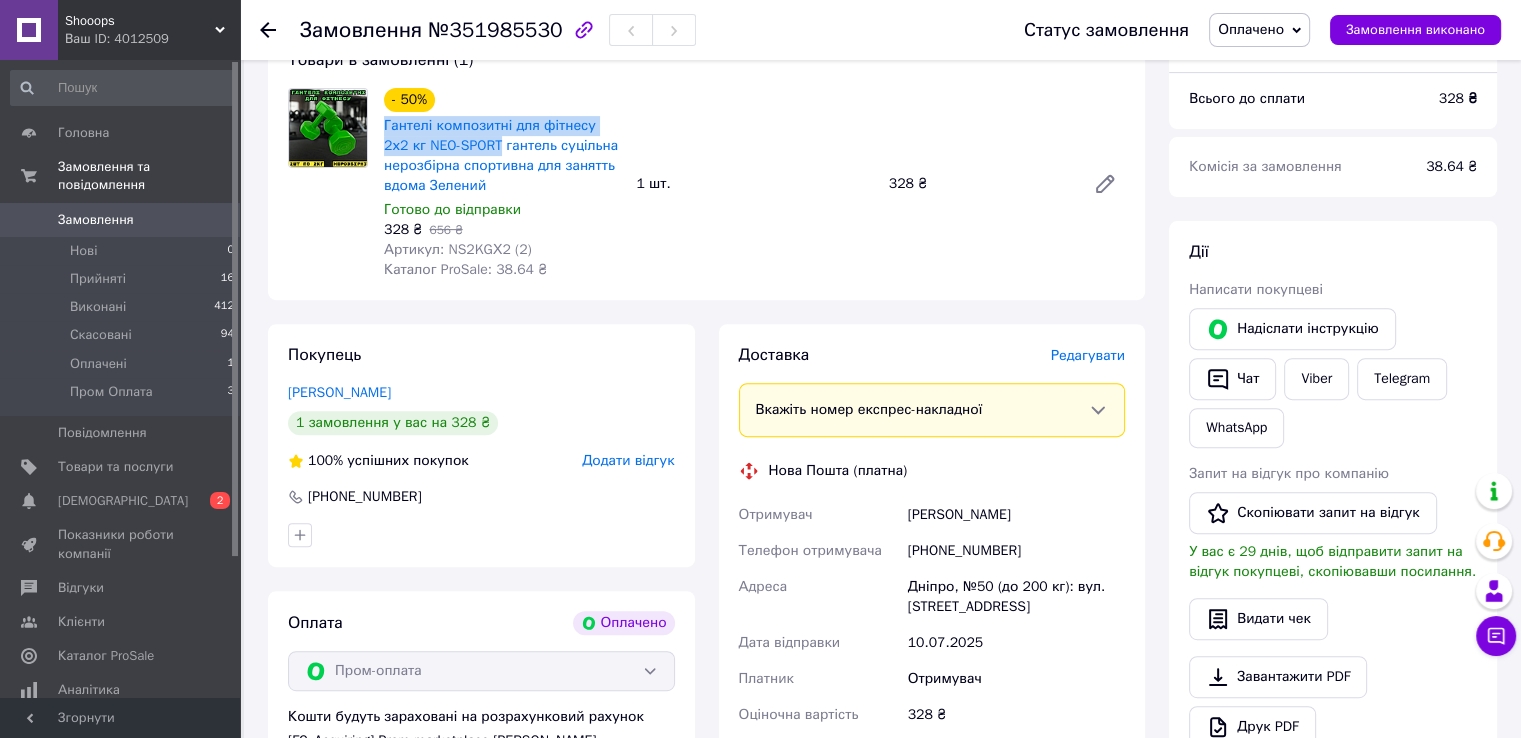 click on "Оплачено" at bounding box center [1251, 29] 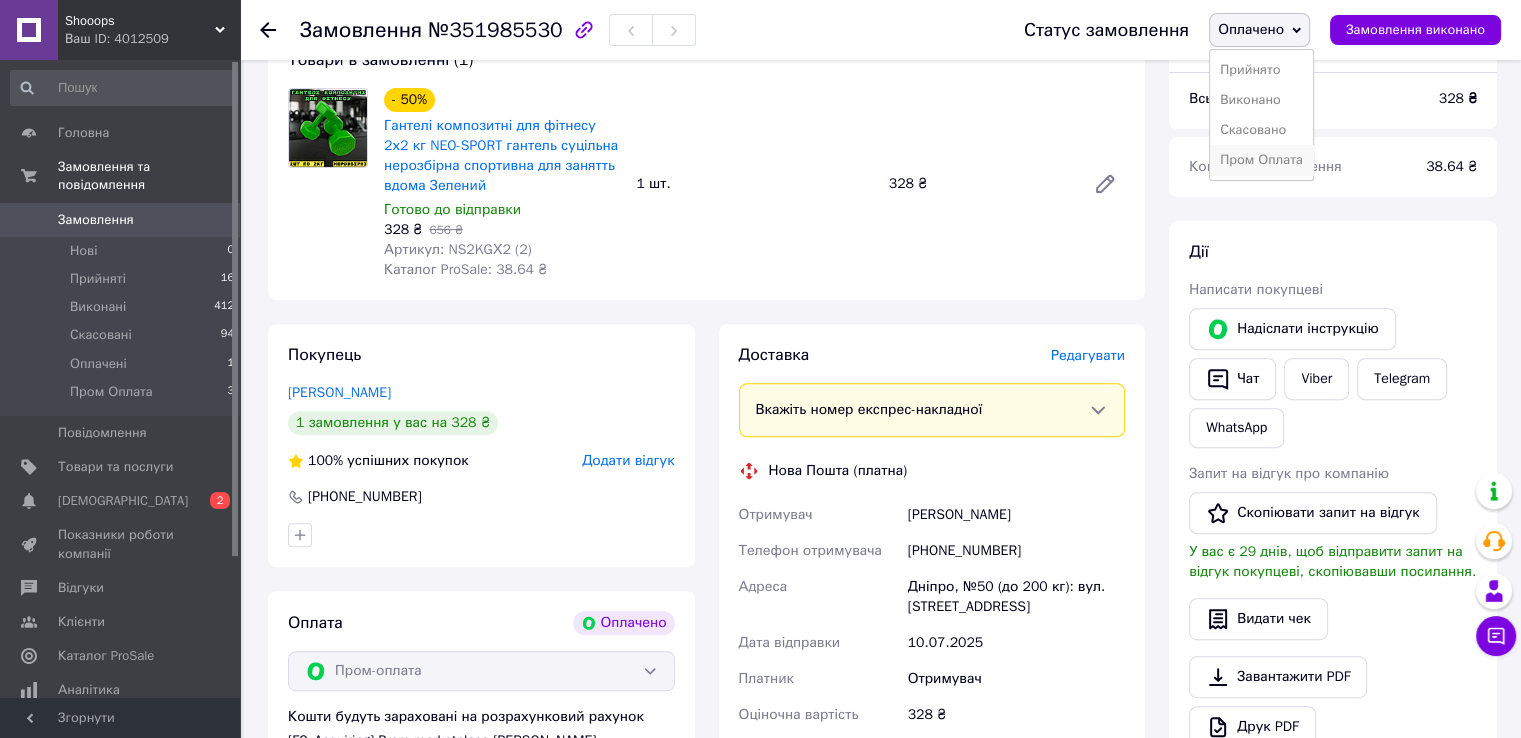 click on "Пром Оплата" at bounding box center (1261, 160) 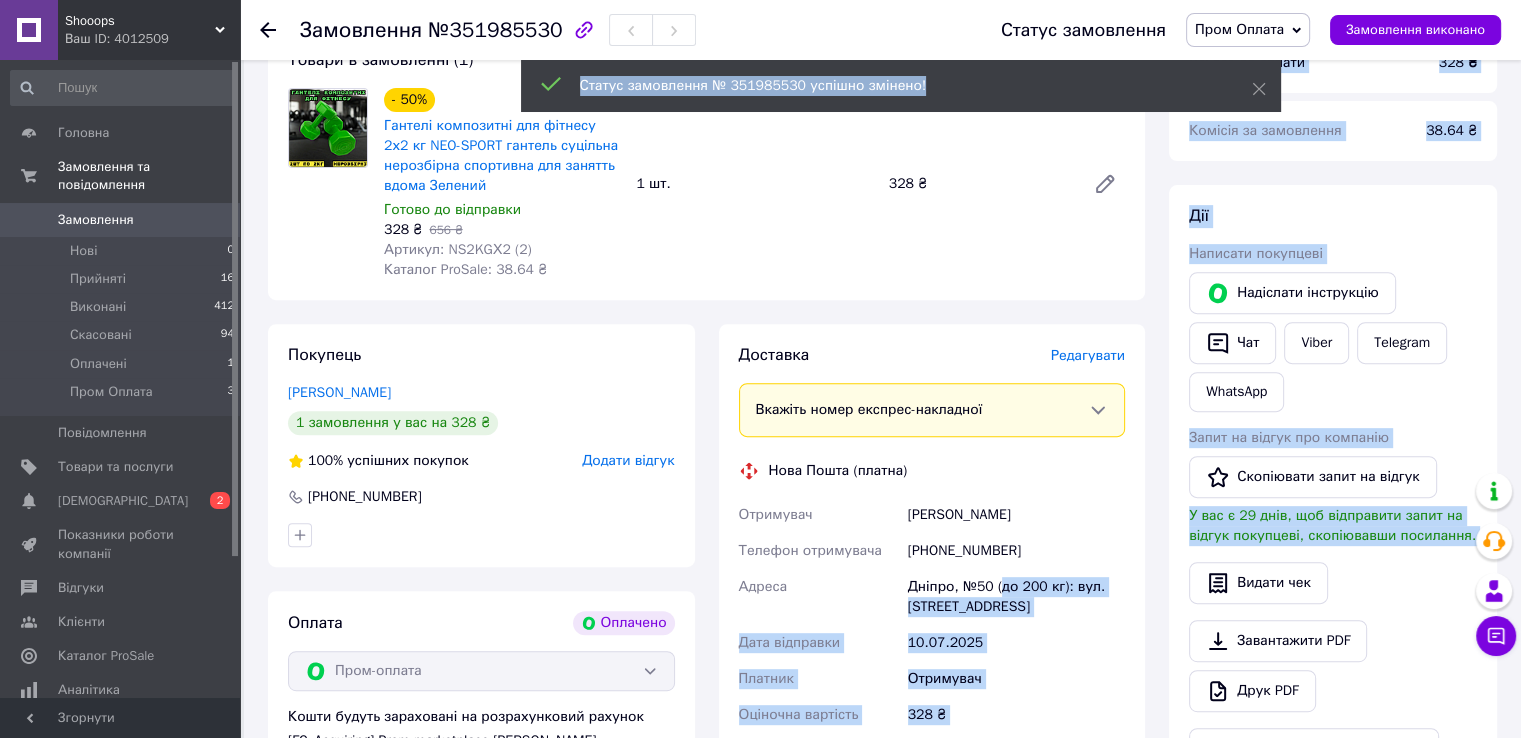 drag, startPoint x: 908, startPoint y: 515, endPoint x: 997, endPoint y: 577, distance: 108.46658 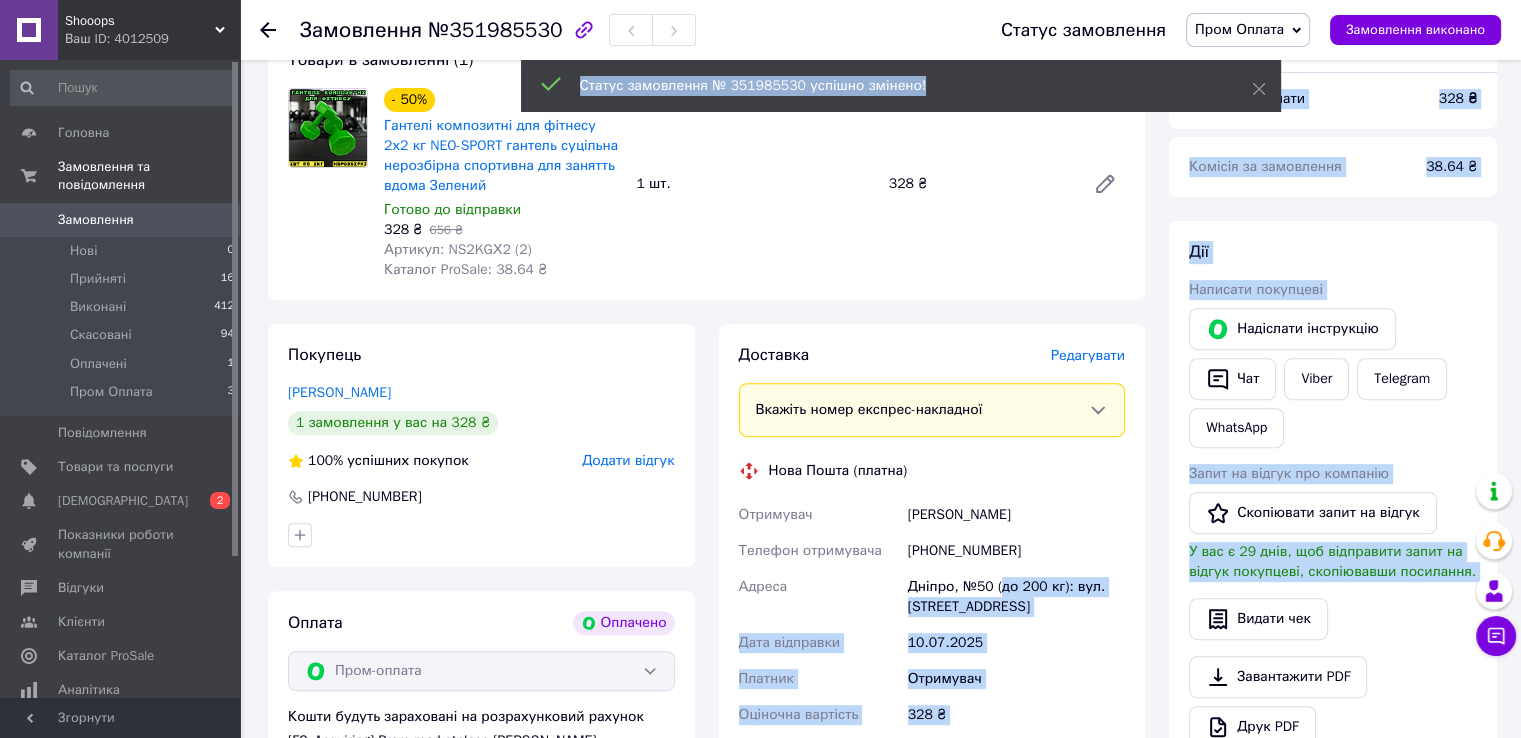 click on "Фролов Владислав" at bounding box center [1016, 515] 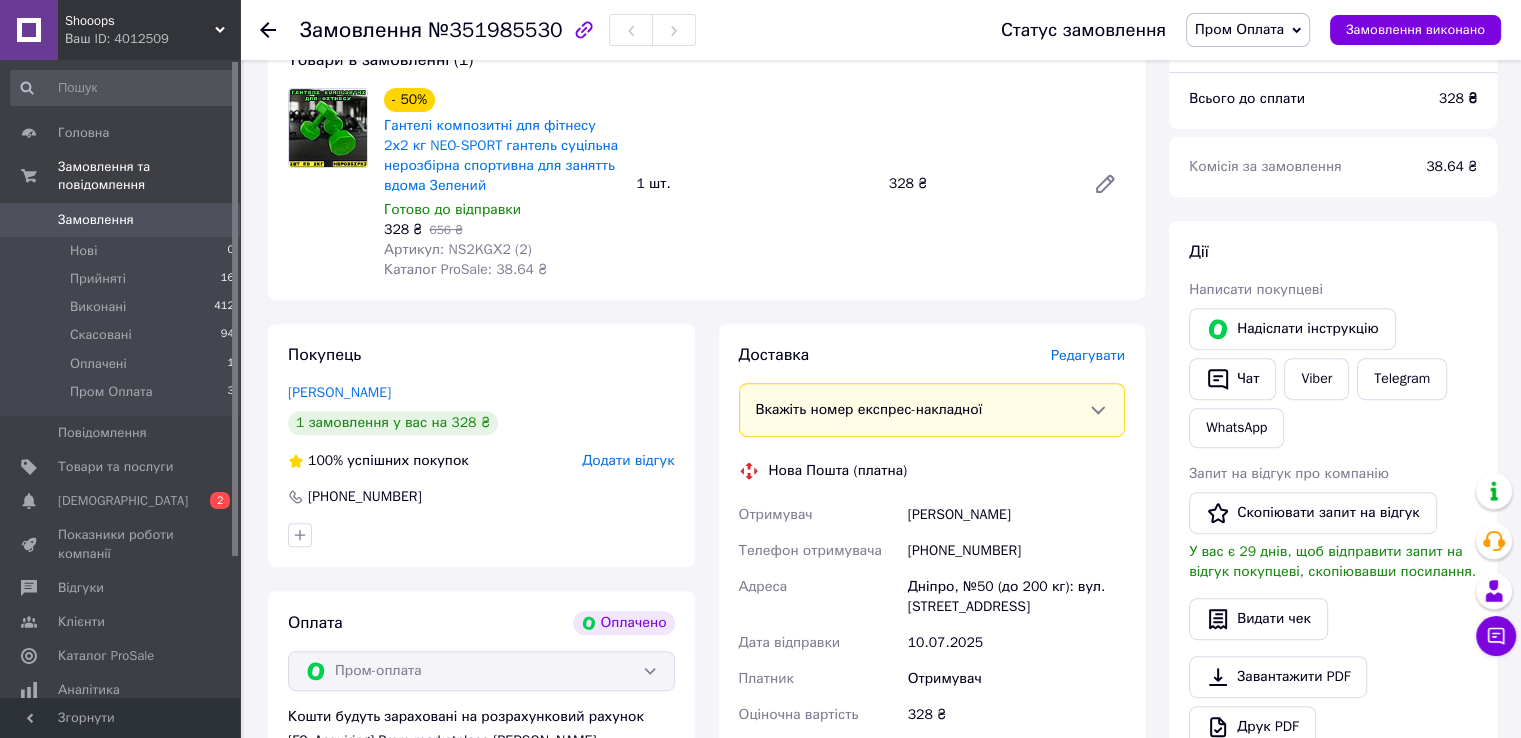 drag, startPoint x: 909, startPoint y: 513, endPoint x: 1040, endPoint y: 601, distance: 157.81319 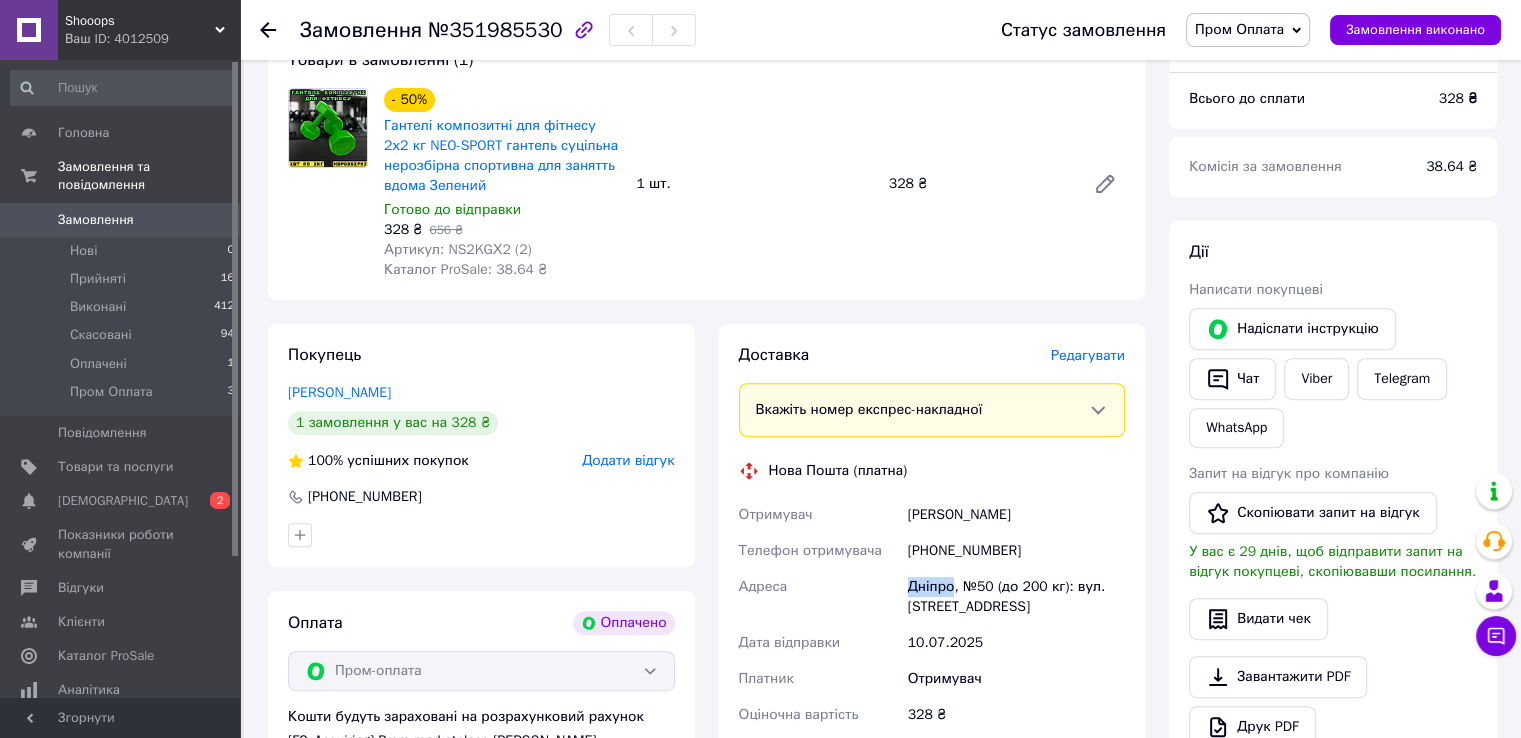 click on "Дніпро, №50 (до 200 кг): вул. [STREET_ADDRESS]" at bounding box center (1016, 597) 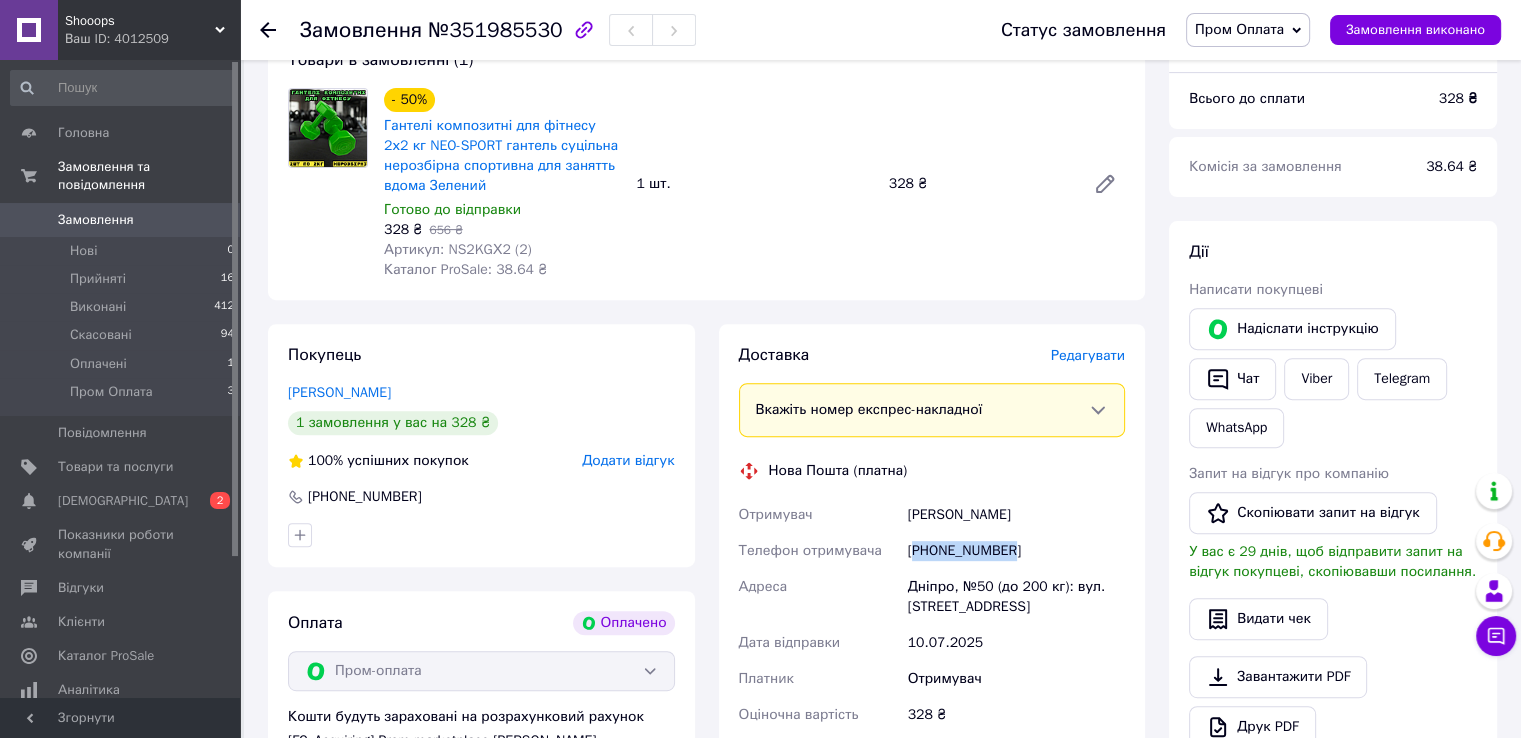 click on "[PHONE_NUMBER]" at bounding box center (1016, 551) 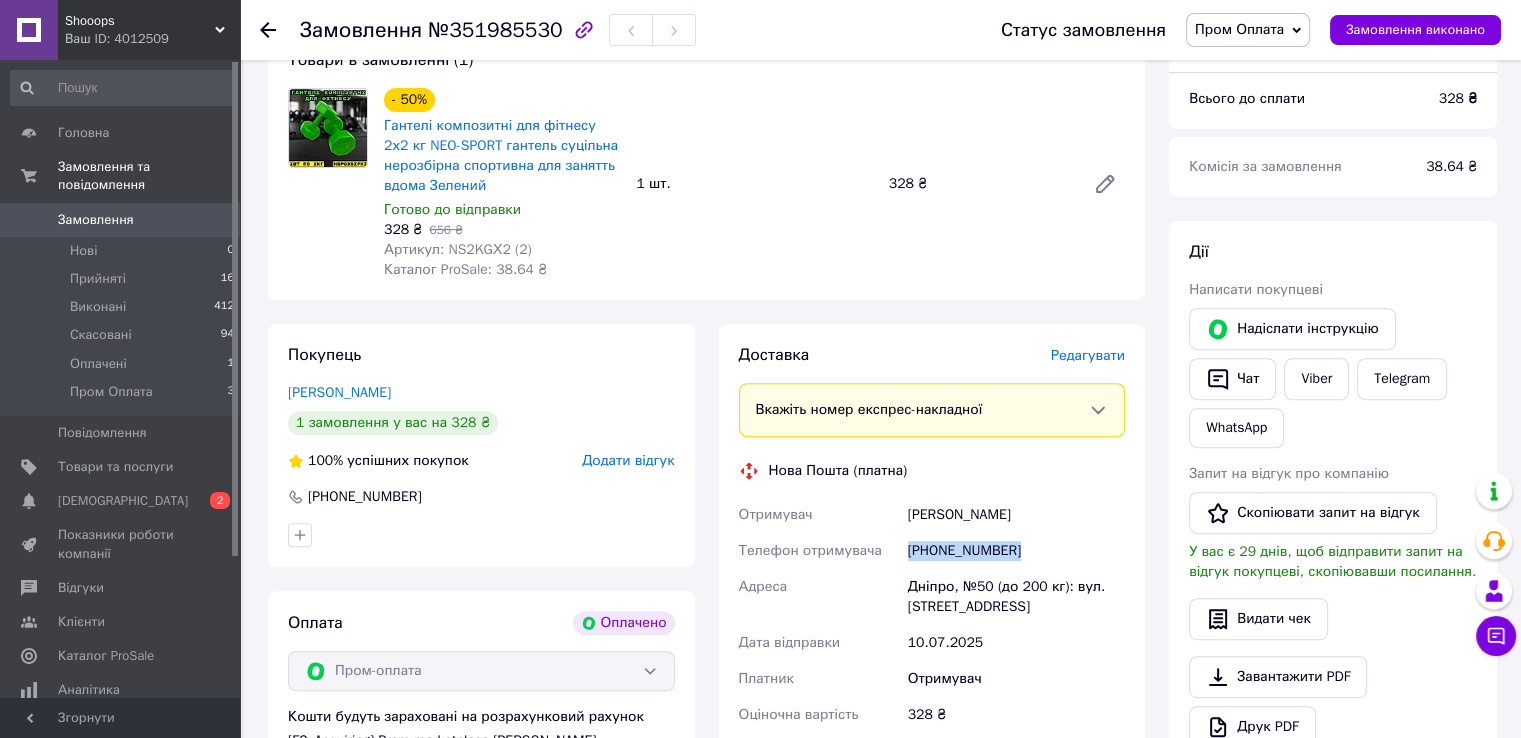 click on "[PHONE_NUMBER]" at bounding box center (1016, 551) 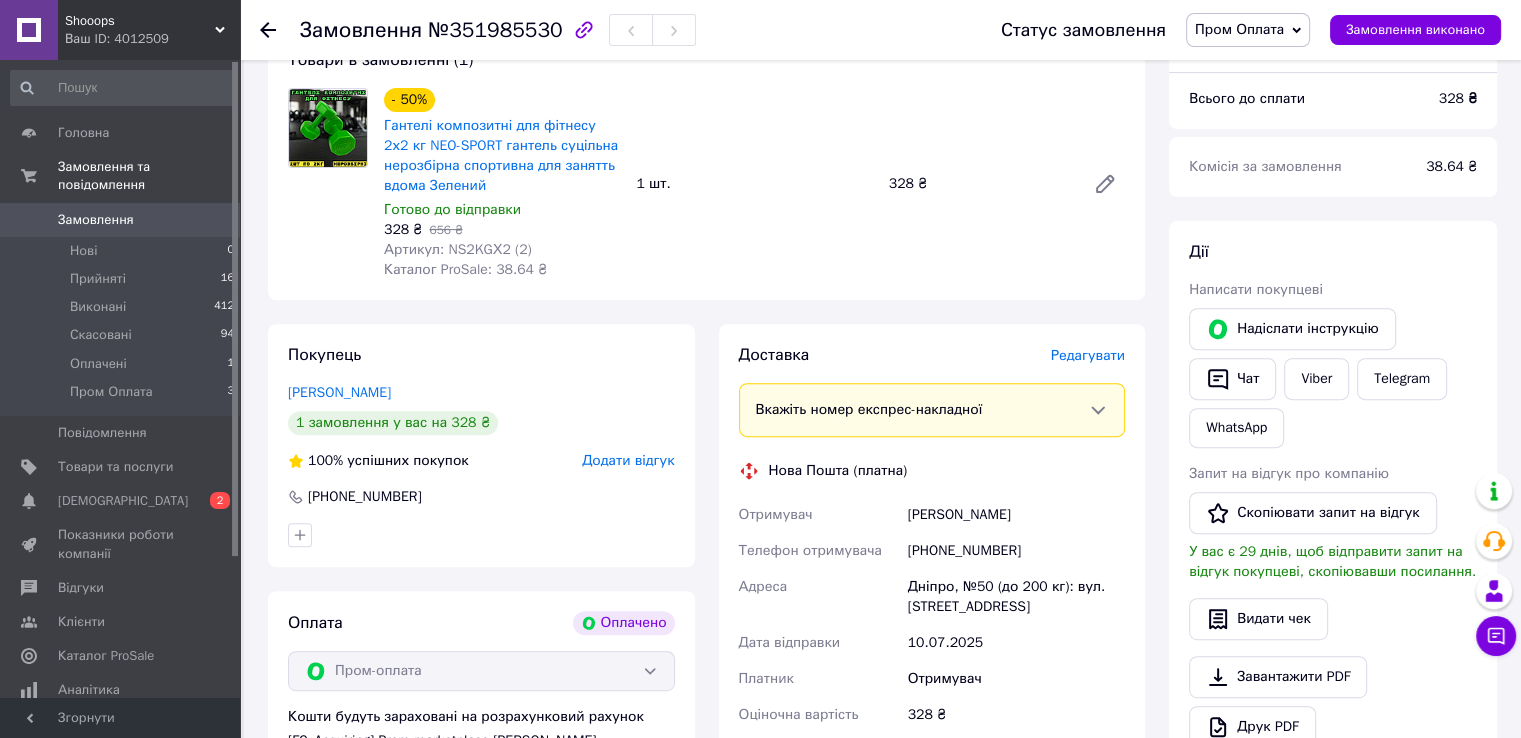 click on "Фролов Владислав" at bounding box center (1016, 515) 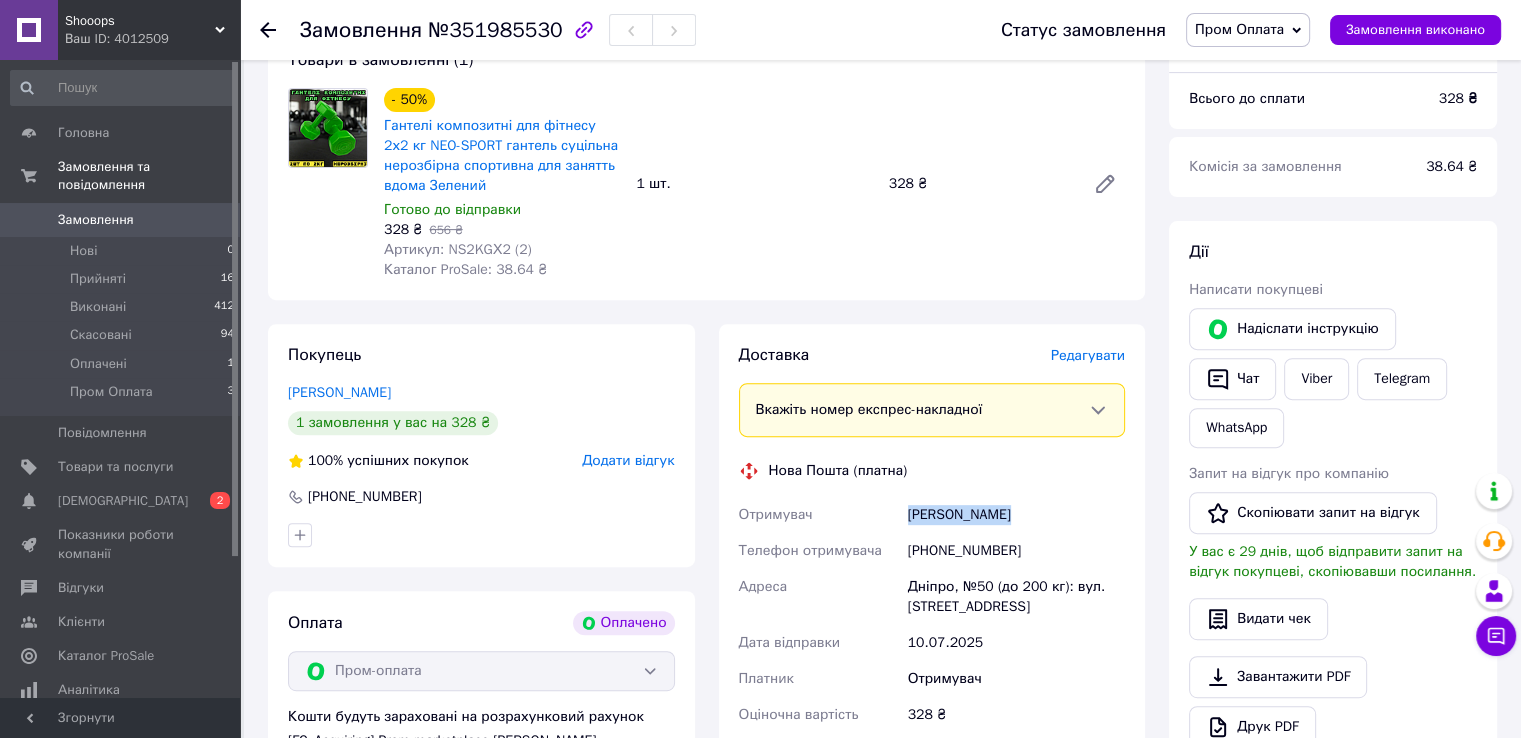 click on "Фролов Владислав" at bounding box center (1016, 515) 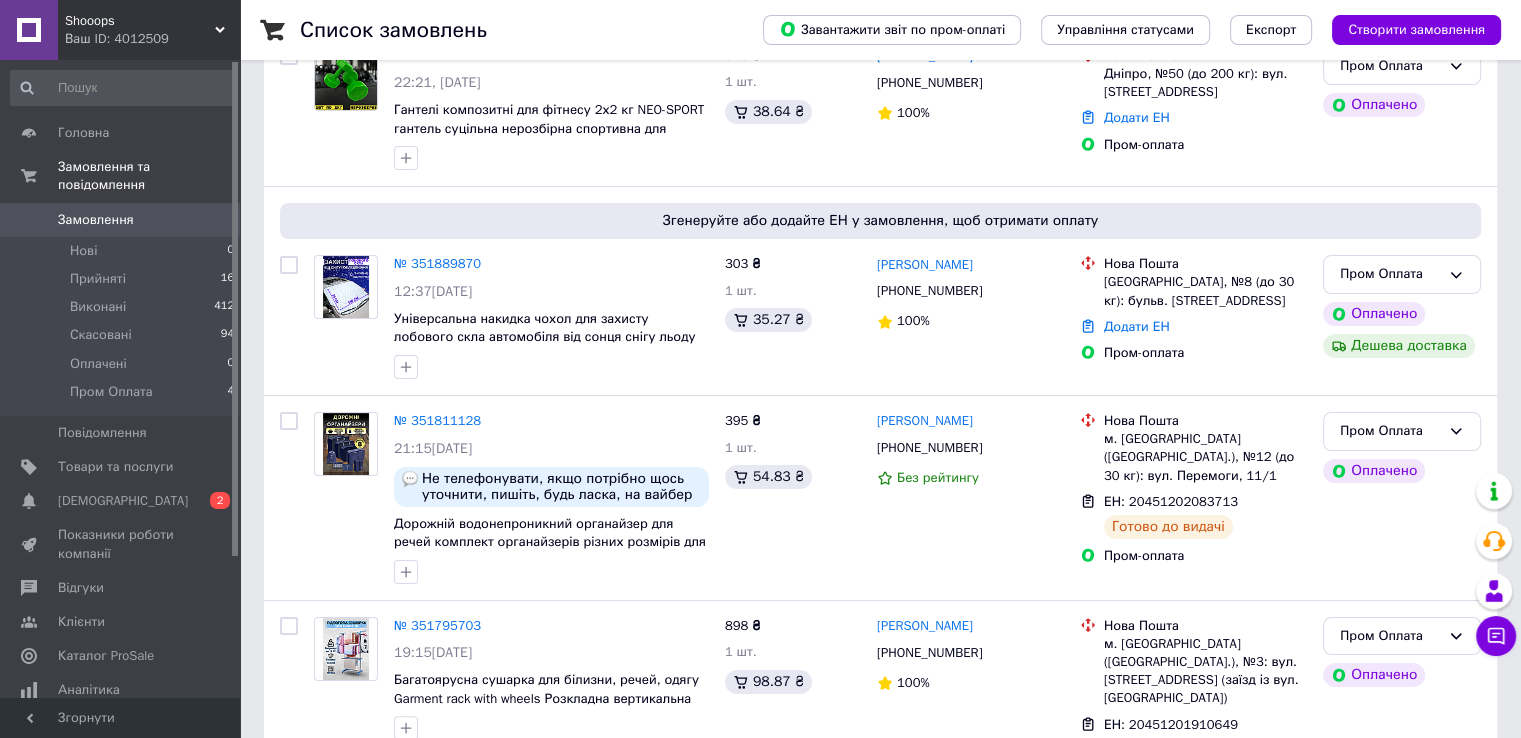 scroll, scrollTop: 300, scrollLeft: 0, axis: vertical 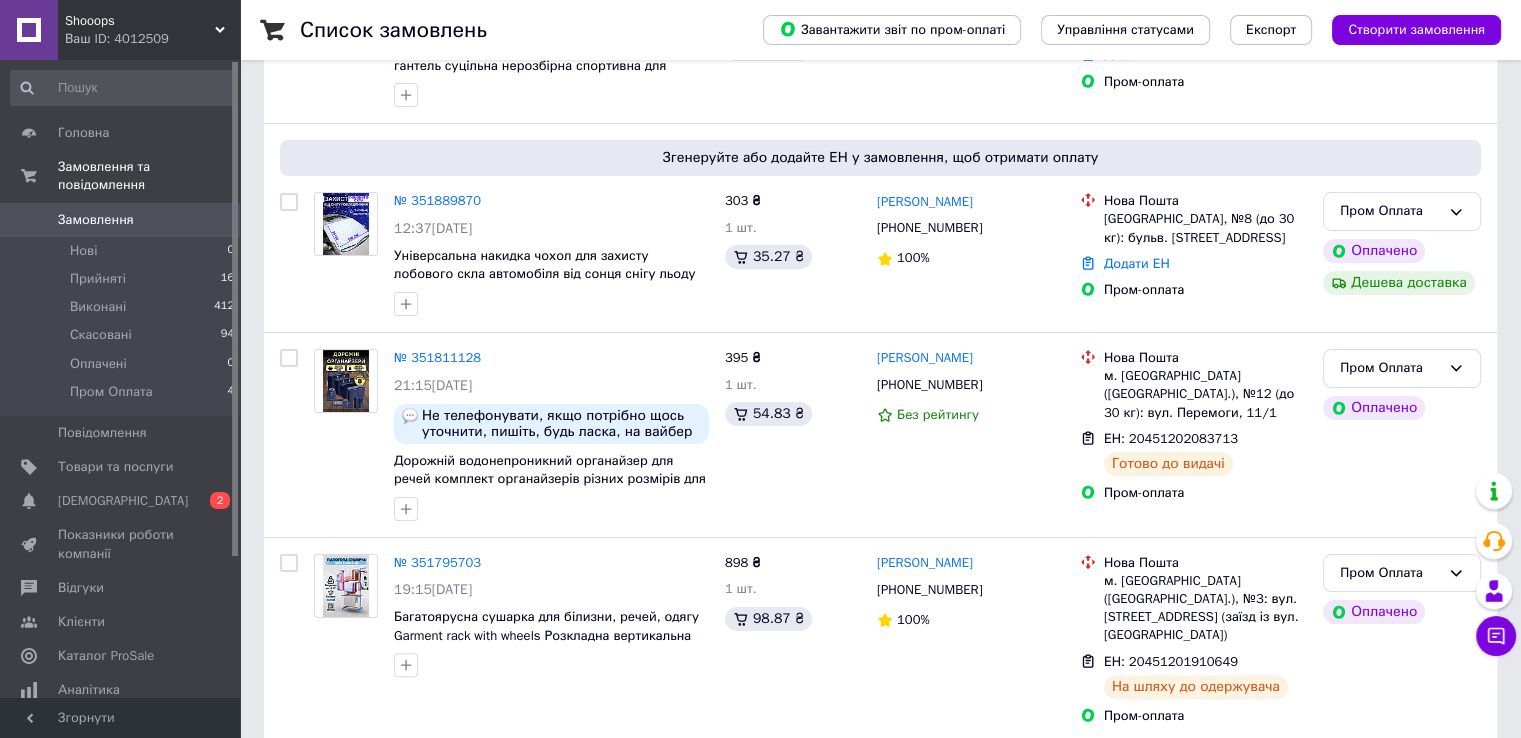 click on "Сповіщення 0 2" at bounding box center [123, 501] 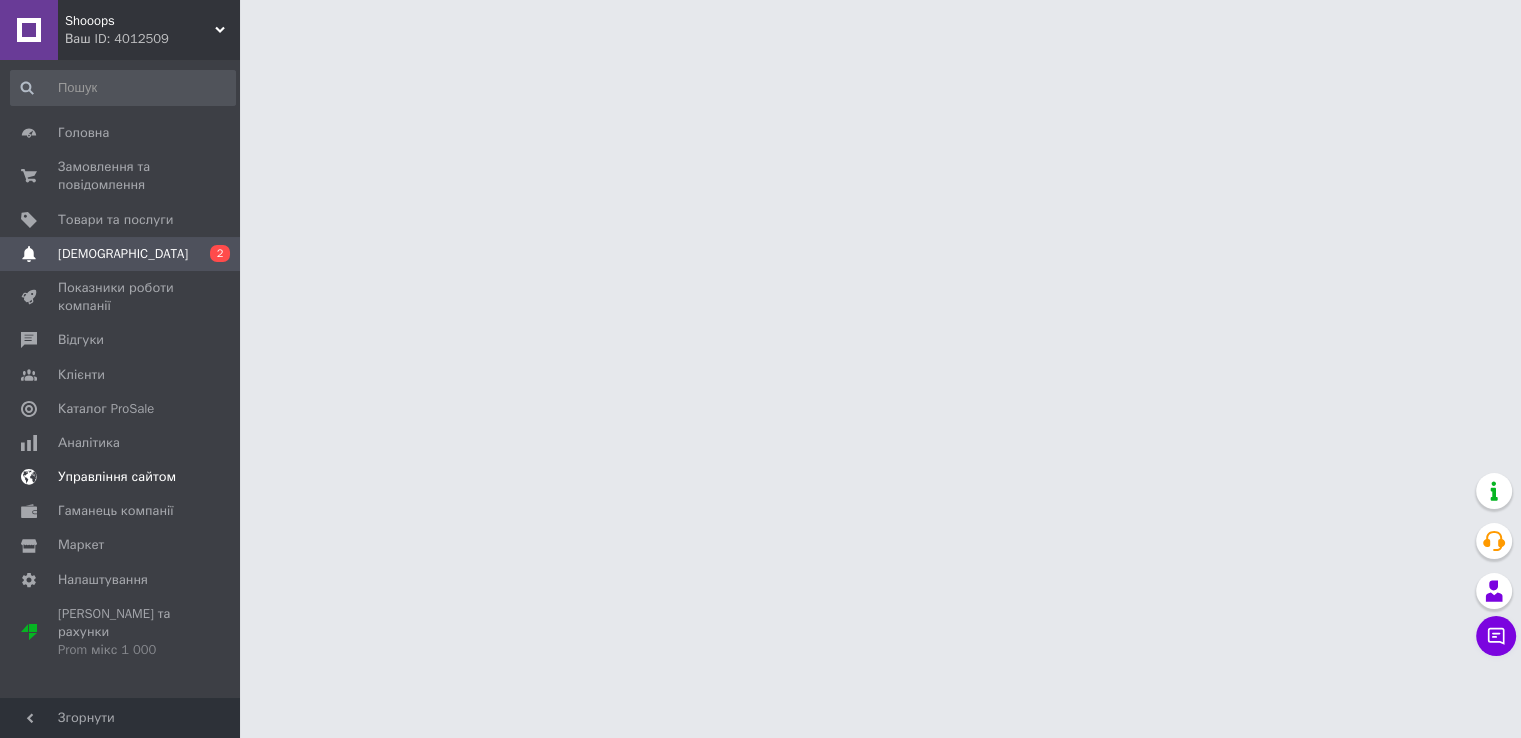 scroll, scrollTop: 0, scrollLeft: 0, axis: both 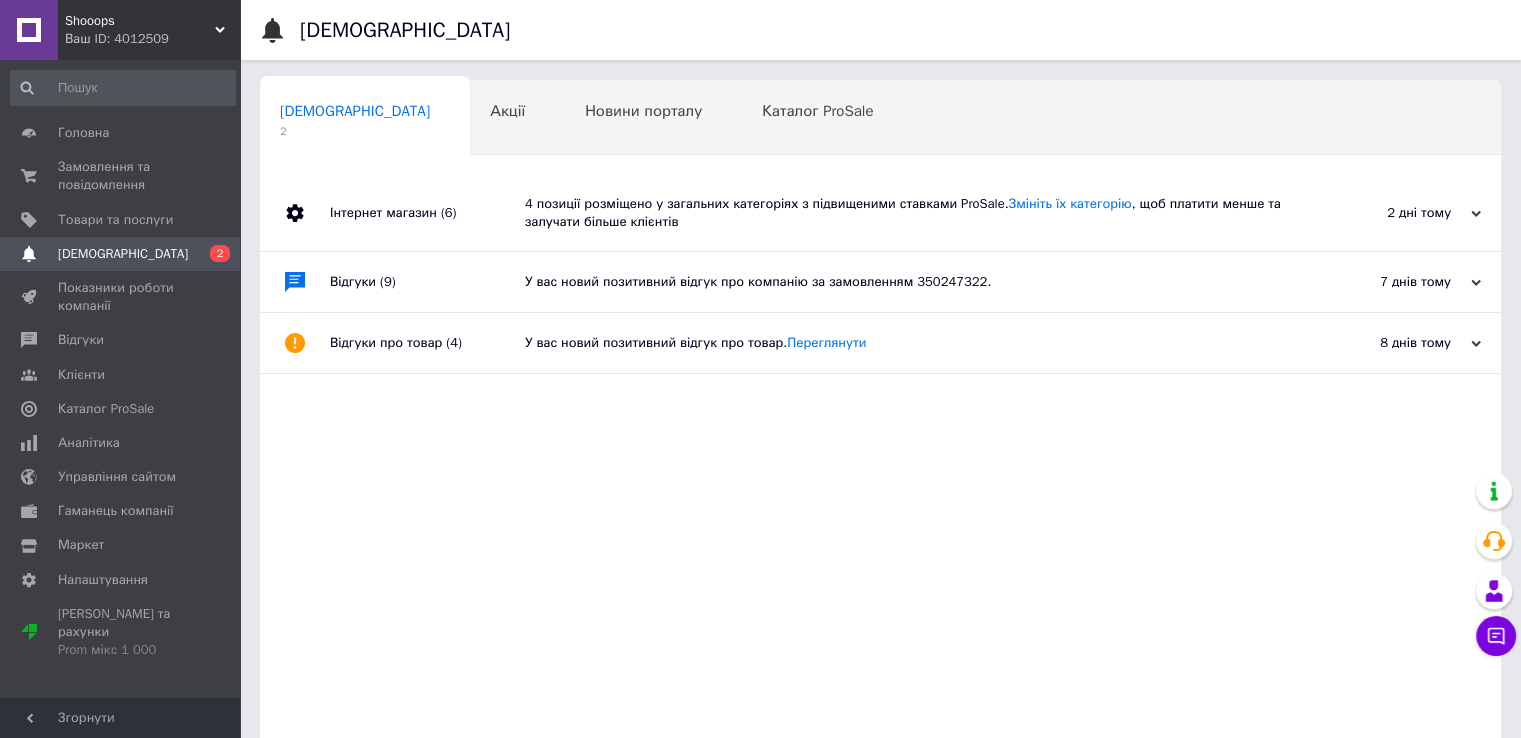 click on "Ваш ID: 4012509" at bounding box center (152, 39) 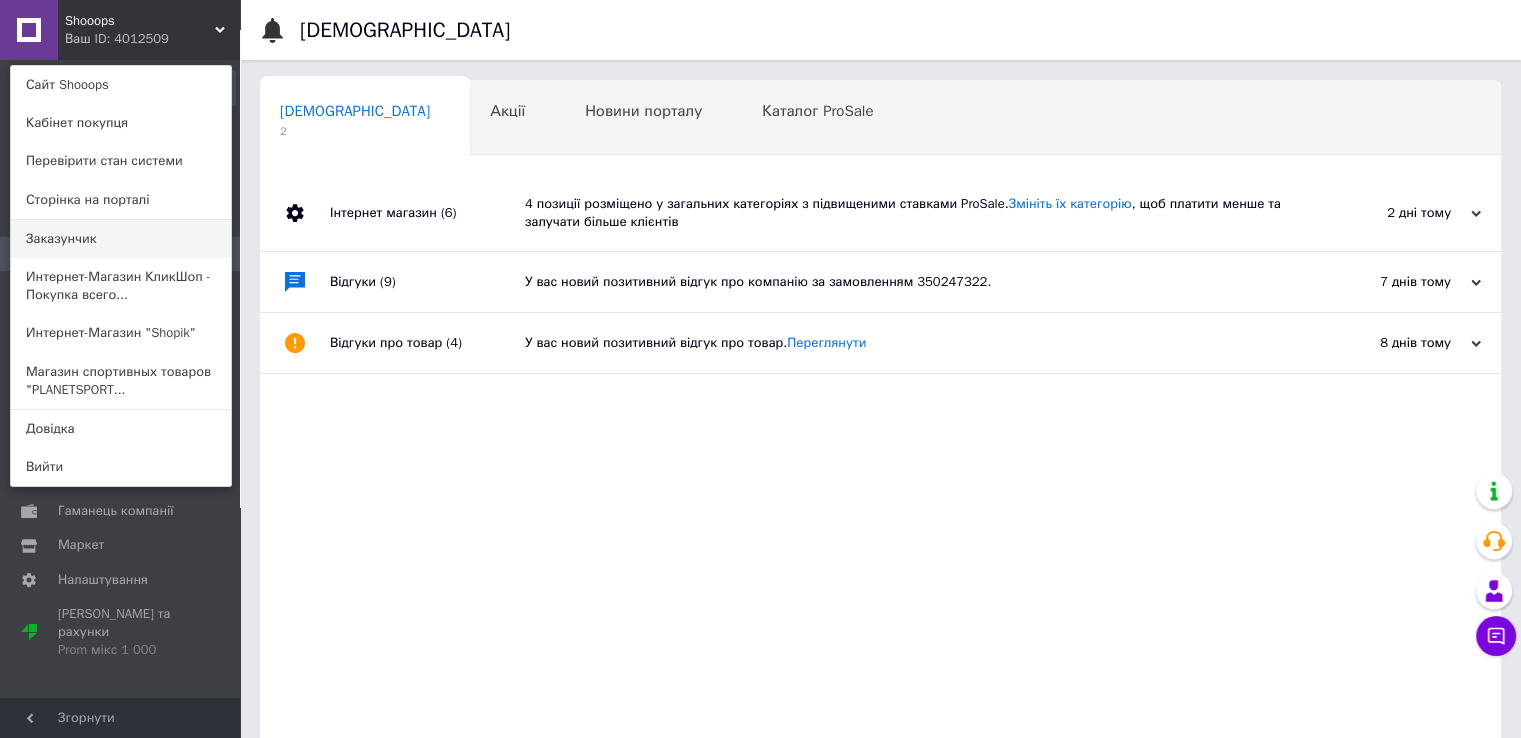 click on "Заказунчик" at bounding box center [121, 239] 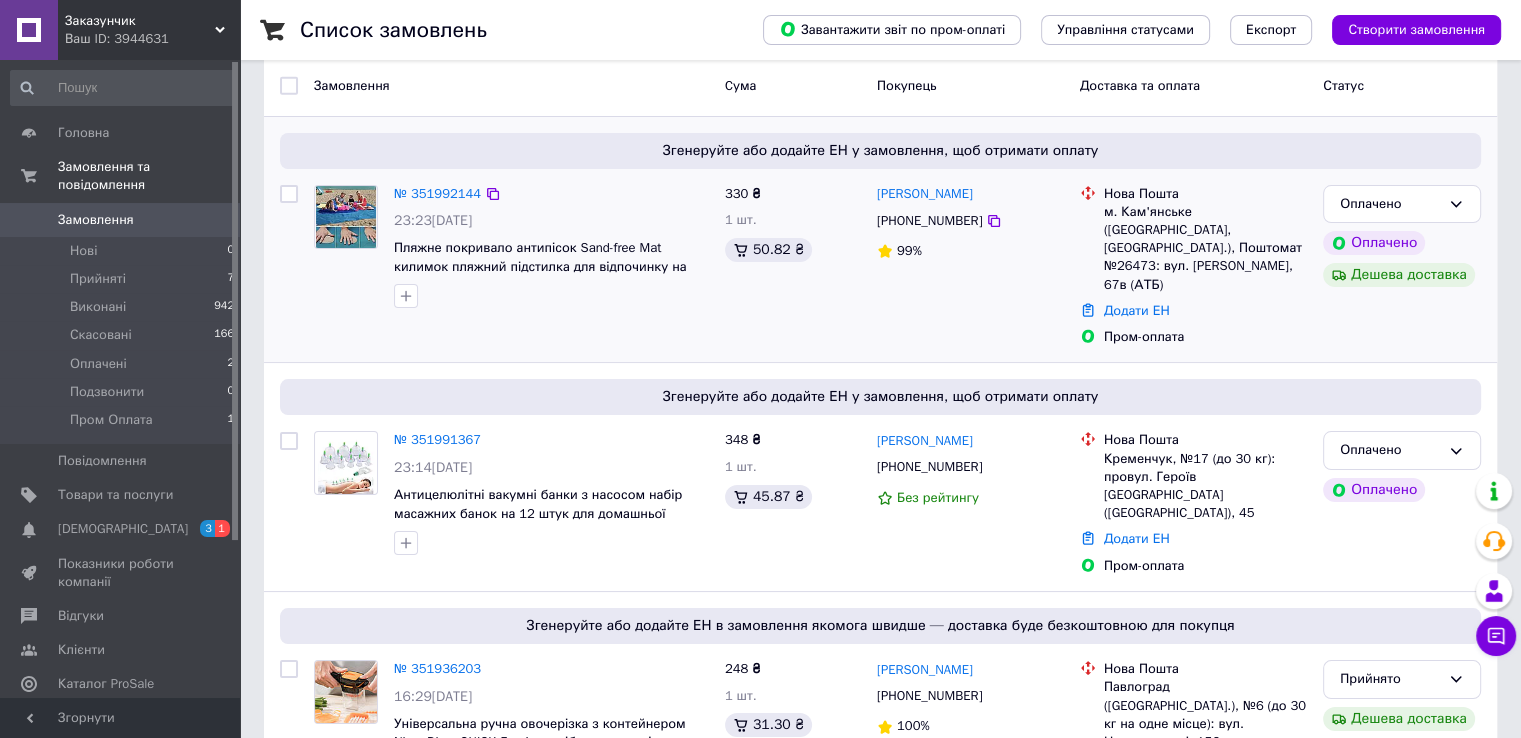 scroll, scrollTop: 100, scrollLeft: 0, axis: vertical 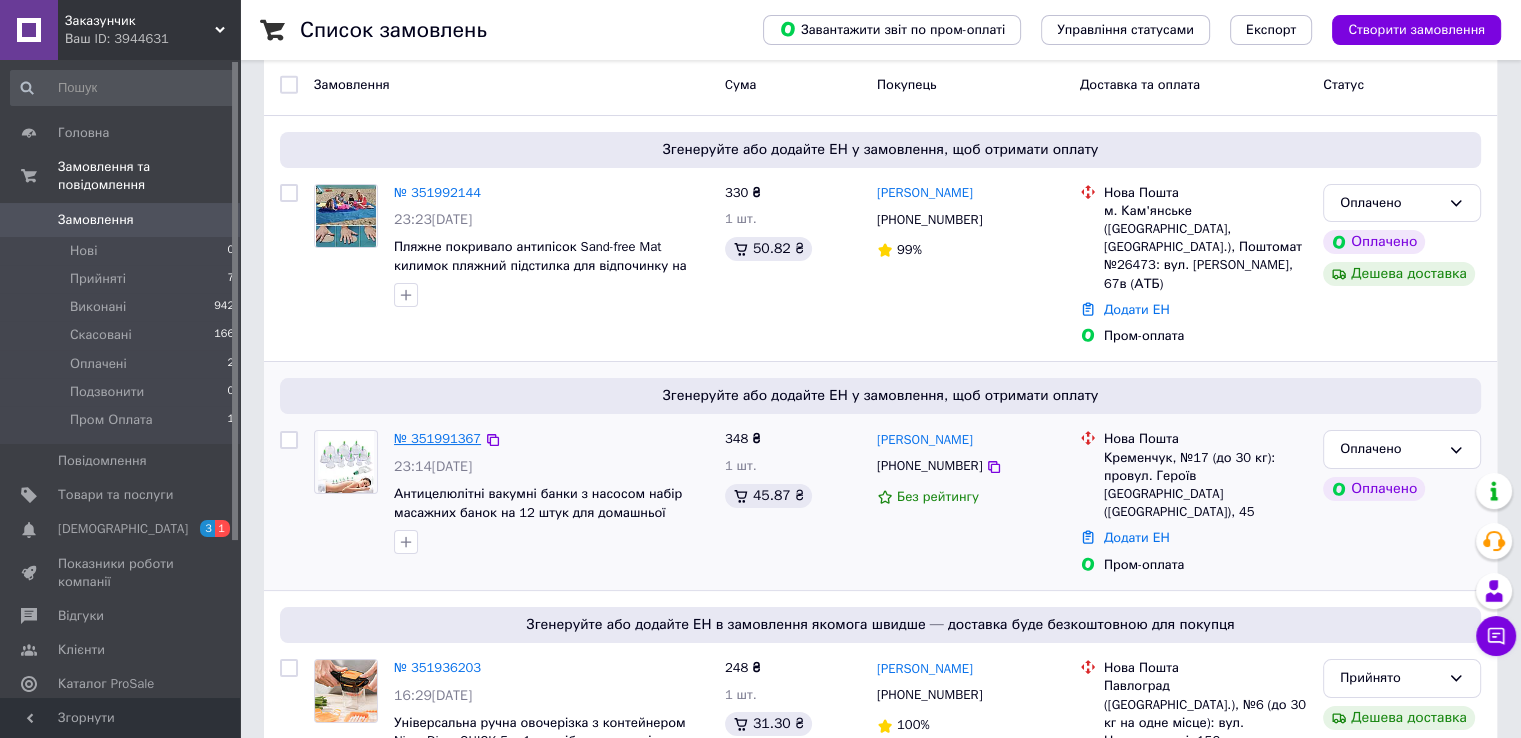 click on "№ 351991367" at bounding box center [437, 438] 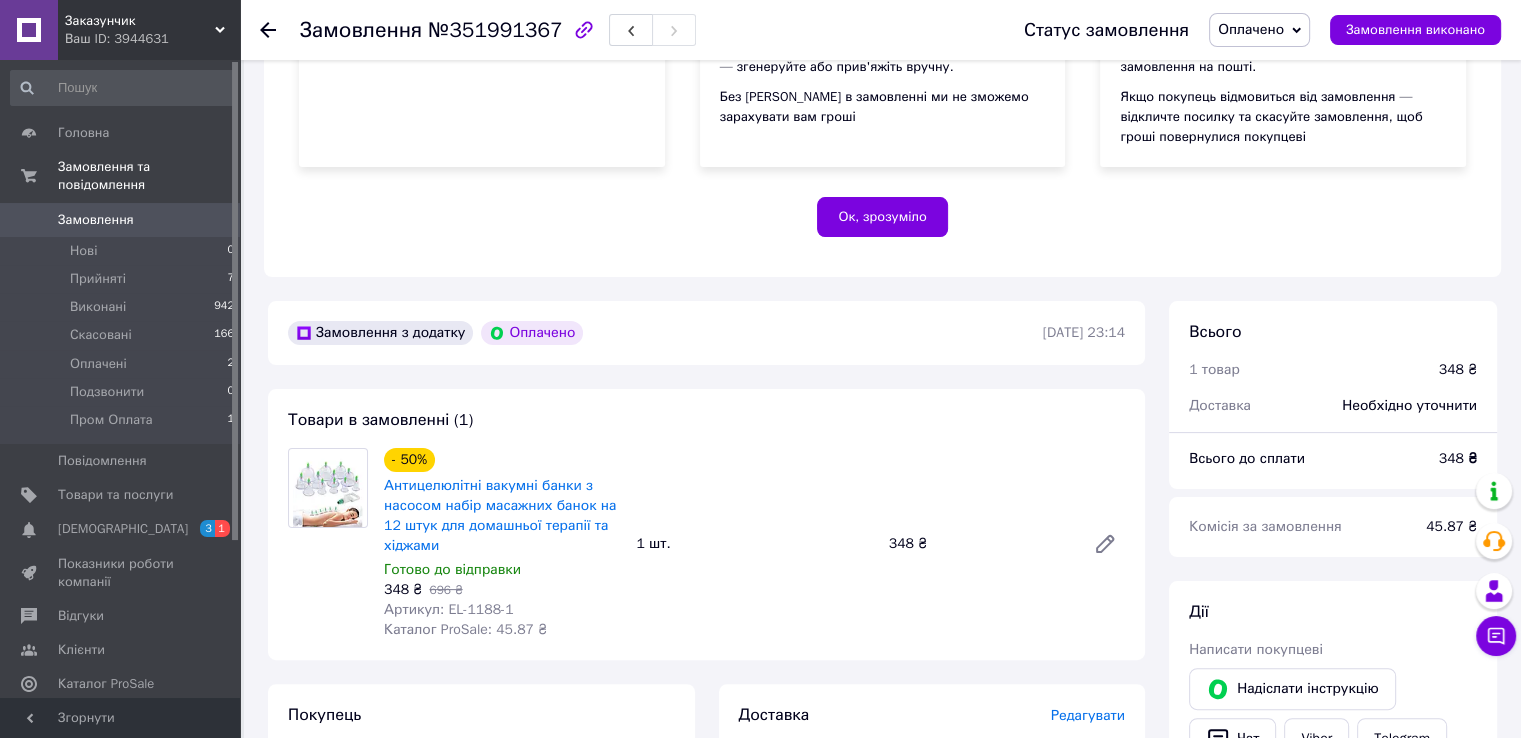 scroll, scrollTop: 400, scrollLeft: 0, axis: vertical 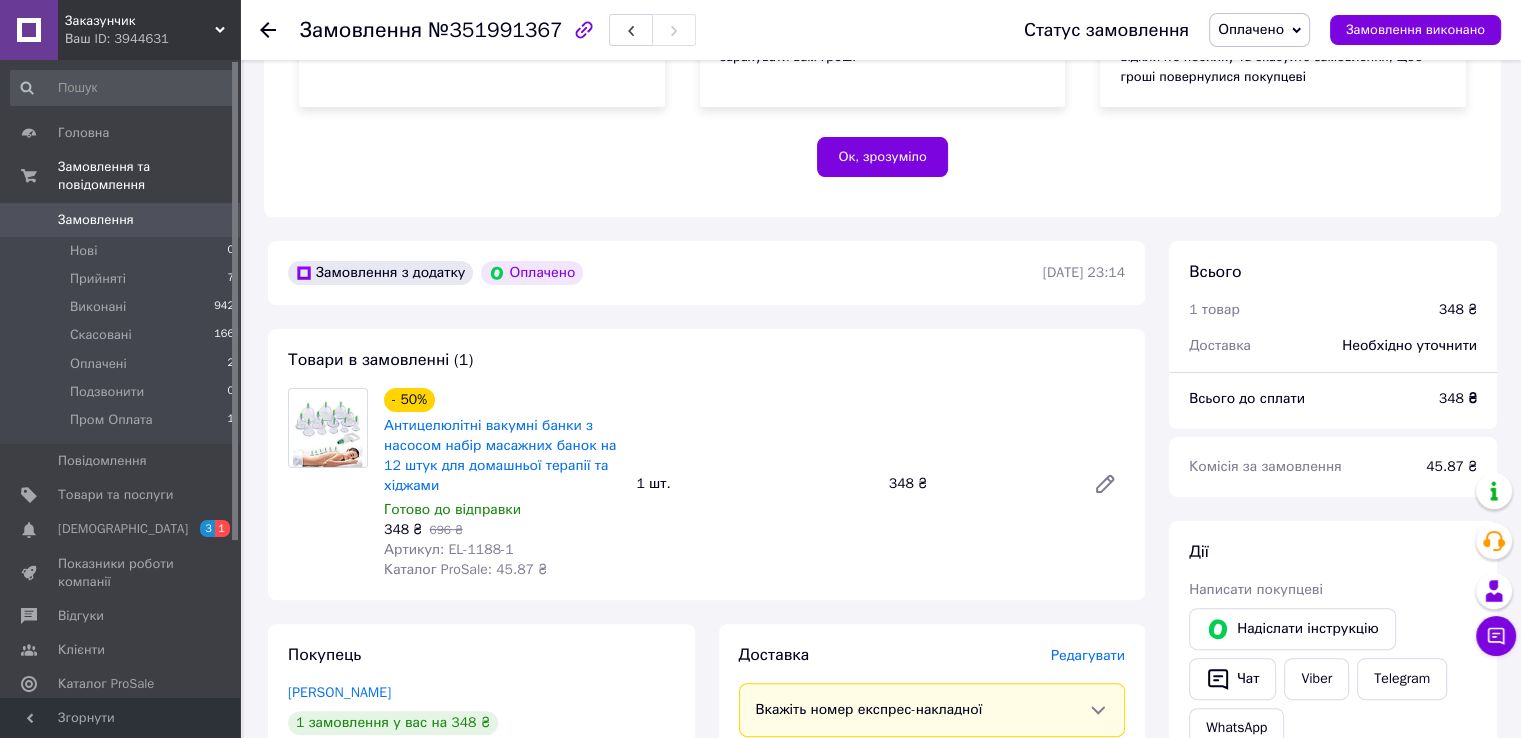 click on "Артикул: EL-1188-1" at bounding box center (449, 549) 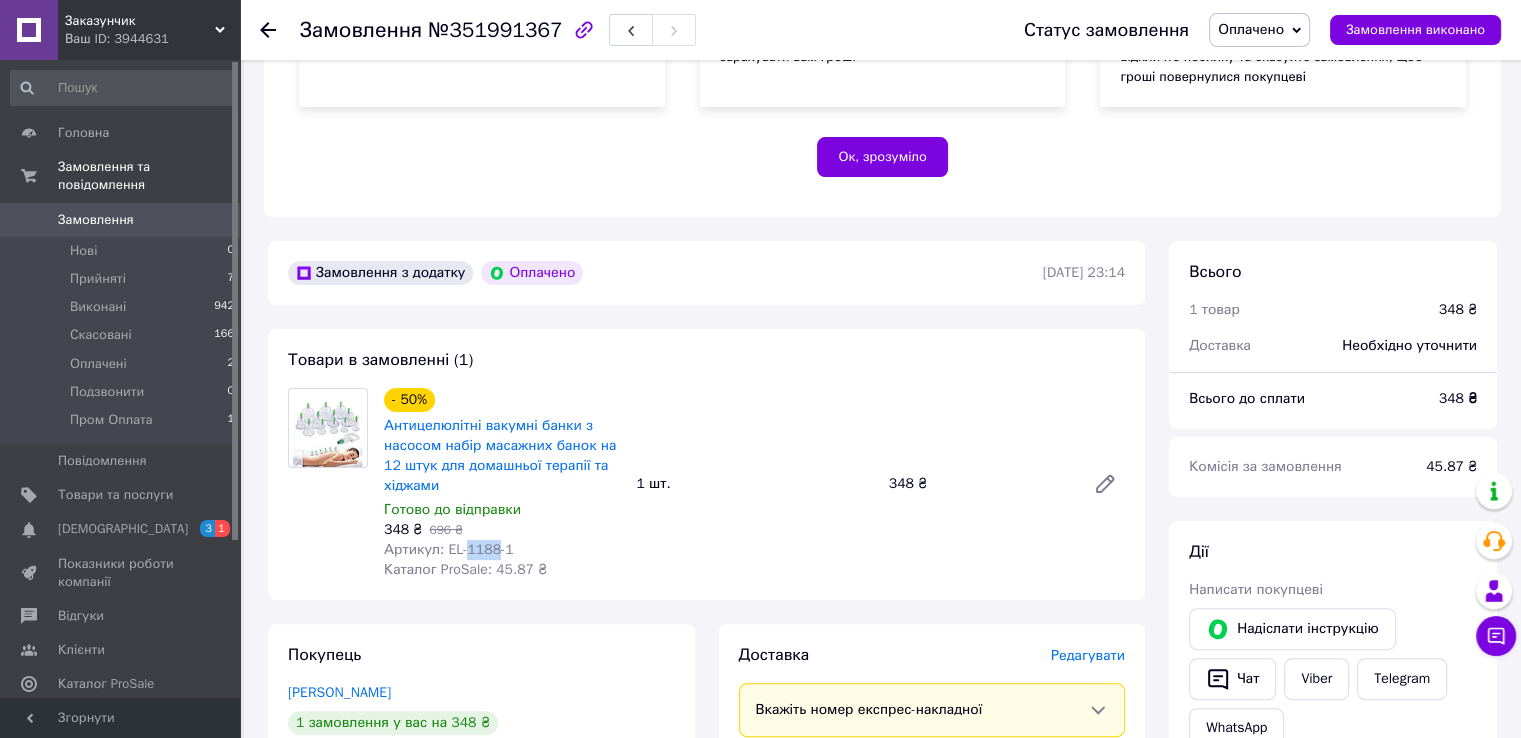 click on "Артикул: EL-1188-1" at bounding box center (449, 549) 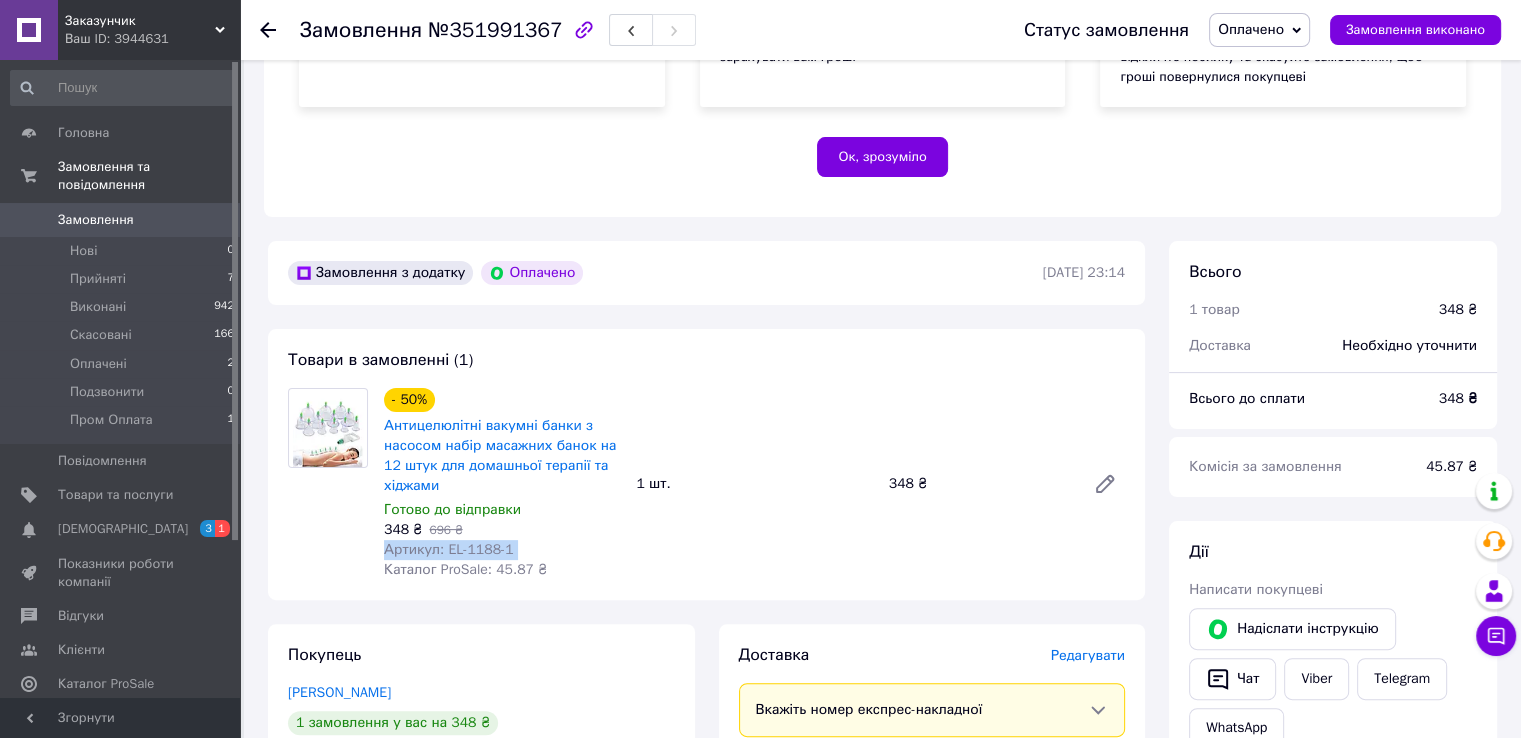 click on "Артикул: EL-1188-1" at bounding box center (449, 549) 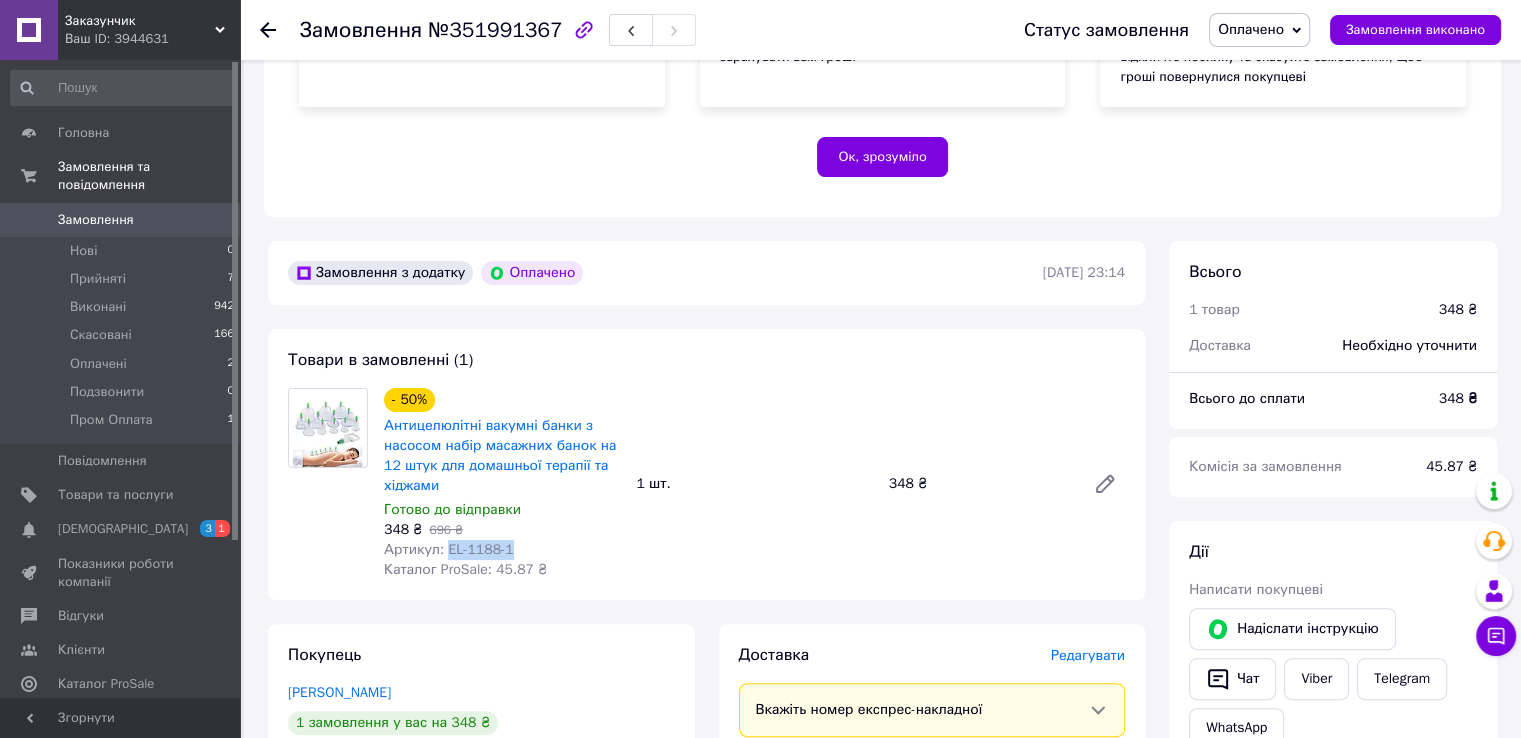drag, startPoint x: 446, startPoint y: 545, endPoint x: 510, endPoint y: 549, distance: 64.12488 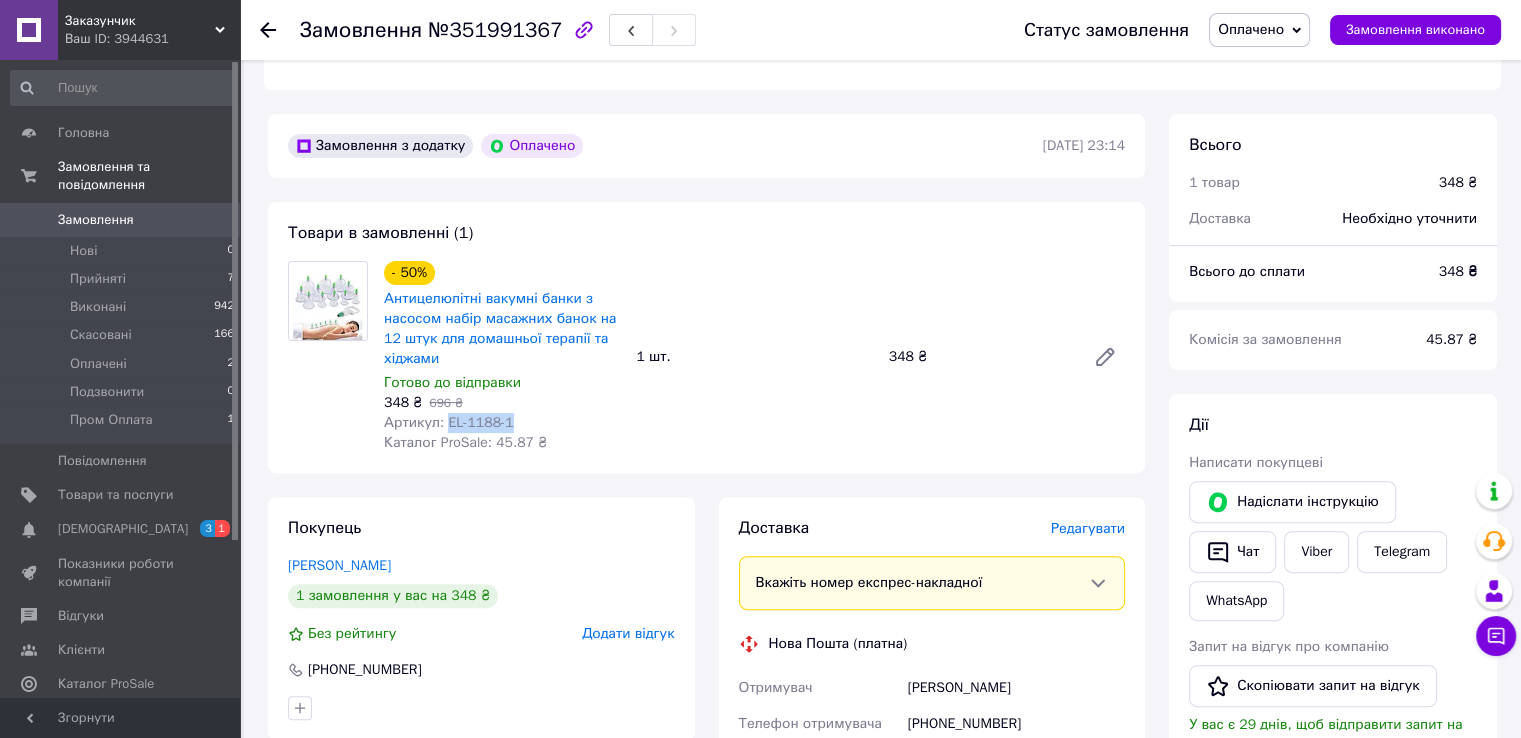 scroll, scrollTop: 700, scrollLeft: 0, axis: vertical 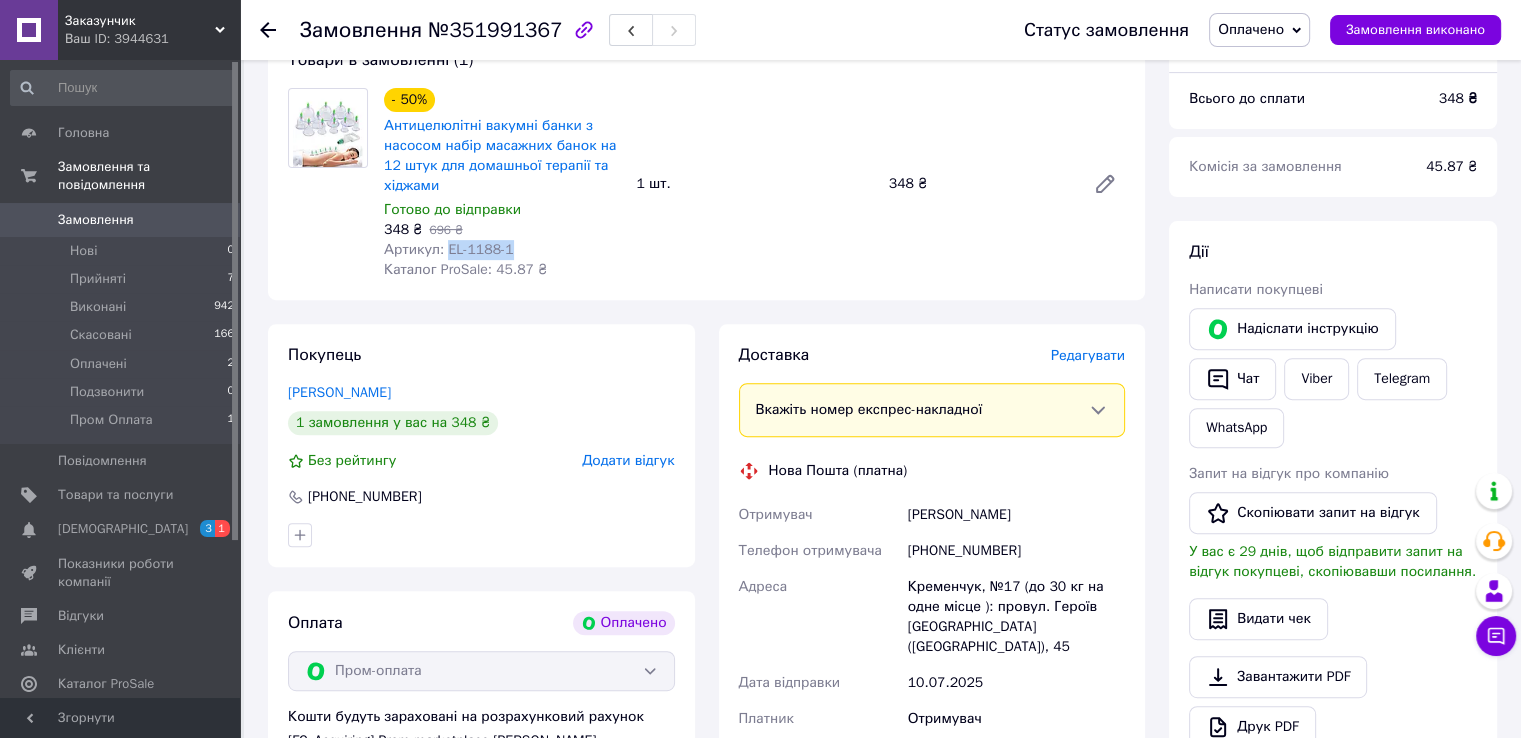 click on "+380969368677" at bounding box center (1016, 551) 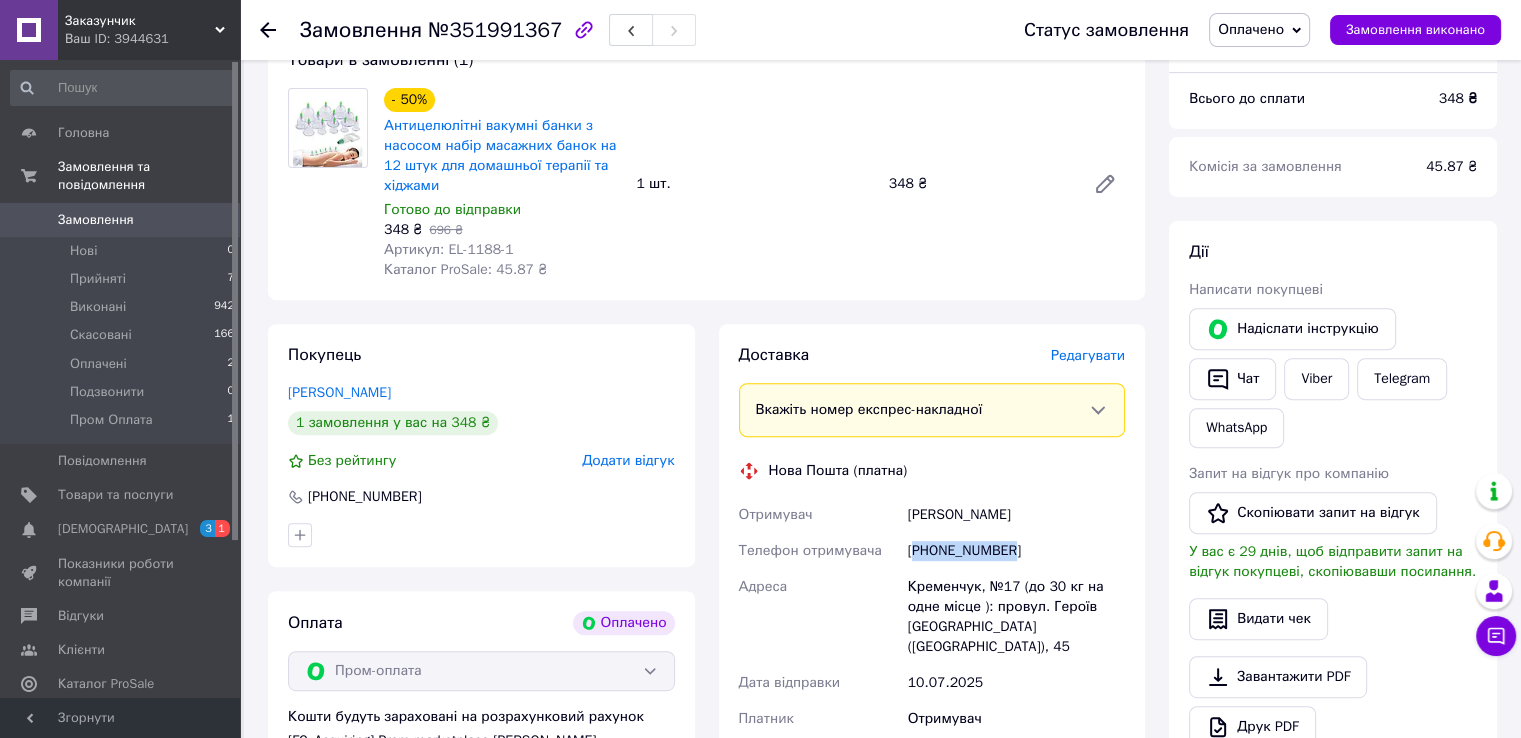 click on "+380969368677" at bounding box center [1016, 551] 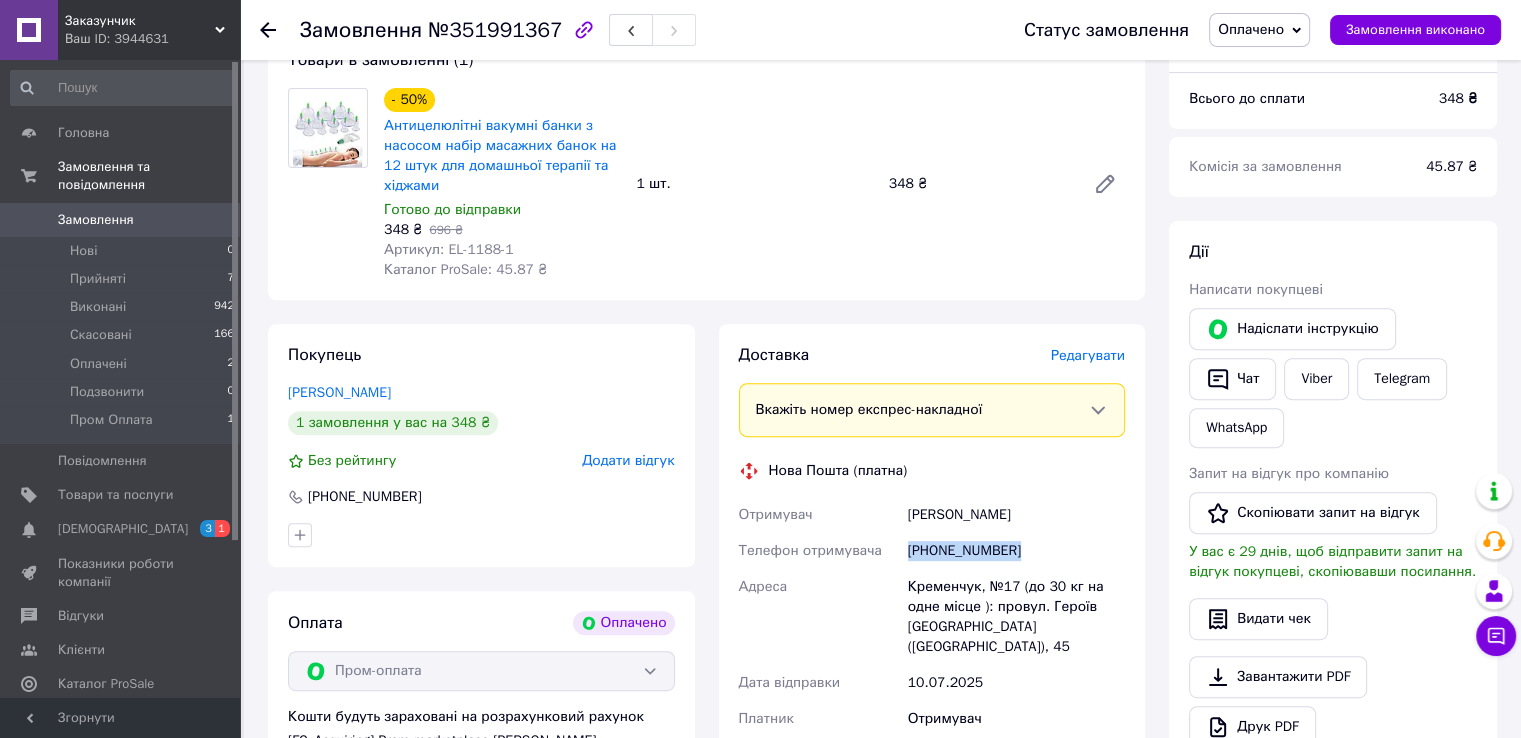 click on "+380969368677" at bounding box center (1016, 551) 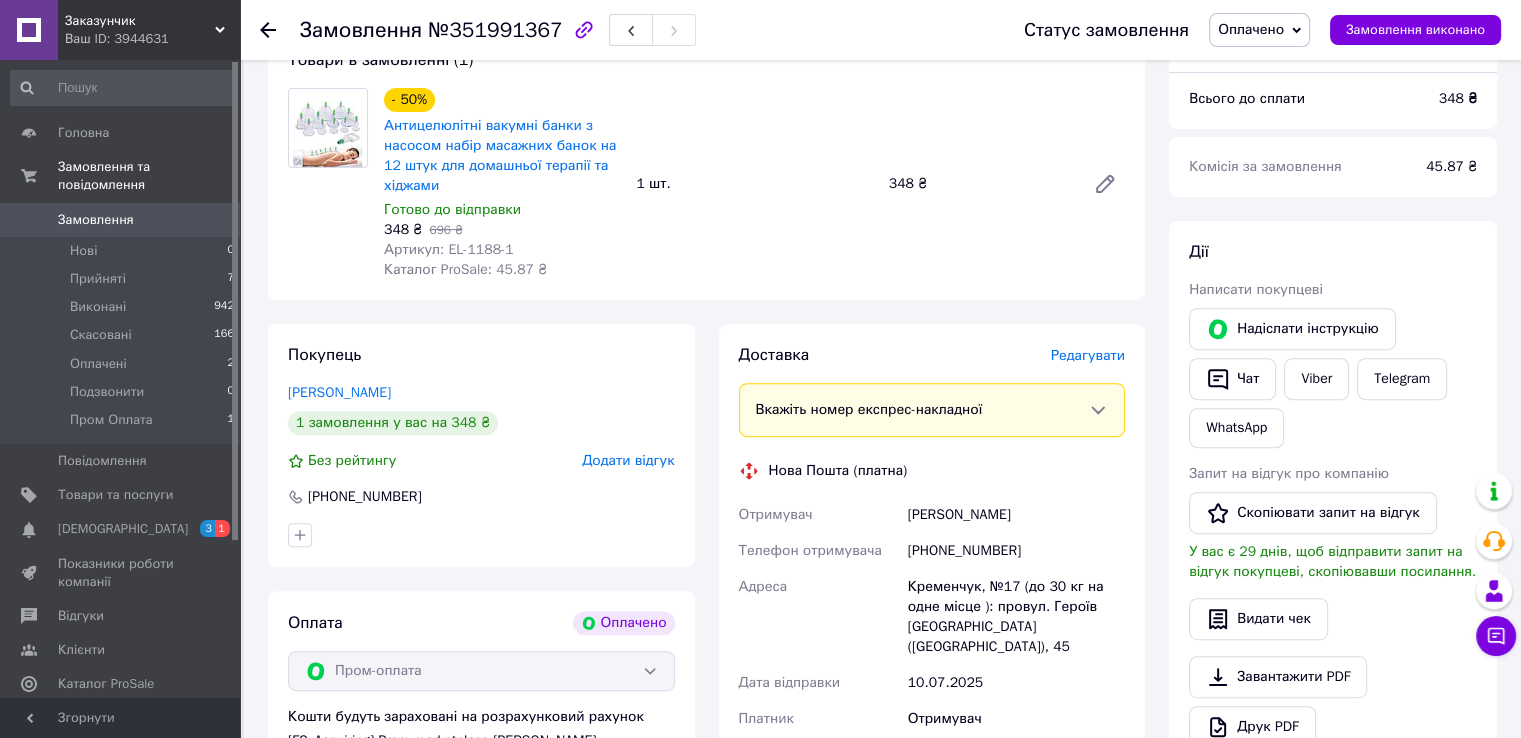 click on "Дорошенко Юлия" at bounding box center [1016, 515] 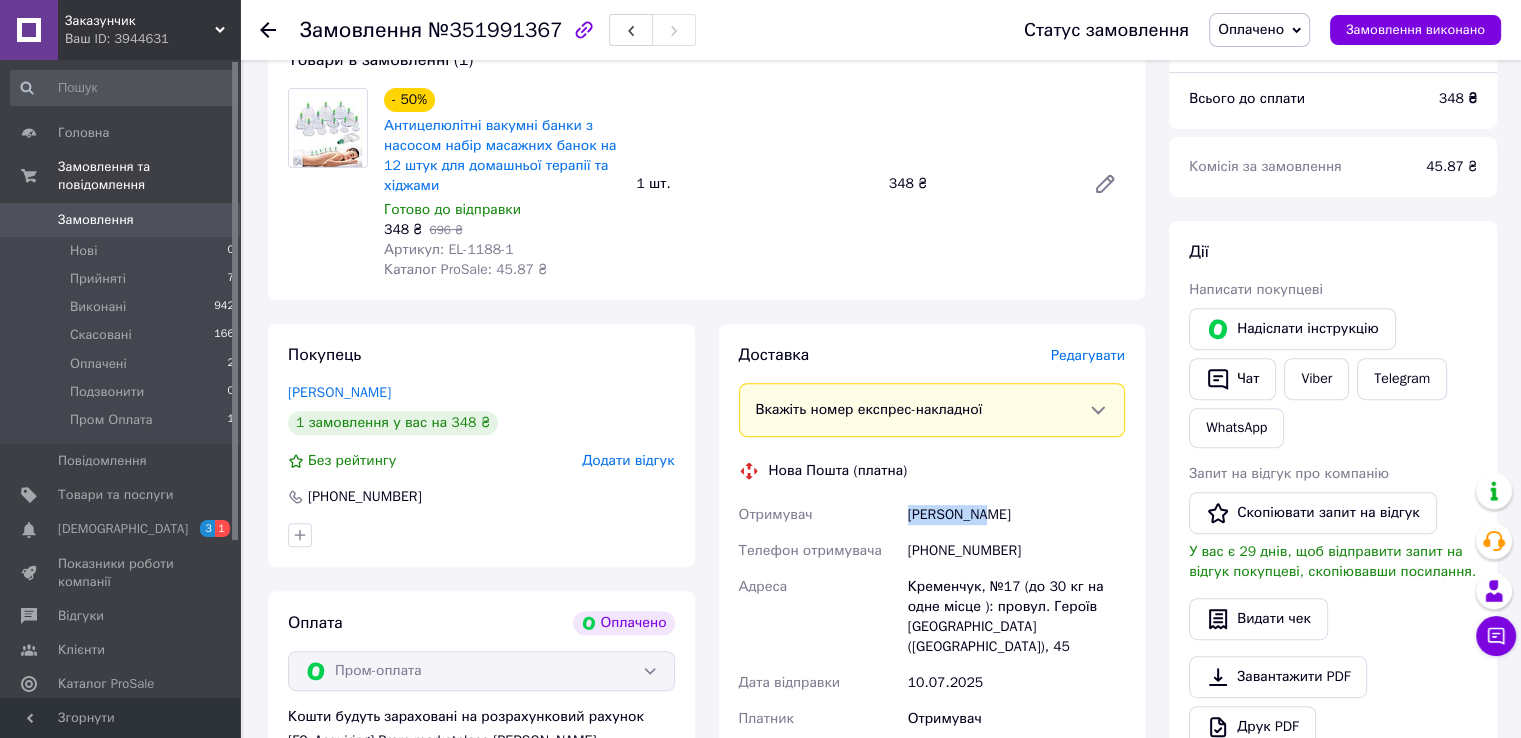 click on "Дорошенко Юлия" at bounding box center (1016, 515) 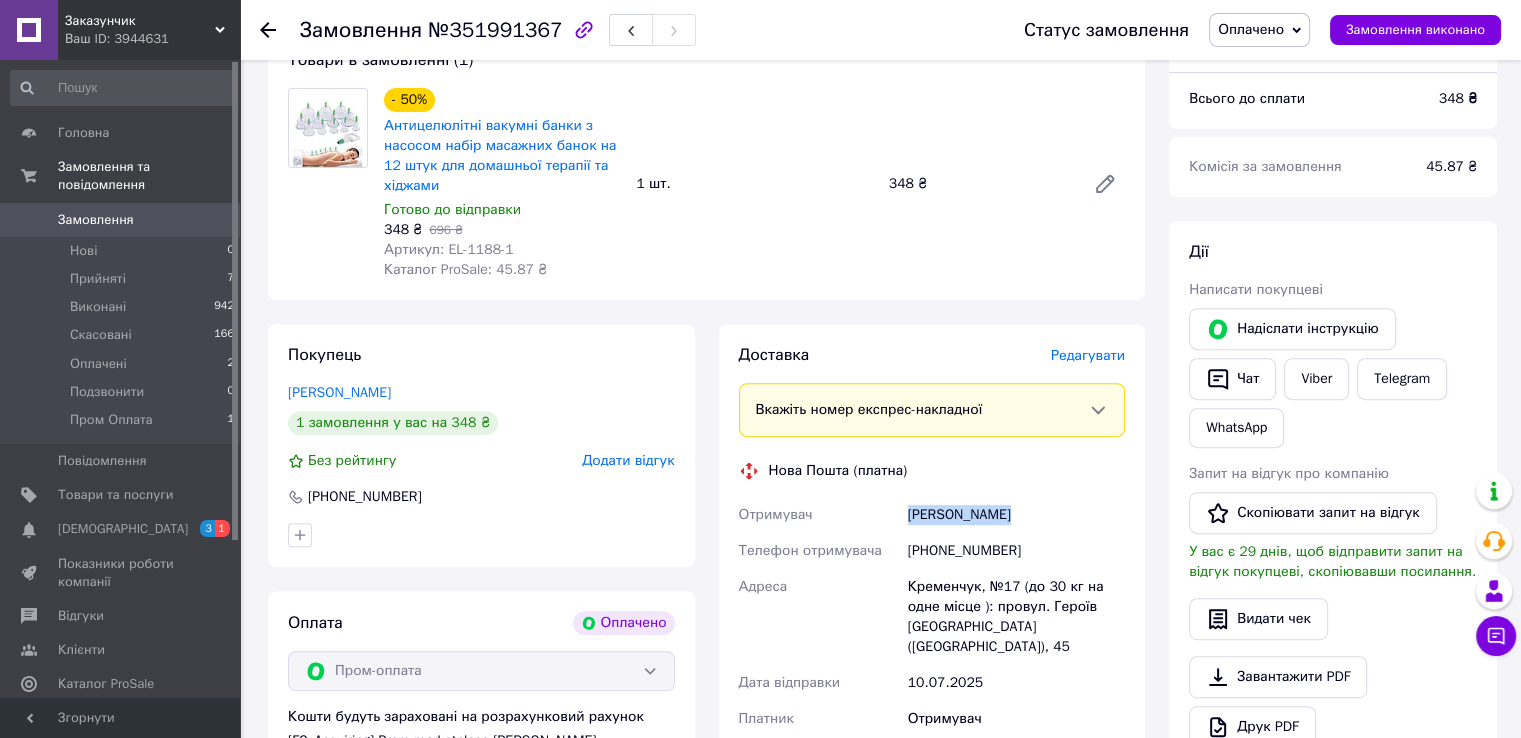 click on "Дорошенко Юлия" at bounding box center [1016, 515] 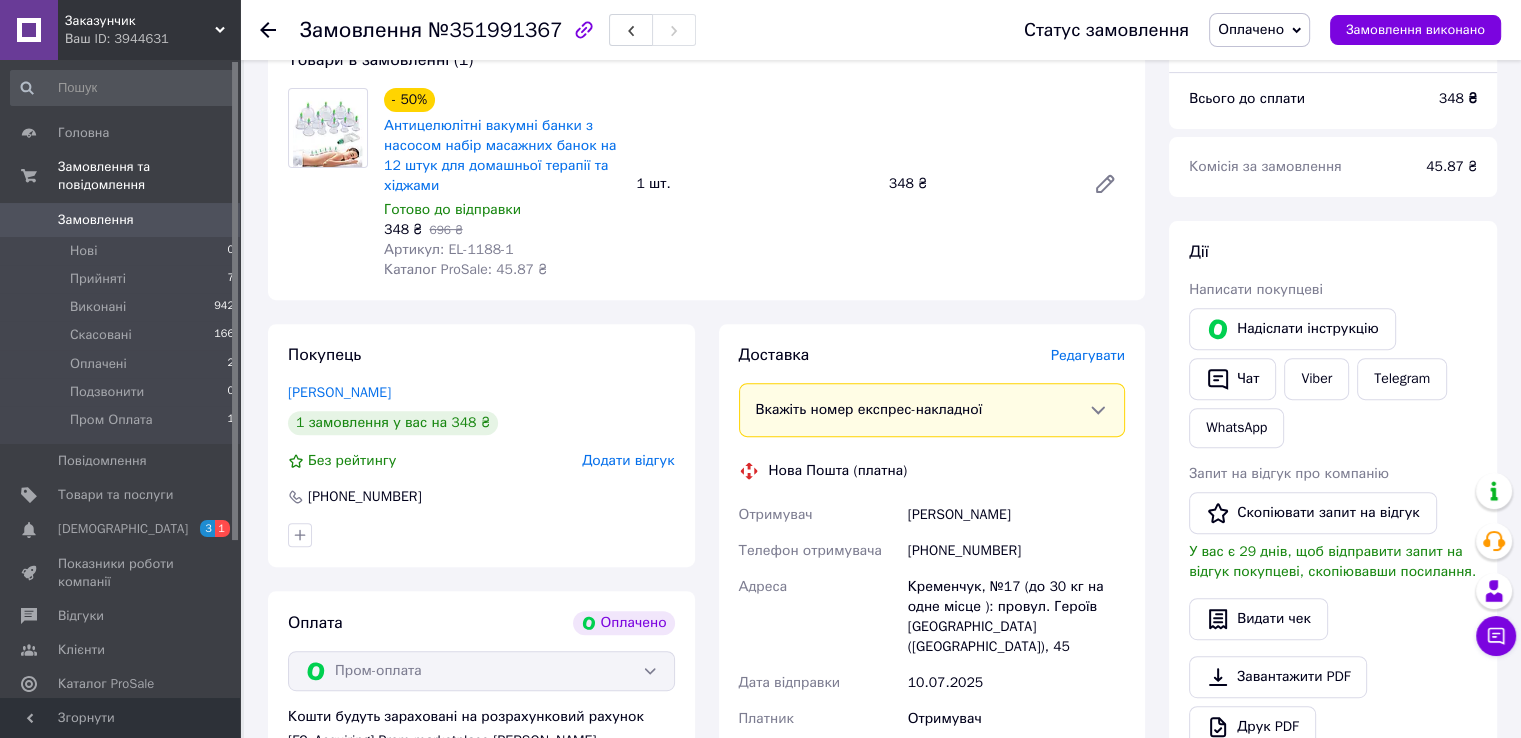 click on "[PHONE_NUMBER]" at bounding box center (1016, 551) 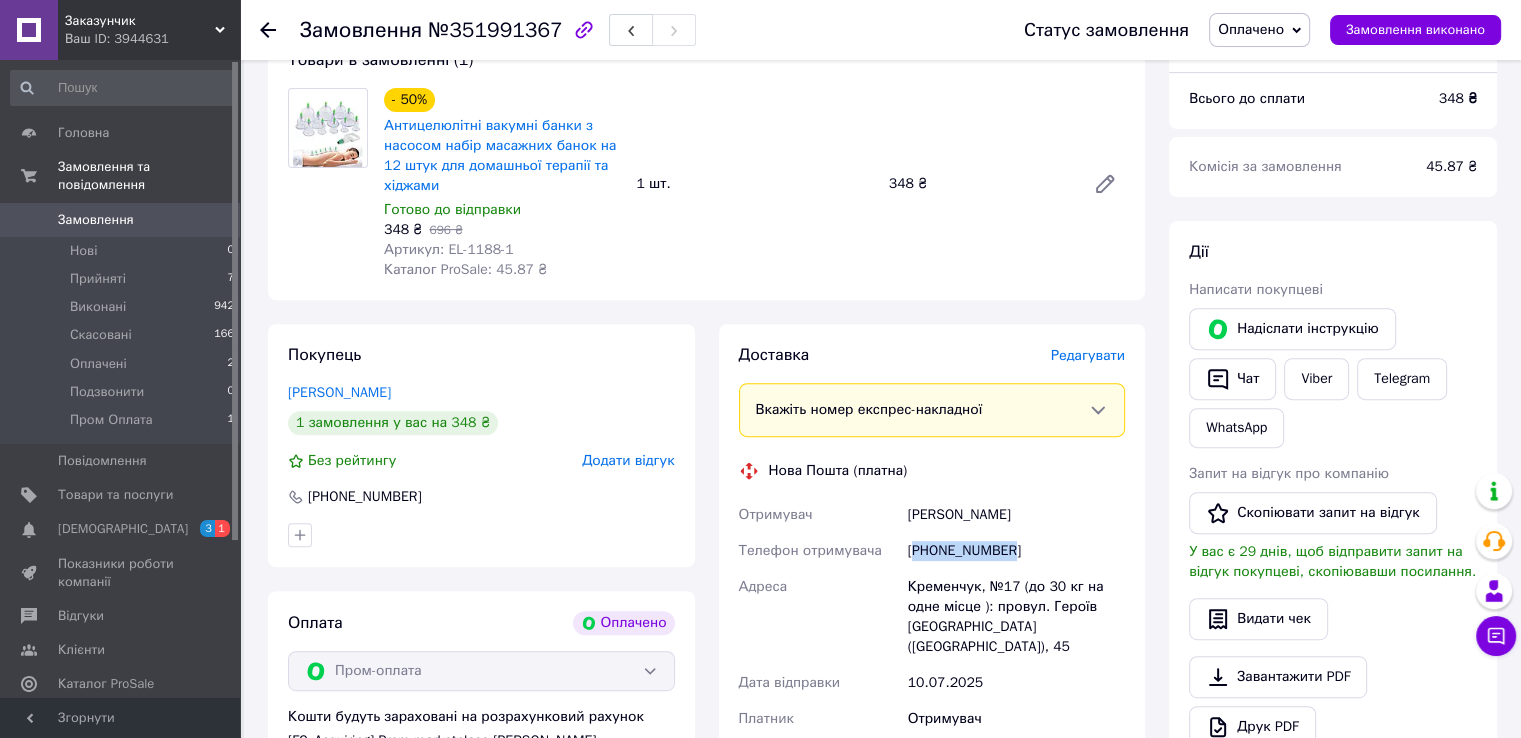click on "[PHONE_NUMBER]" at bounding box center [1016, 551] 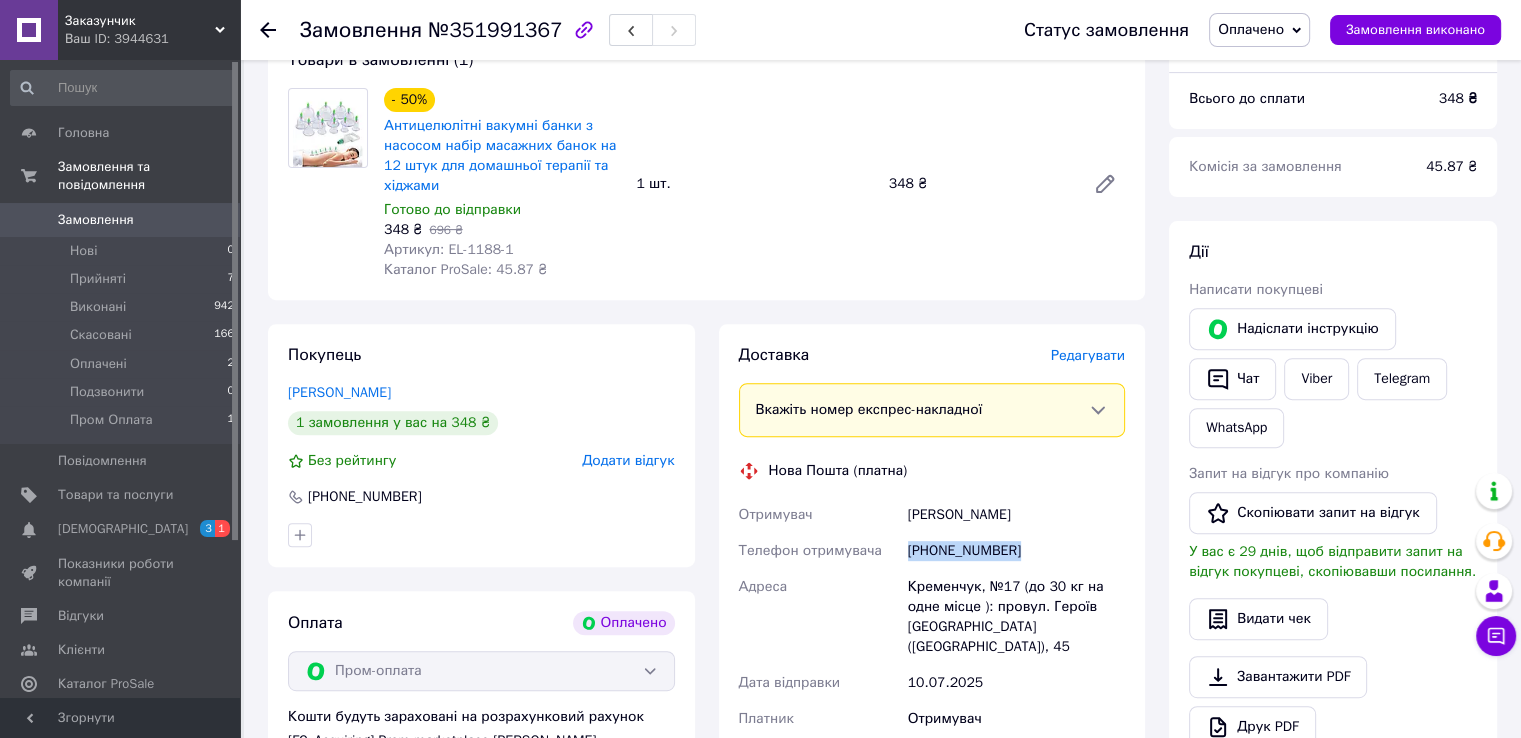click on "[PHONE_NUMBER]" at bounding box center [1016, 551] 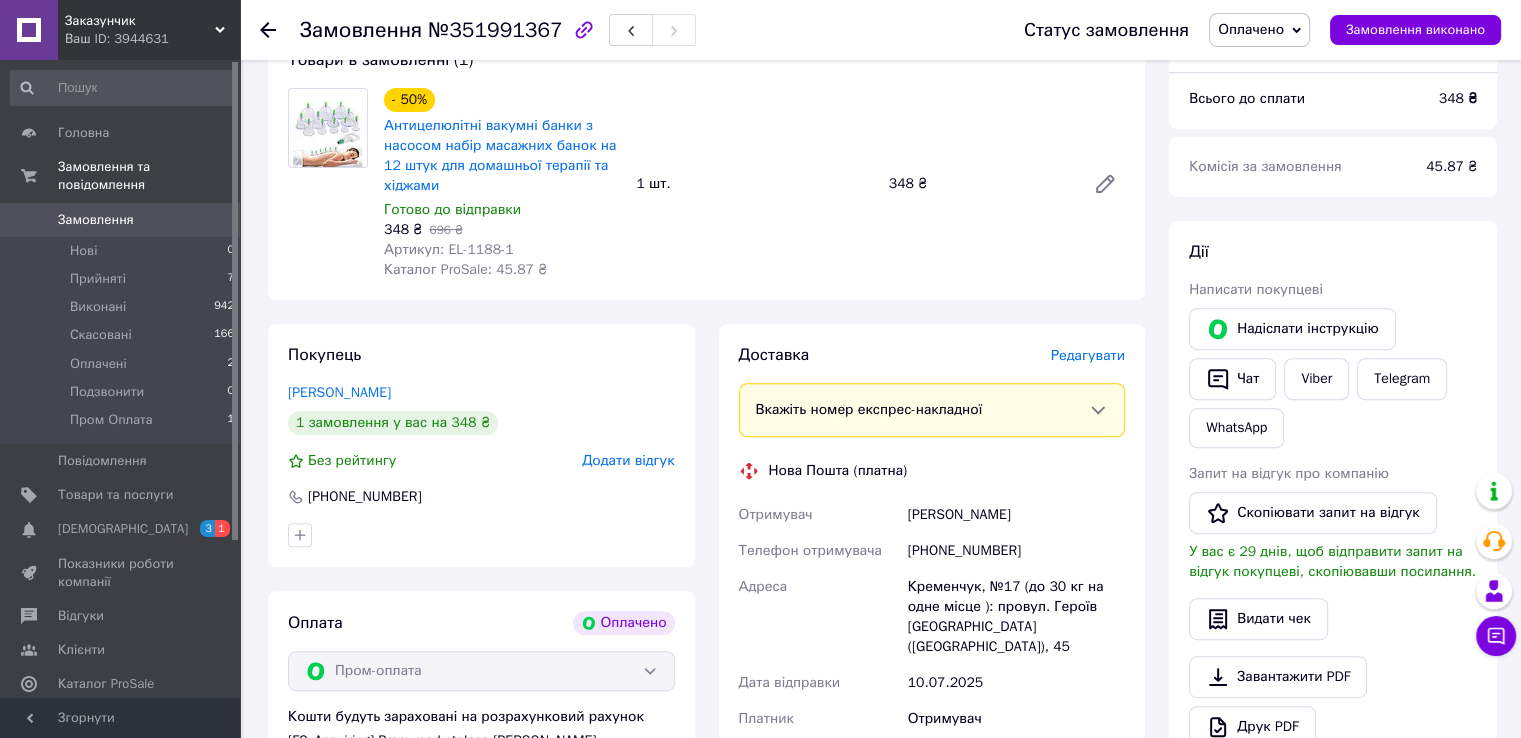 click on "Кременчук, №17 (до 30 кг на одне місце ): провул. Героїв Маріуполя (Героїв Бресту), 45" at bounding box center (1016, 617) 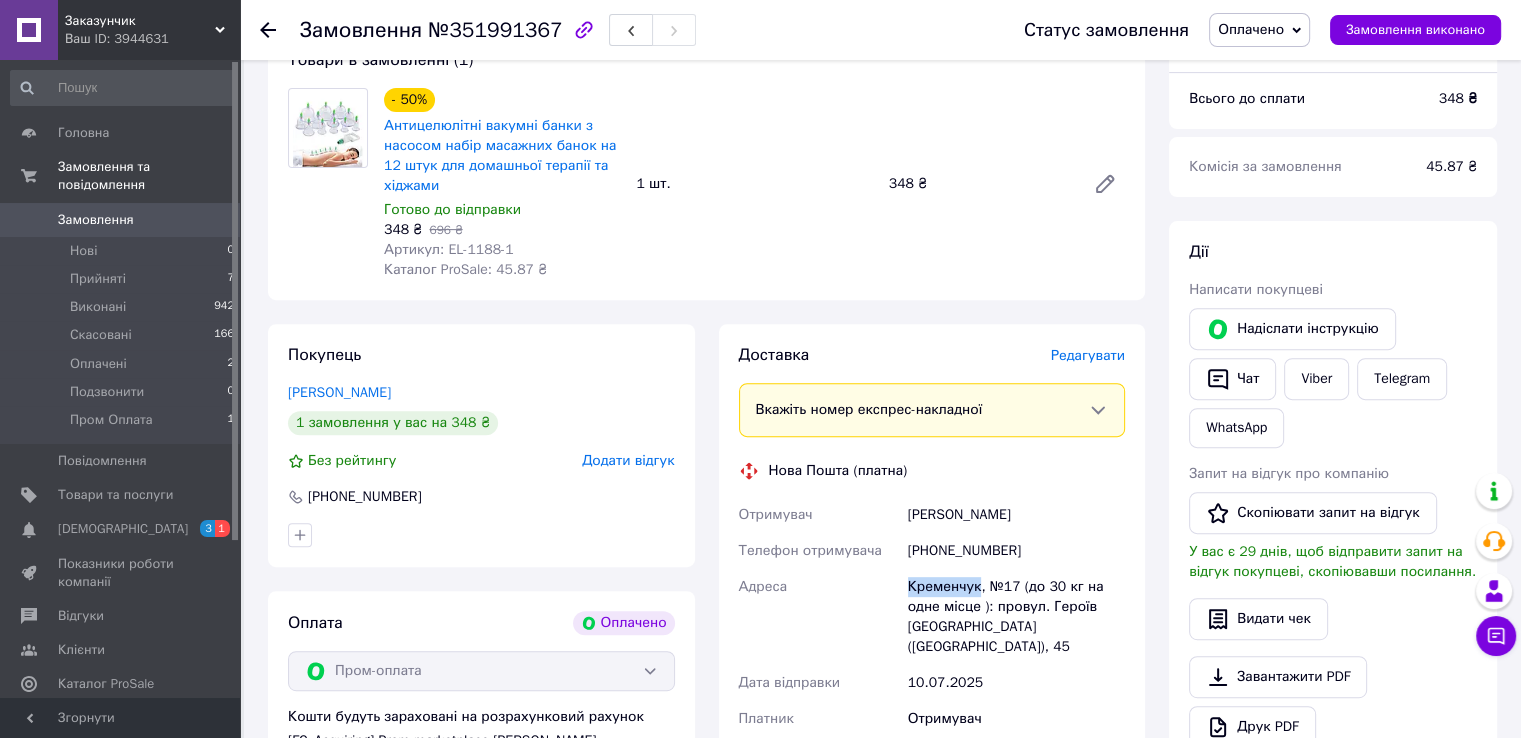 click on "Кременчук, №17 (до 30 кг на одне місце ): провул. Героїв Маріуполя (Героїв Бресту), 45" at bounding box center (1016, 617) 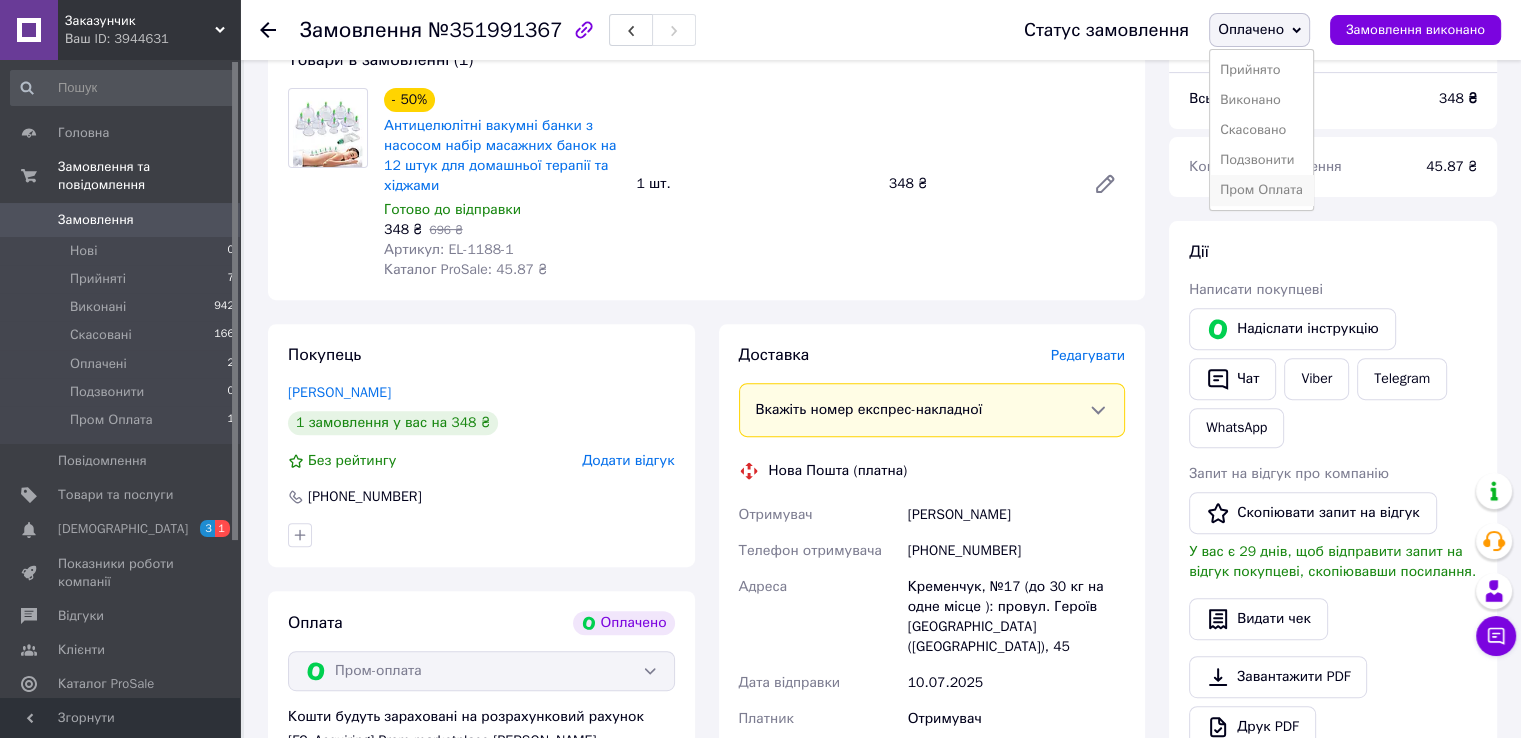 click on "Пром Оплата" at bounding box center (1261, 190) 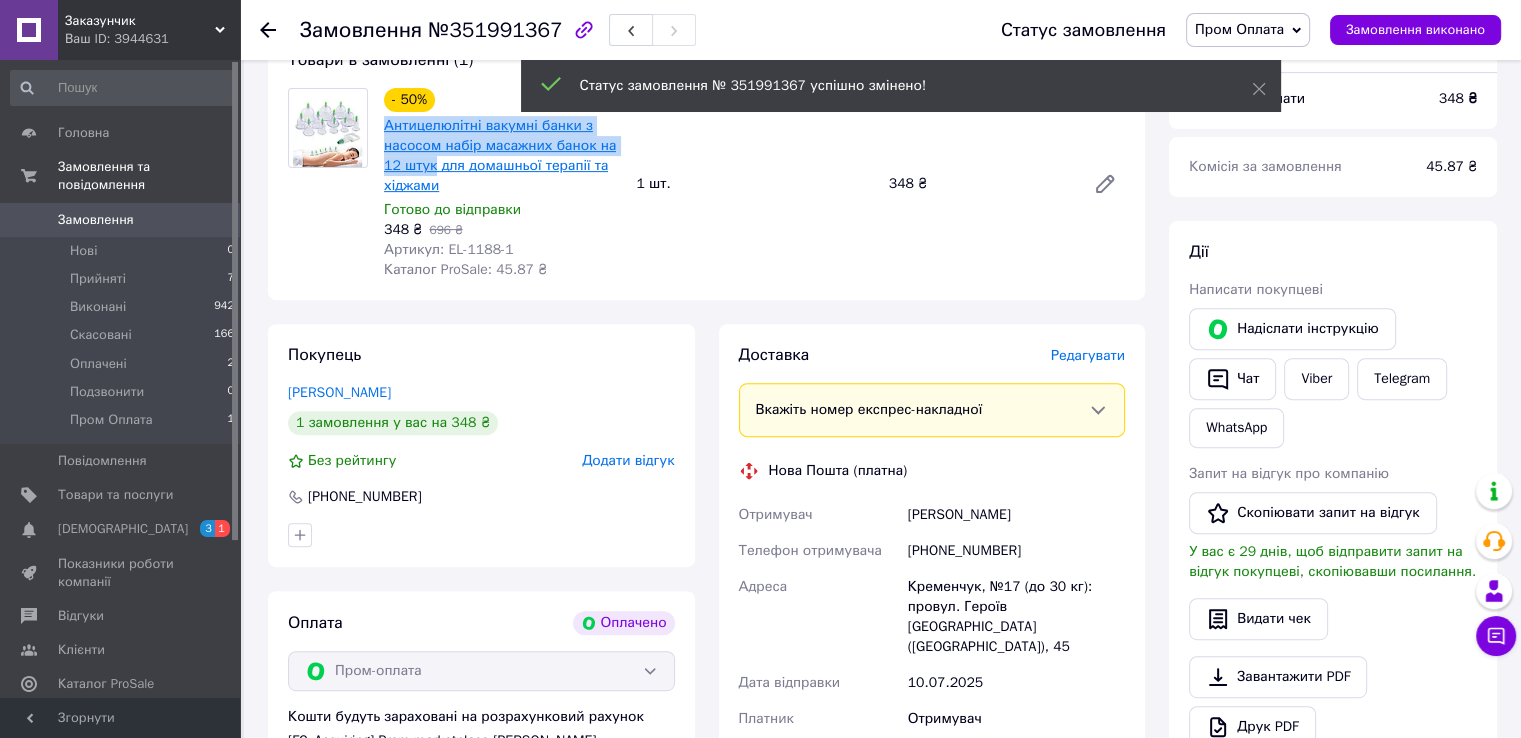drag, startPoint x: 376, startPoint y: 129, endPoint x: 432, endPoint y: 176, distance: 73.109505 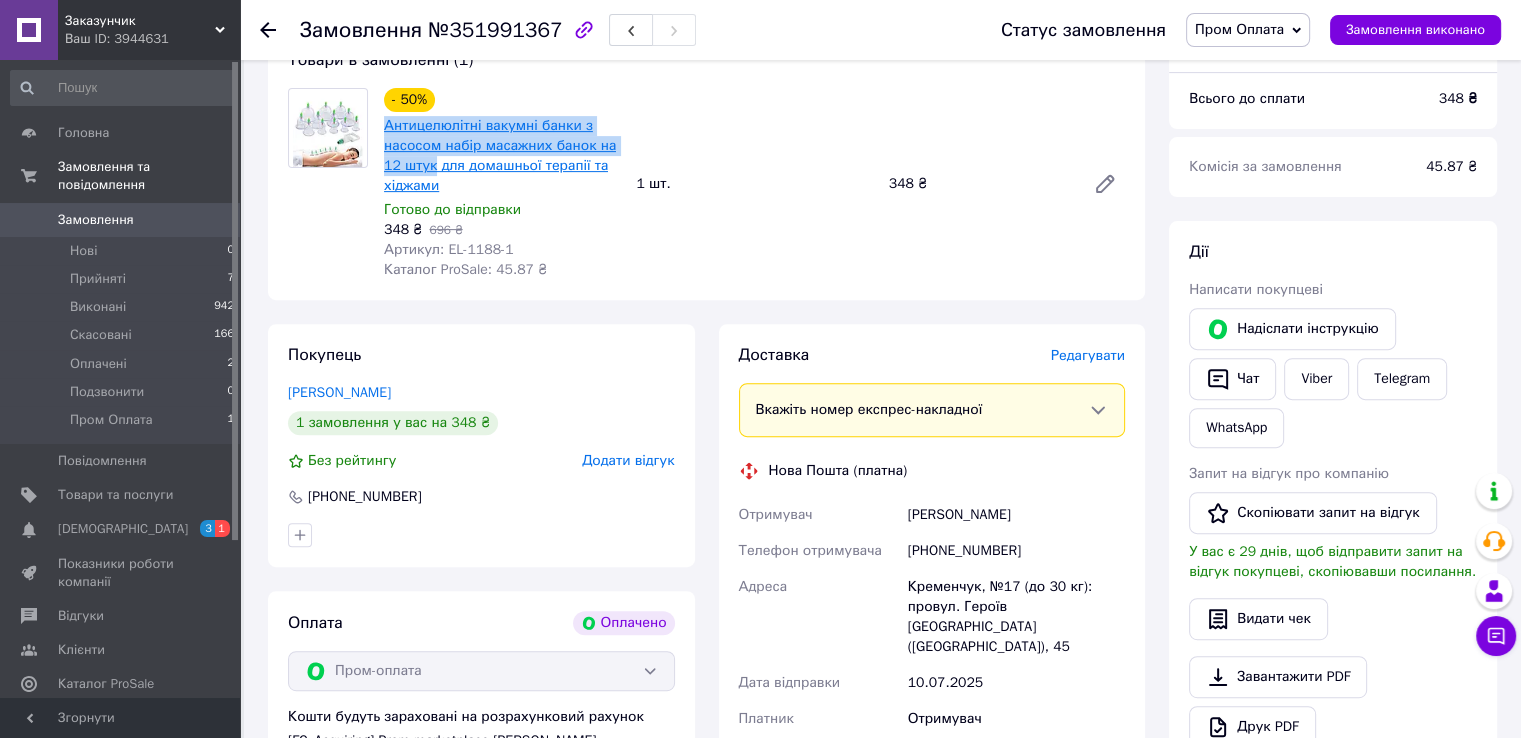 copy on "Антицелюлітні вакумні банки з насосом набір масажних банок на 12 штук" 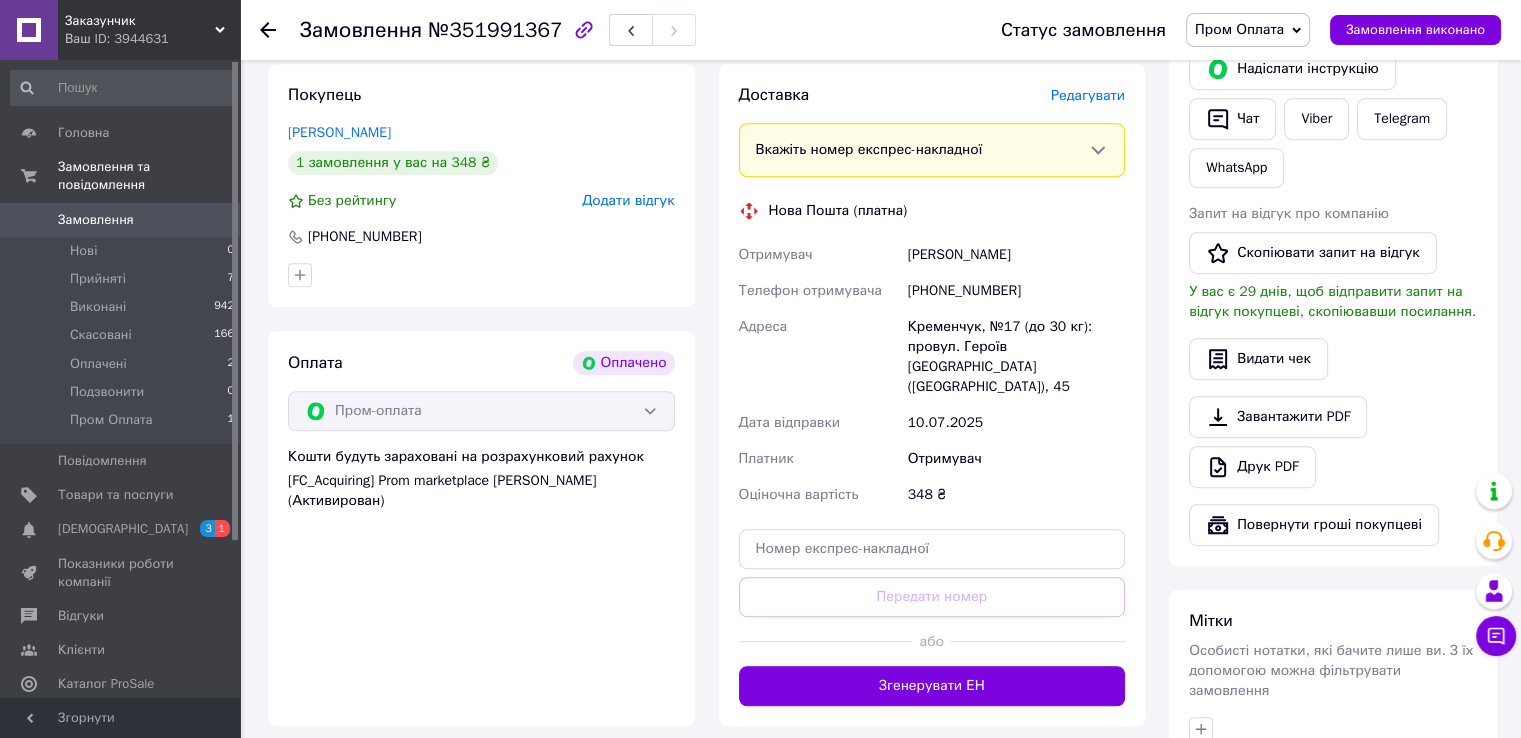 scroll, scrollTop: 1000, scrollLeft: 0, axis: vertical 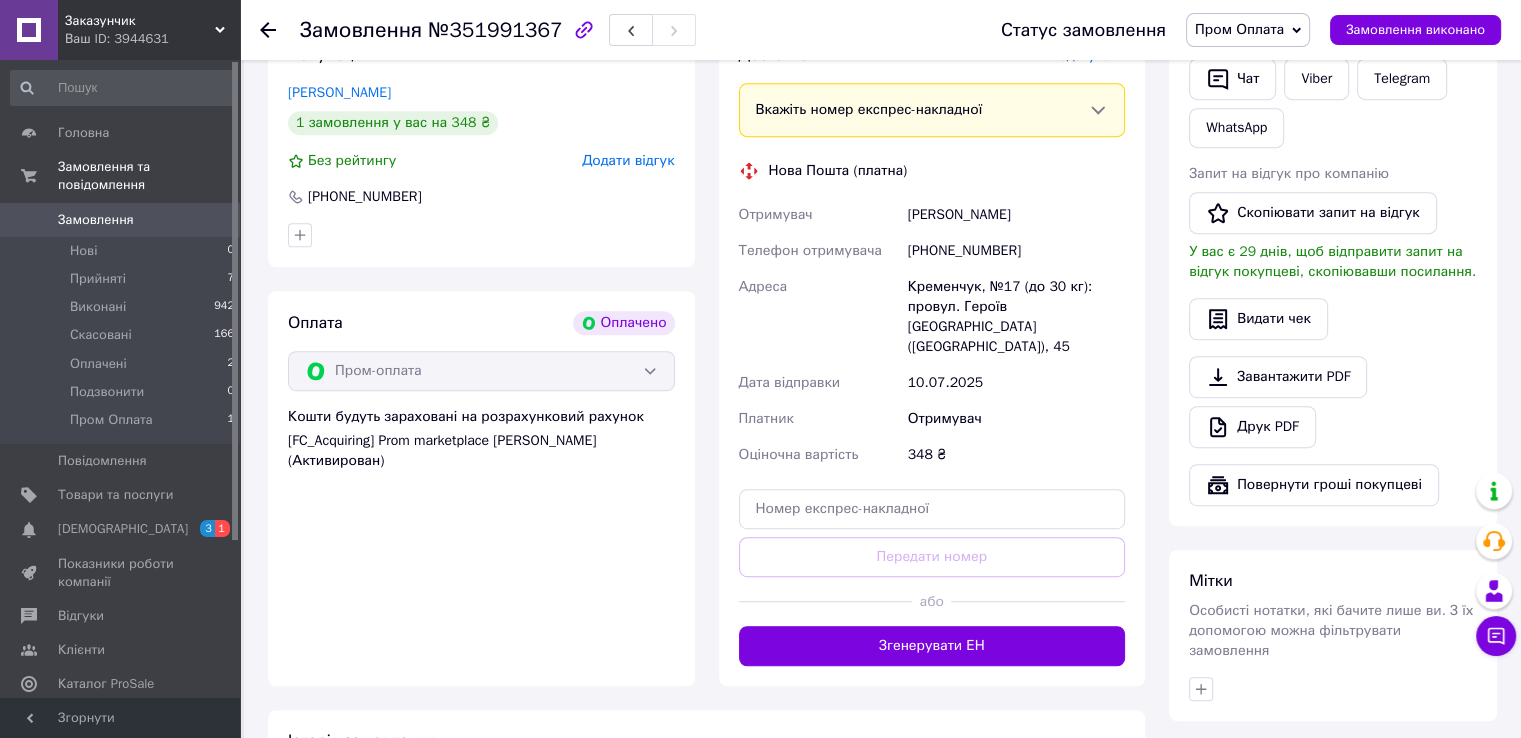 click on "[PHONE_NUMBER]" at bounding box center [1016, 251] 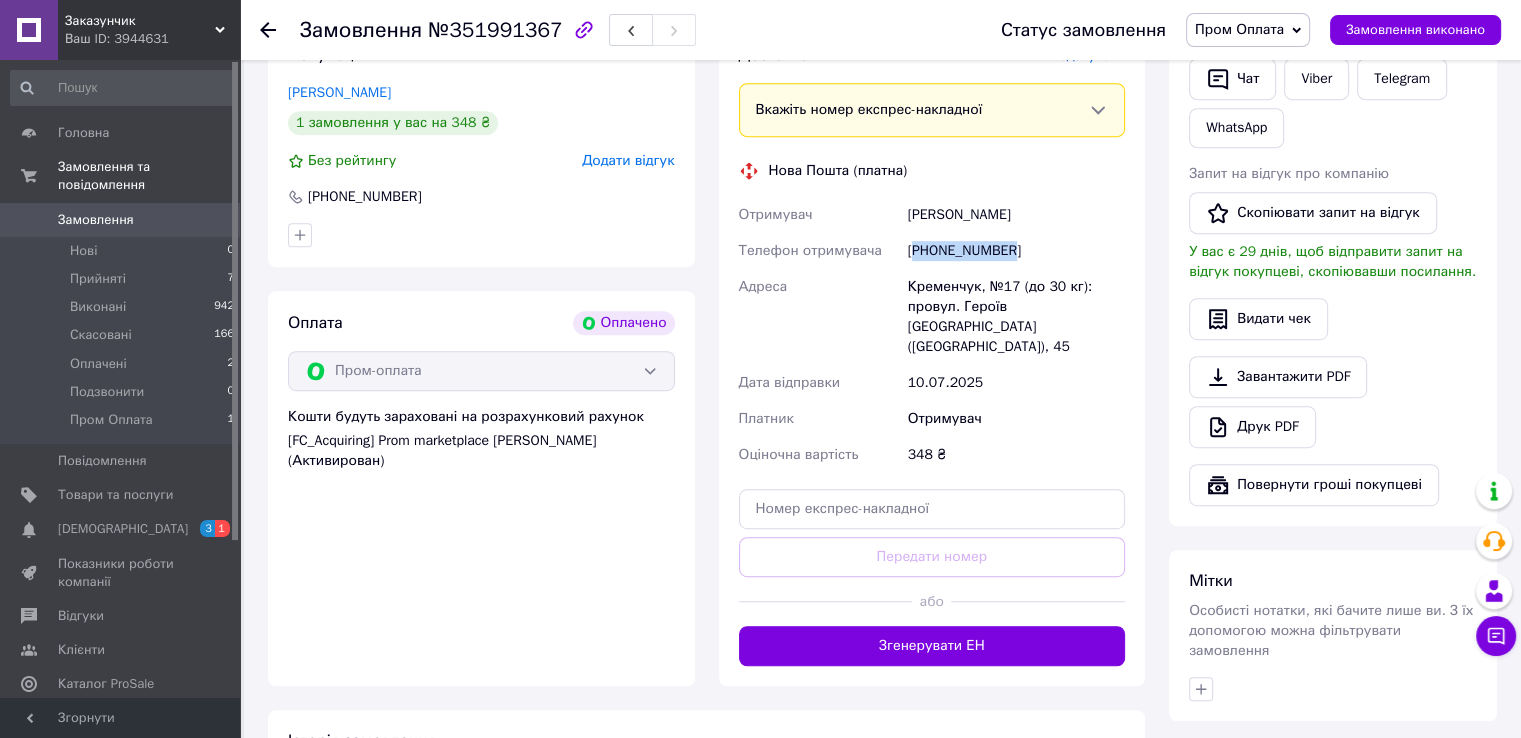 click on "[PHONE_NUMBER]" at bounding box center (1016, 251) 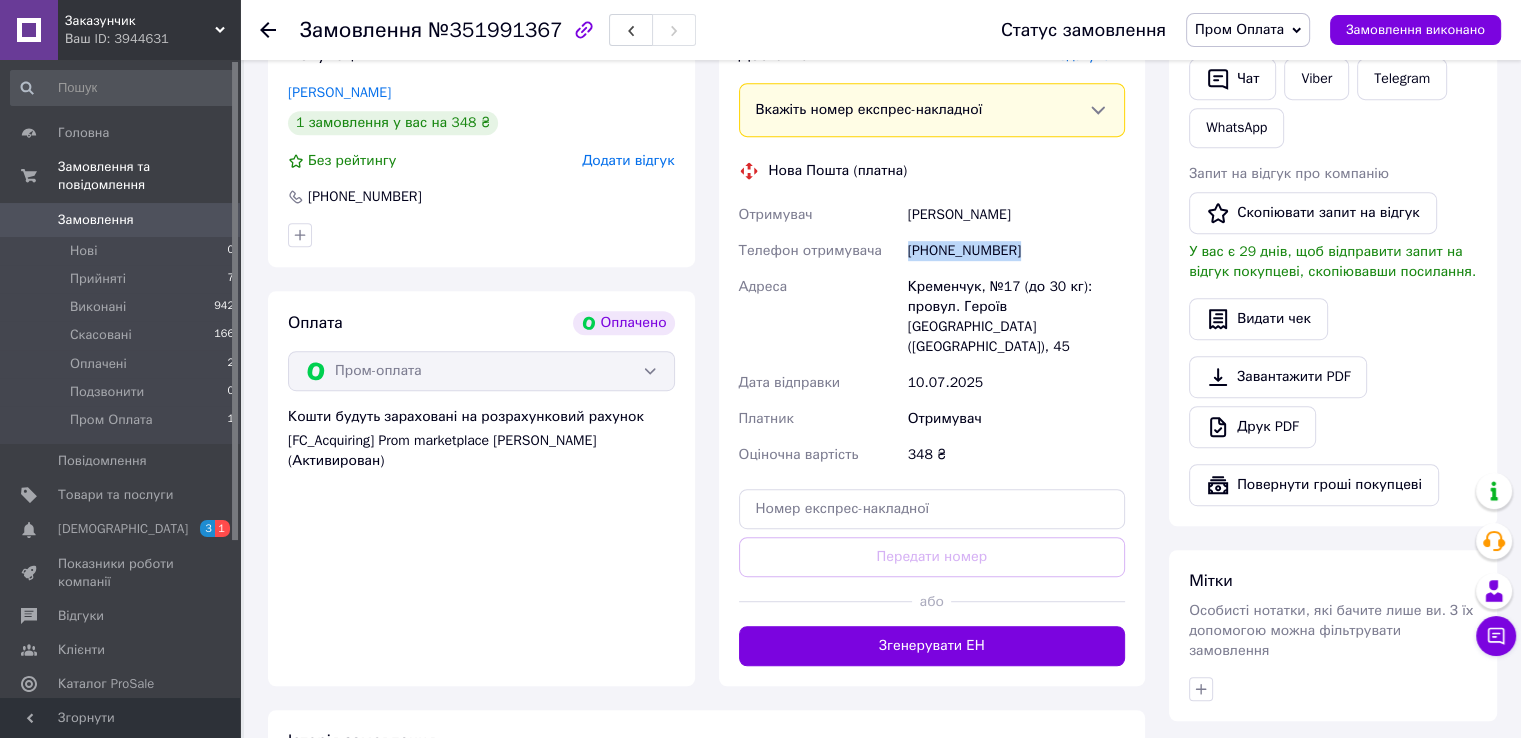 click on "+380969368677" at bounding box center [1016, 251] 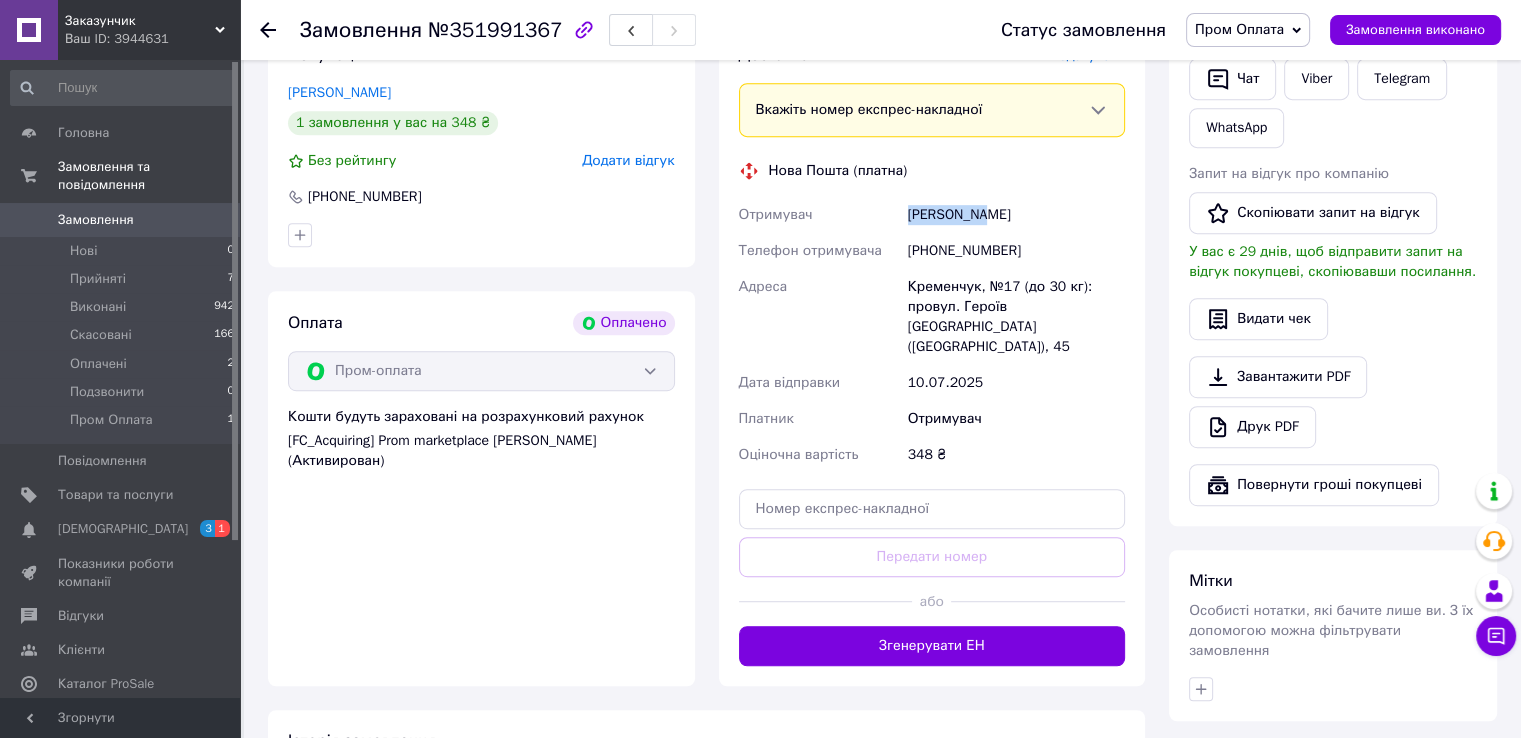 click on "Дорошенко Юлия" at bounding box center [1016, 215] 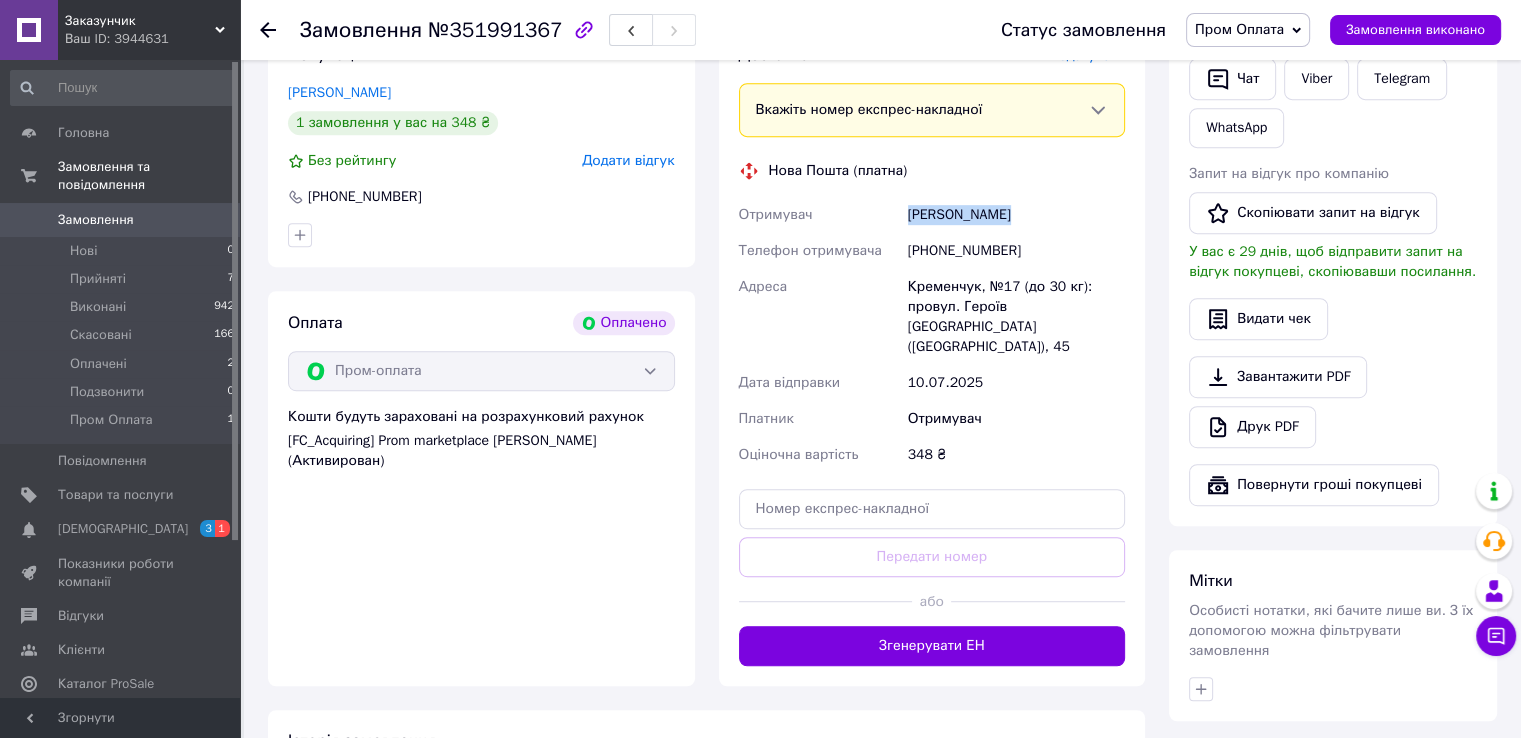 click on "Дорошенко Юлия" at bounding box center (1016, 215) 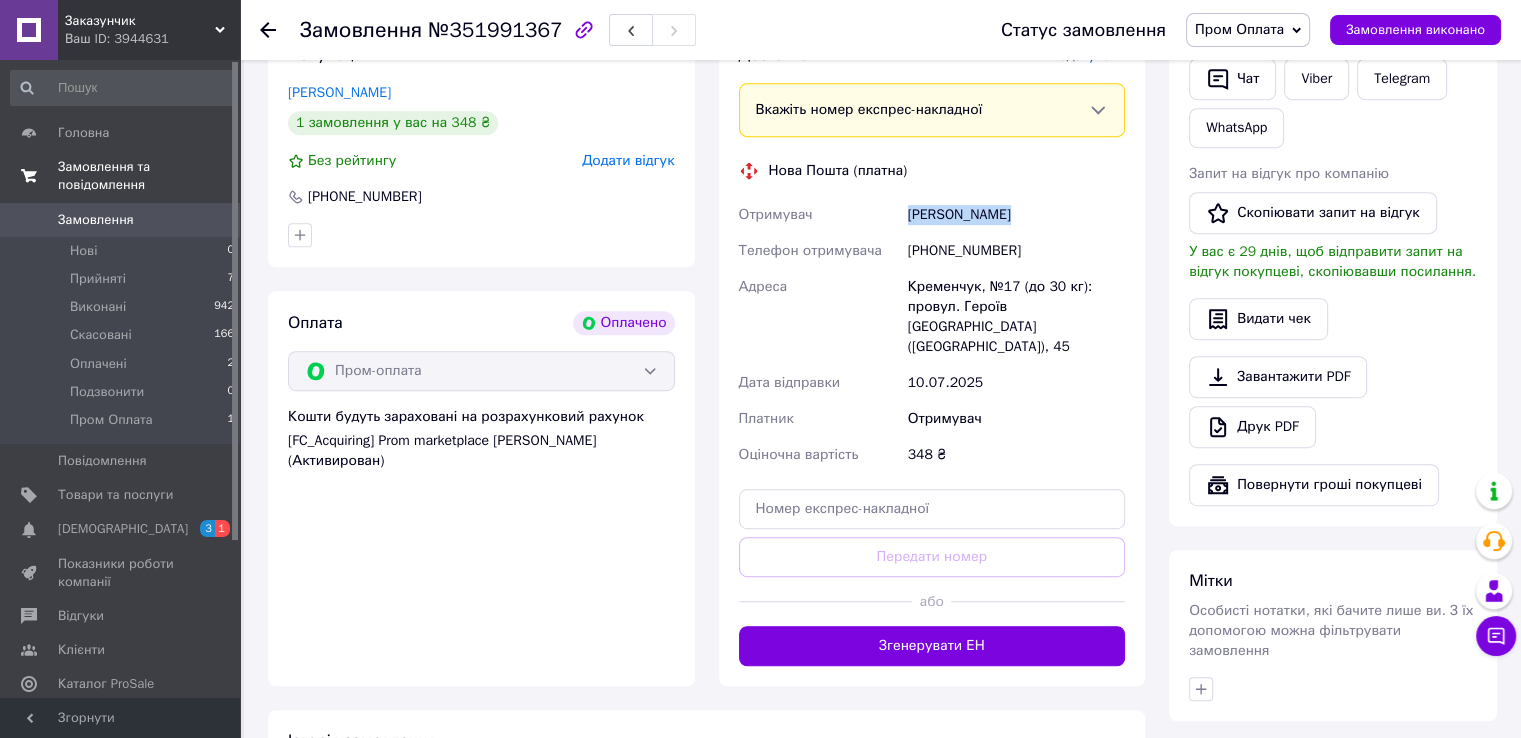 click on "Замовлення" at bounding box center [121, 220] 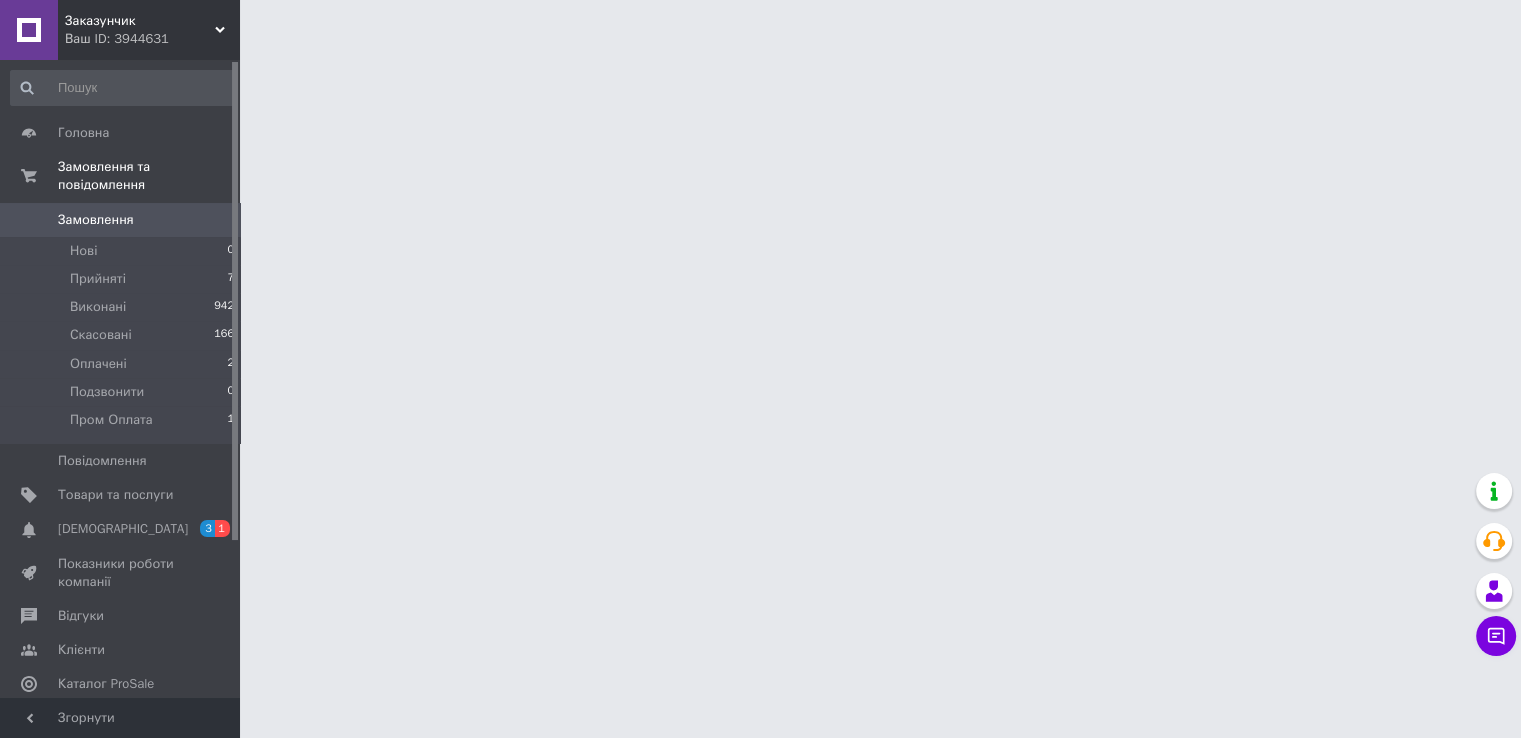 scroll, scrollTop: 0, scrollLeft: 0, axis: both 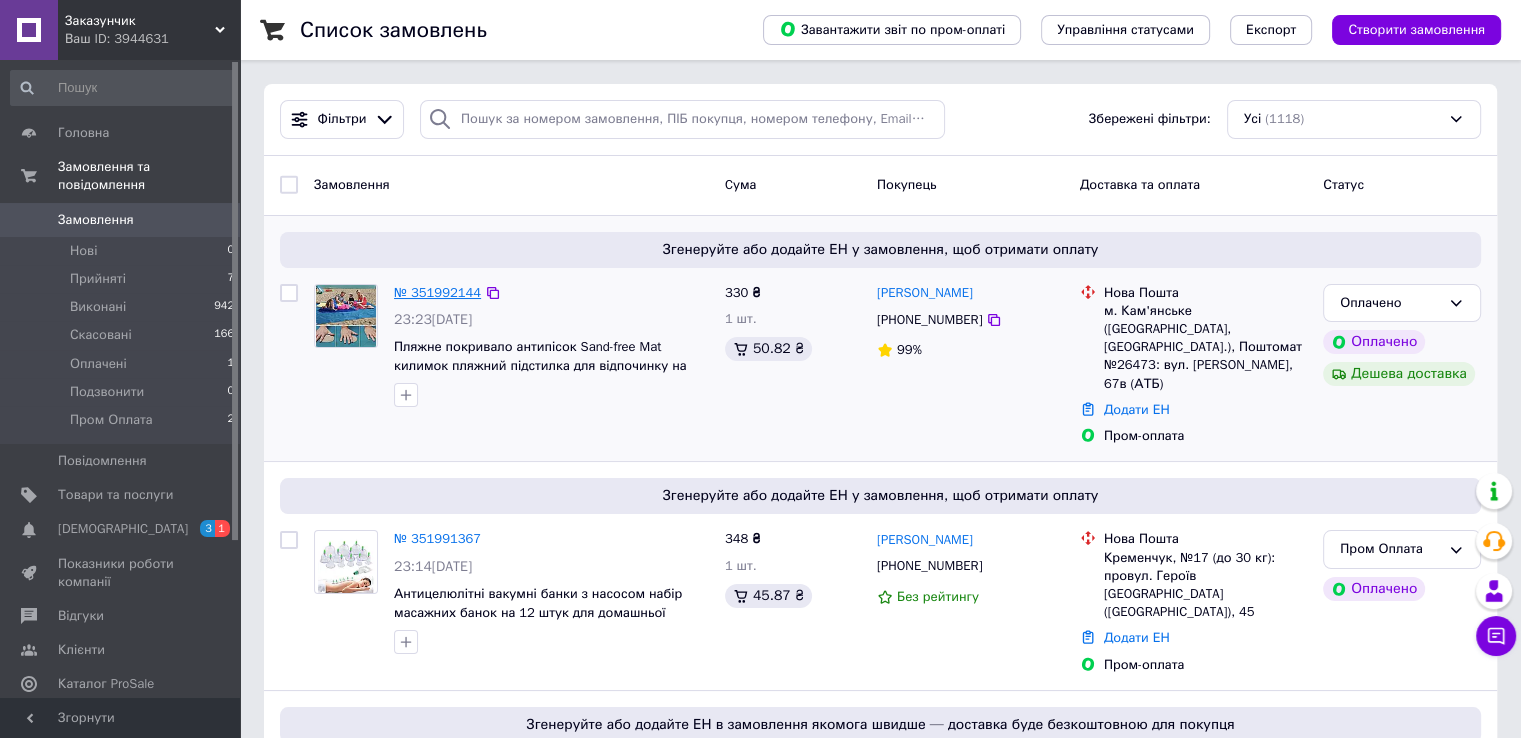 click on "№ 351992144" at bounding box center (437, 292) 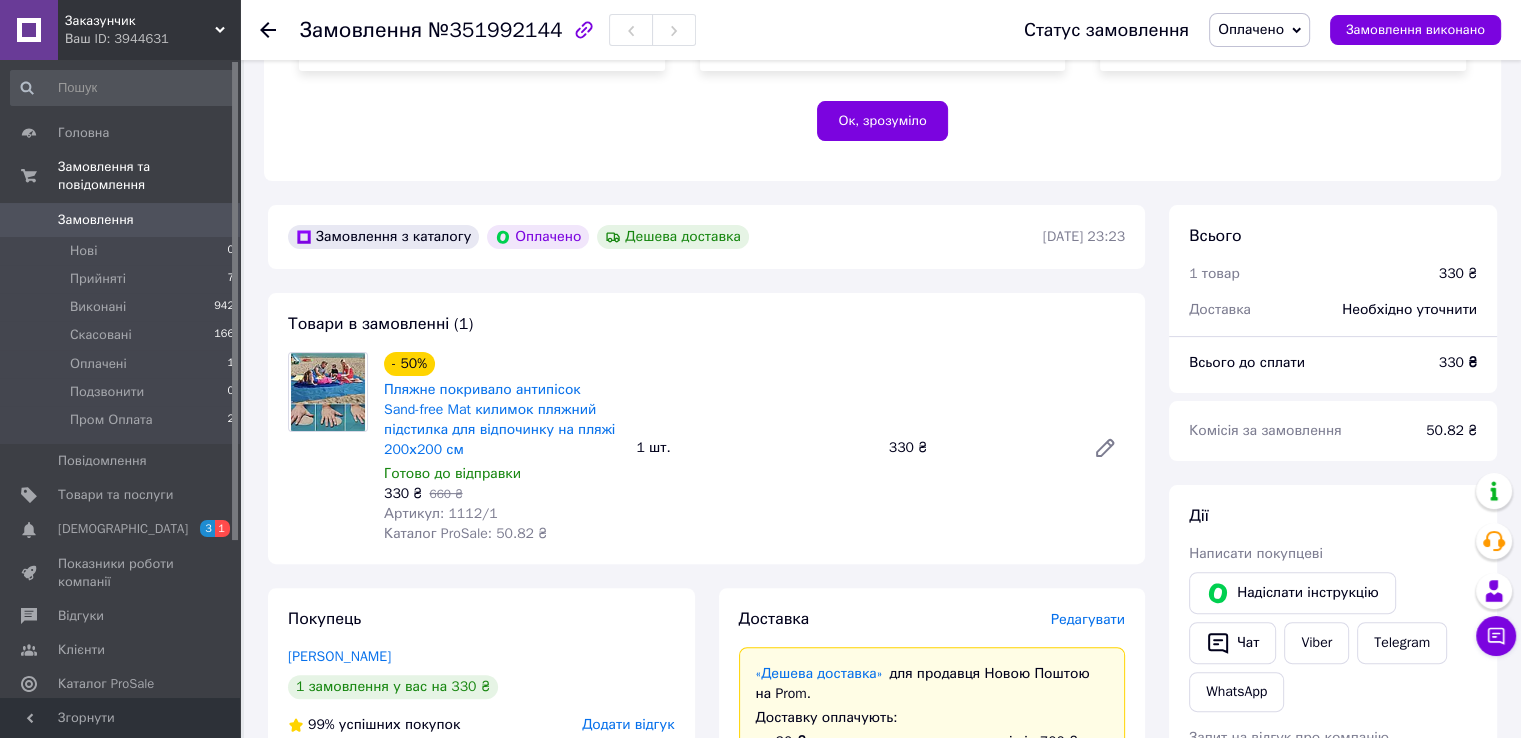 scroll, scrollTop: 500, scrollLeft: 0, axis: vertical 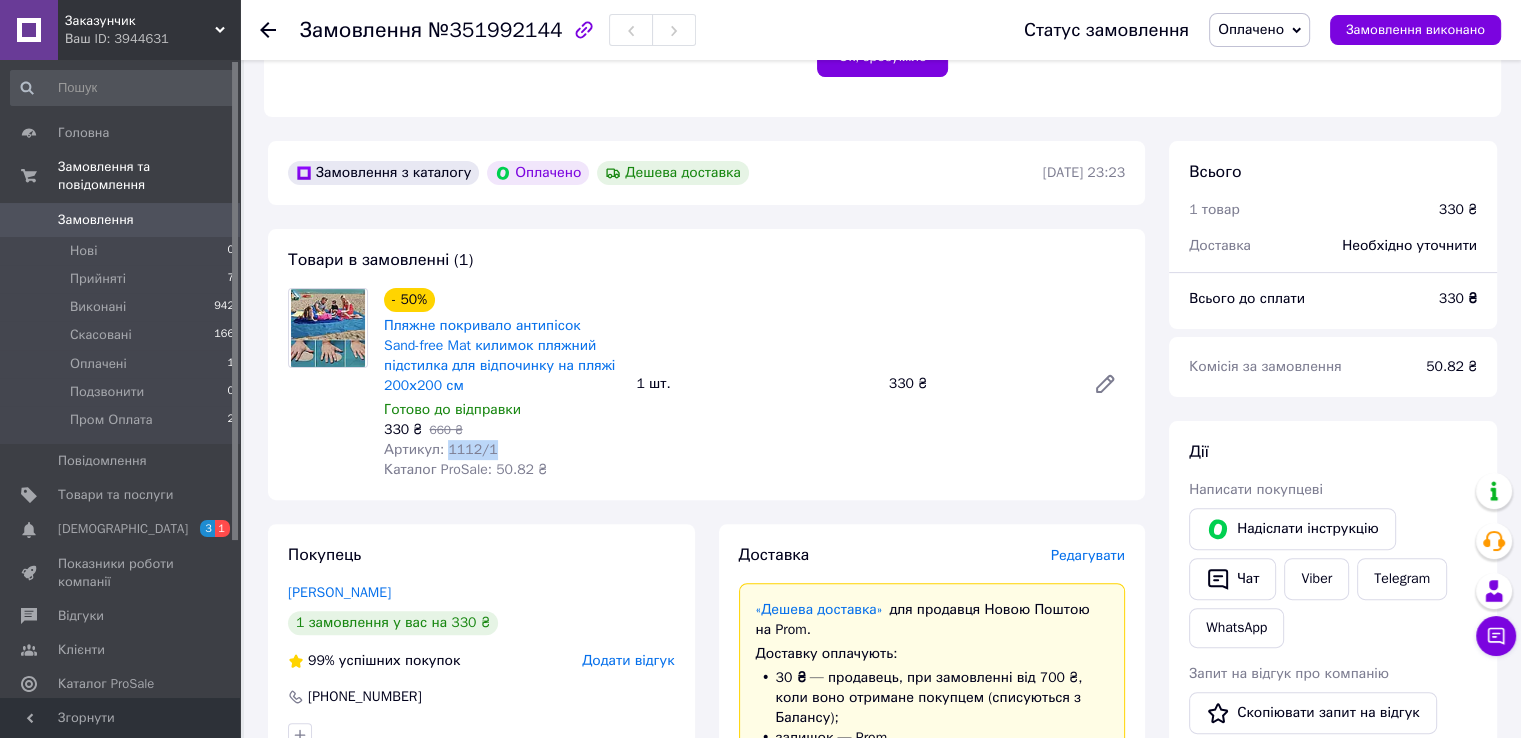drag, startPoint x: 444, startPoint y: 453, endPoint x: 500, endPoint y: 458, distance: 56.22277 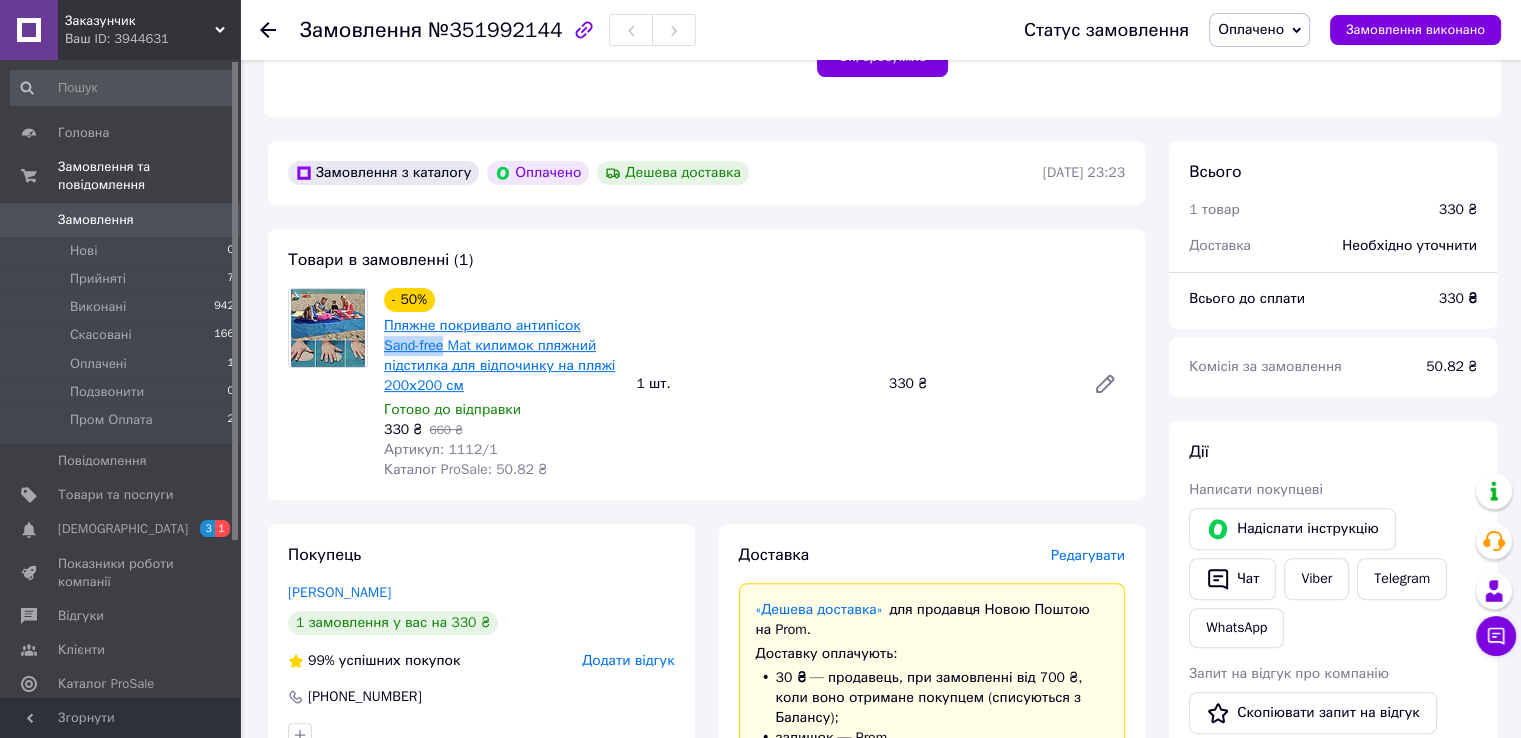 drag, startPoint x: 580, startPoint y: 313, endPoint x: 407, endPoint y: 353, distance: 177.56407 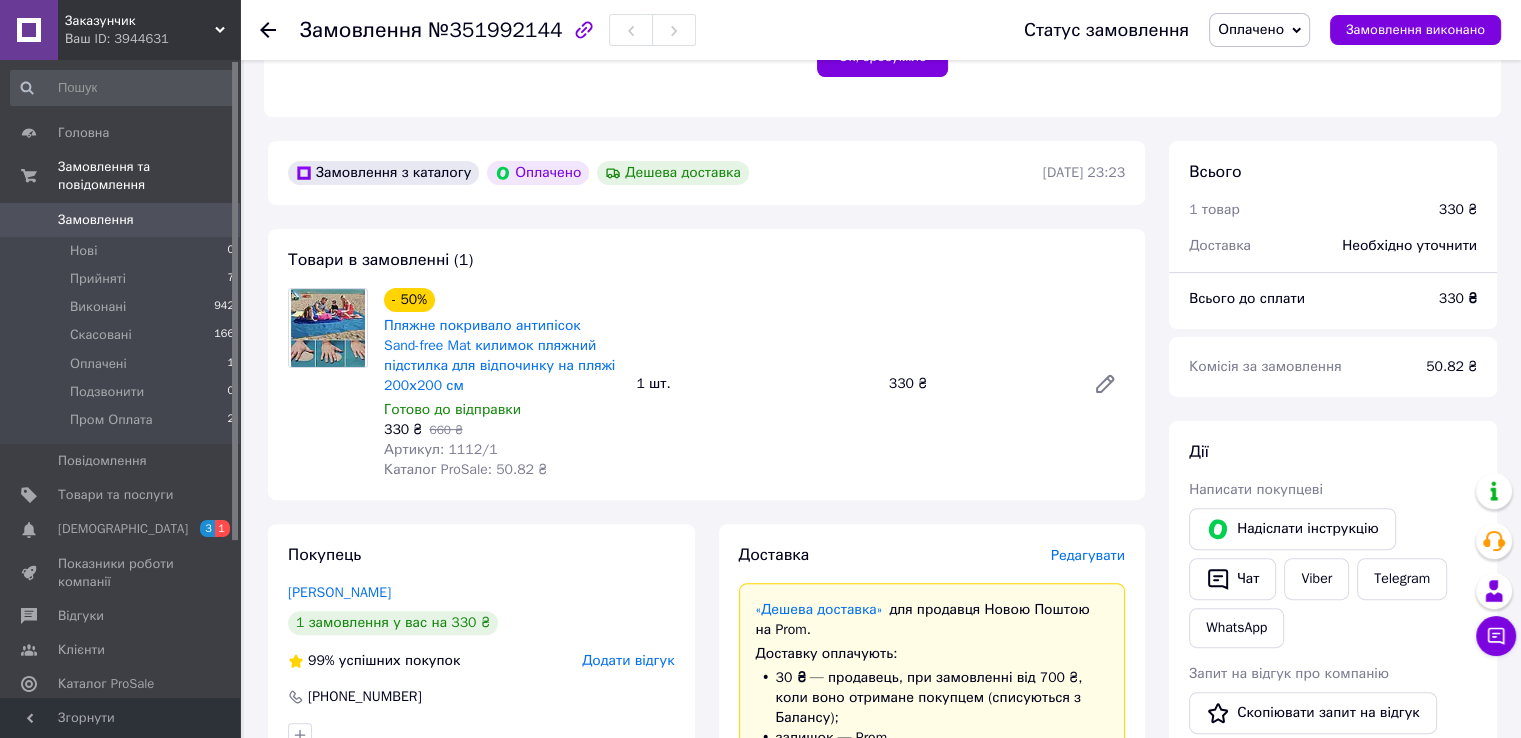 drag, startPoint x: 1043, startPoint y: 13, endPoint x: 873, endPoint y: 163, distance: 226.71568 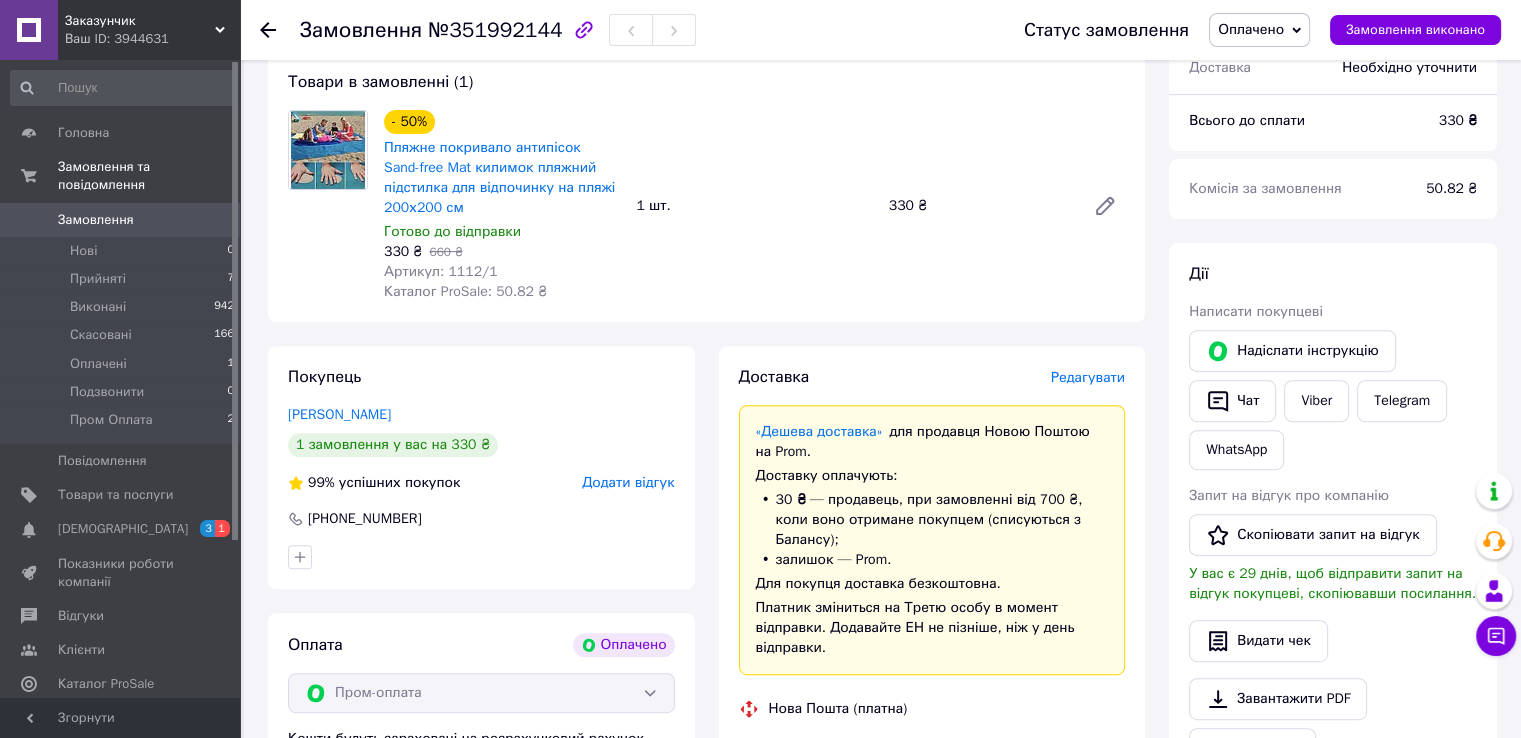 scroll, scrollTop: 800, scrollLeft: 0, axis: vertical 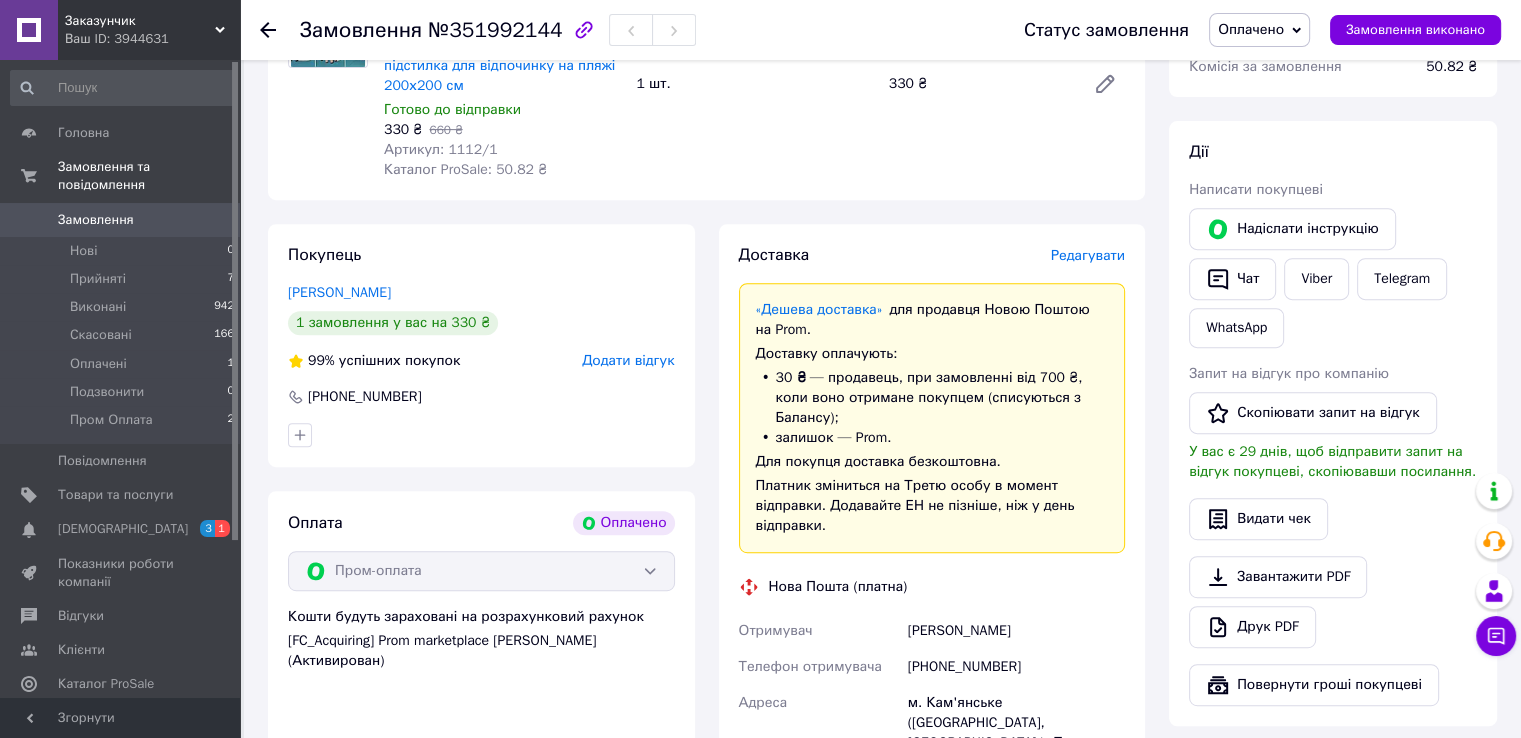 click on "+380988154196" at bounding box center (1016, 667) 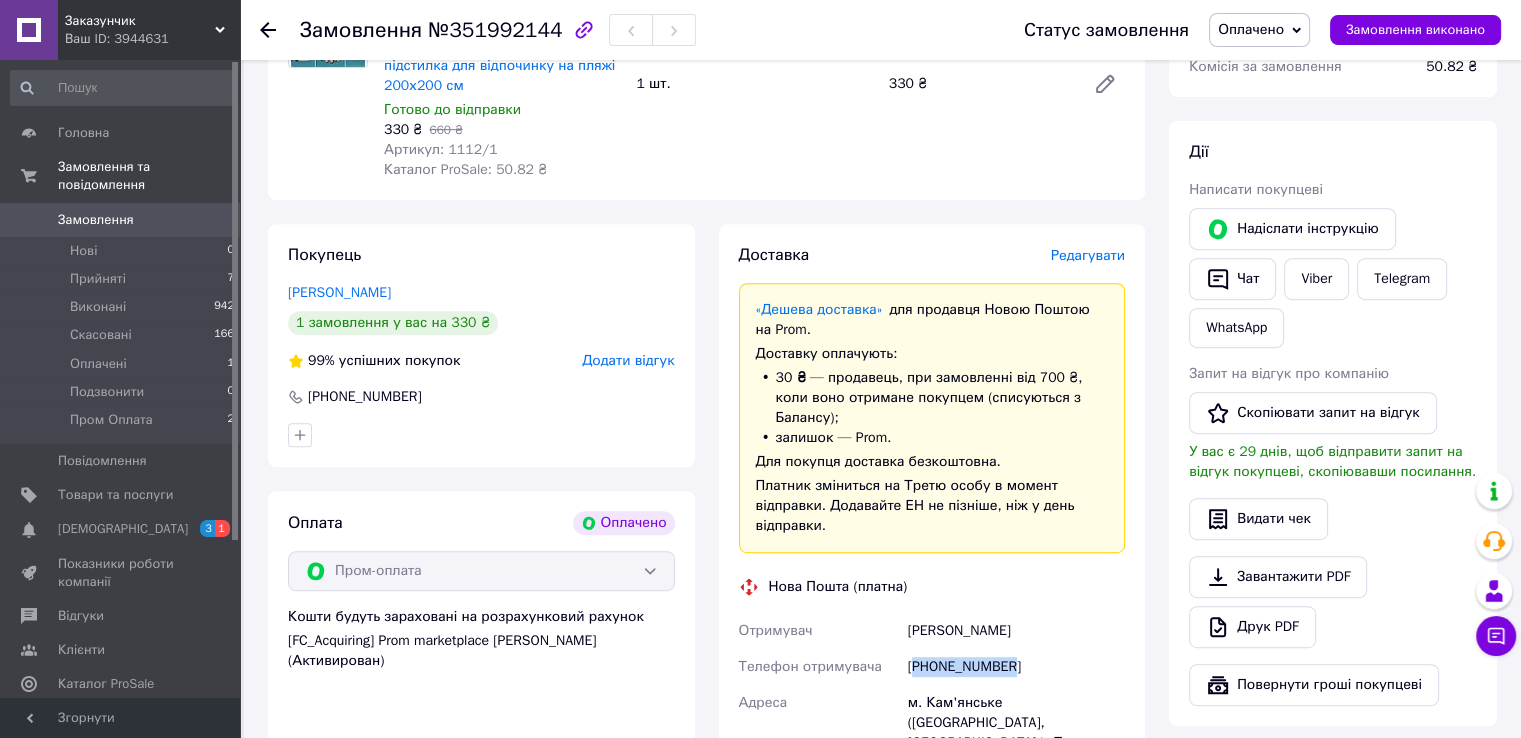 click on "+380988154196" at bounding box center [1016, 667] 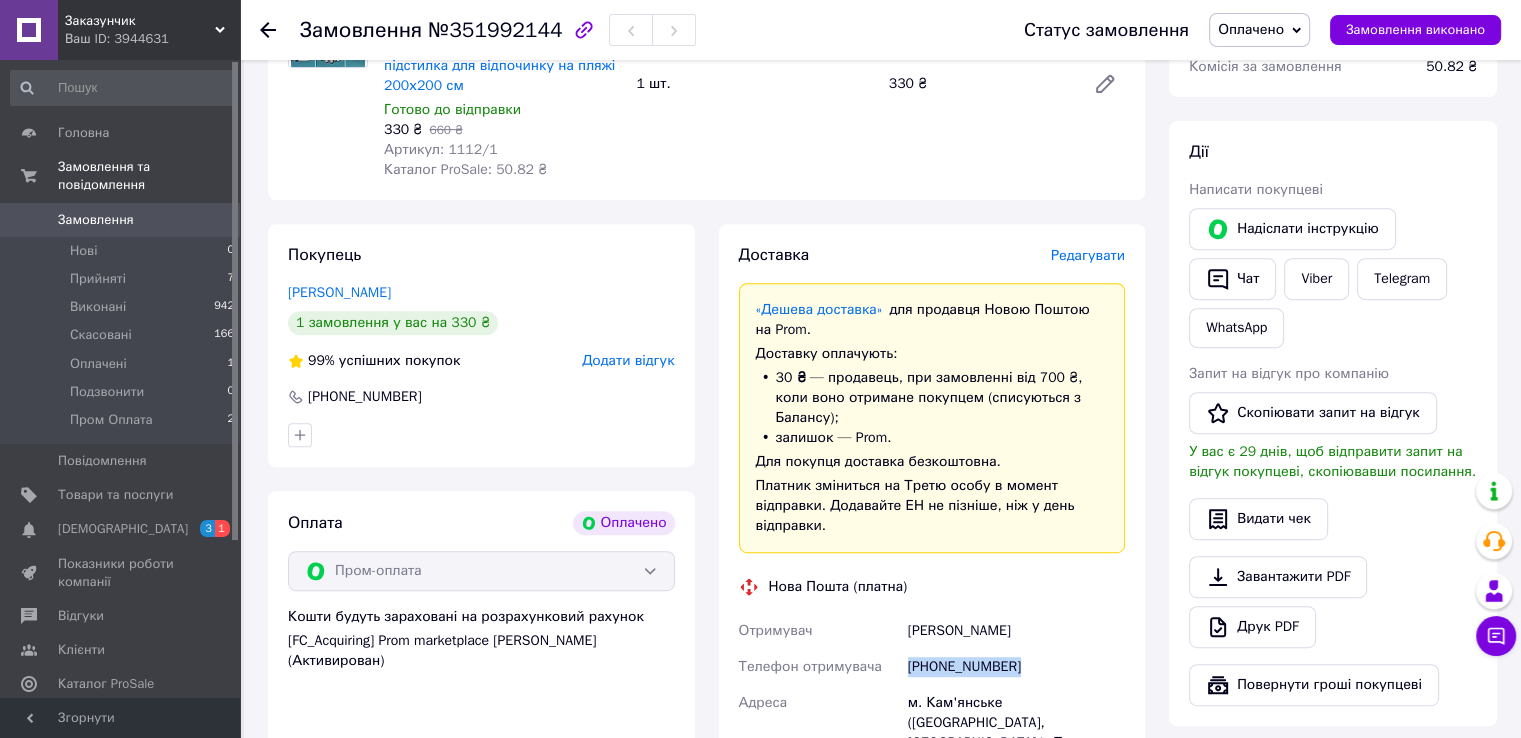 click on "+380988154196" at bounding box center [1016, 667] 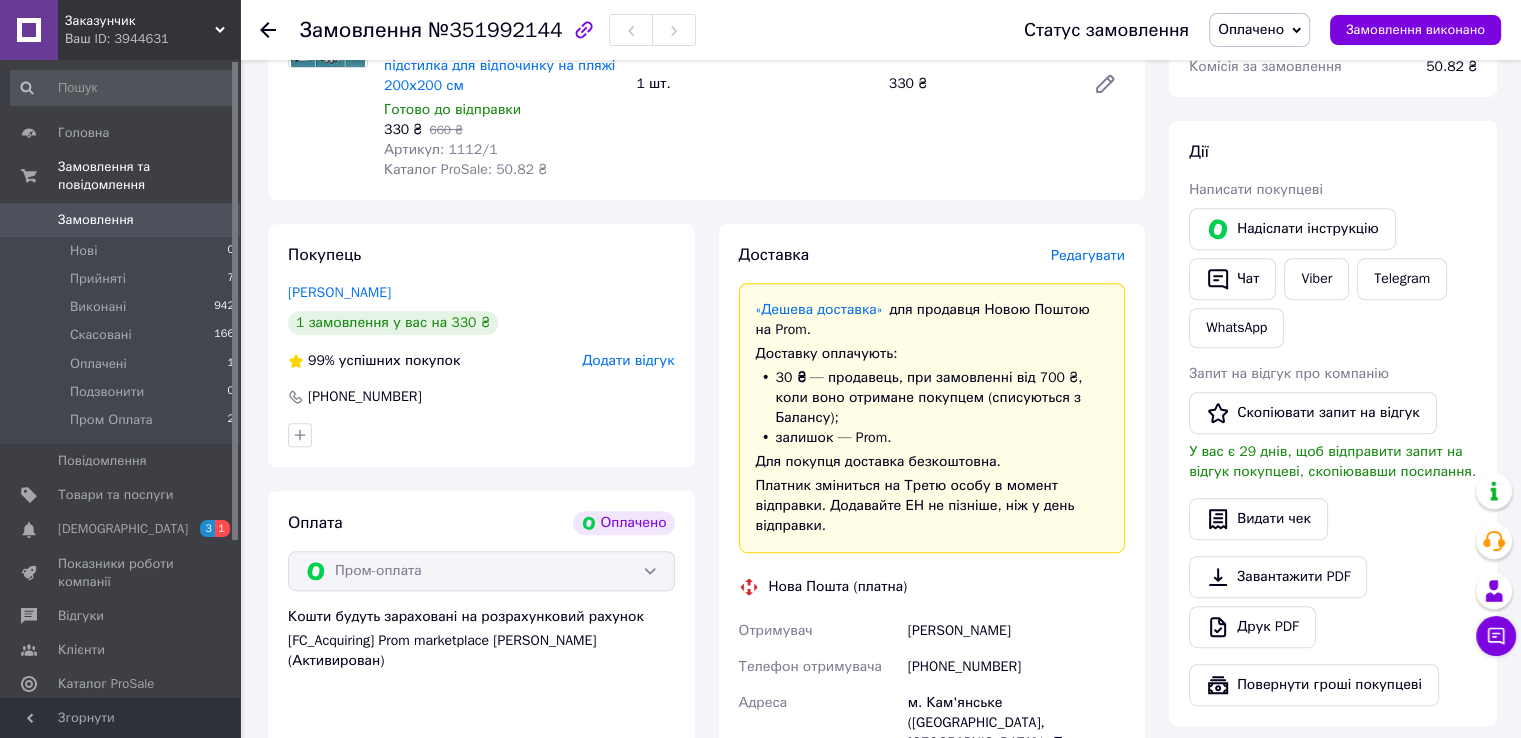 click on "Адреса" at bounding box center [819, 743] 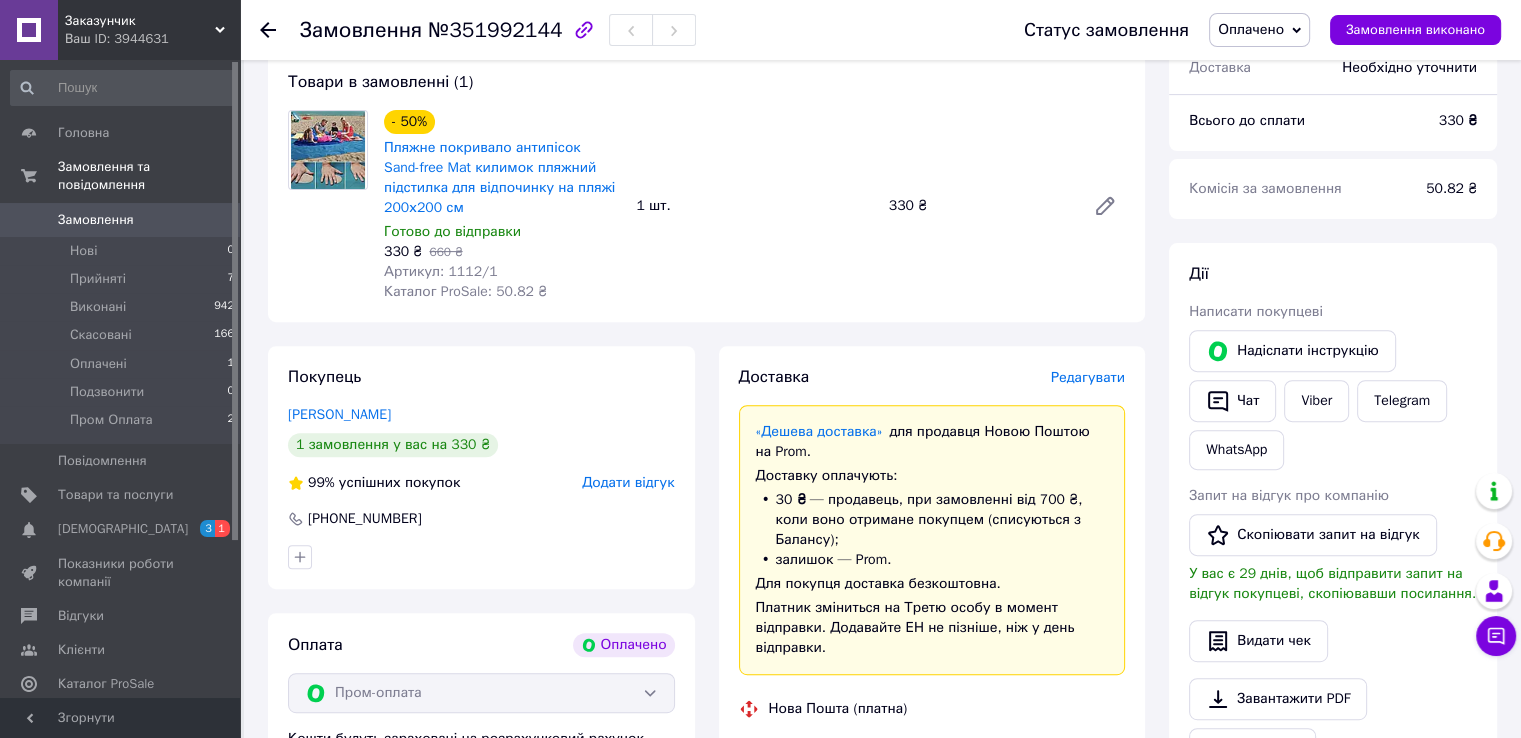scroll, scrollTop: 700, scrollLeft: 0, axis: vertical 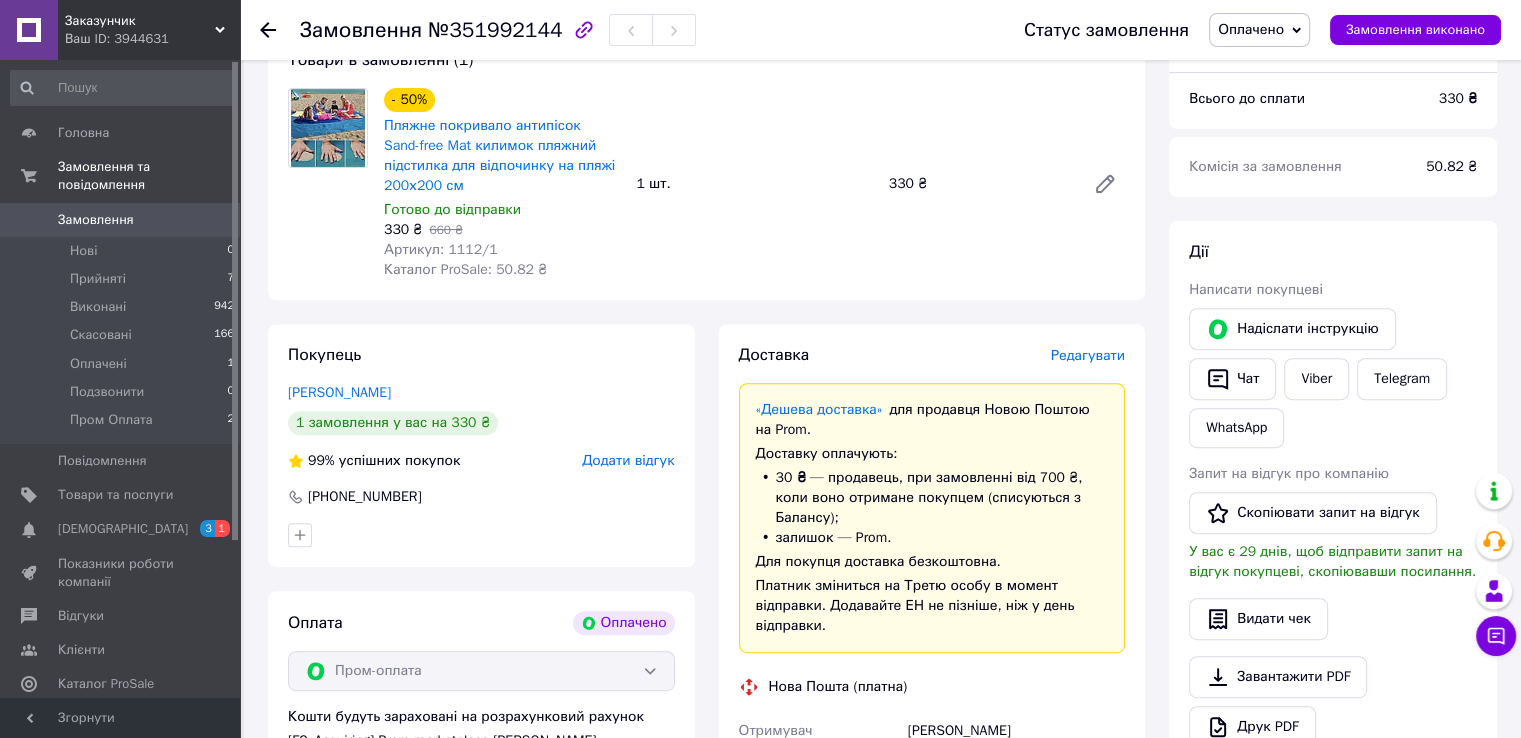 click on "Оплачено" at bounding box center (1251, 29) 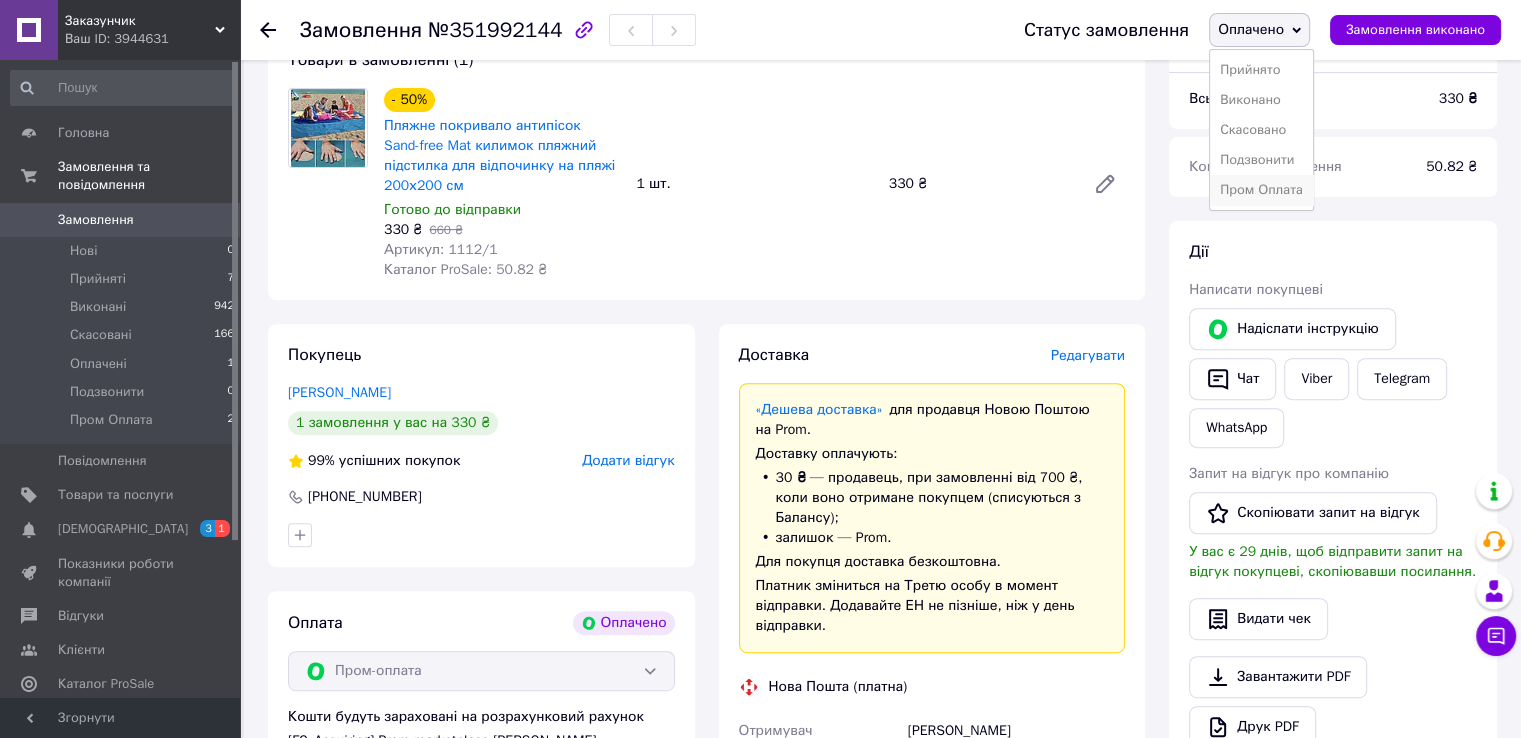 click on "Пром Оплата" at bounding box center (1261, 190) 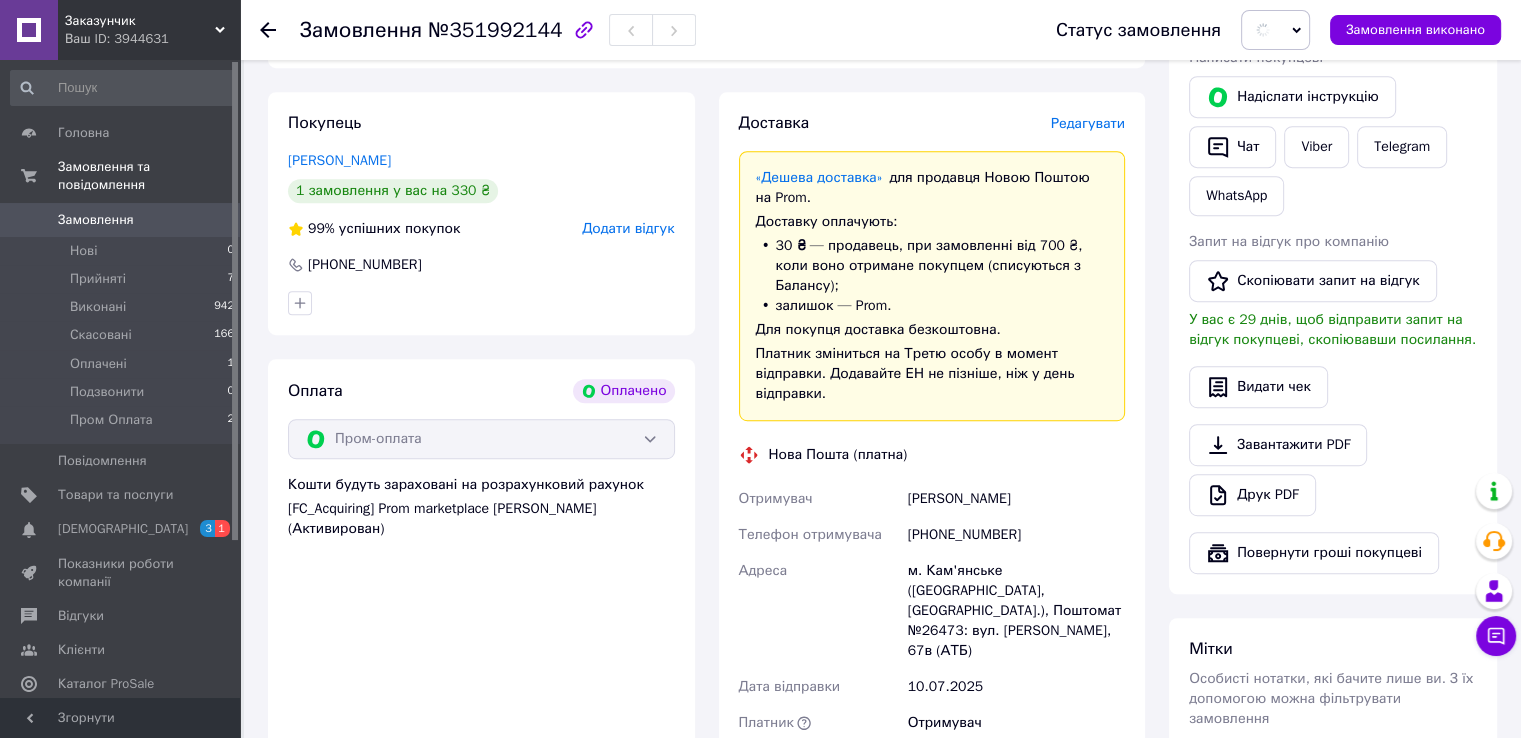 scroll, scrollTop: 1100, scrollLeft: 0, axis: vertical 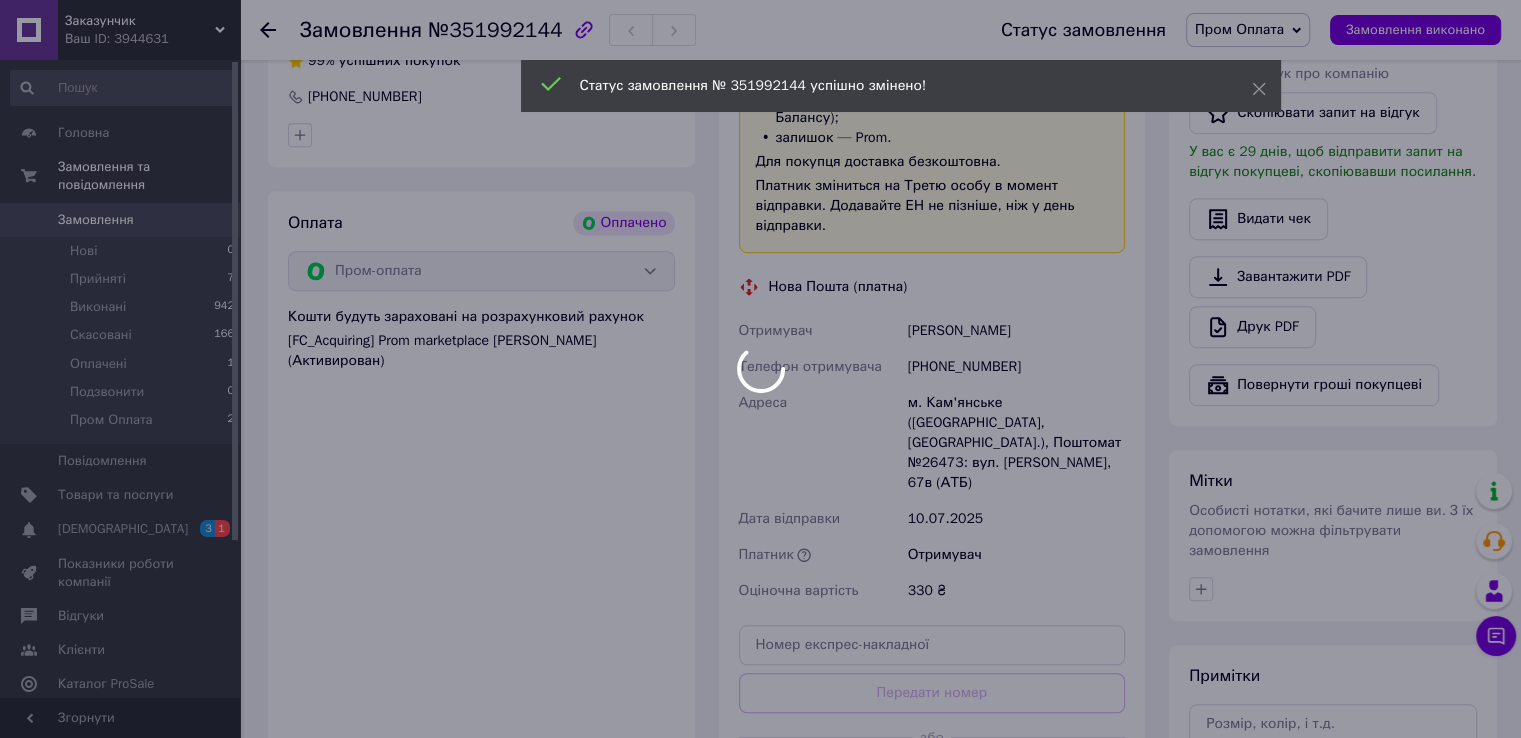 click at bounding box center [760, 369] 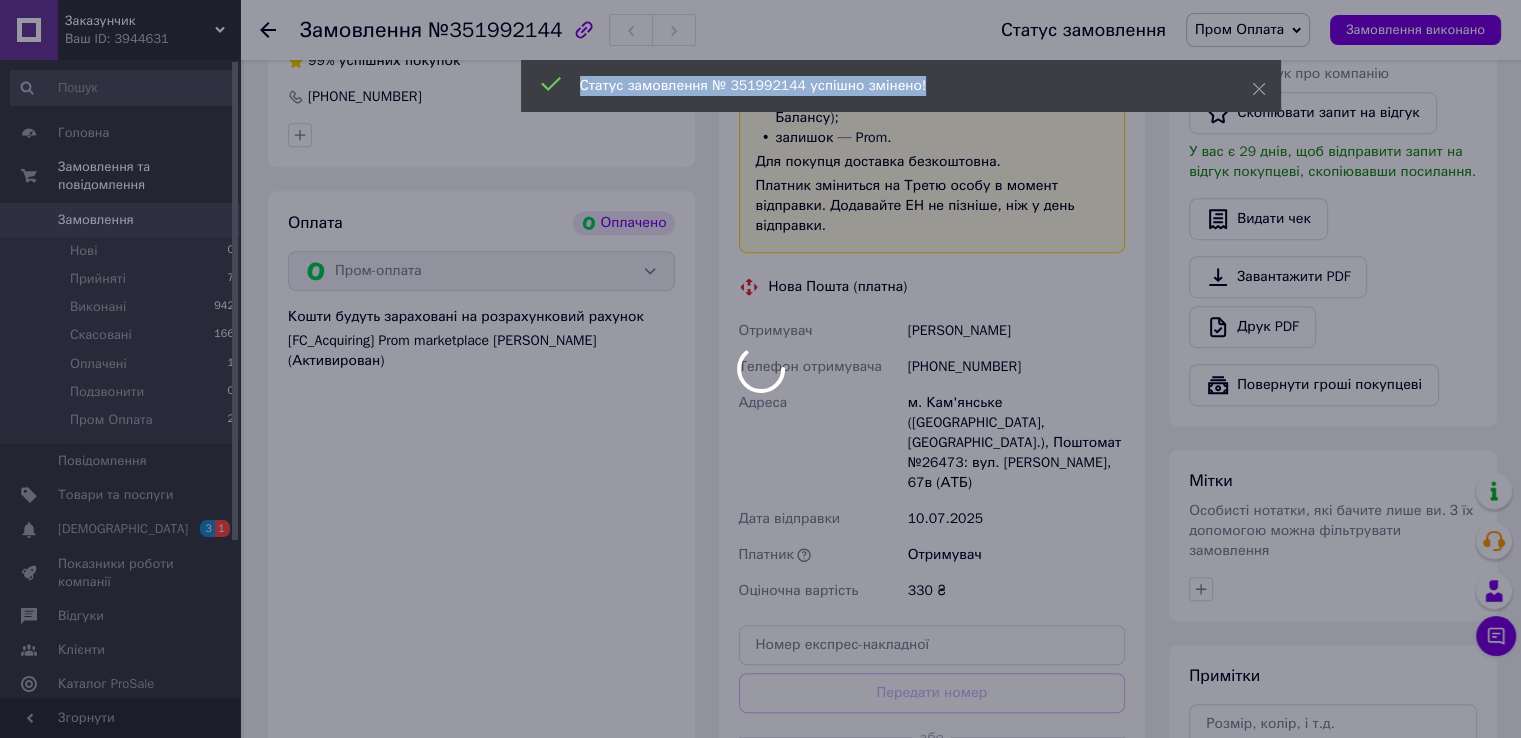 click at bounding box center (760, 369) 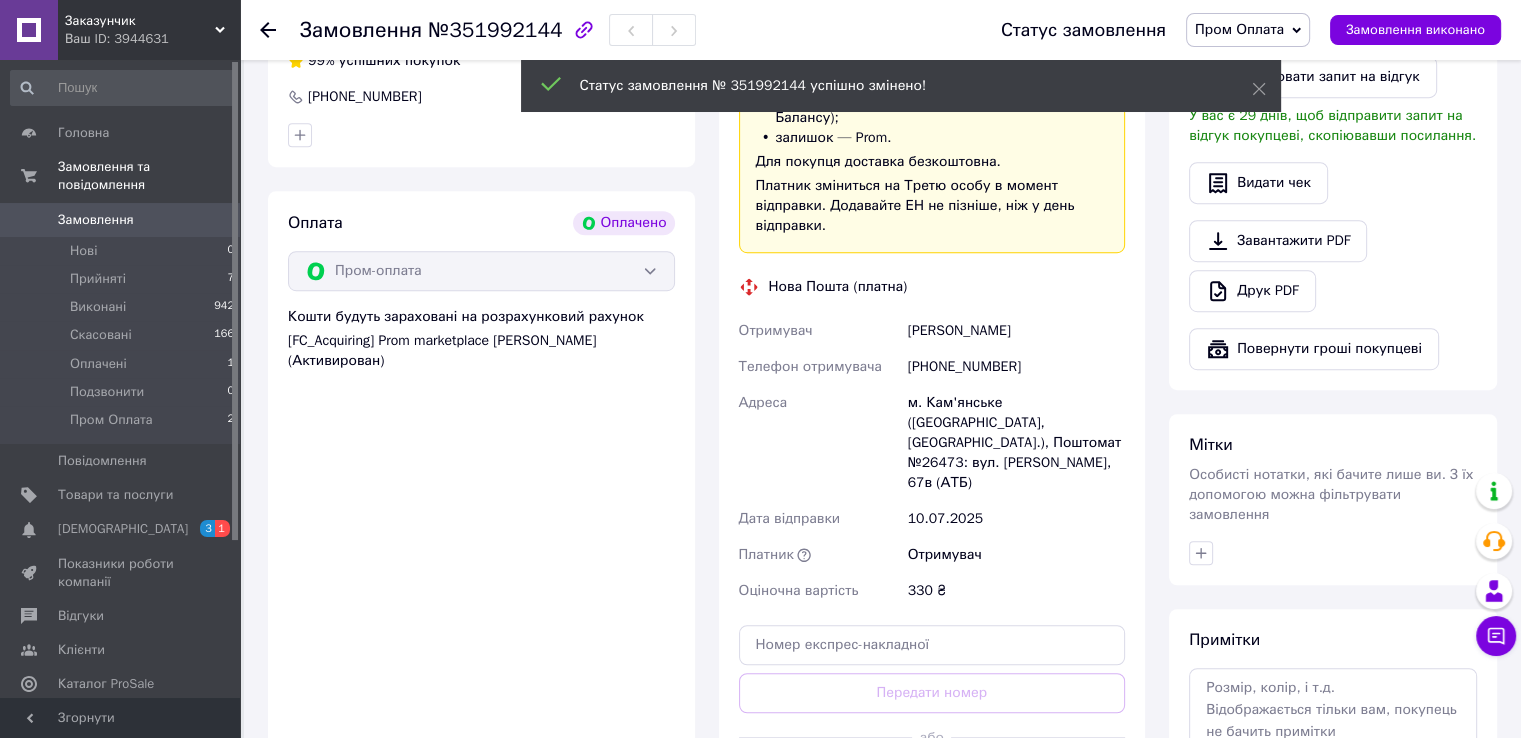 click on "Горбенко Олександра" at bounding box center [1016, 331] 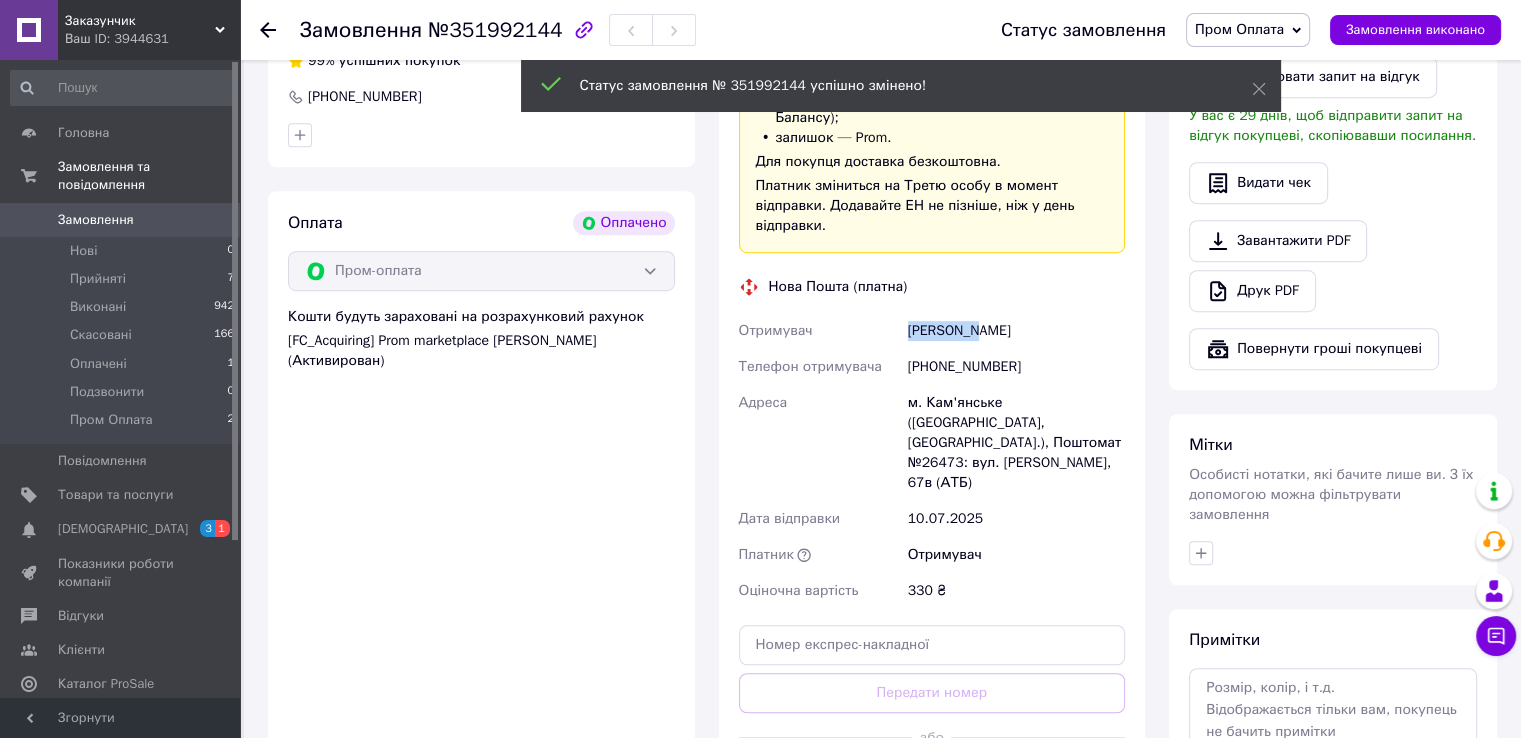 click on "Горбенко Олександра" at bounding box center [1016, 331] 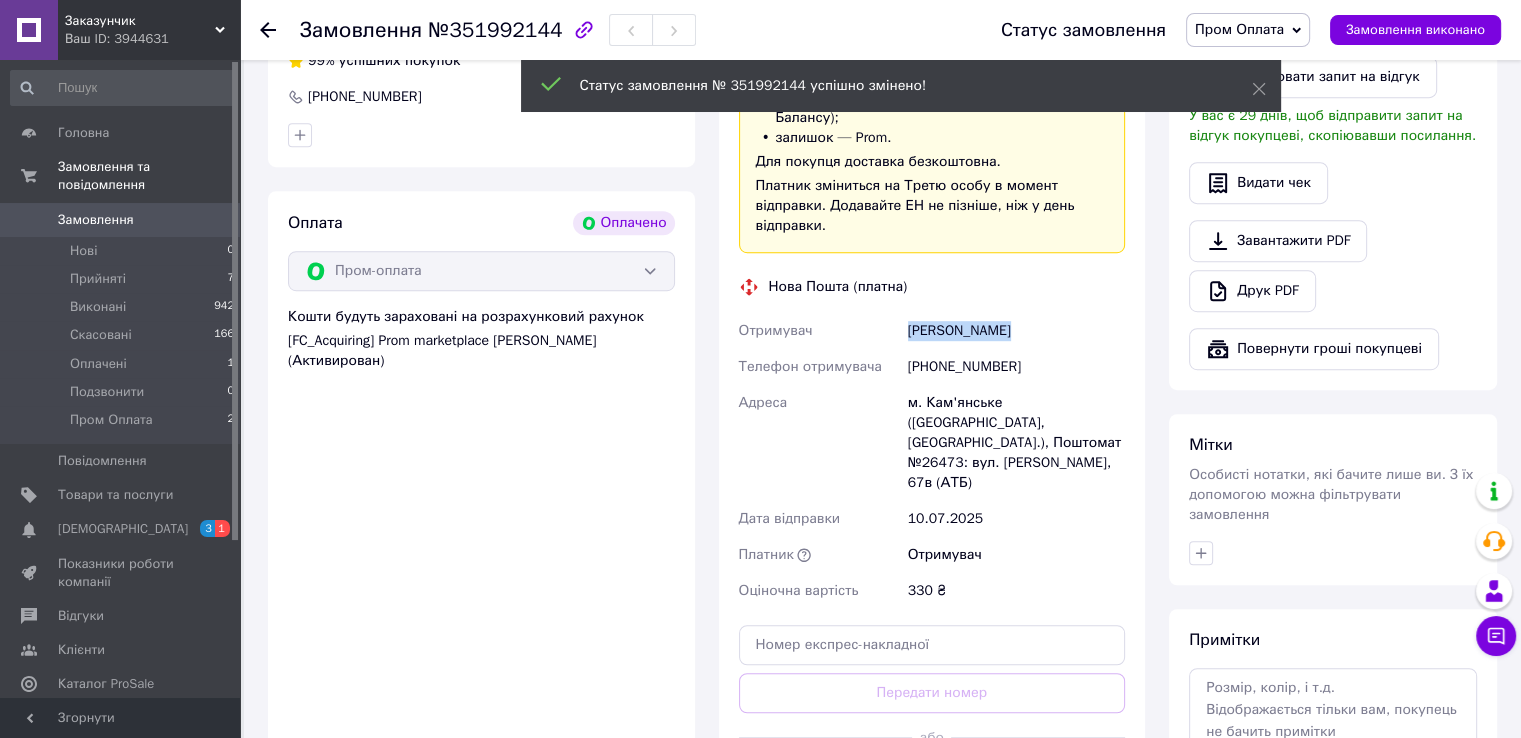 click on "Горбенко Олександра" at bounding box center [1016, 331] 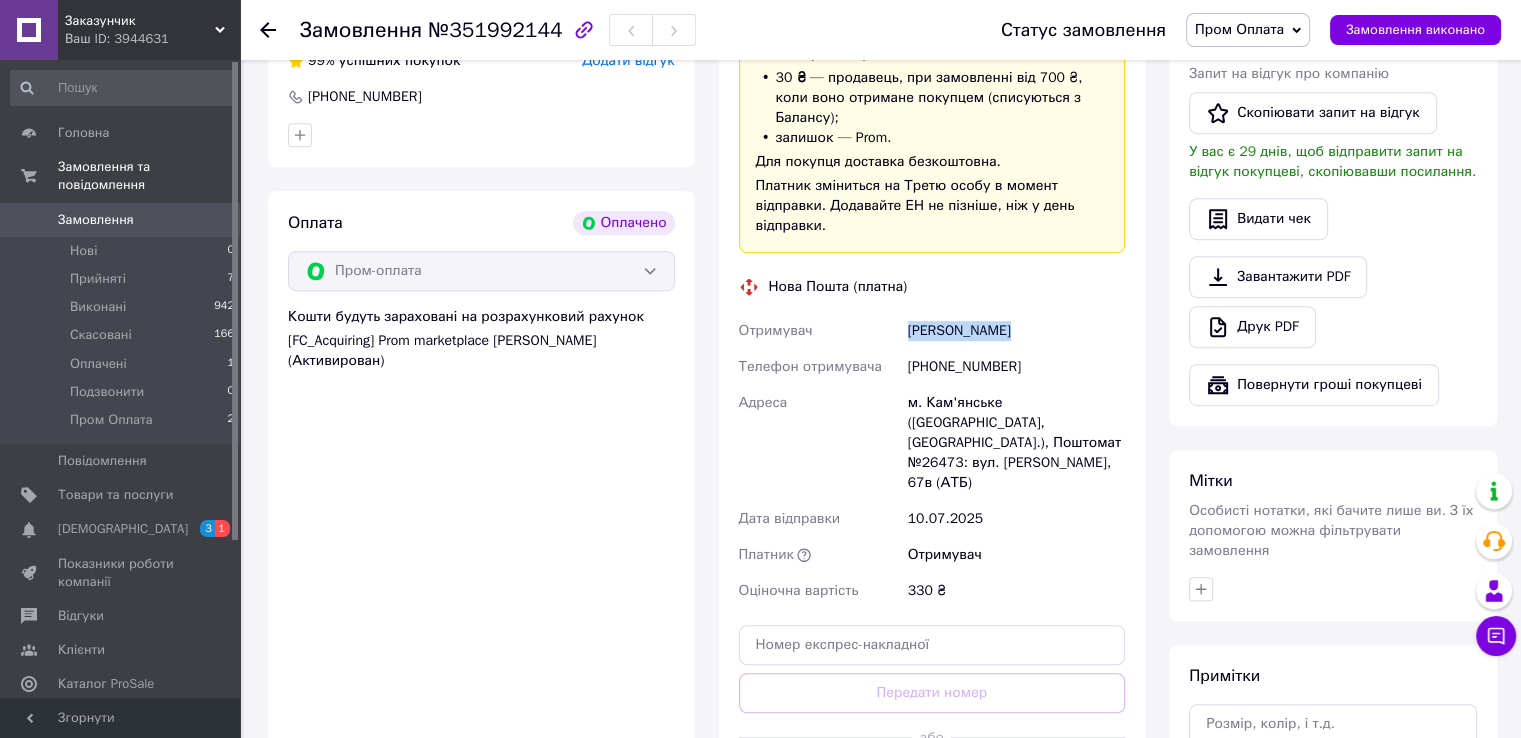 click on "[PHONE_NUMBER]" at bounding box center (1016, 367) 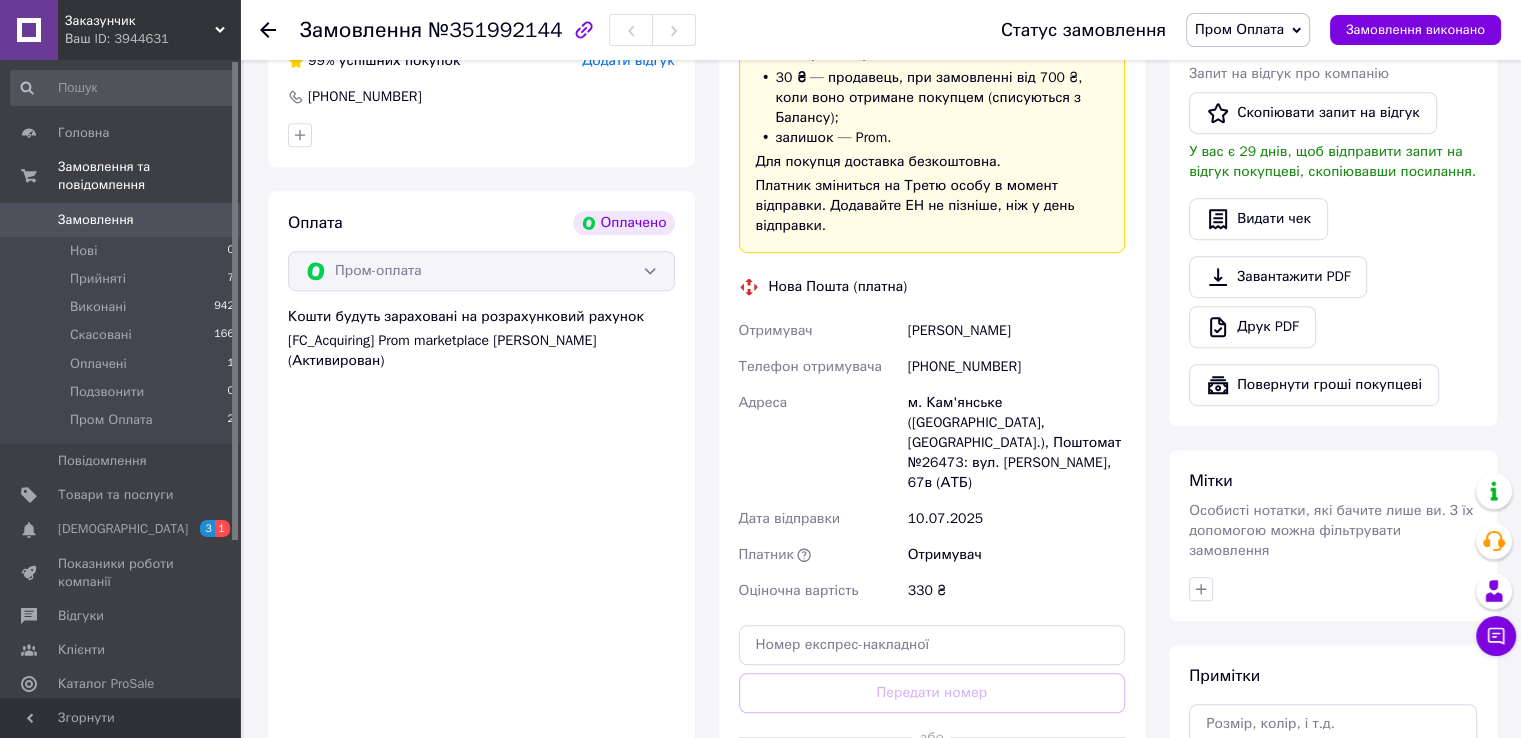click on "[PHONE_NUMBER]" at bounding box center [1016, 367] 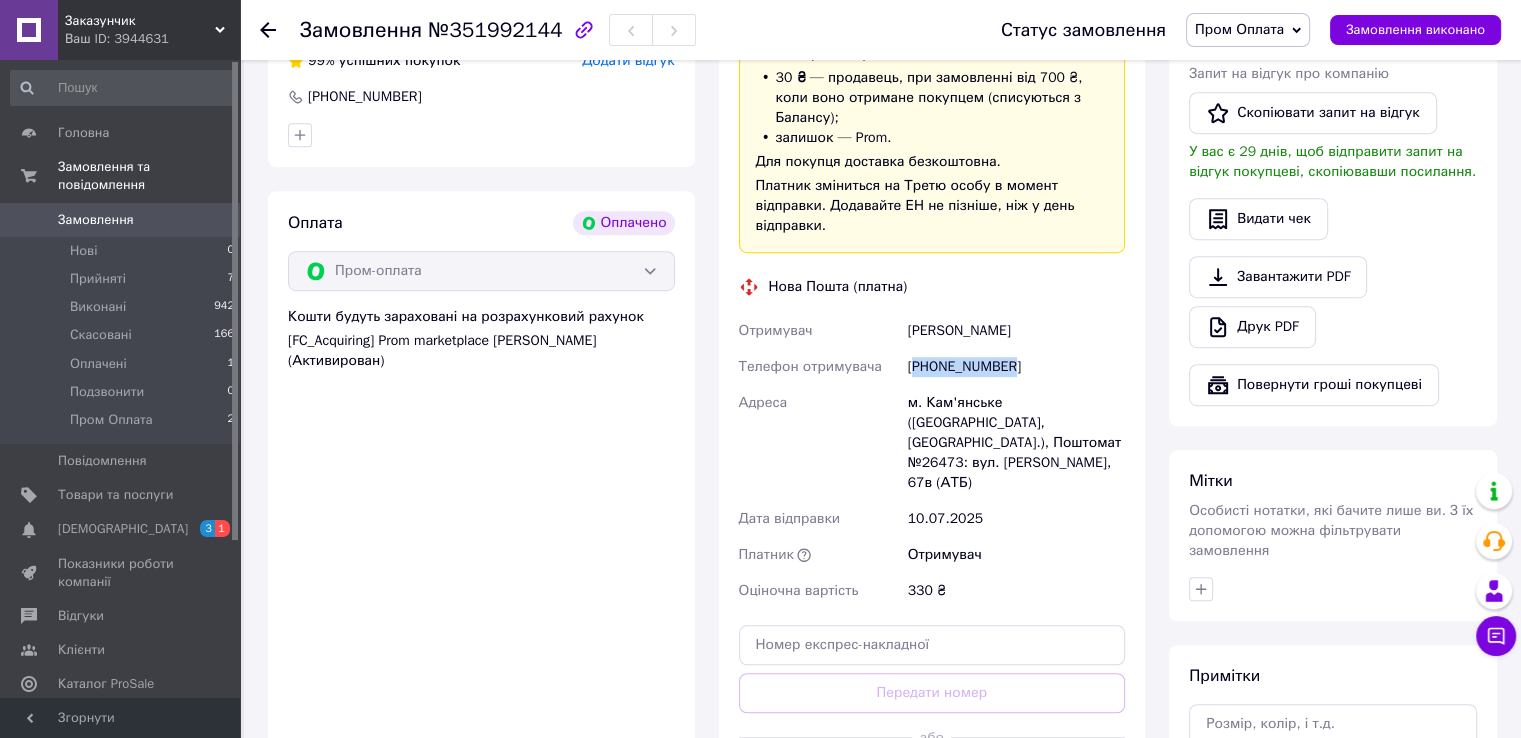 click on "[PHONE_NUMBER]" at bounding box center [1016, 367] 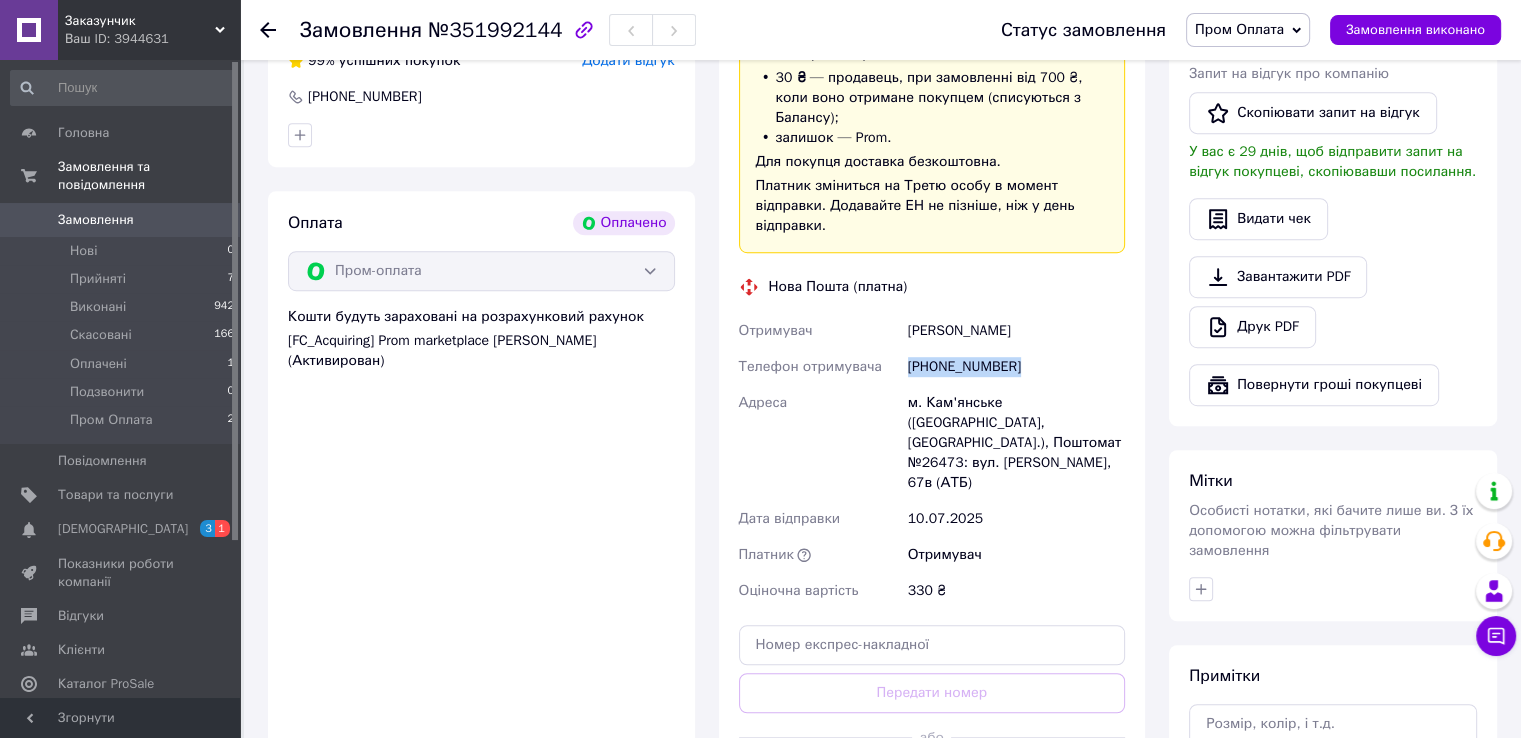 click on "[PHONE_NUMBER]" at bounding box center [1016, 367] 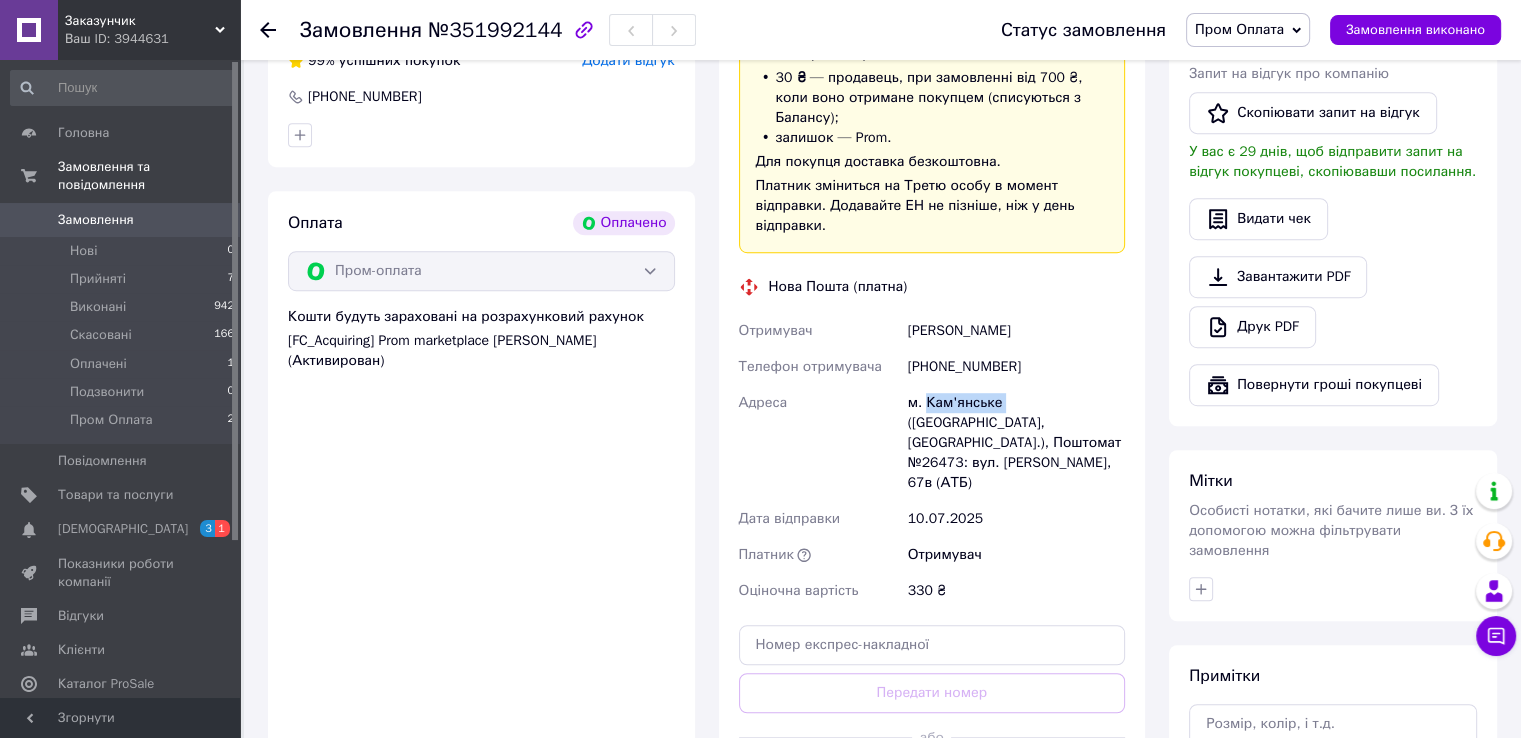 click on "м. Кам'янське (Дніпропетровська обл., Кам'янський р-н.), Поштомат №26473: вул. В’ячеслава Чорновола, 67в (АТБ)" at bounding box center [1016, 443] 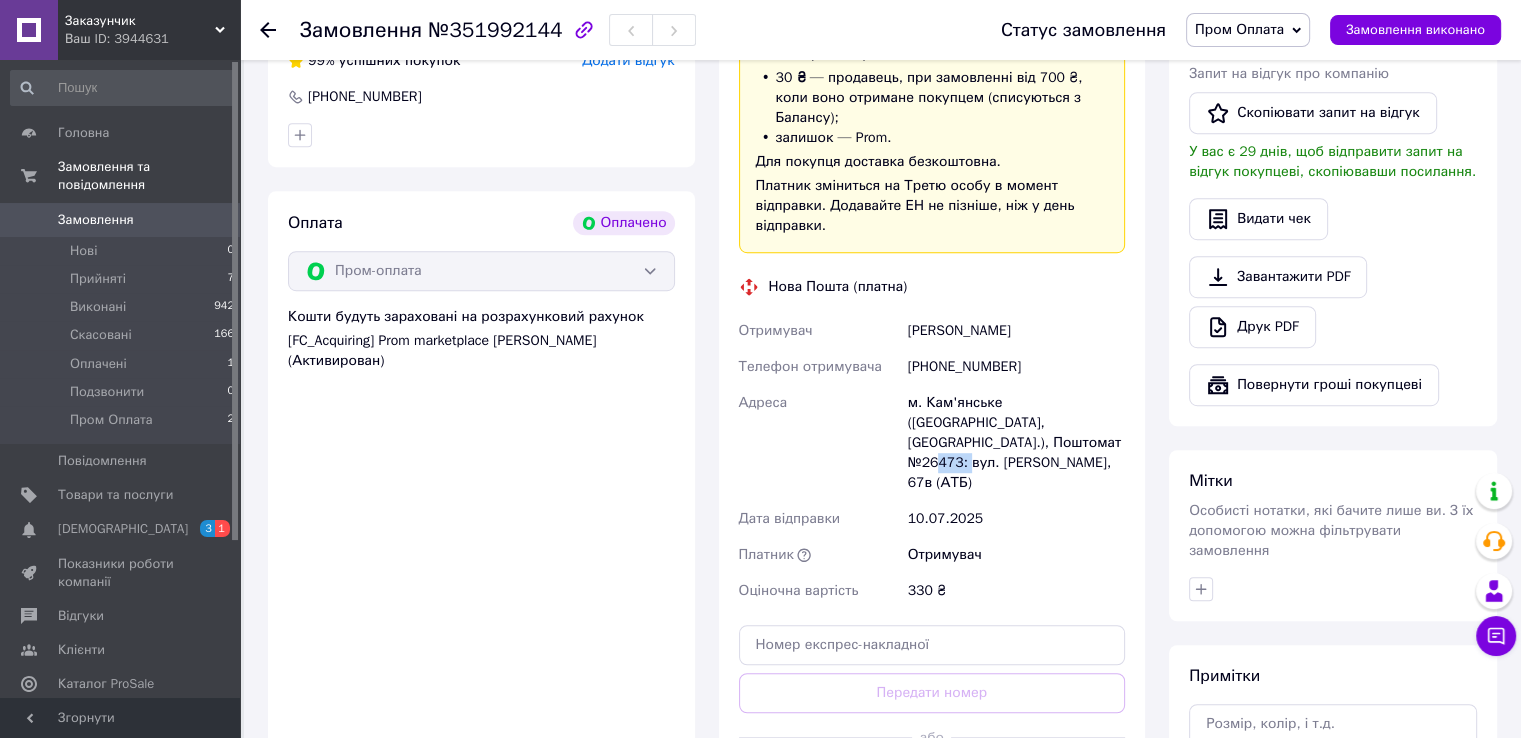 click on "м. Кам'янське (Дніпропетровська обл., Кам'янський р-н.), Поштомат №26473: вул. В’ячеслава Чорновола, 67в (АТБ)" at bounding box center [1016, 443] 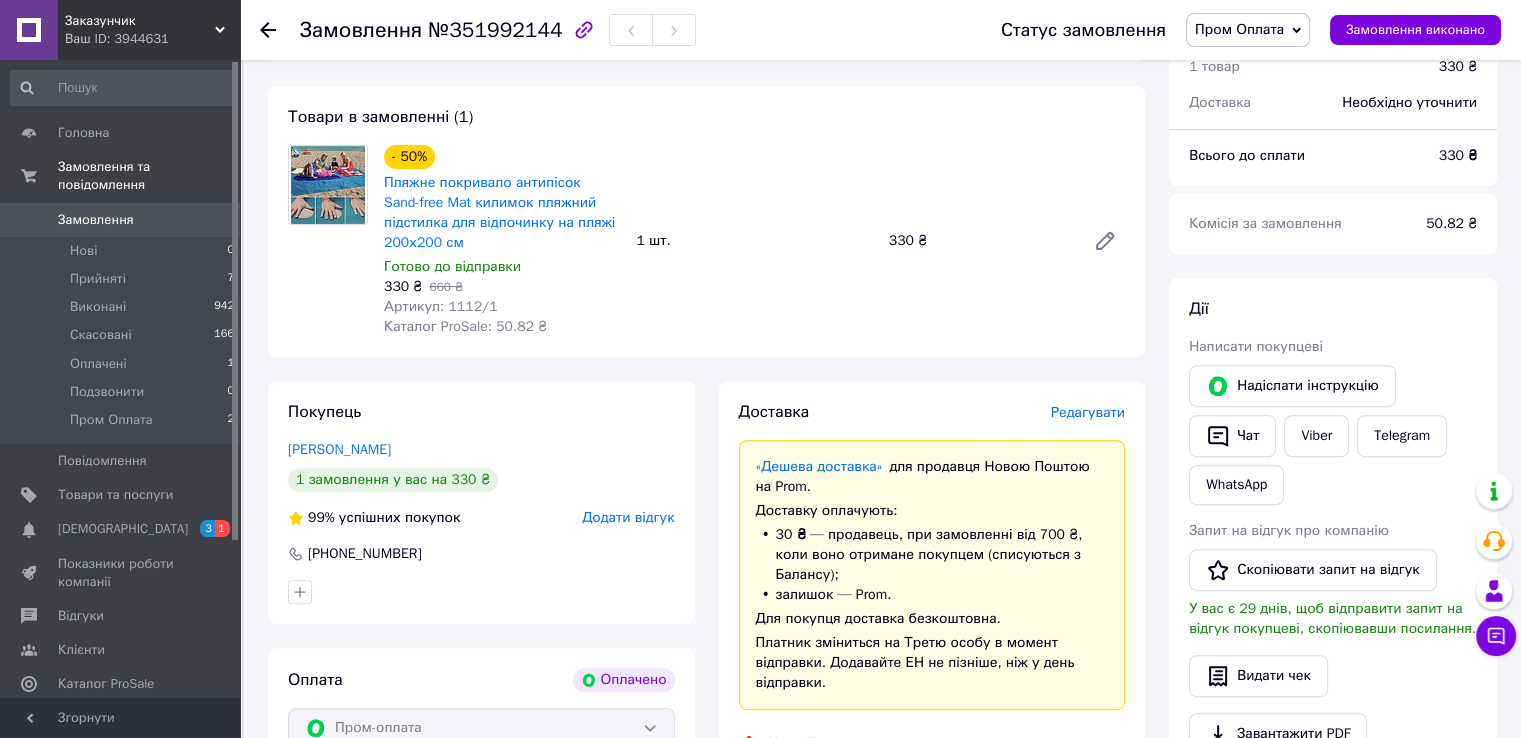 scroll, scrollTop: 600, scrollLeft: 0, axis: vertical 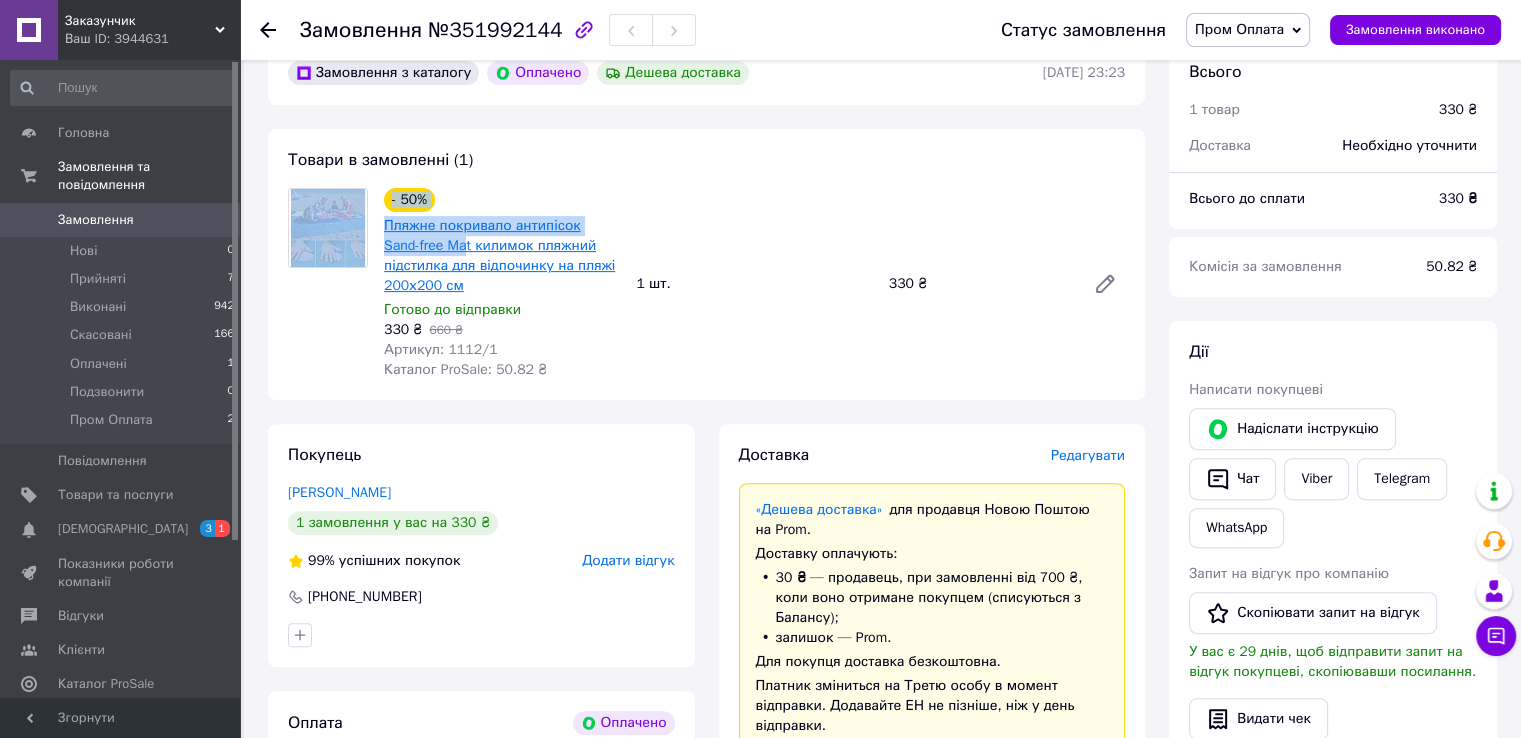 drag, startPoint x: 373, startPoint y: 224, endPoint x: 428, endPoint y: 242, distance: 57.870544 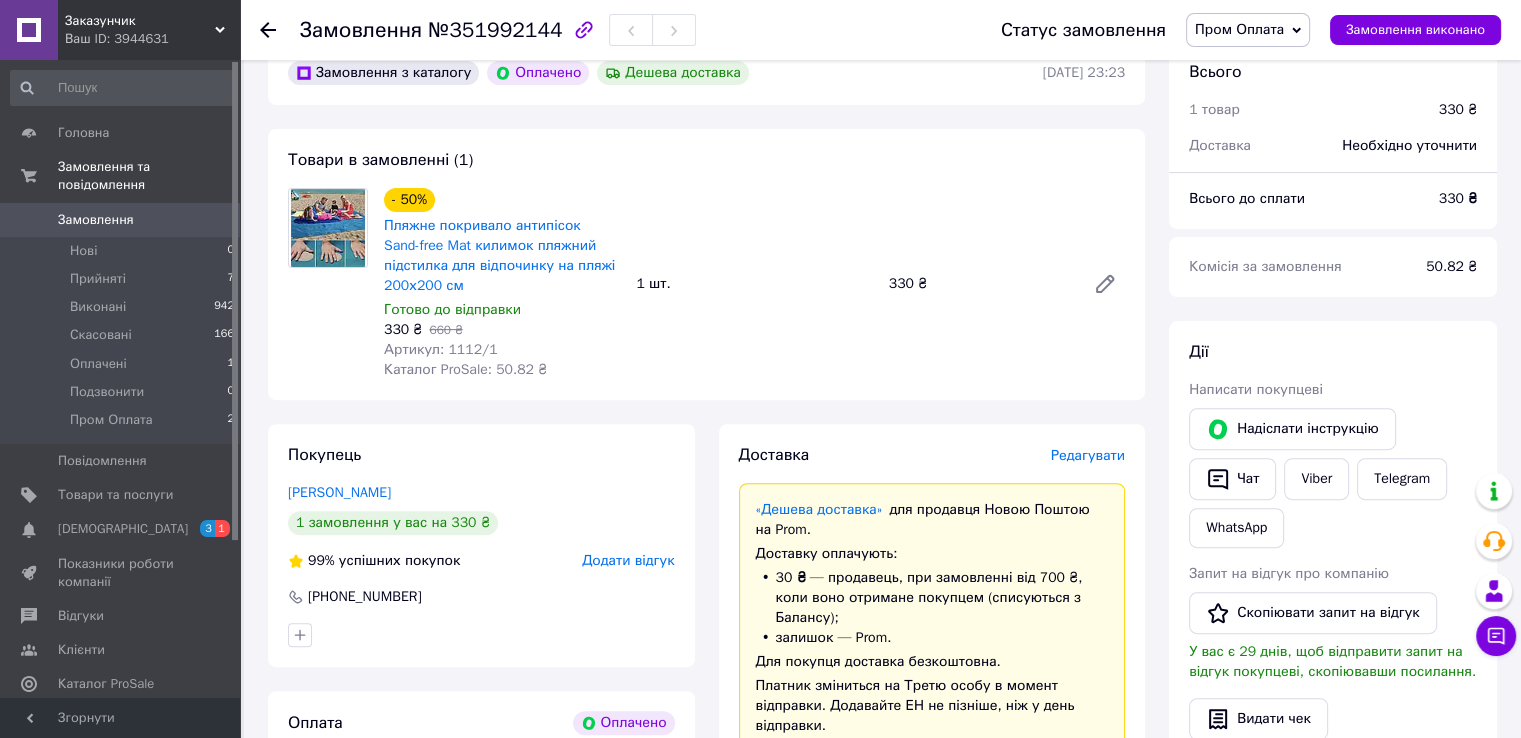 click on "- 50% Пляжне покривало антипісок Sand-free Mat килимок пляжний підстилка для відпочинку на пляжі 200х200 см Готово до відправки 330 ₴   660 ₴ Артикул: 1112/1 Каталог ProSale: 50.82 ₴  1 шт. 330 ₴" at bounding box center [754, 284] 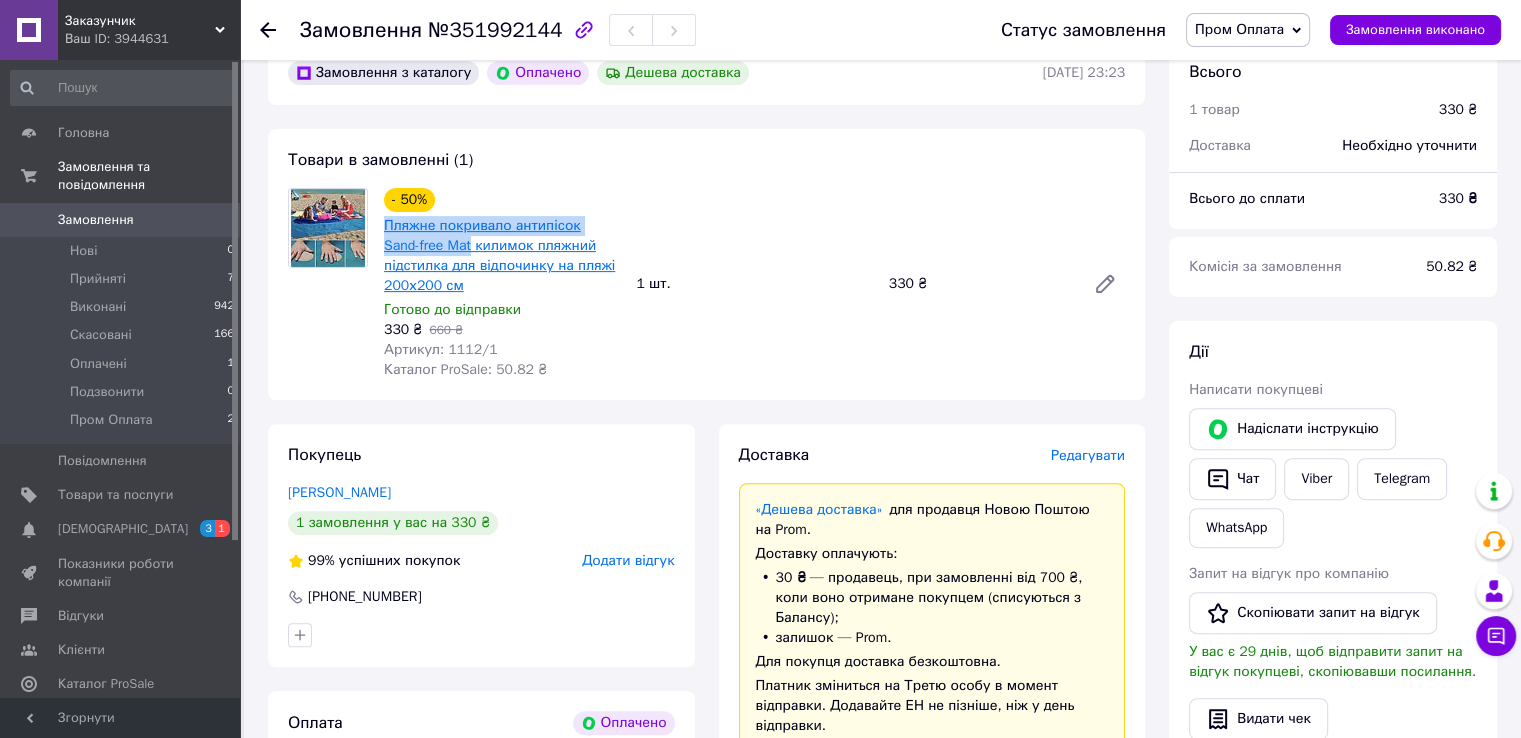 drag, startPoint x: 380, startPoint y: 224, endPoint x: 435, endPoint y: 242, distance: 57.870544 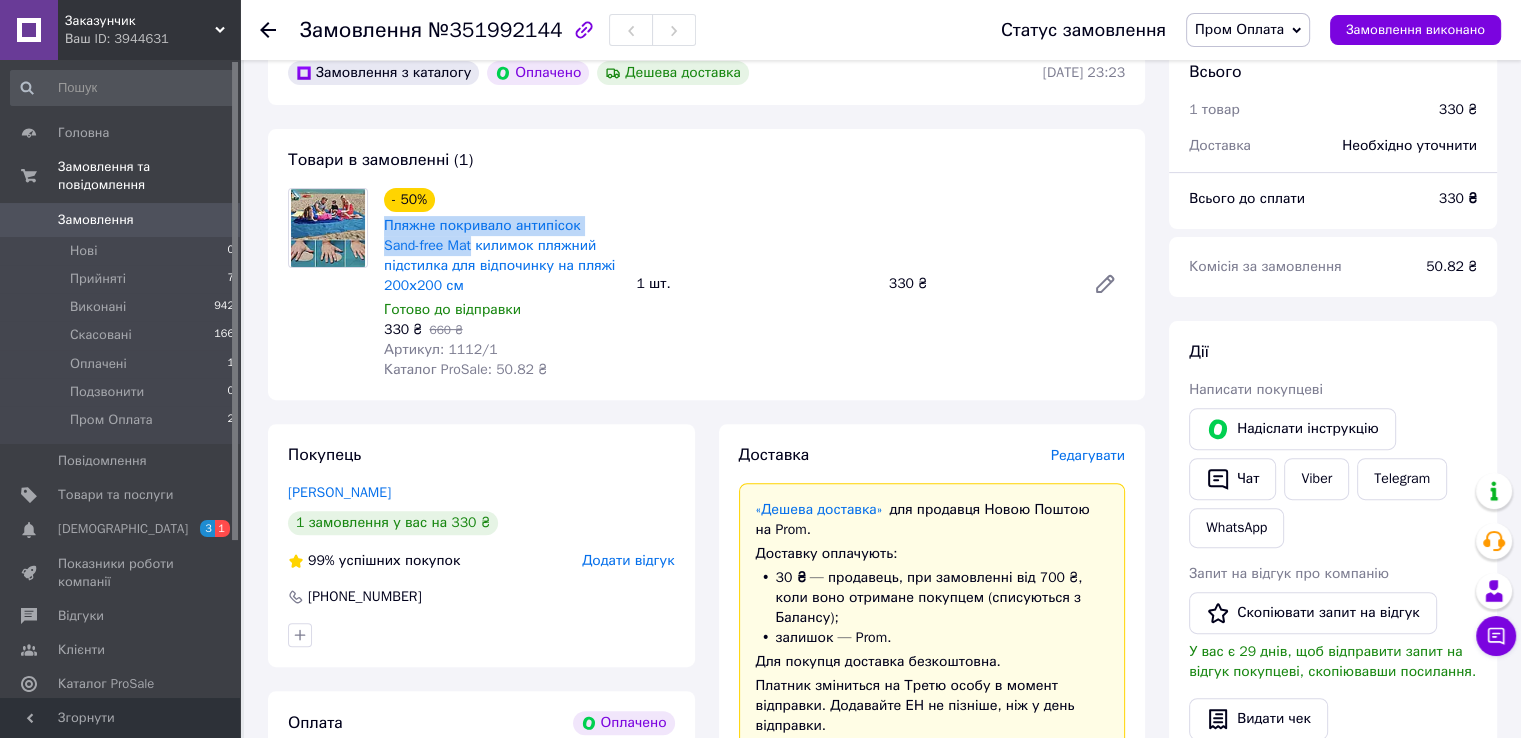 scroll, scrollTop: 900, scrollLeft: 0, axis: vertical 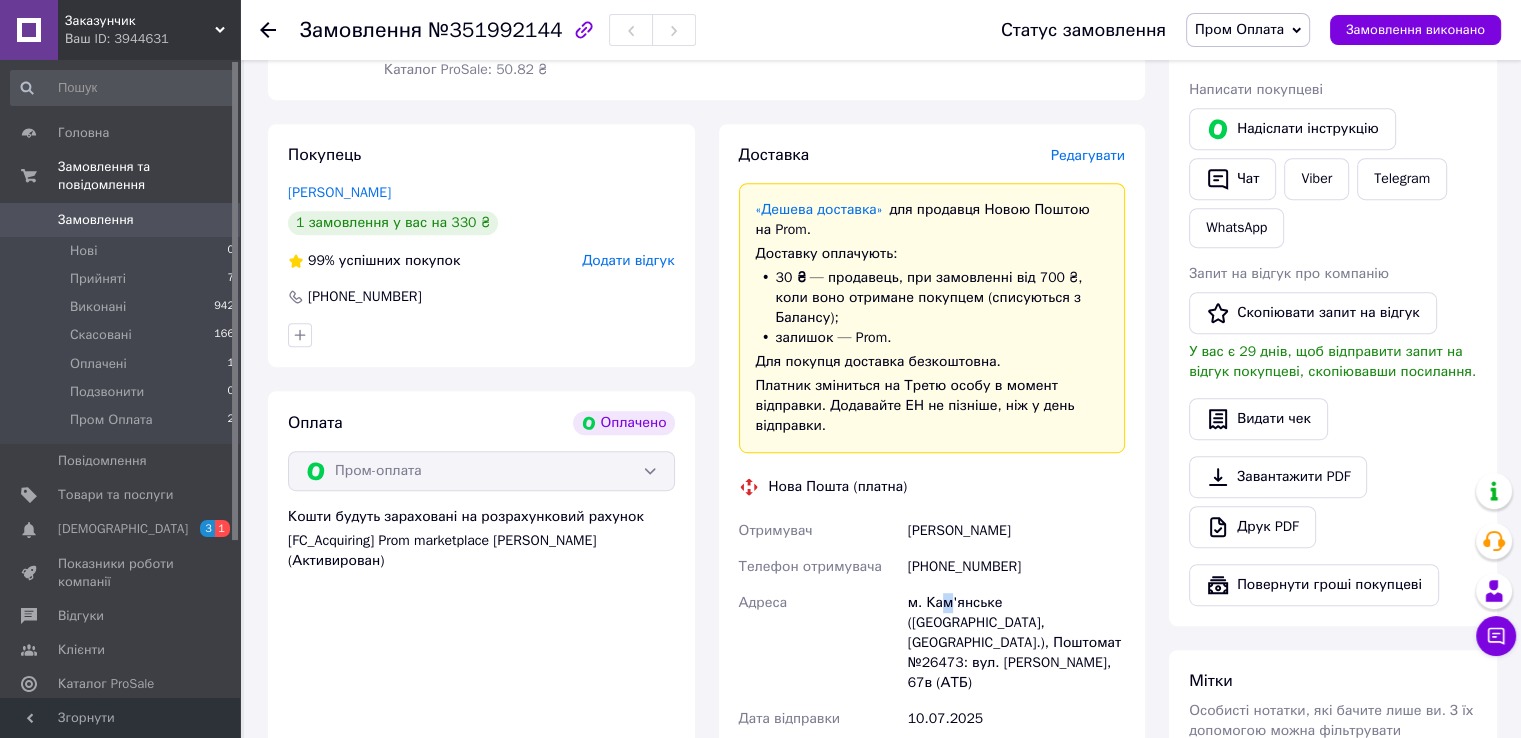 click on "м. Кам'янське (Дніпропетровська обл., Кам'янський р-н.), Поштомат №26473: вул. В’ячеслава Чорновола, 67в (АТБ)" at bounding box center (1016, 643) 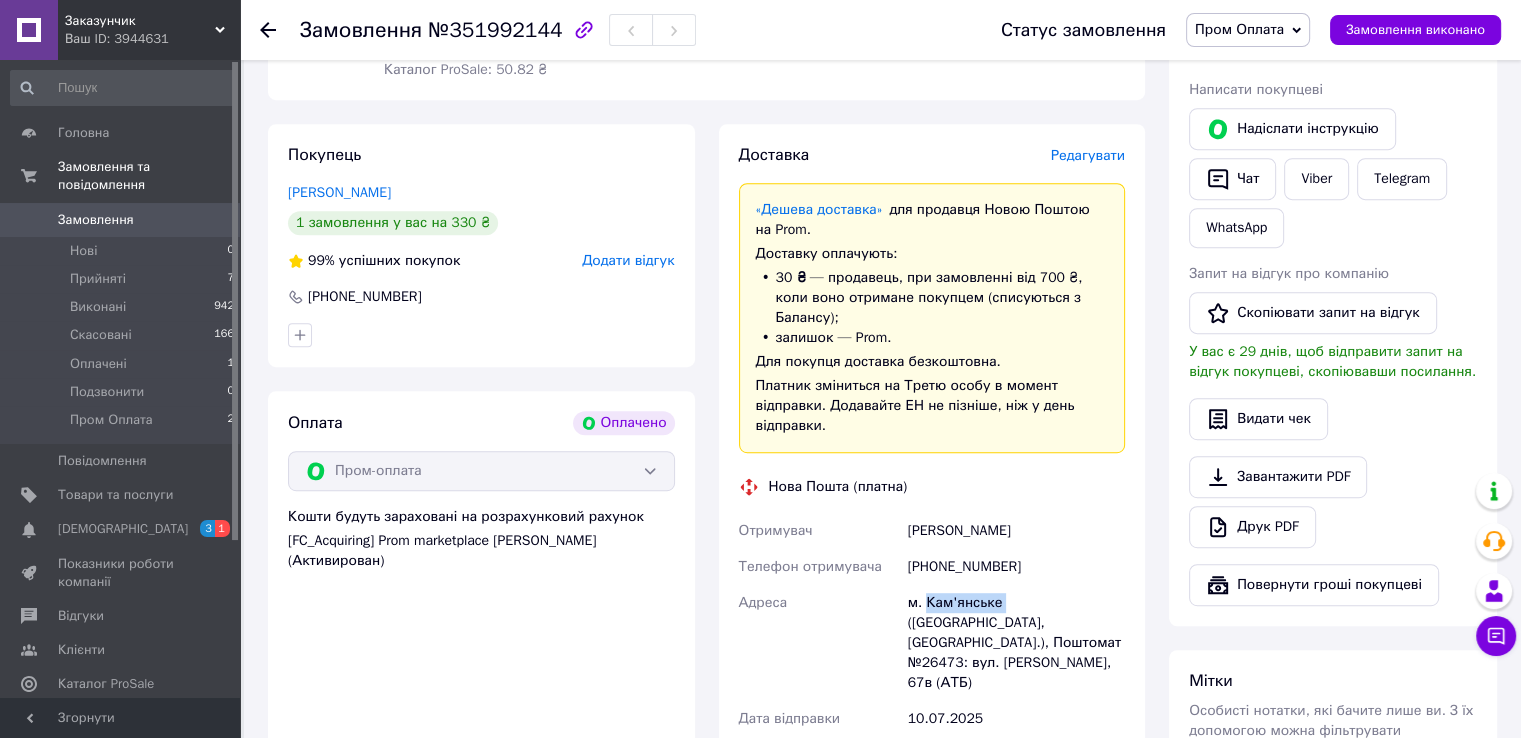 click on "м. Кам'янське (Дніпропетровська обл., Кам'янський р-н.), Поштомат №26473: вул. В’ячеслава Чорновола, 67в (АТБ)" at bounding box center [1016, 643] 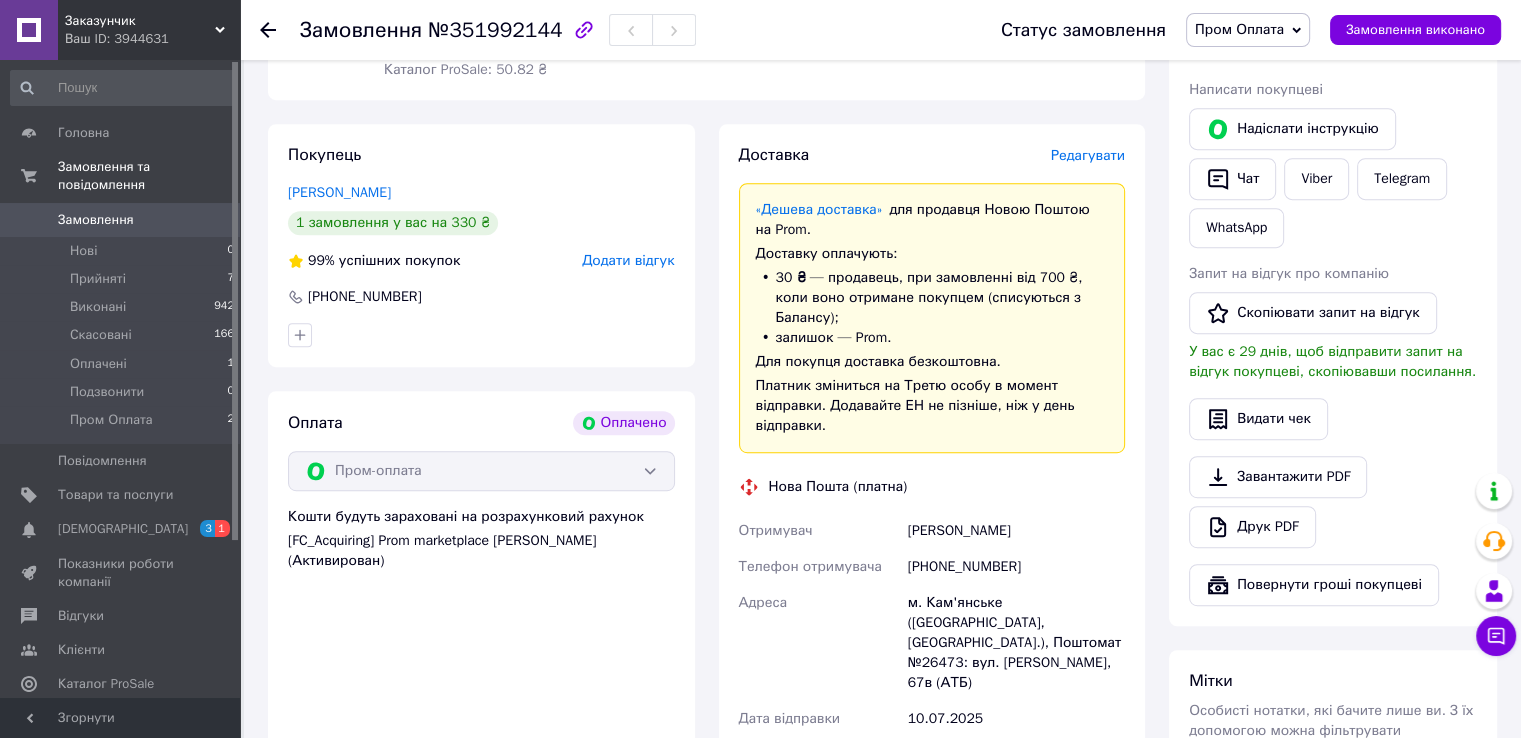 click on "м. Кам'янське (Дніпропетровська обл., Кам'янський р-н.), Поштомат №26473: вул. В’ячеслава Чорновола, 67в (АТБ)" at bounding box center (1016, 643) 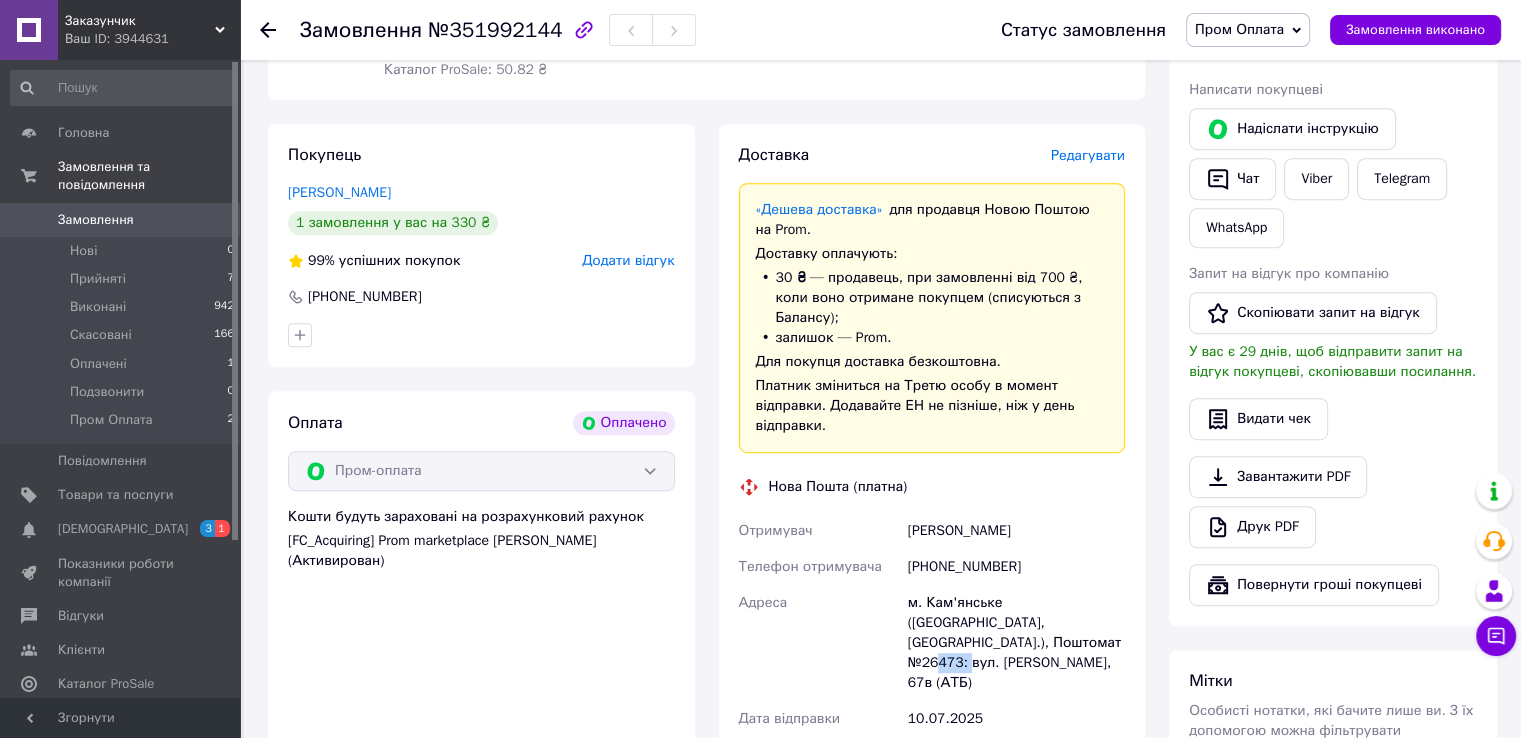 click on "м. Кам'янське (Дніпропетровська обл., Кам'янський р-н.), Поштомат №26473: вул. В’ячеслава Чорновола, 67в (АТБ)" at bounding box center (1016, 643) 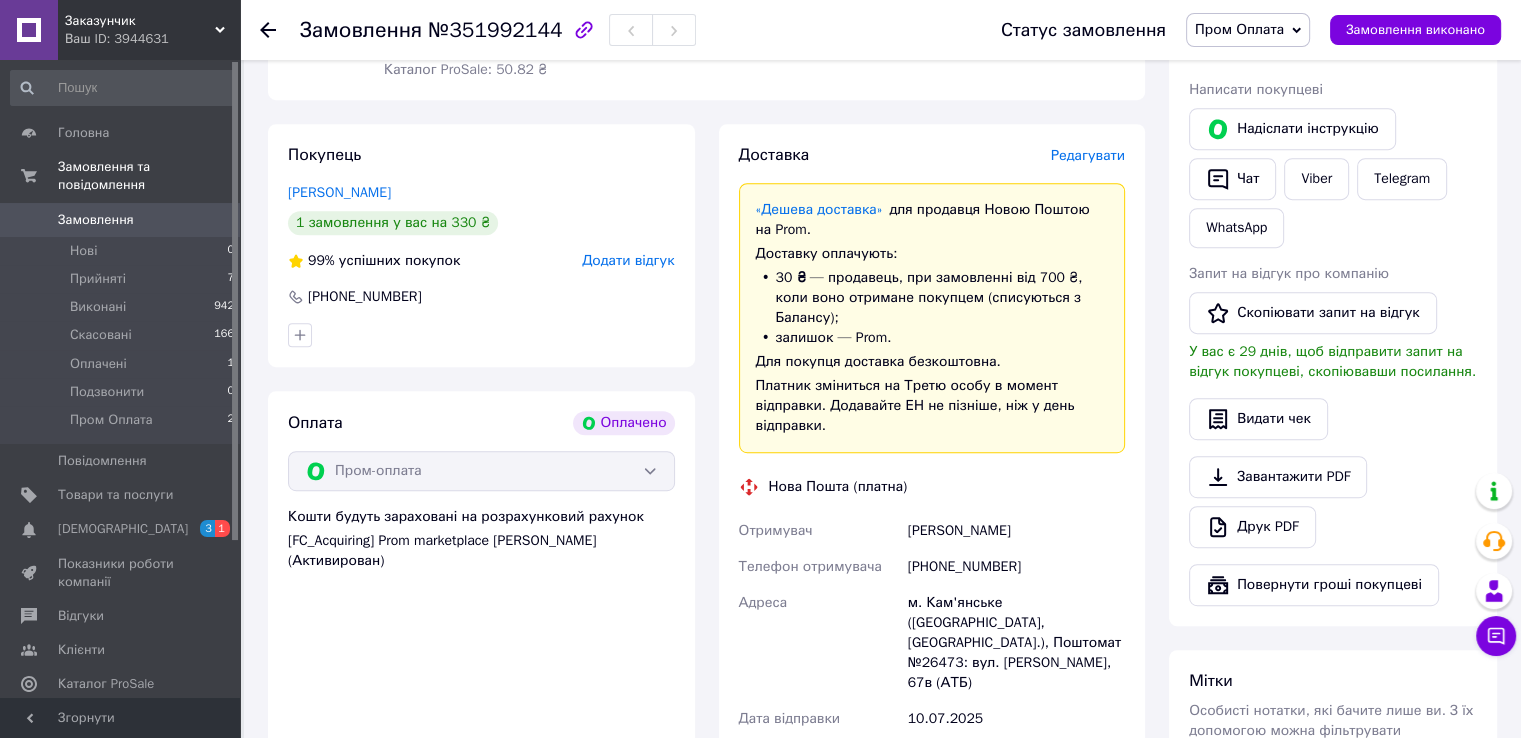 click on "+380988154196" at bounding box center (1016, 567) 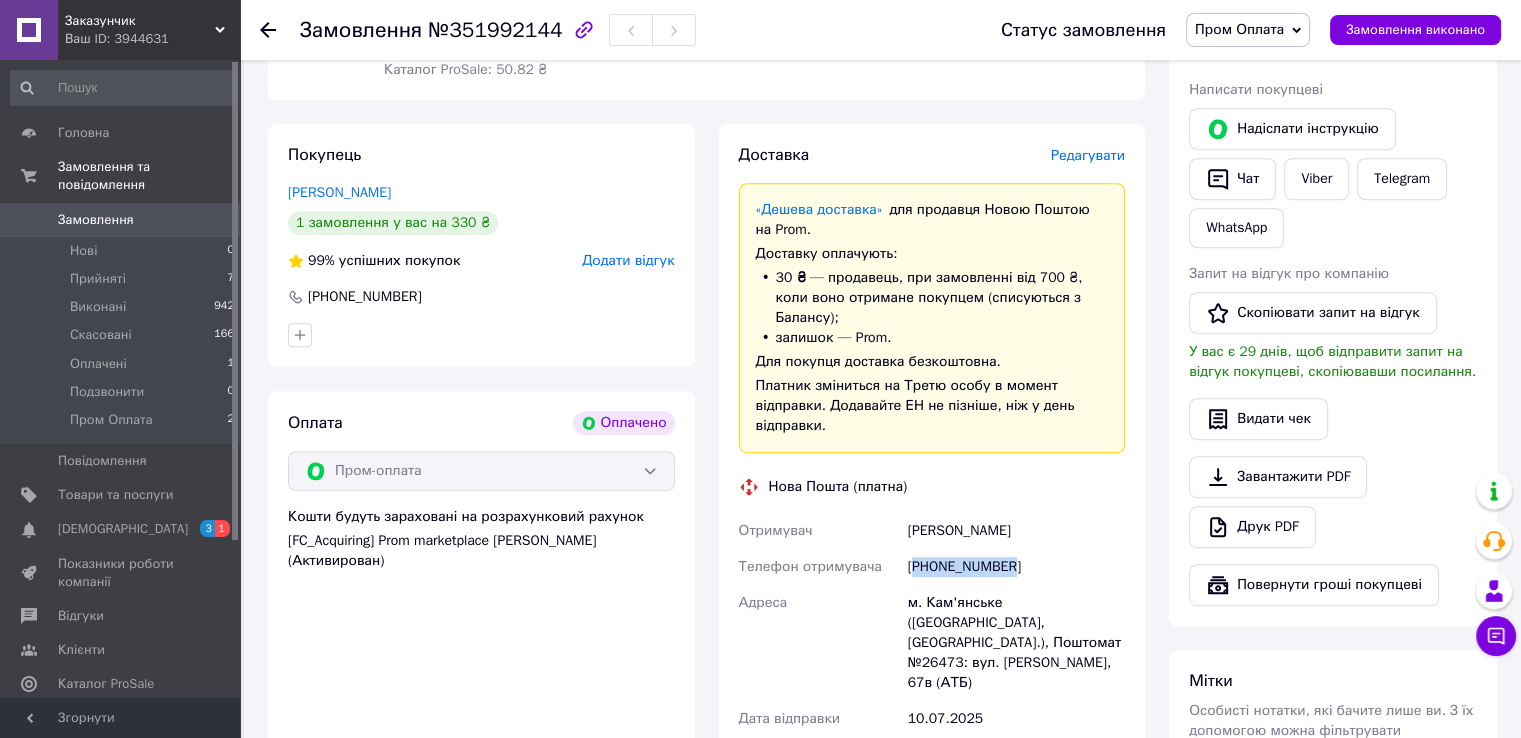 click on "+380988154196" at bounding box center (1016, 567) 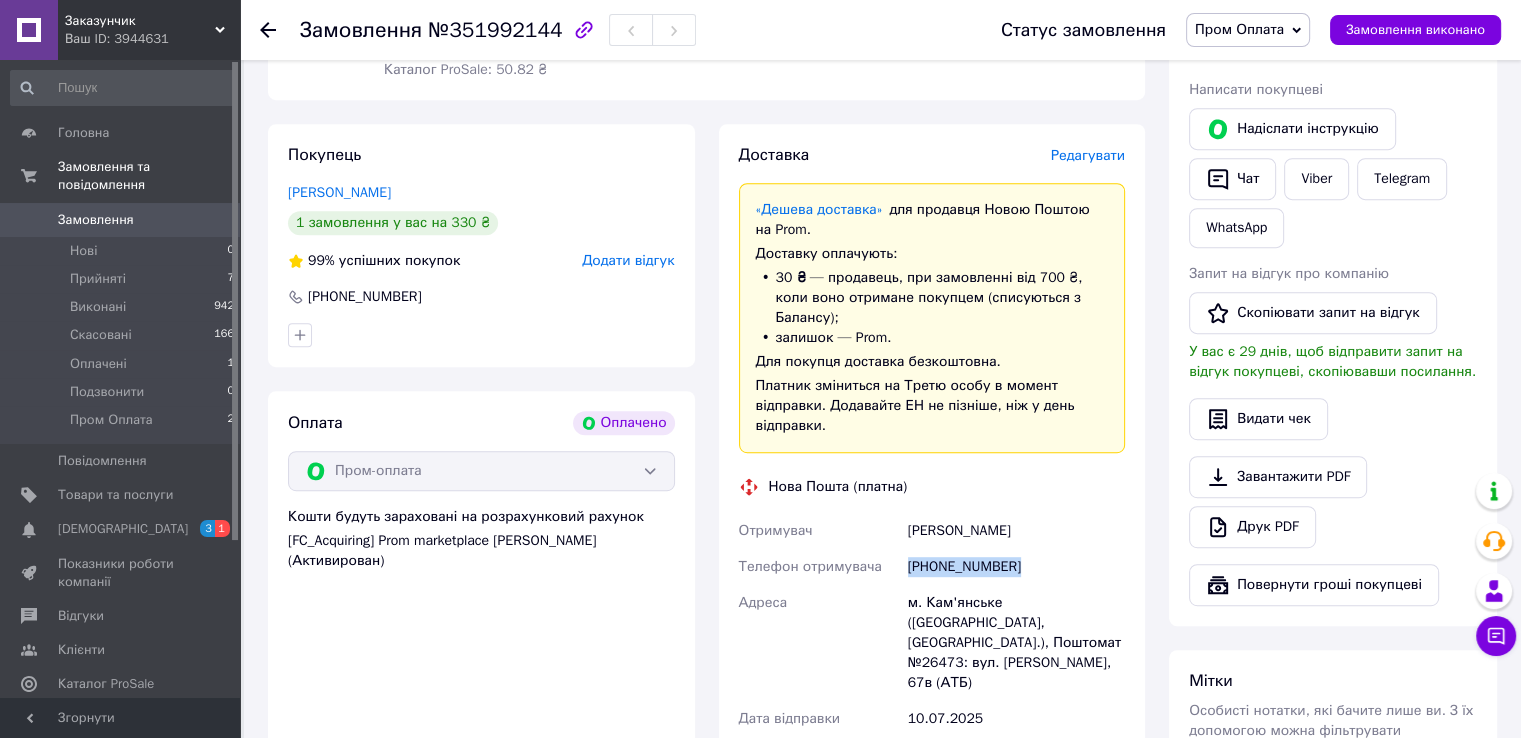 click on "Горбенко Олександра" at bounding box center (1016, 531) 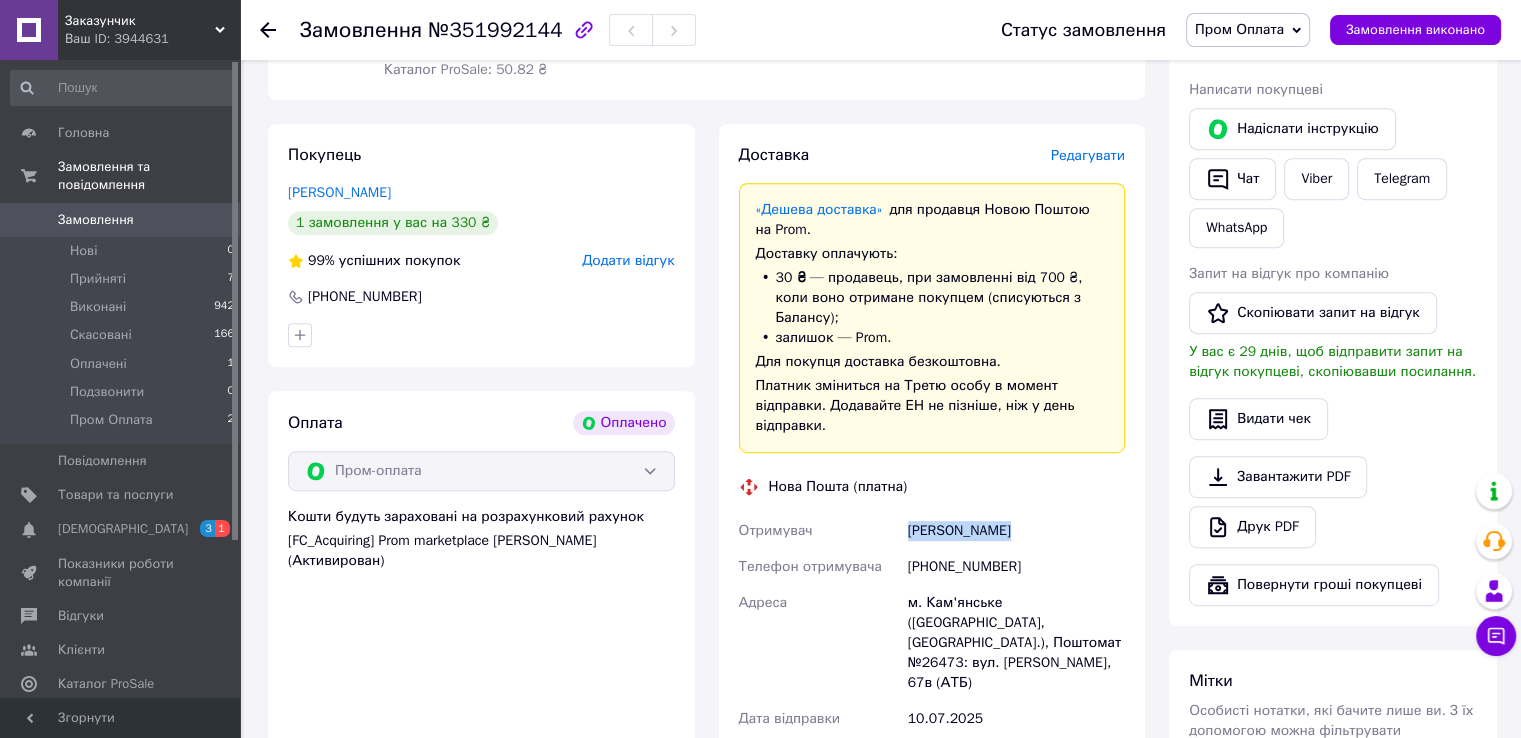 click on "Горбенко Олександра" at bounding box center [1016, 531] 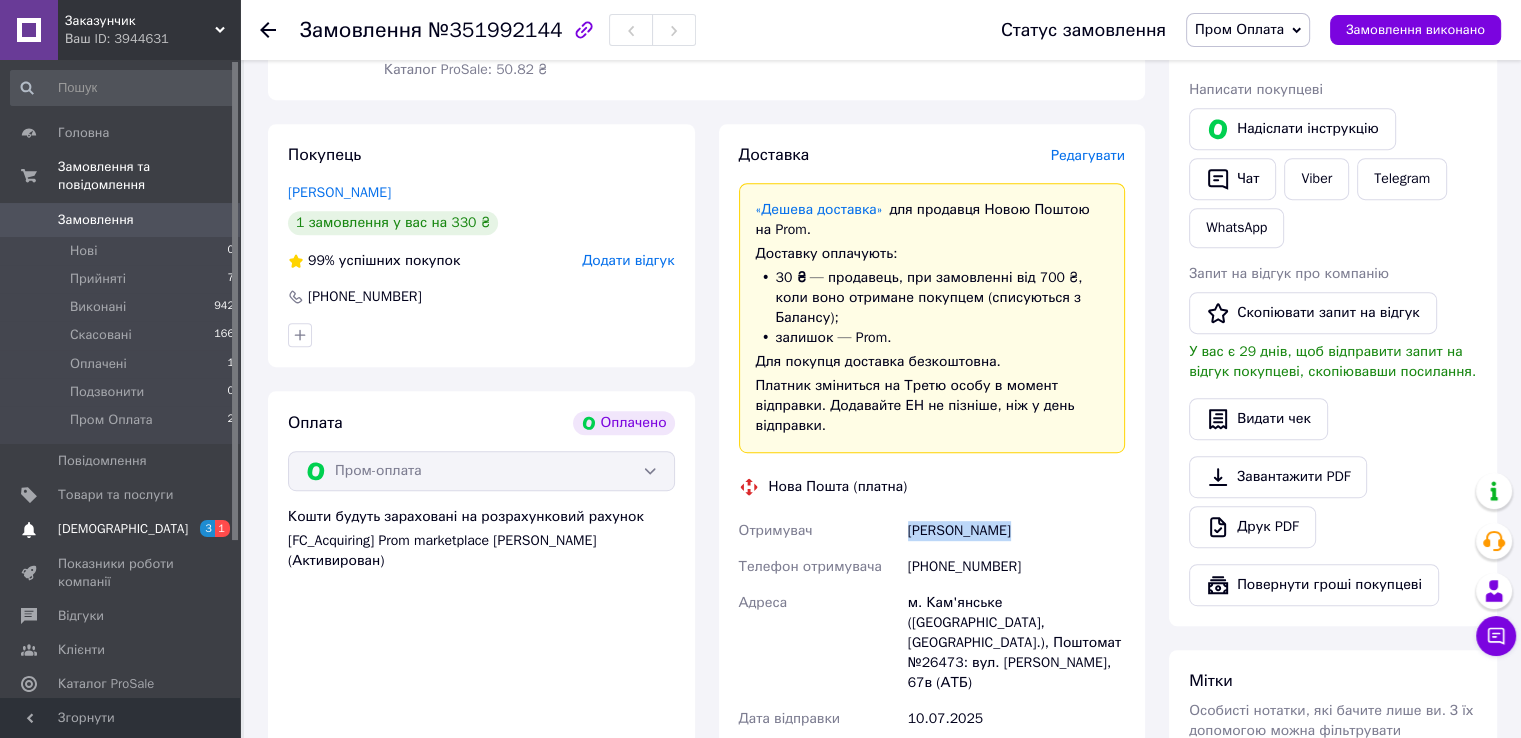 click on "[DEMOGRAPHIC_DATA]" at bounding box center (123, 529) 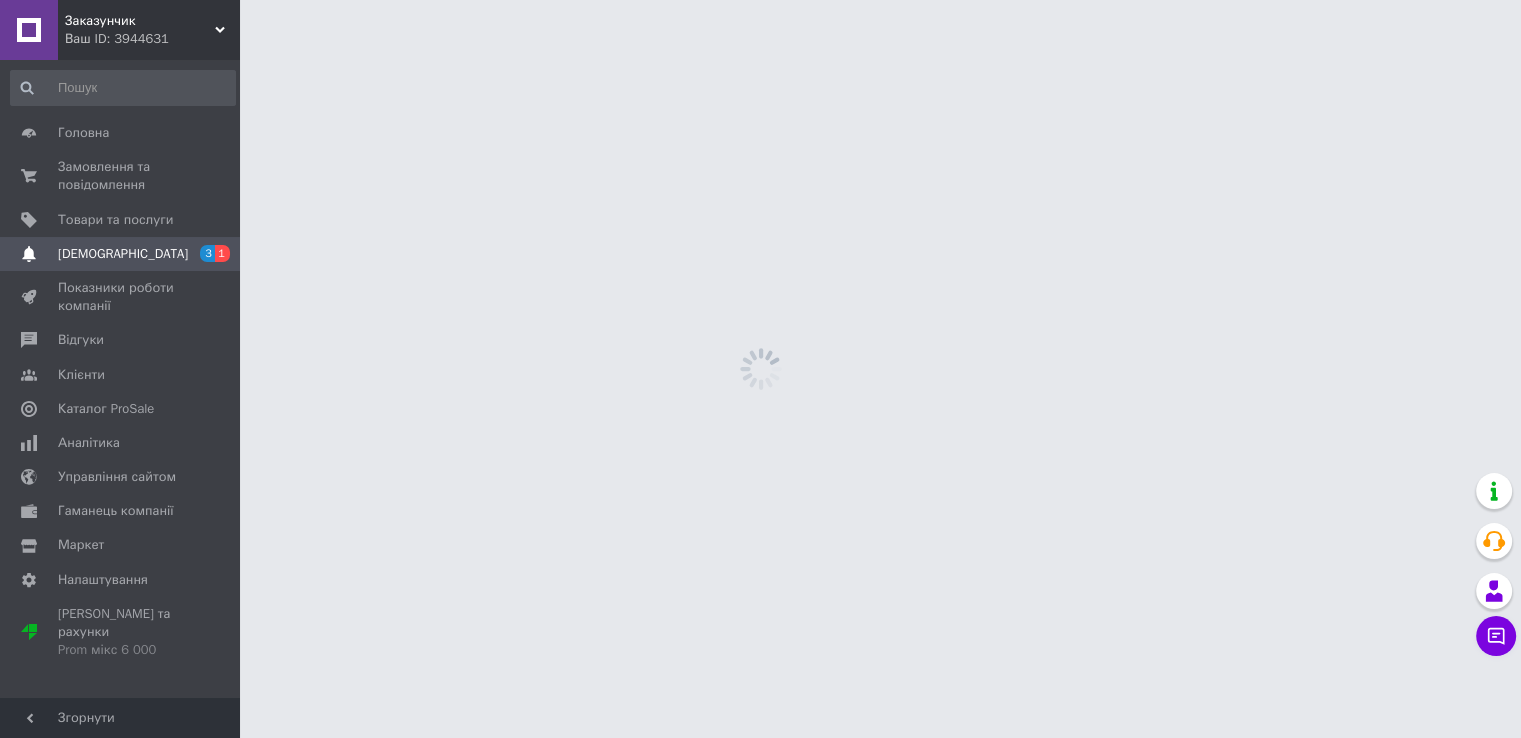 scroll, scrollTop: 0, scrollLeft: 0, axis: both 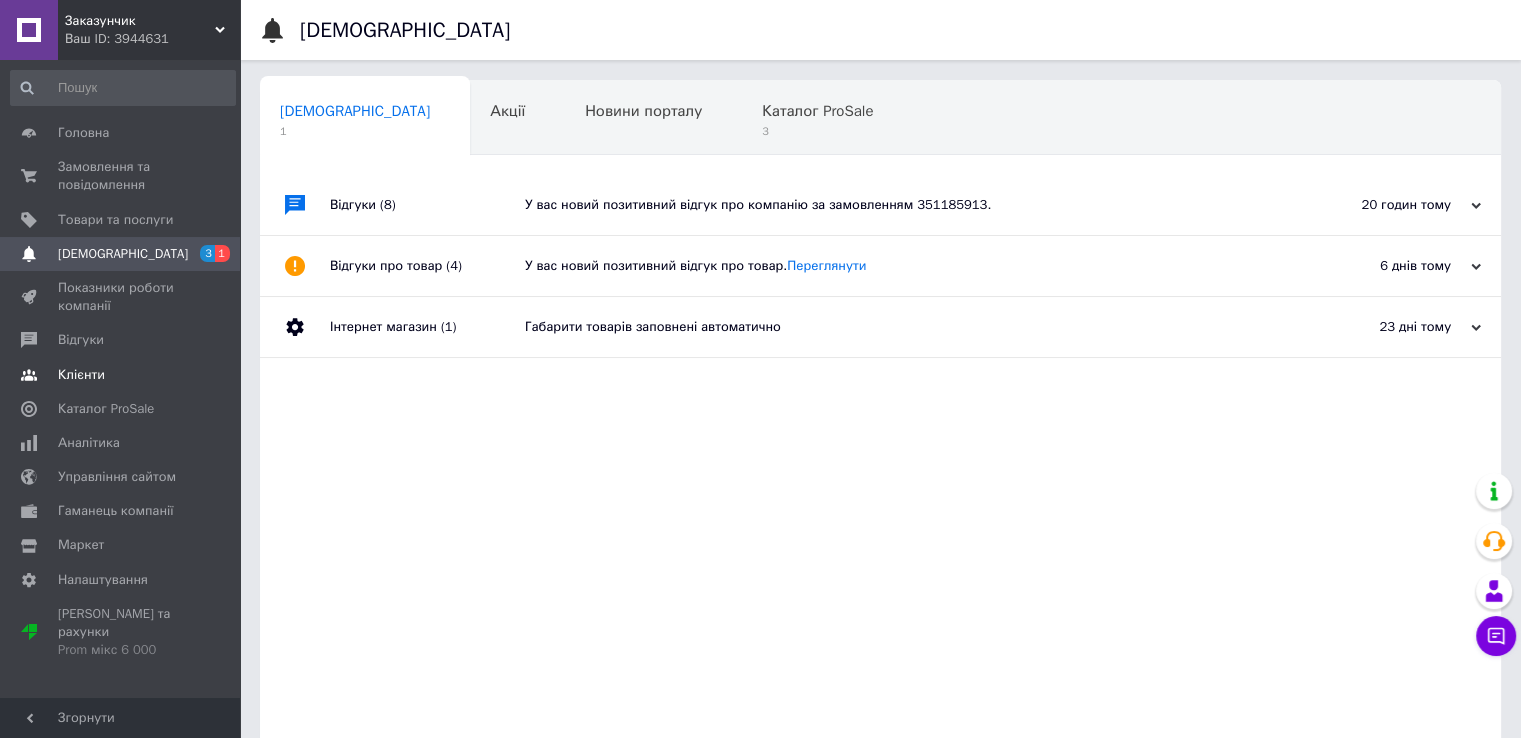 click on "Клієнти" at bounding box center (123, 375) 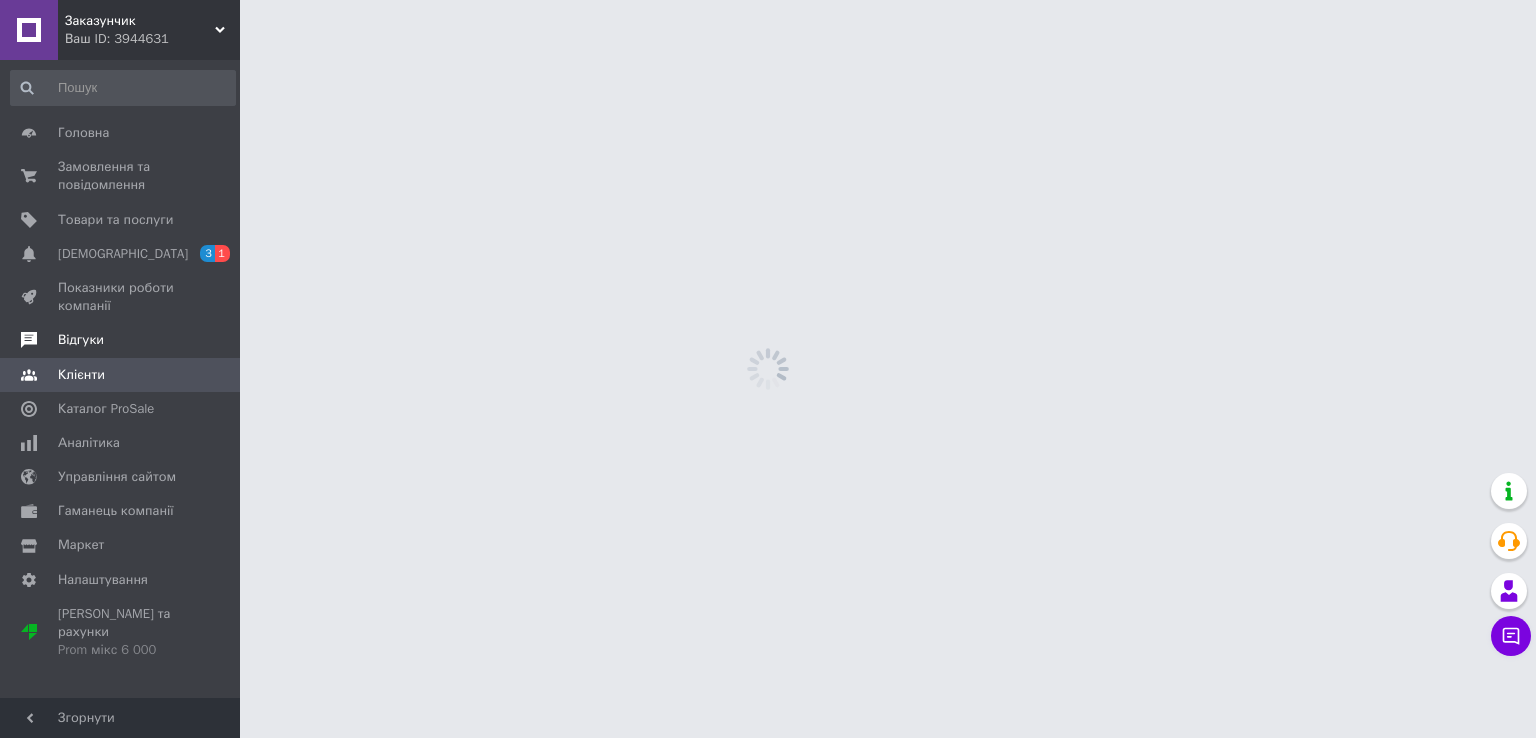 click on "Відгуки" at bounding box center (123, 340) 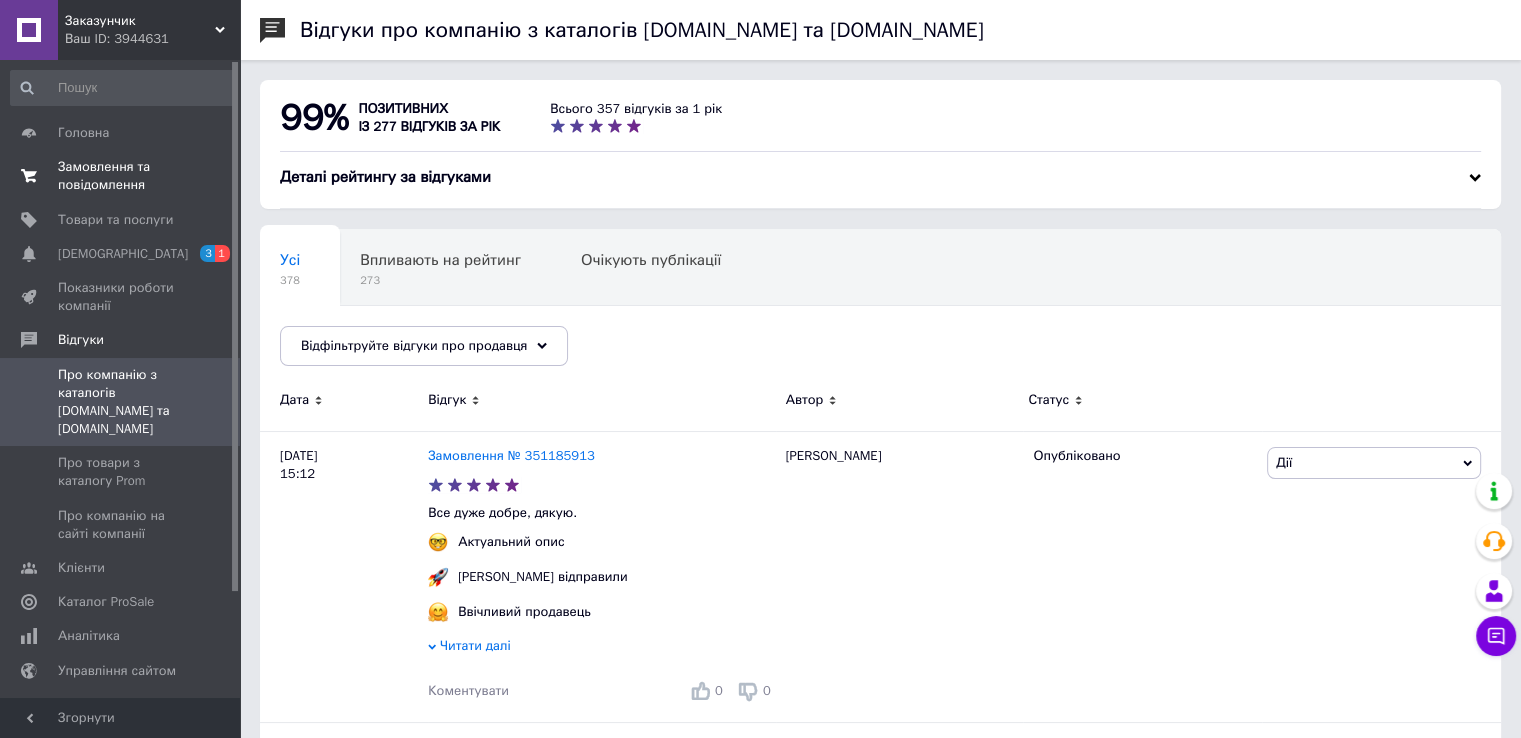 click on "Замовлення та повідомлення" at bounding box center (121, 176) 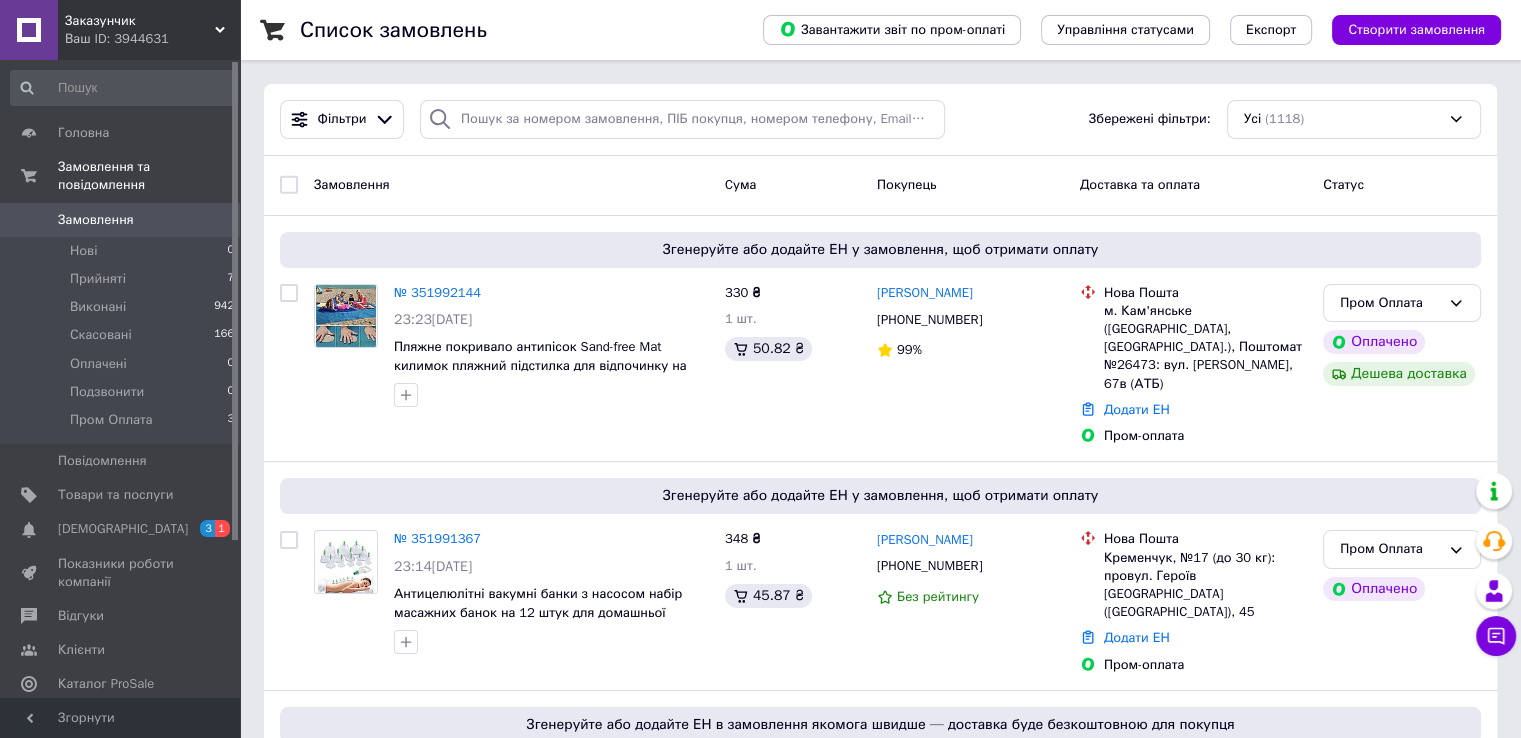 click on "Заказунчик" at bounding box center [140, 21] 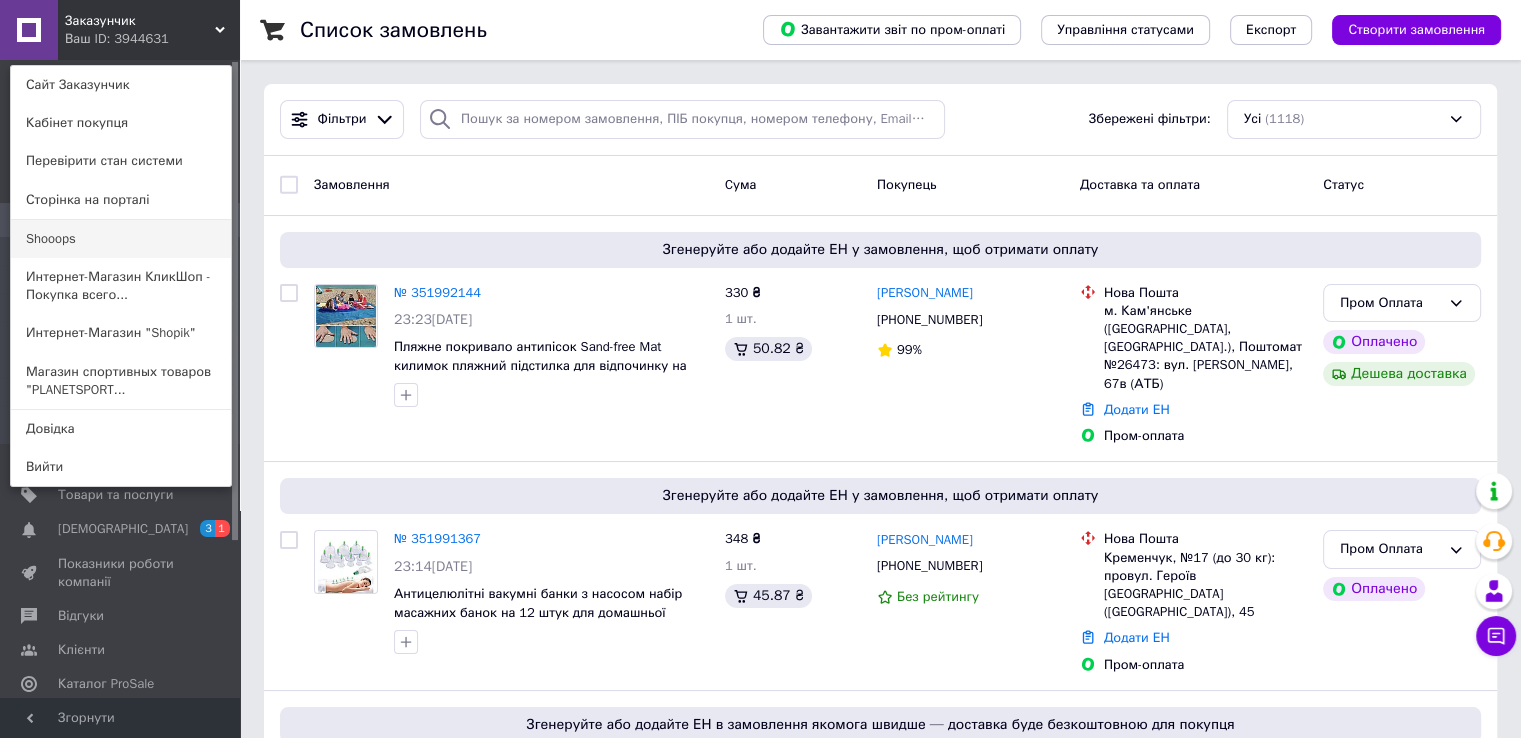 click on "Shooops" at bounding box center (121, 239) 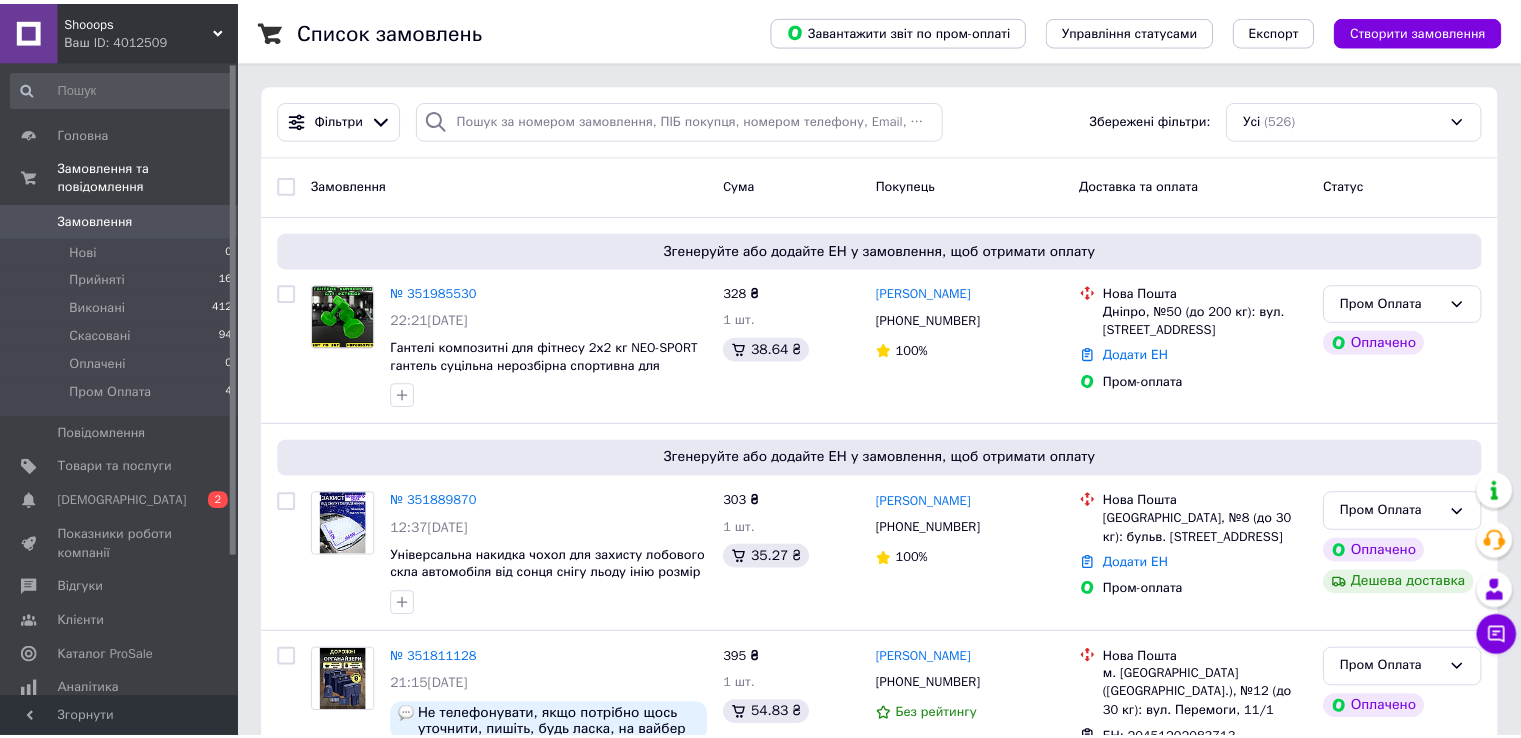 scroll, scrollTop: 0, scrollLeft: 0, axis: both 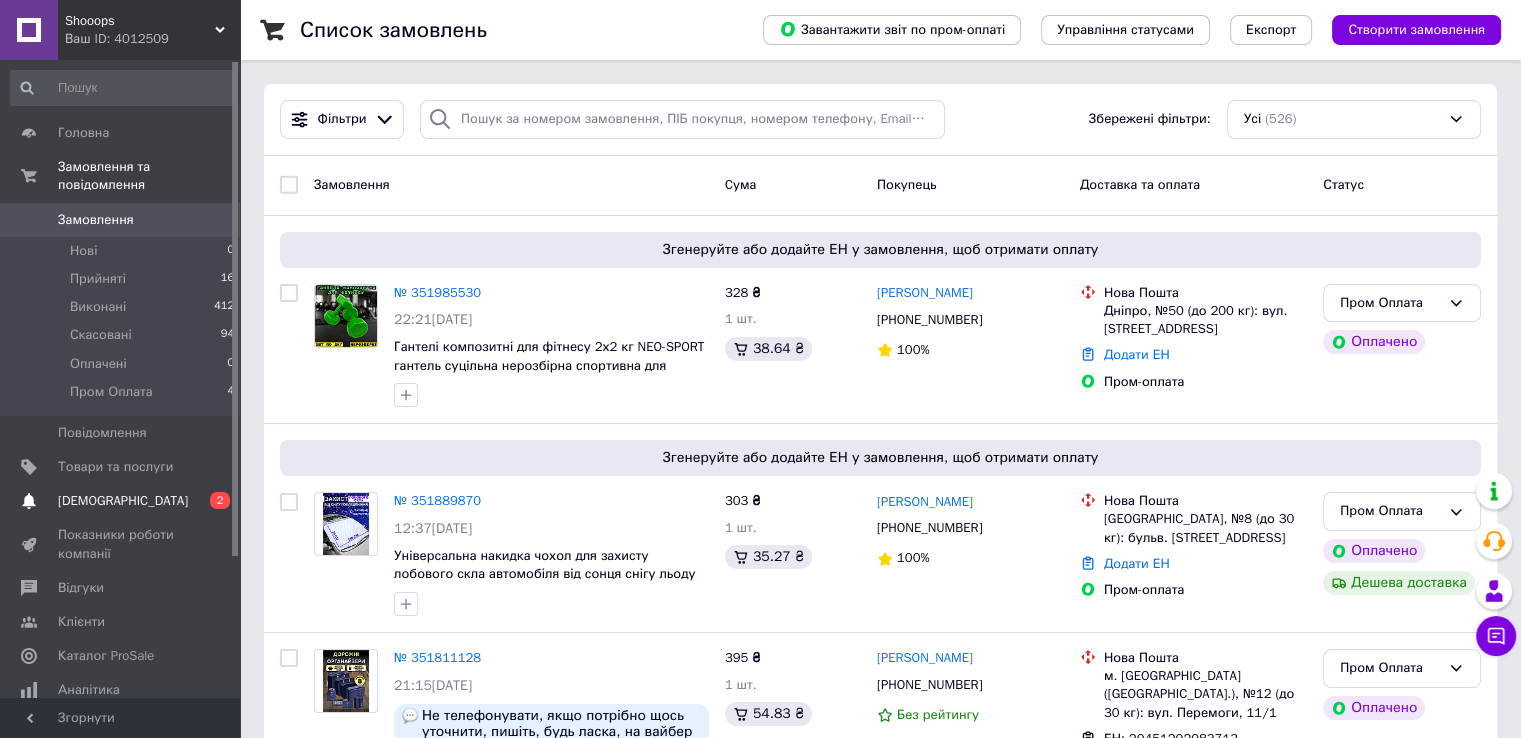 click on "Сповіщення 0 2" at bounding box center [123, 501] 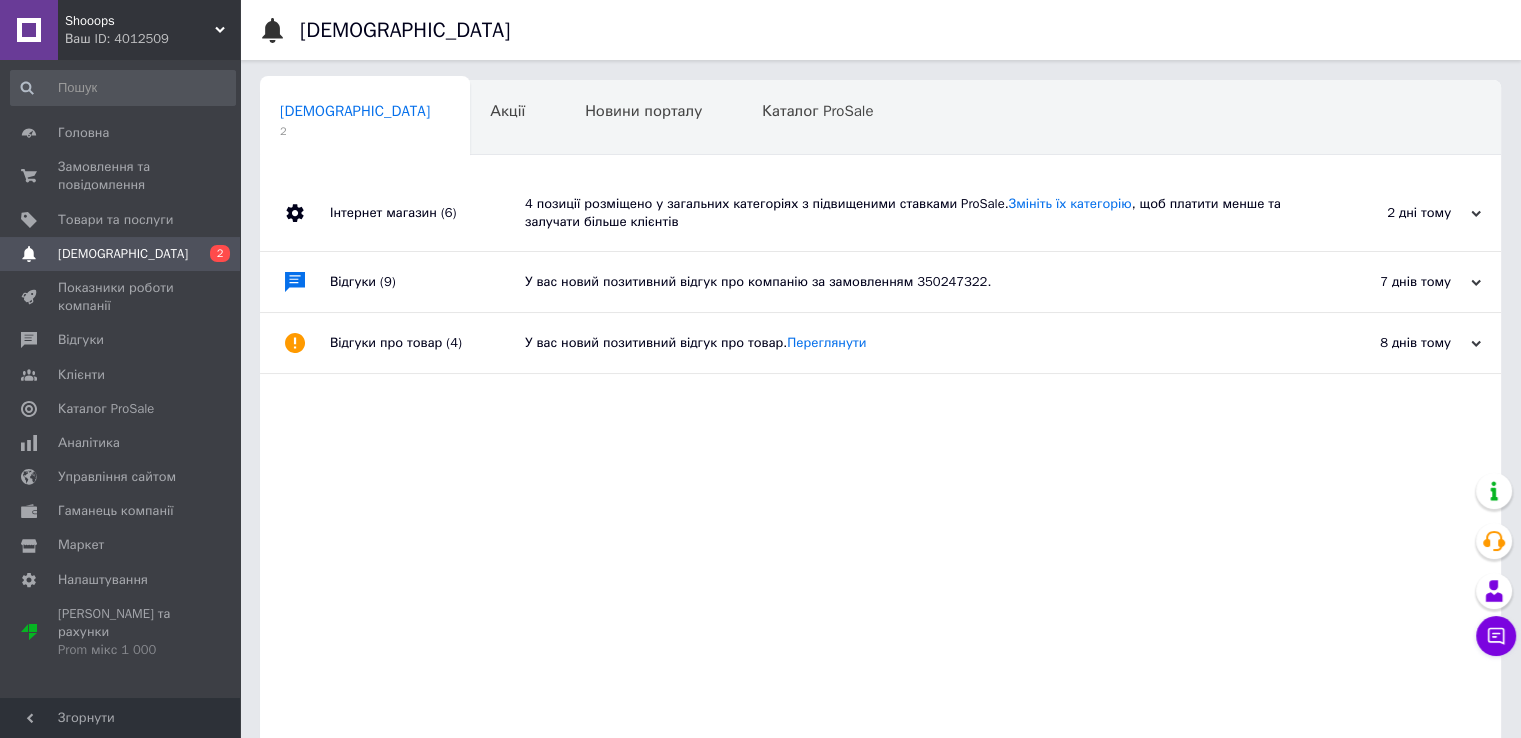 click on "Shooops" at bounding box center [140, 21] 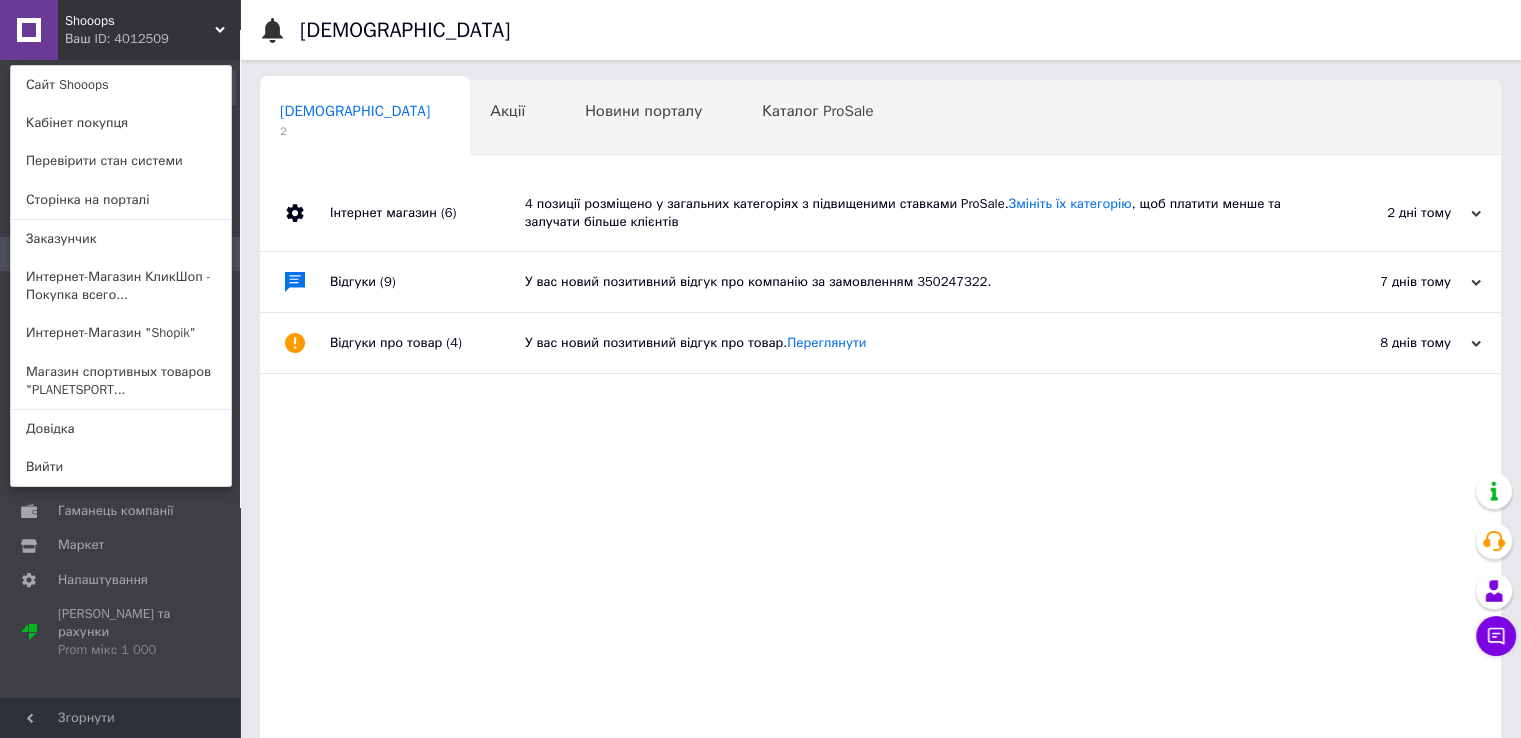 click on "Интернет-Магазин  "Shopik"" at bounding box center (121, 333) 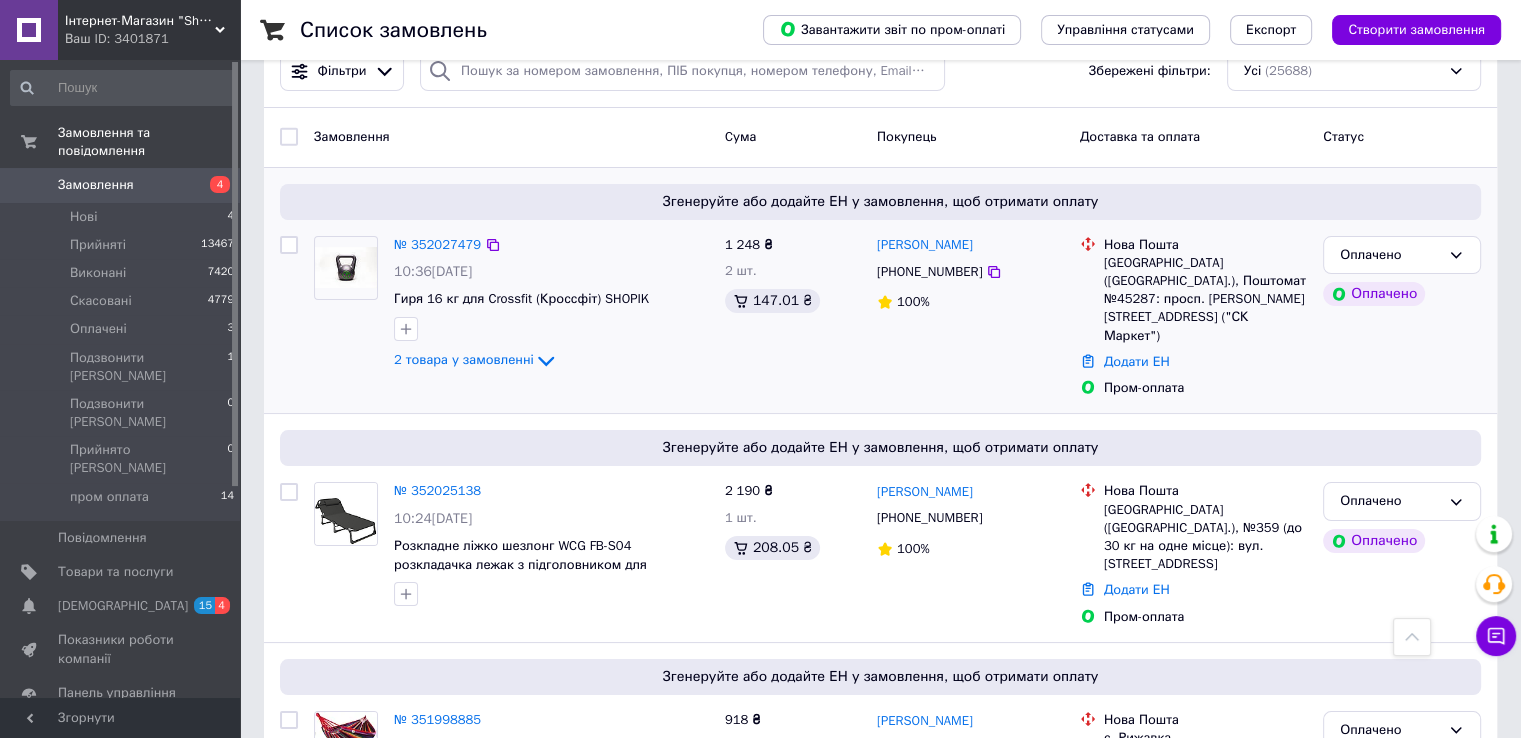 scroll, scrollTop: 0, scrollLeft: 0, axis: both 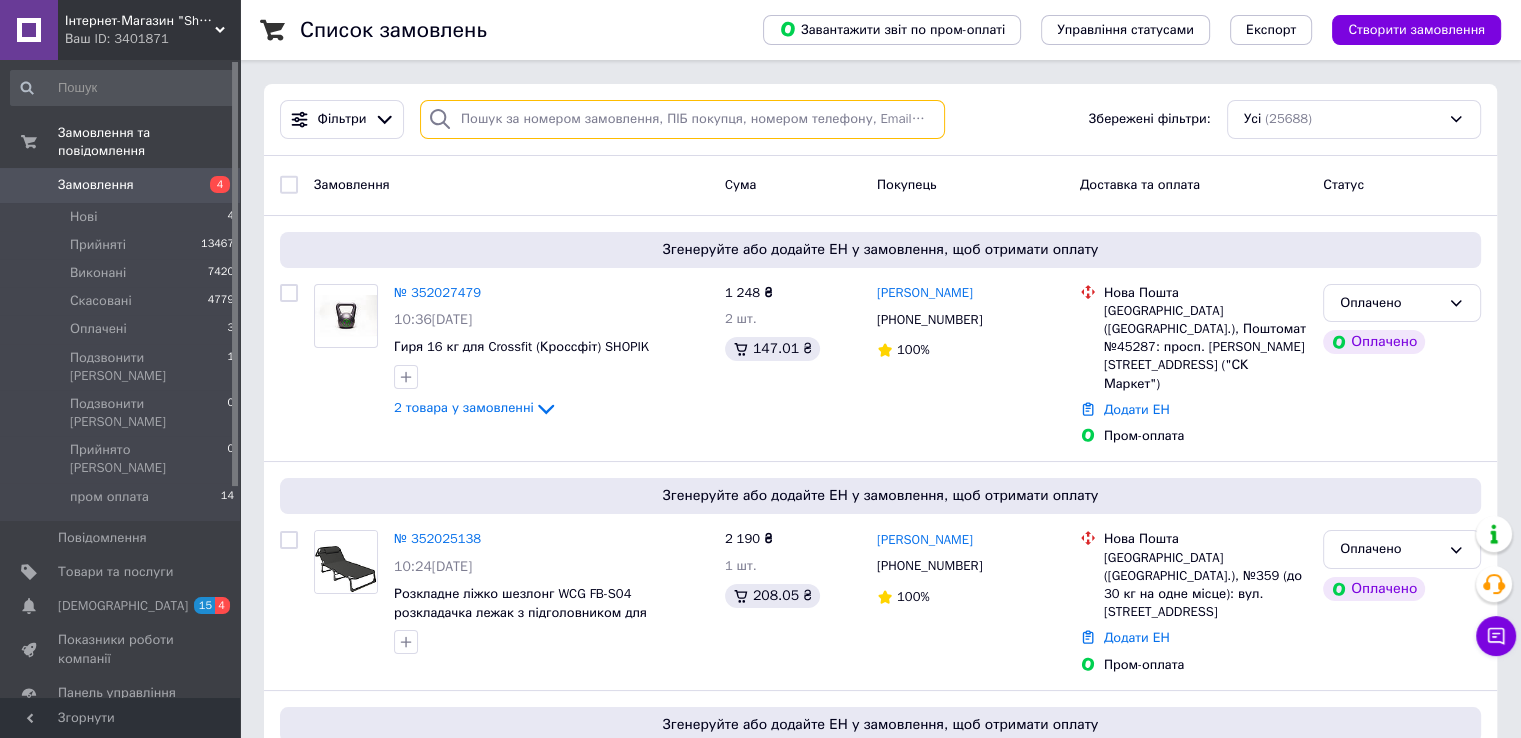 paste on "[PERSON_NAME]" 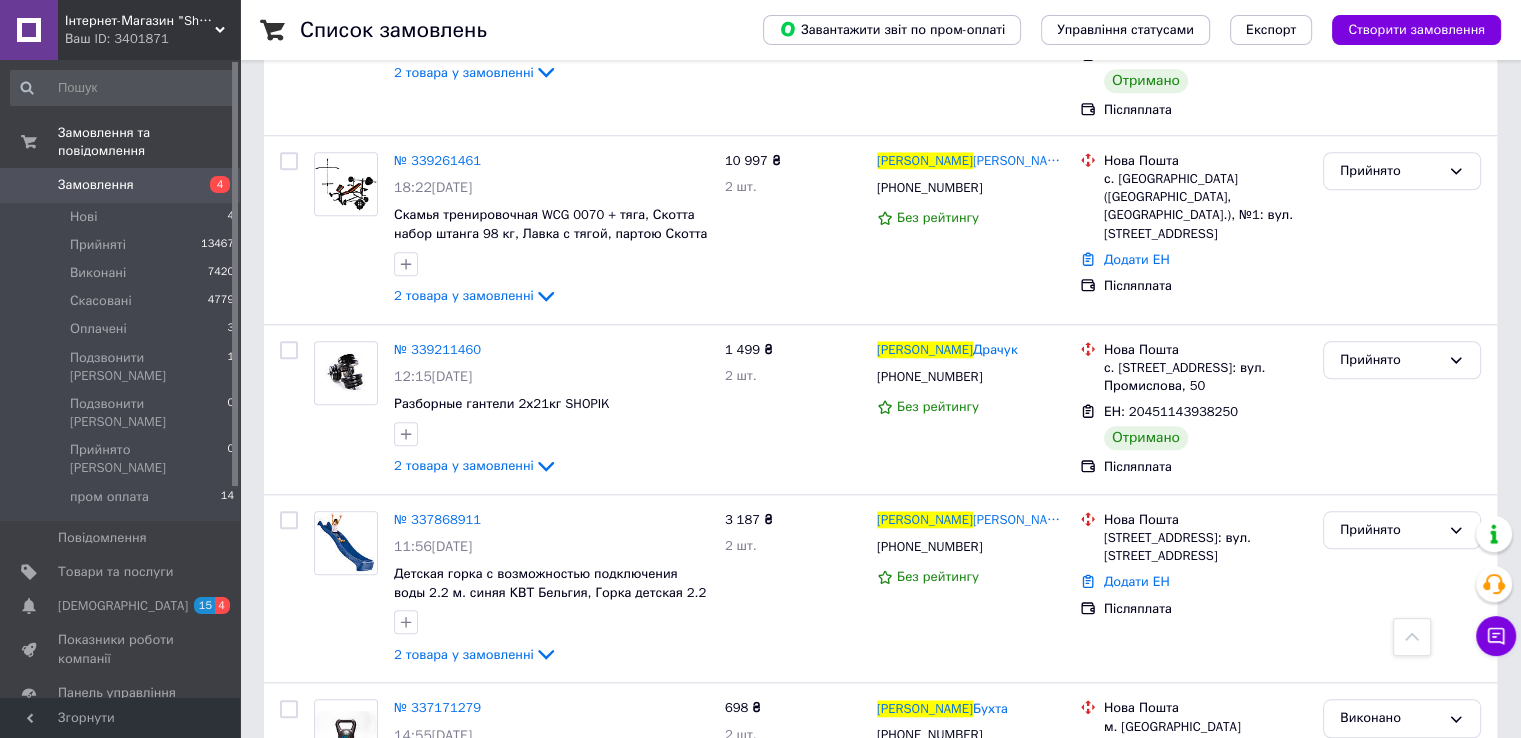 scroll, scrollTop: 2000, scrollLeft: 0, axis: vertical 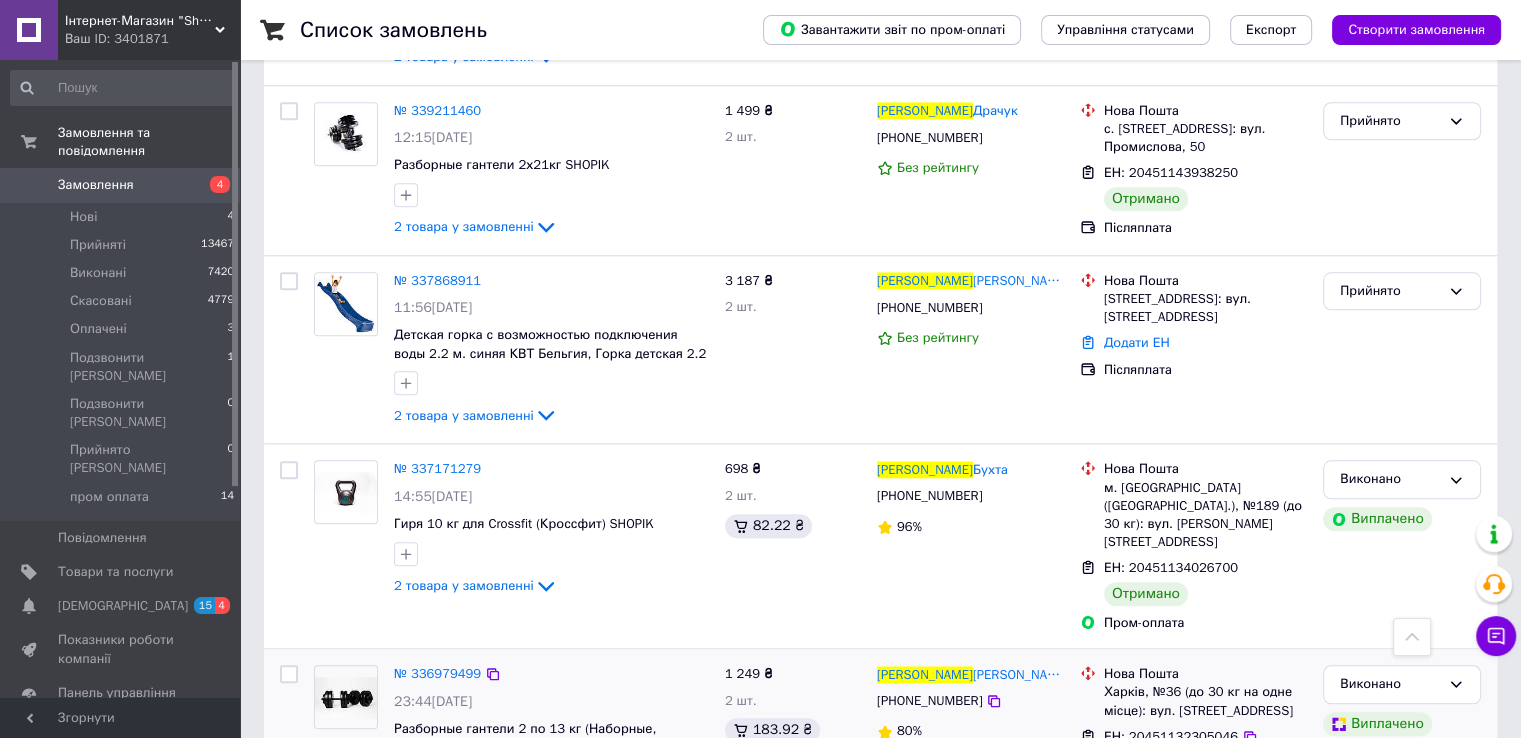 type on "[PERSON_NAME]" 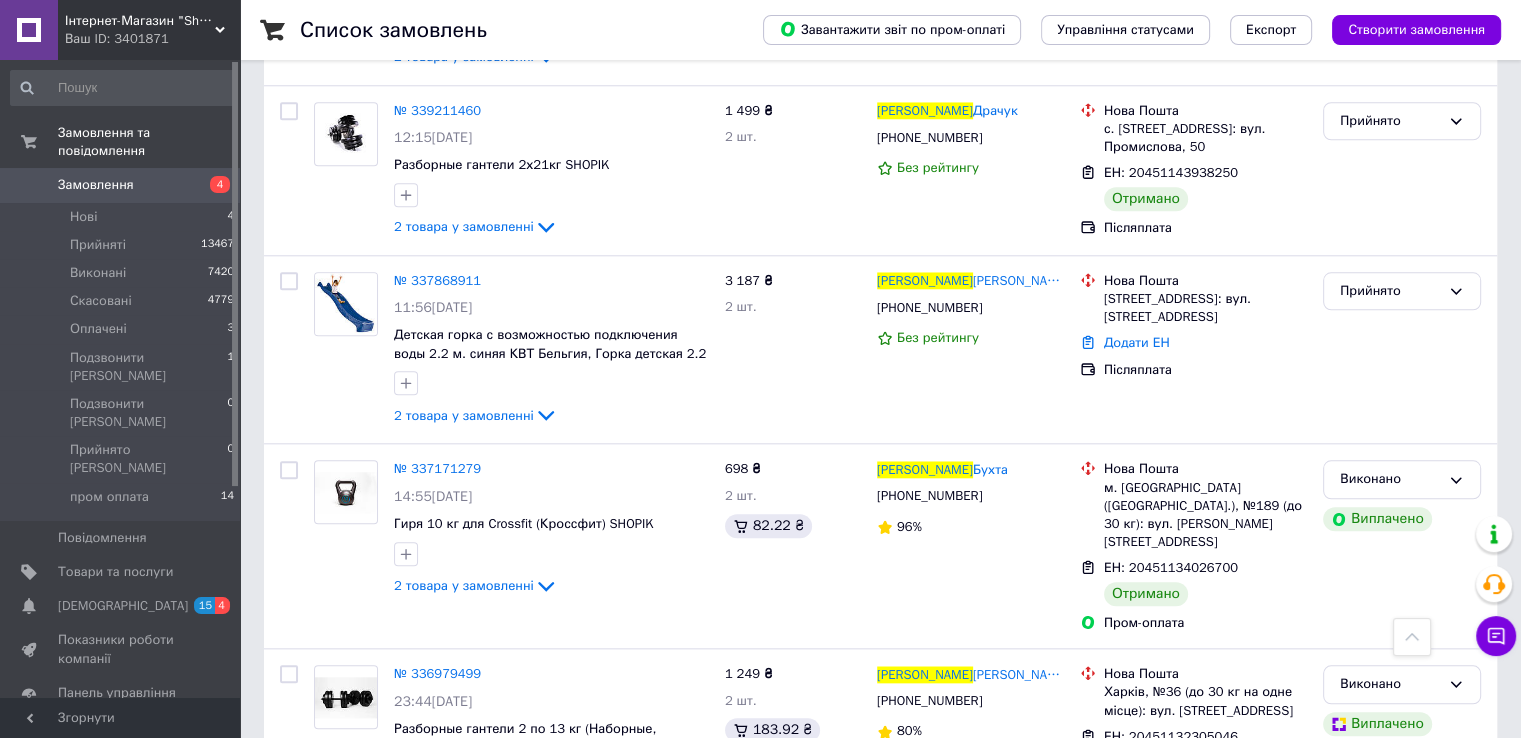 click on "Ваш ID: 3401871" at bounding box center (152, 39) 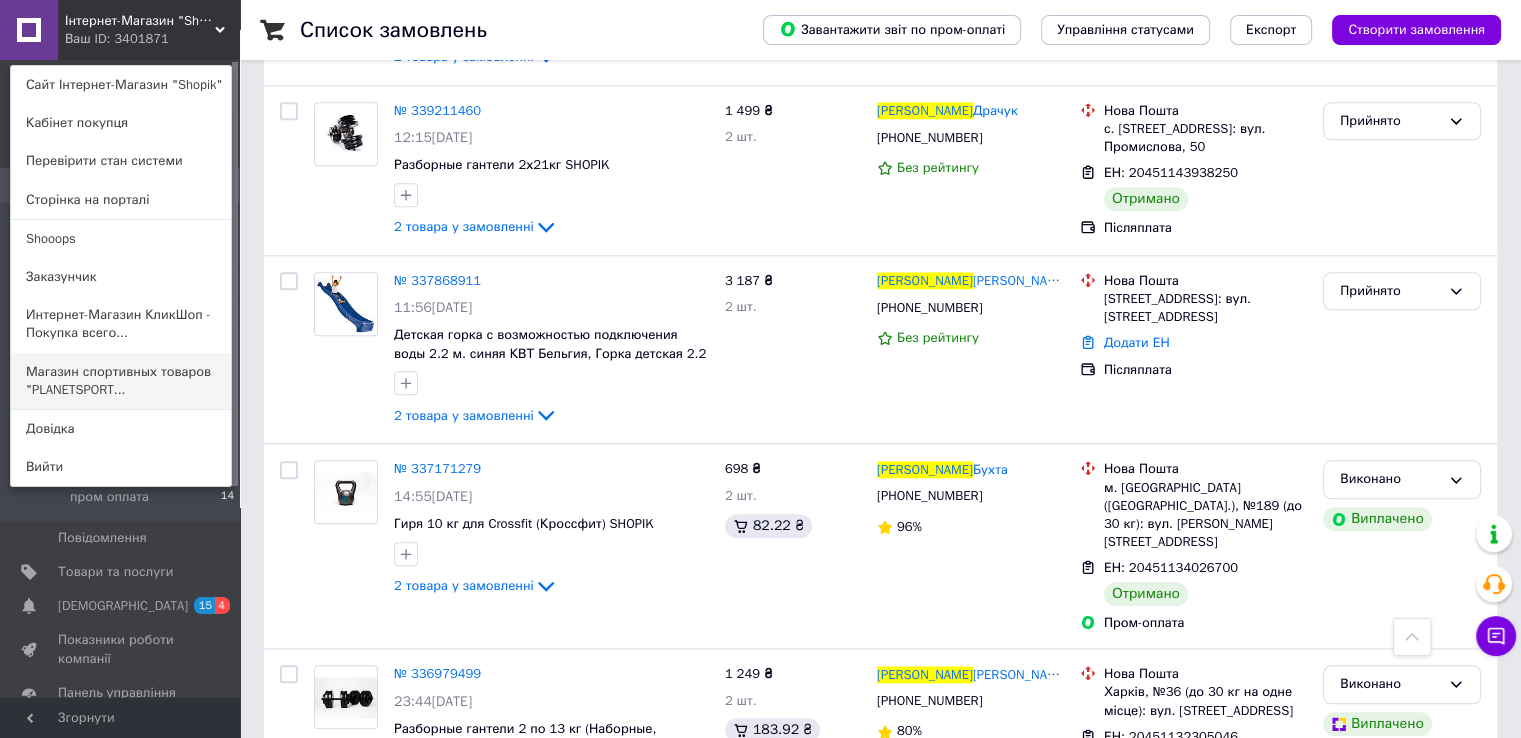click on "Магазин спортивных товаров  "PLANETSPORT..." at bounding box center [121, 381] 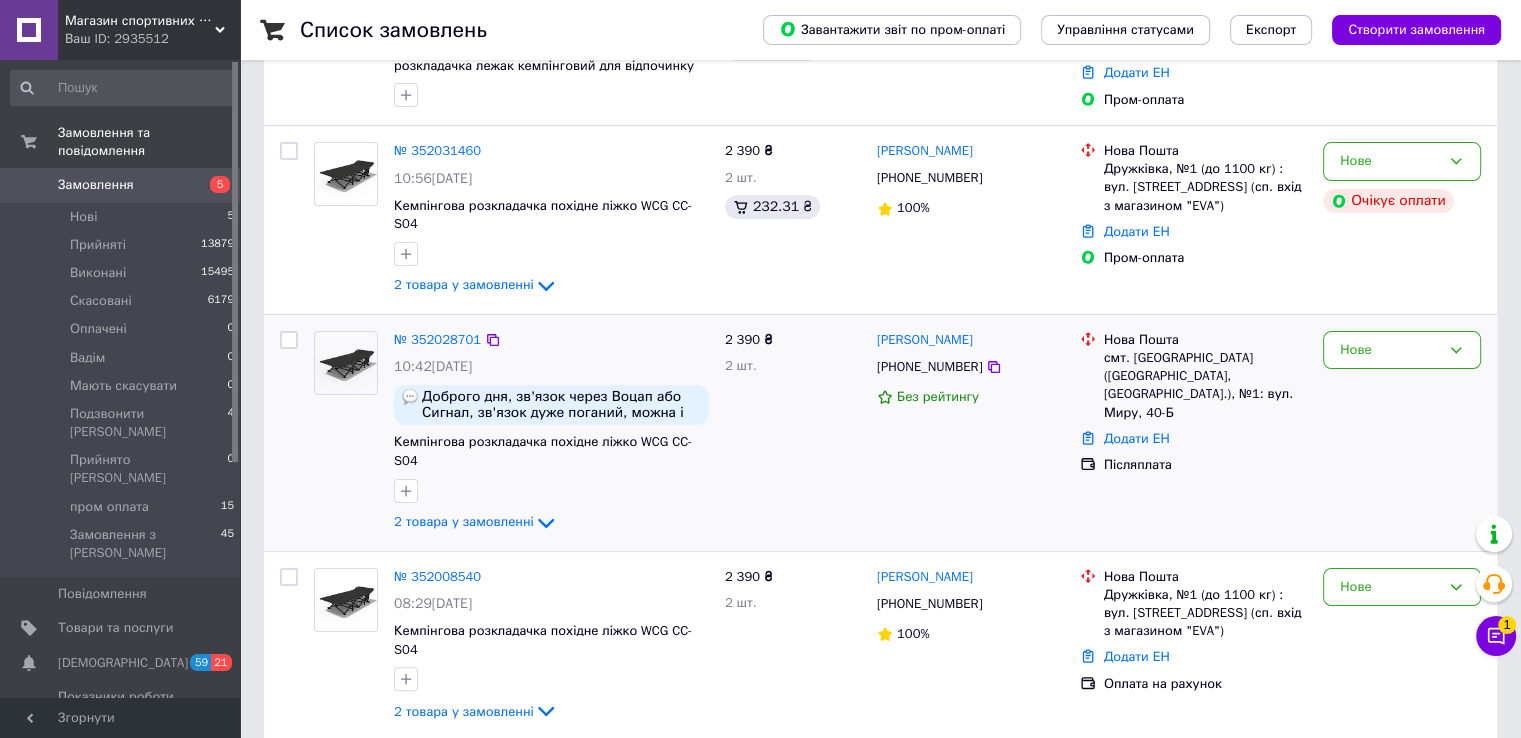 scroll, scrollTop: 0, scrollLeft: 0, axis: both 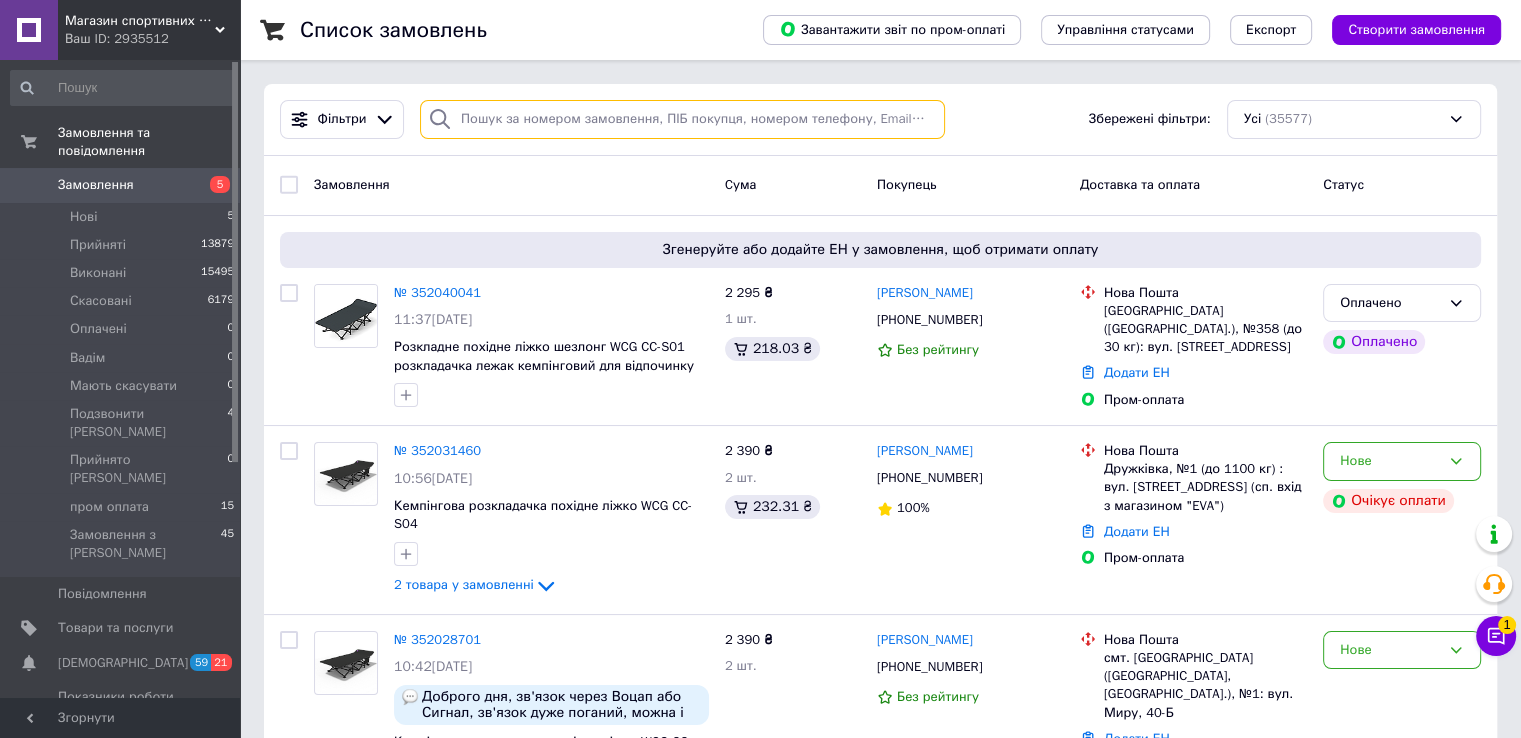 drag, startPoint x: 578, startPoint y: 95, endPoint x: 536, endPoint y: 114, distance: 46.09772 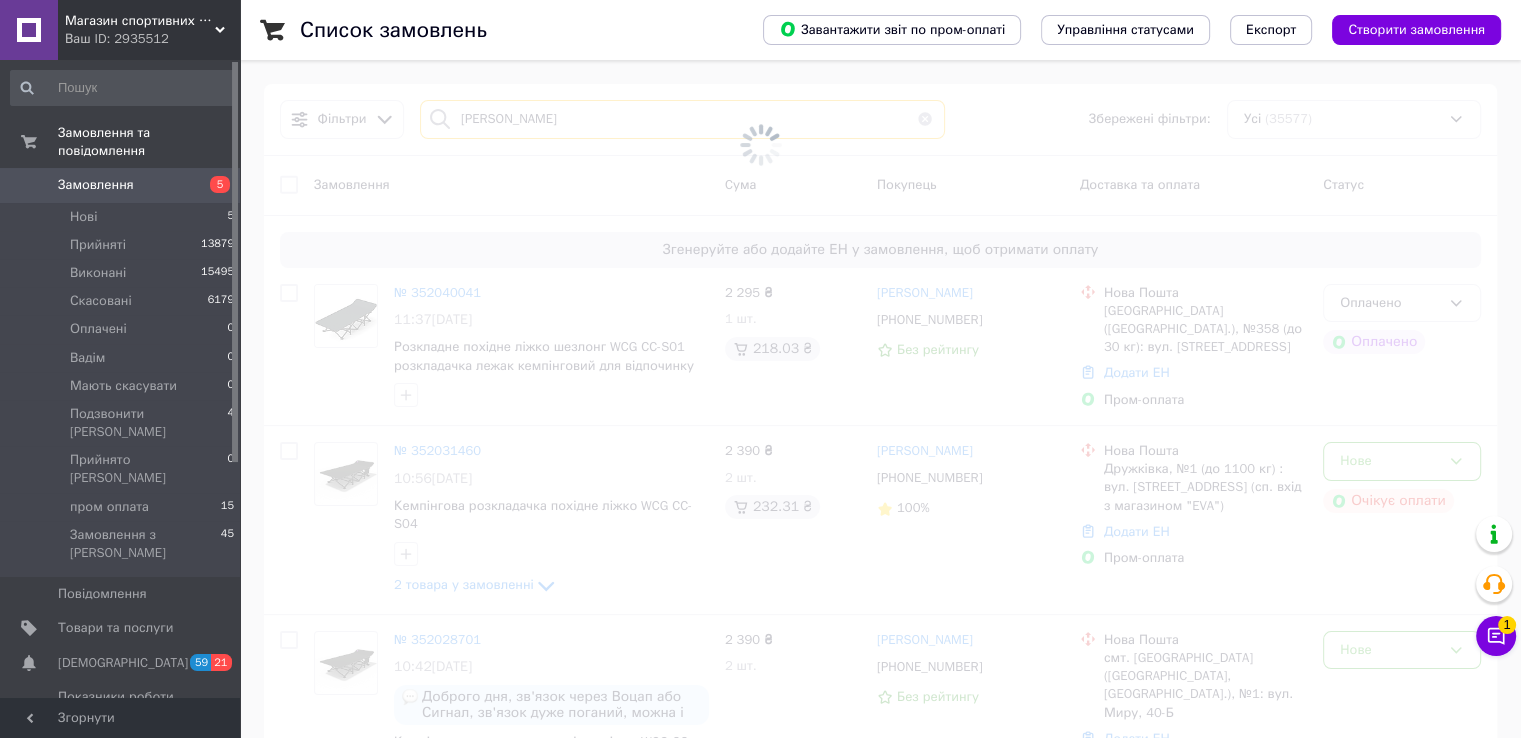 type on "Огреніч Денис" 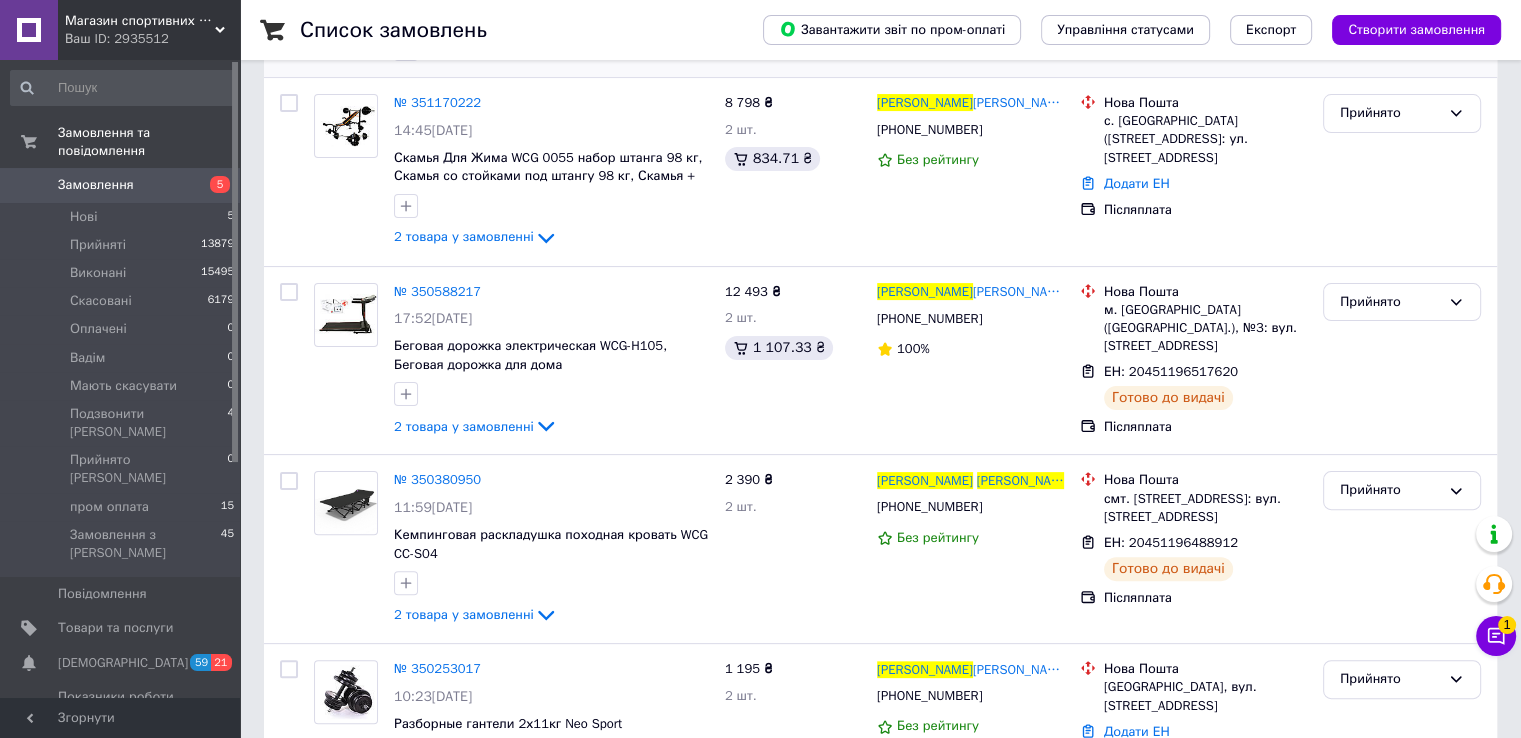scroll, scrollTop: 600, scrollLeft: 0, axis: vertical 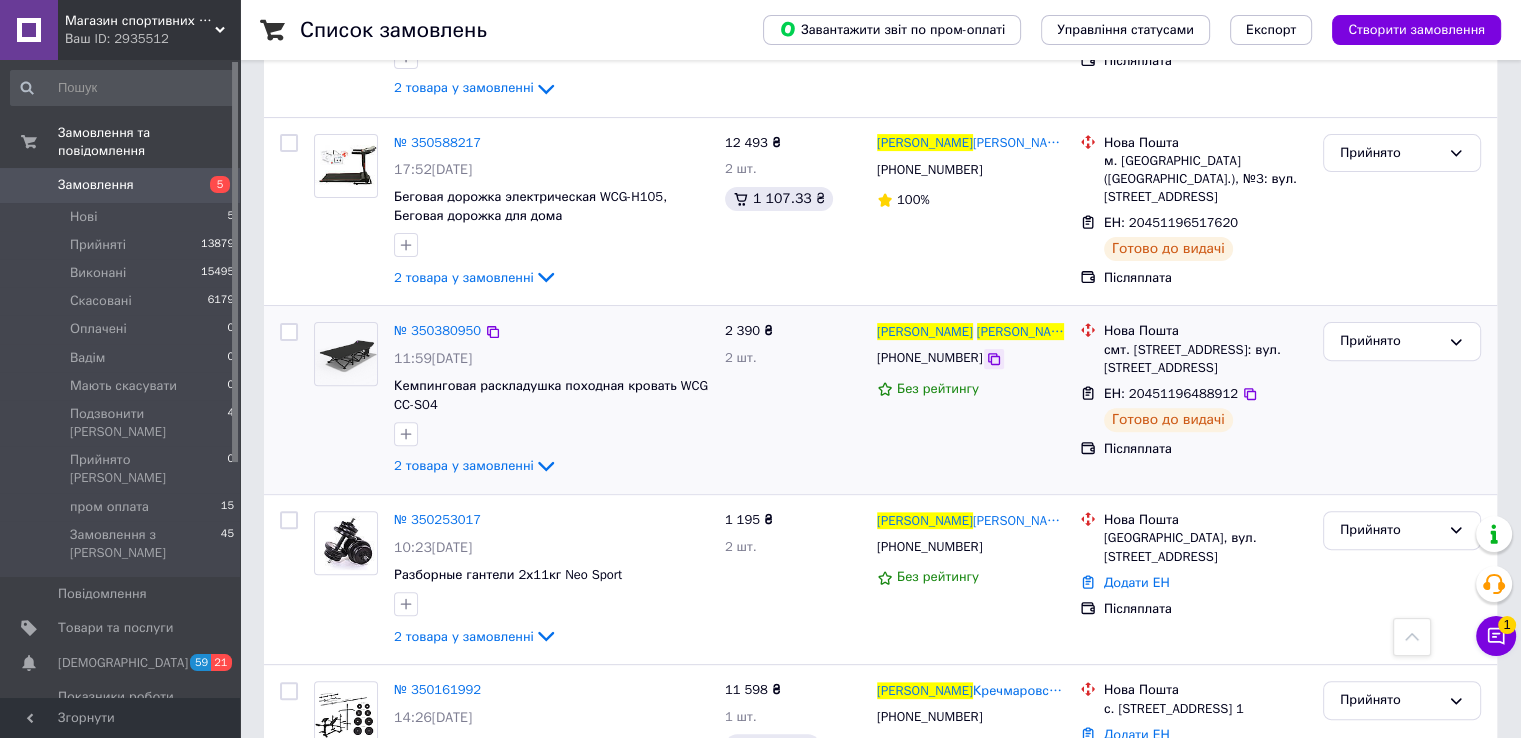 click 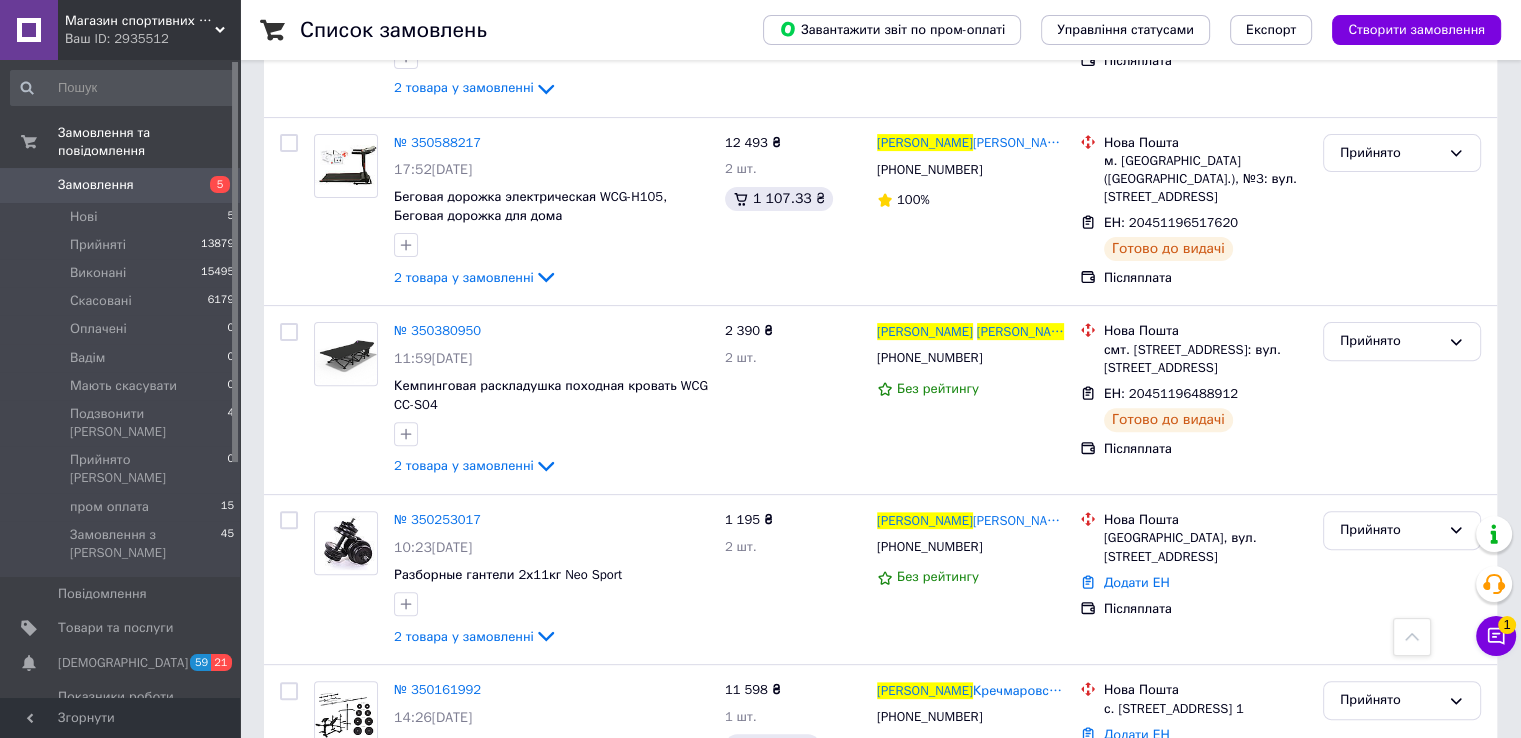 click on "Замовлення" at bounding box center [96, 185] 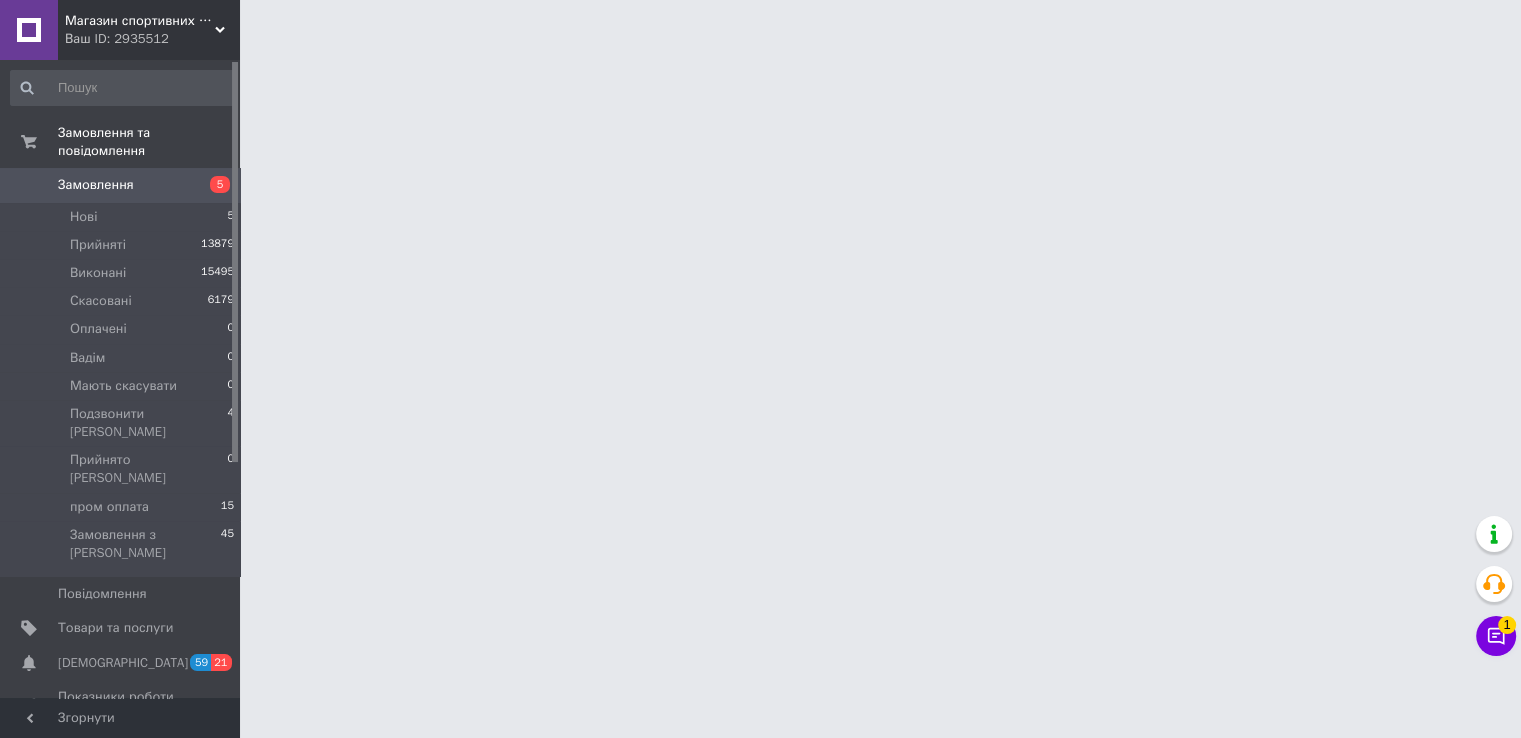 scroll, scrollTop: 0, scrollLeft: 0, axis: both 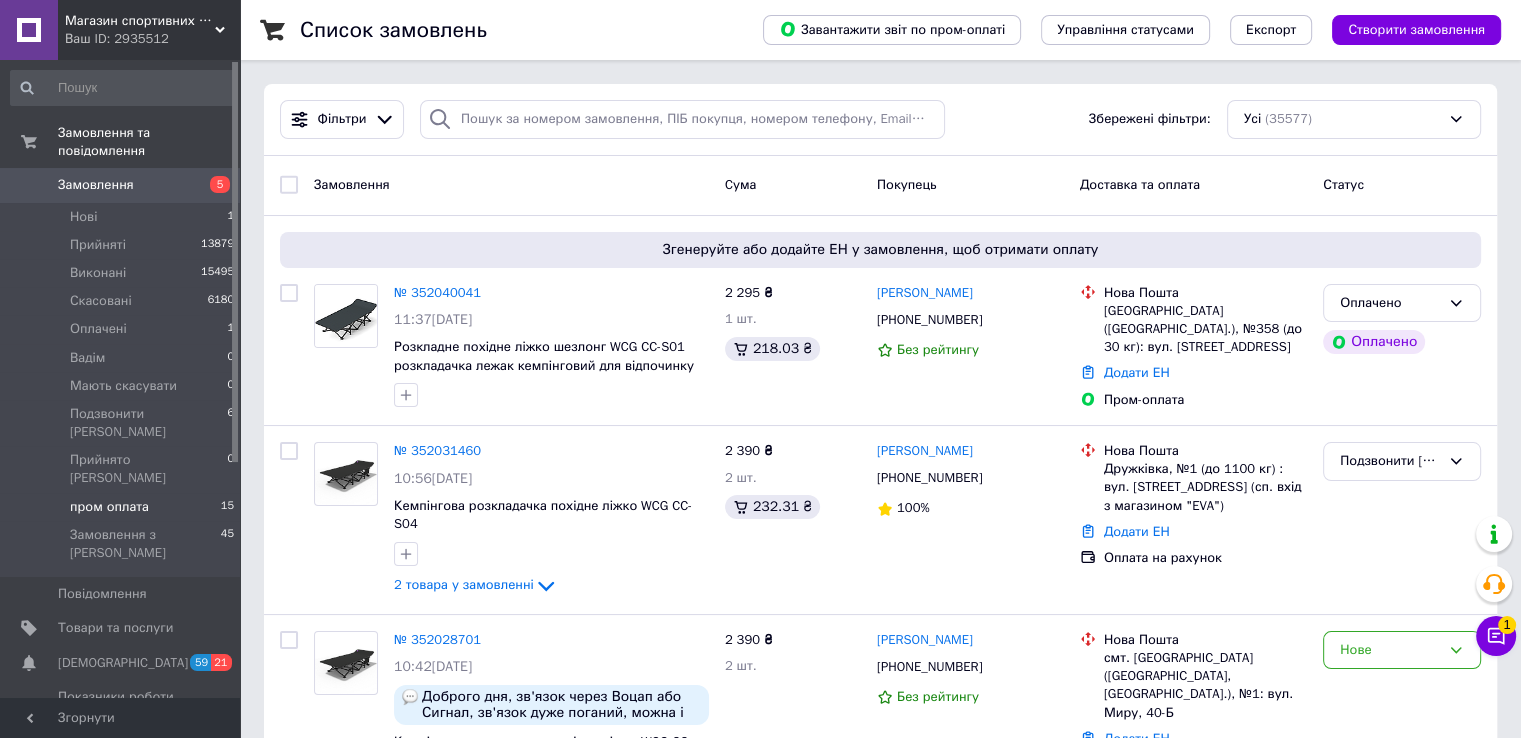 click on "пром оплата" at bounding box center [109, 507] 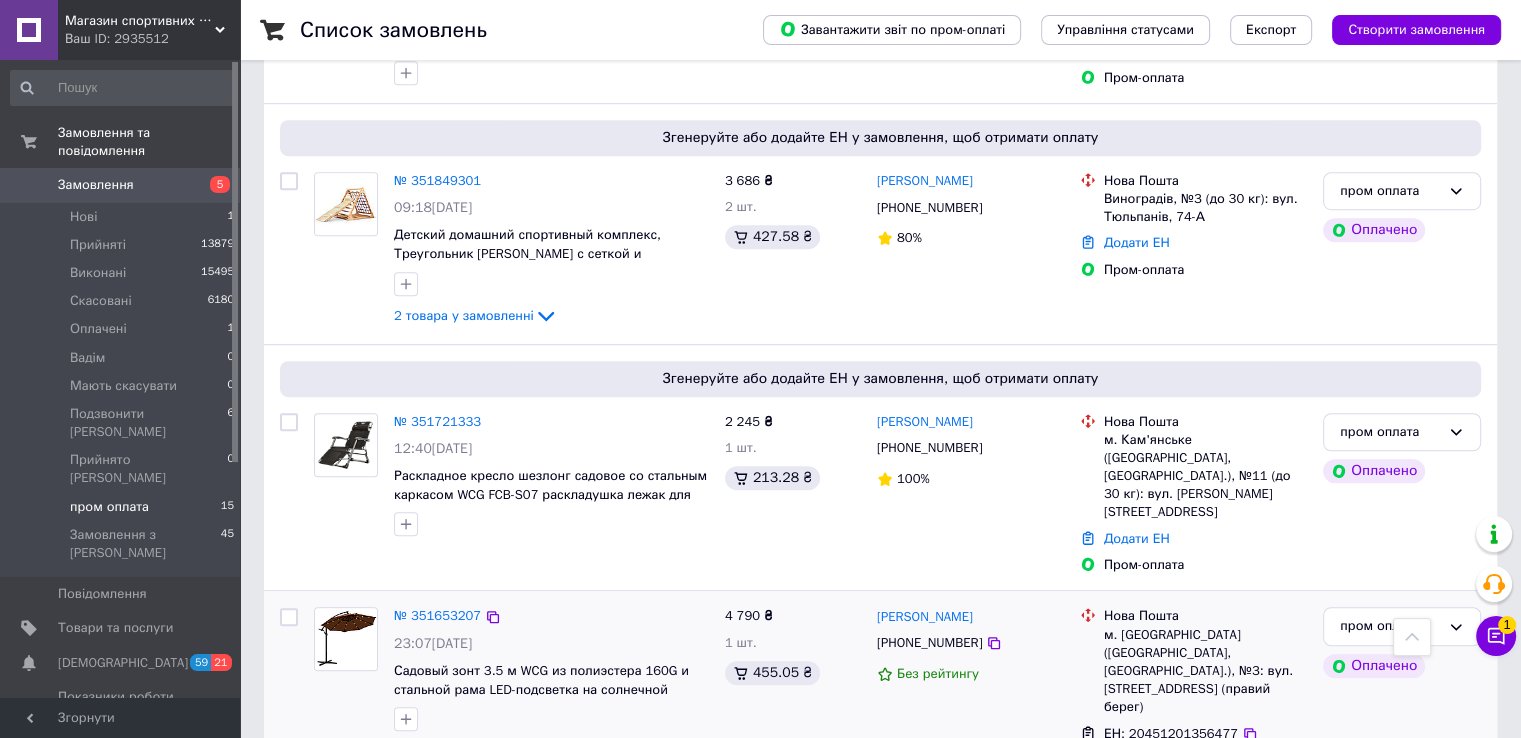 scroll, scrollTop: 1114, scrollLeft: 0, axis: vertical 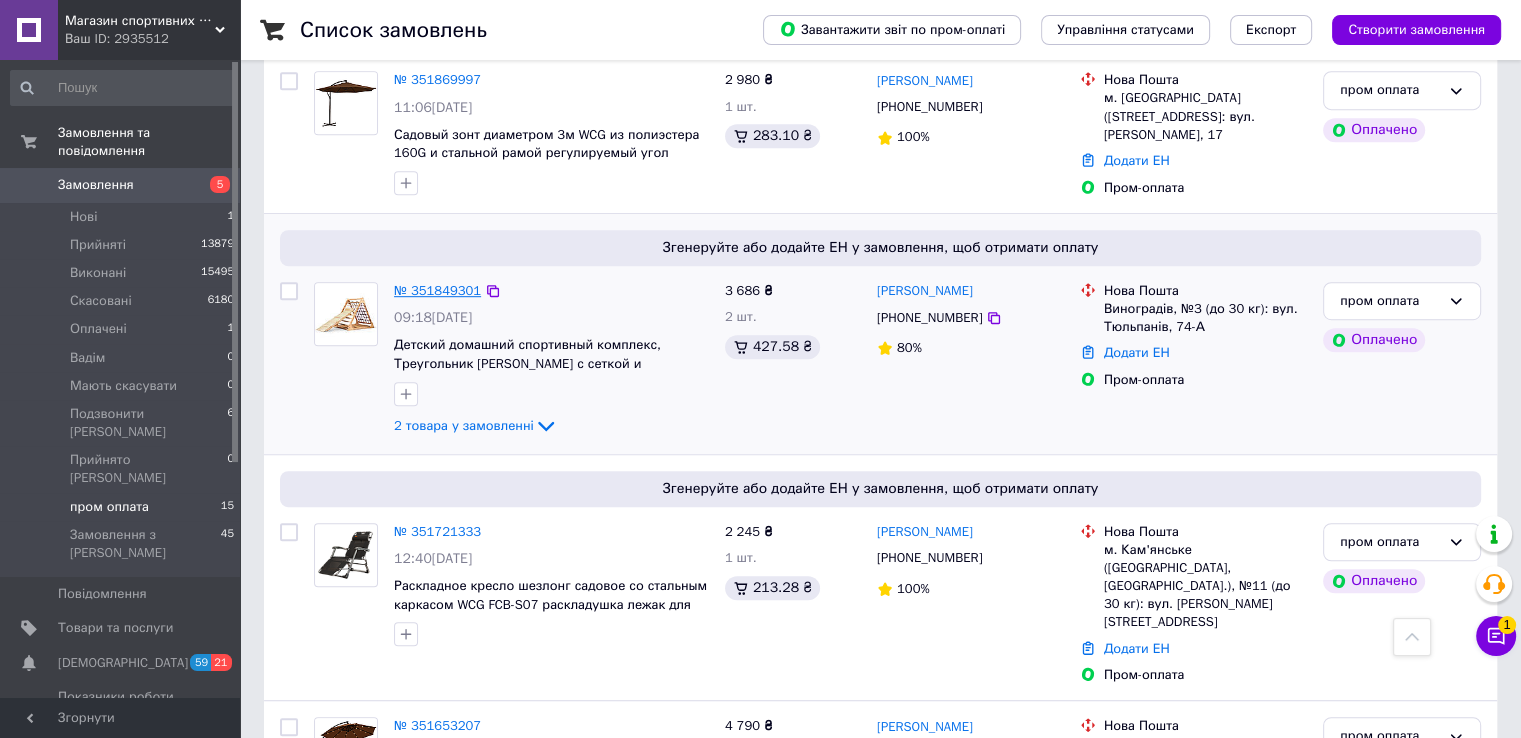 click on "№ 351849301" at bounding box center [437, 290] 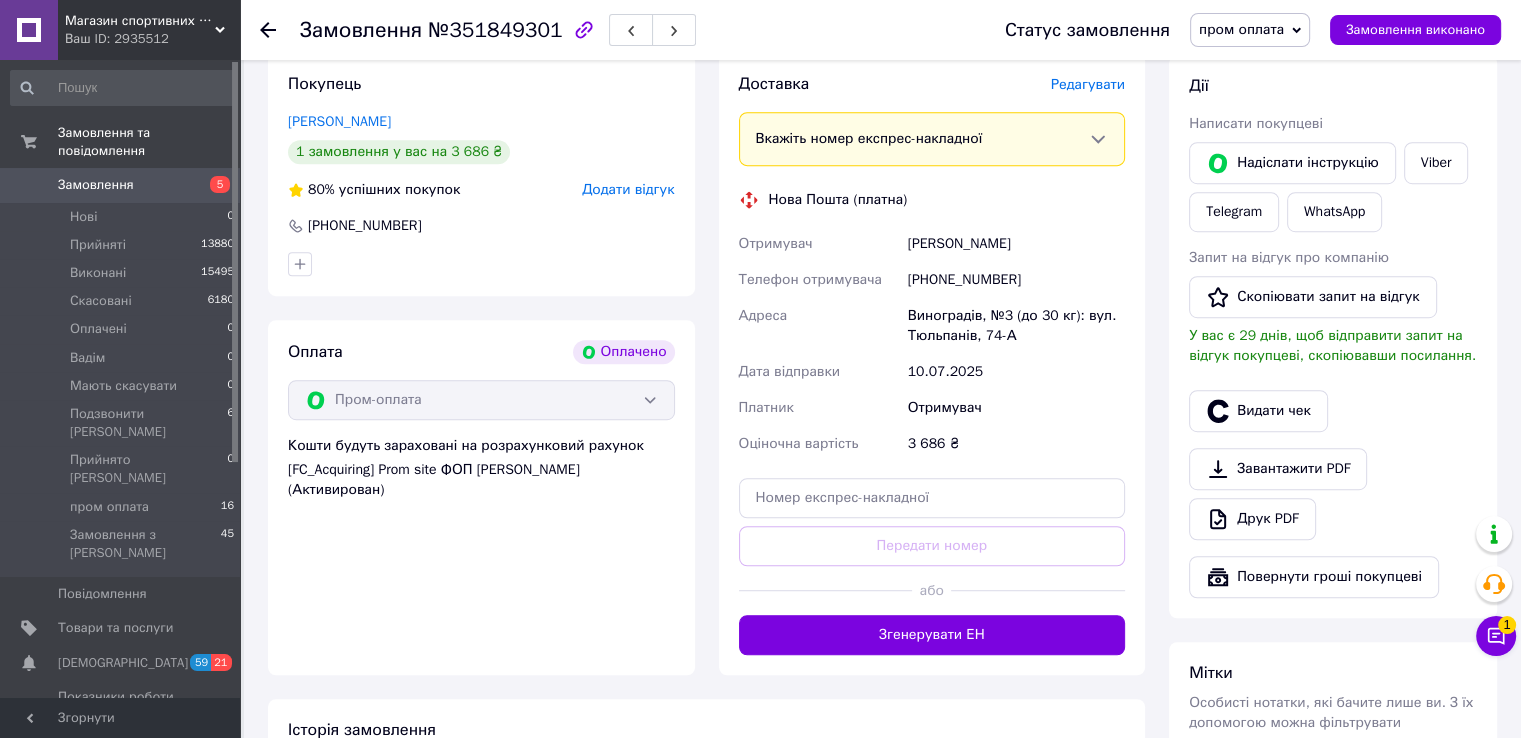scroll, scrollTop: 1400, scrollLeft: 0, axis: vertical 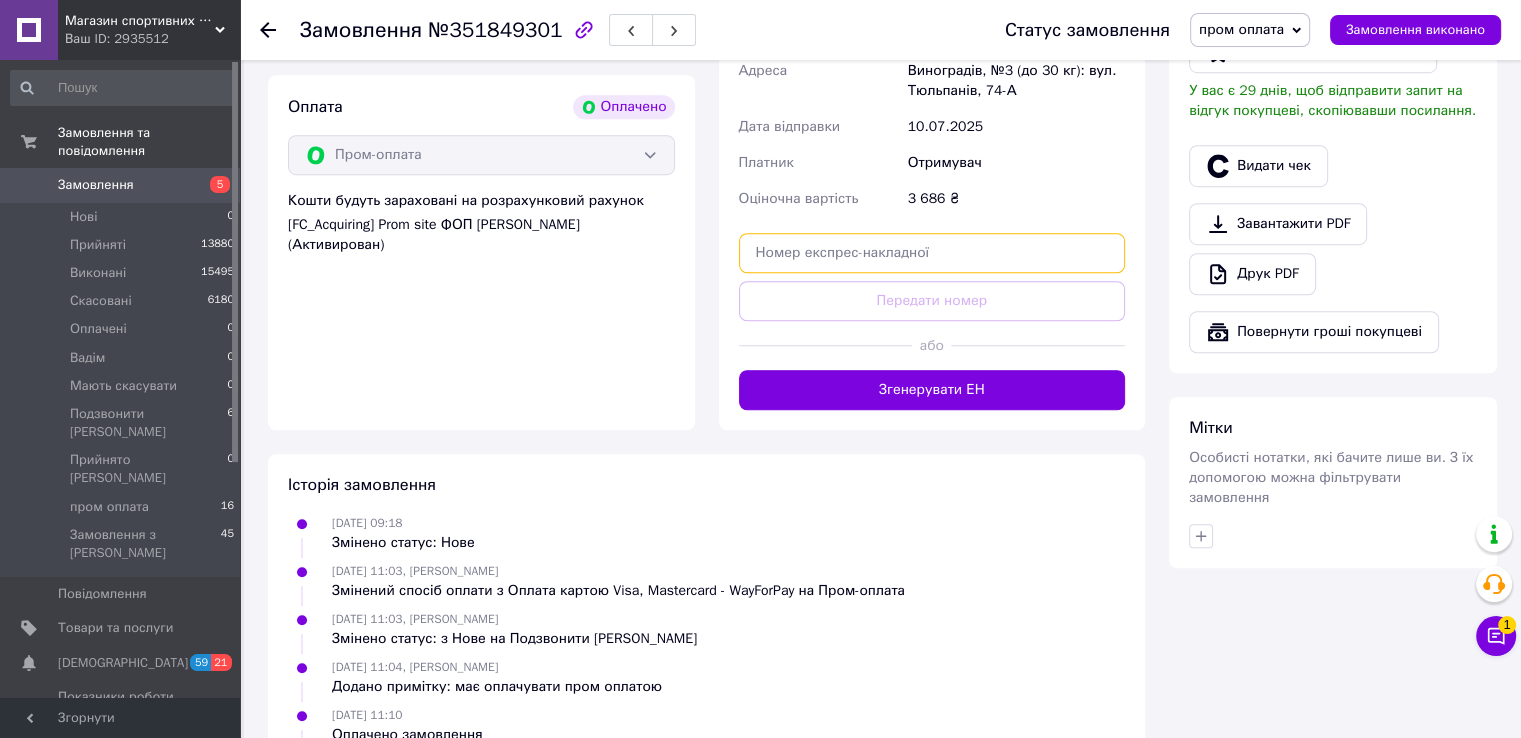 paste on "20451202092701" 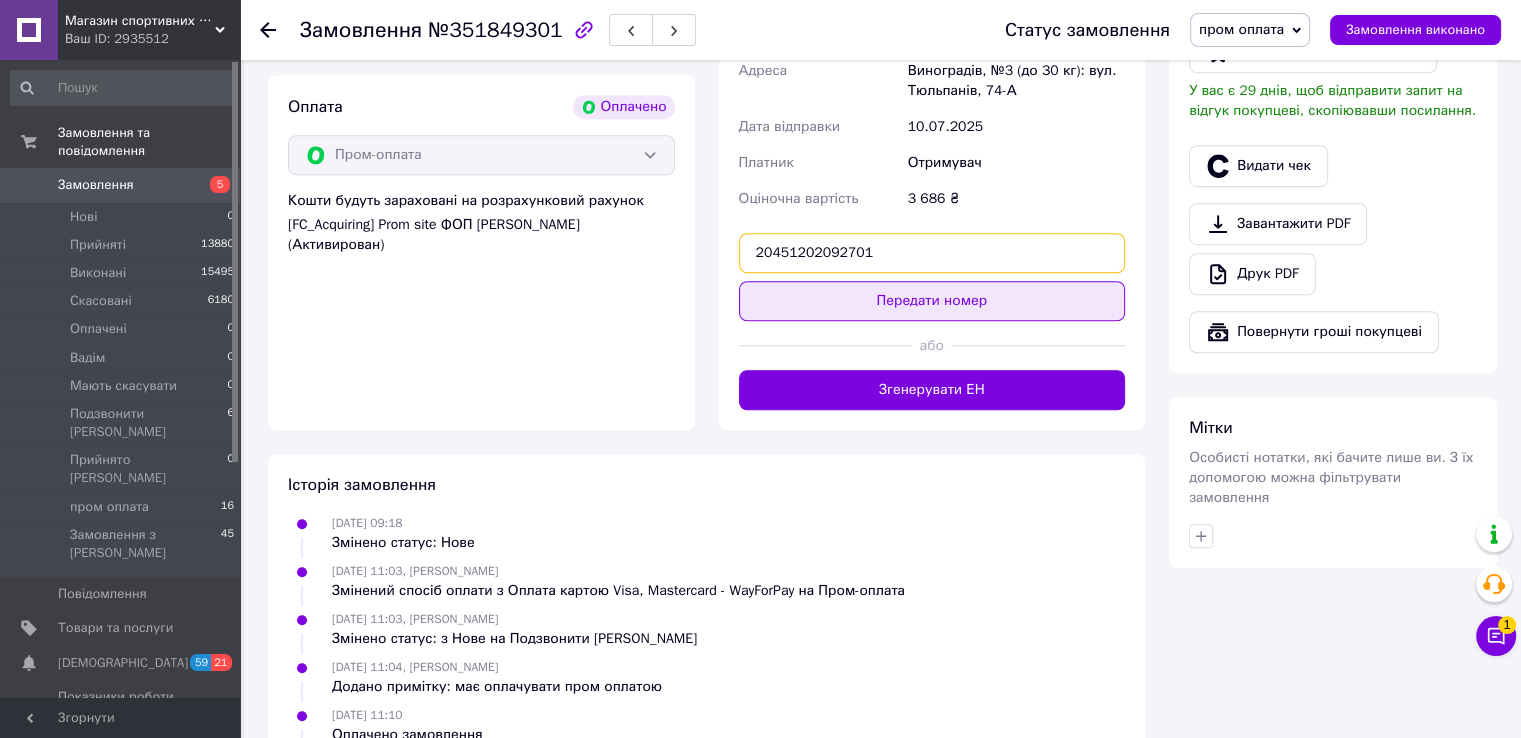 type on "20451202092701" 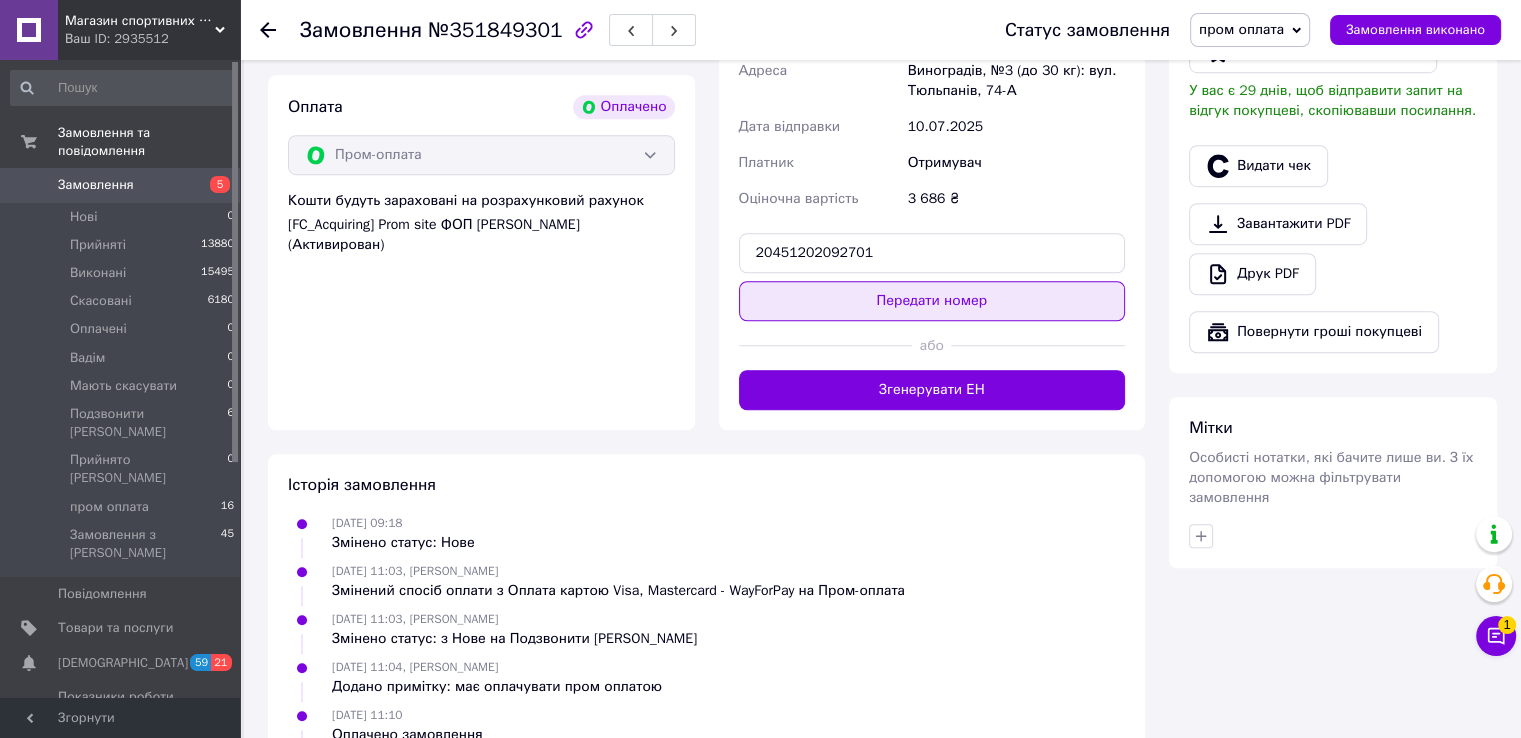 click on "Передати номер" at bounding box center [932, 301] 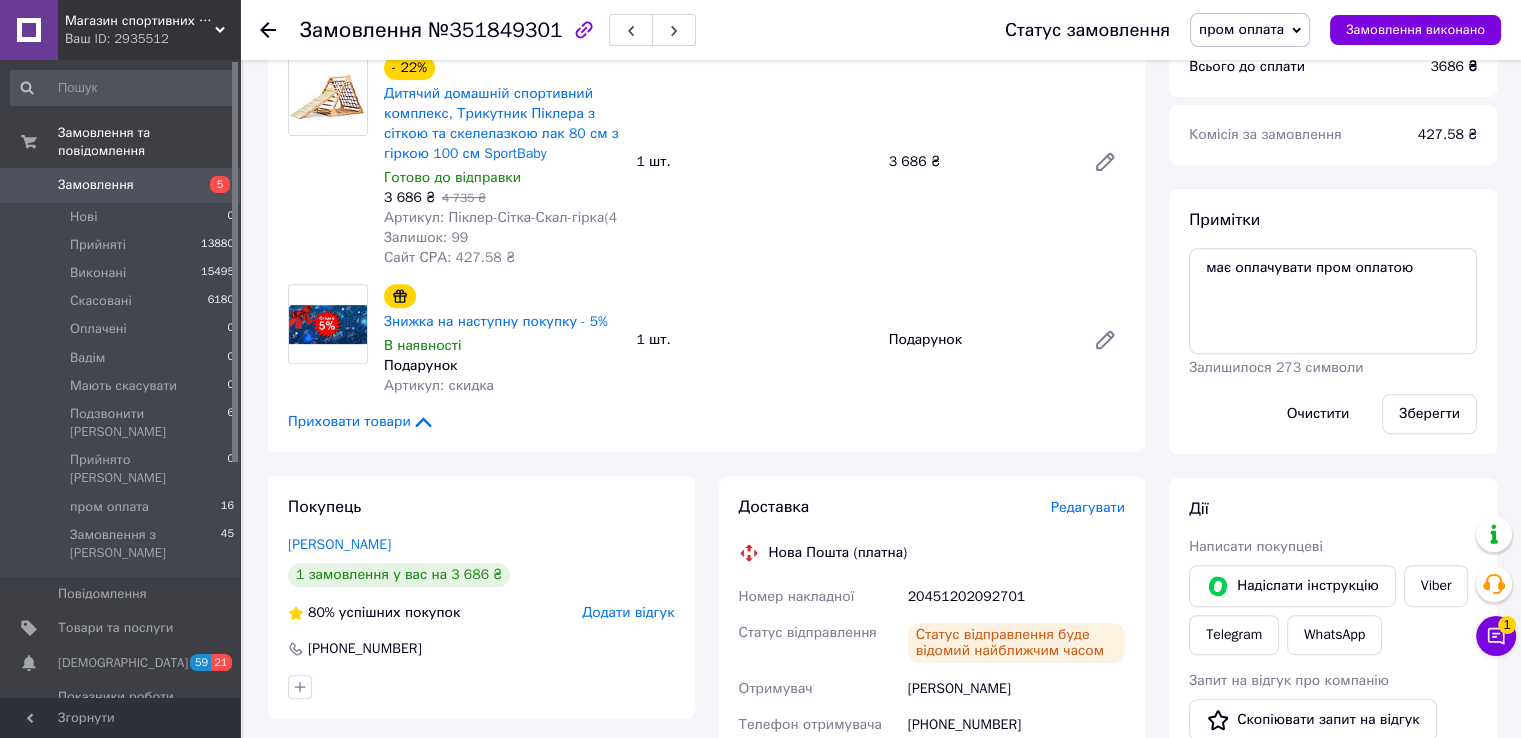 scroll, scrollTop: 700, scrollLeft: 0, axis: vertical 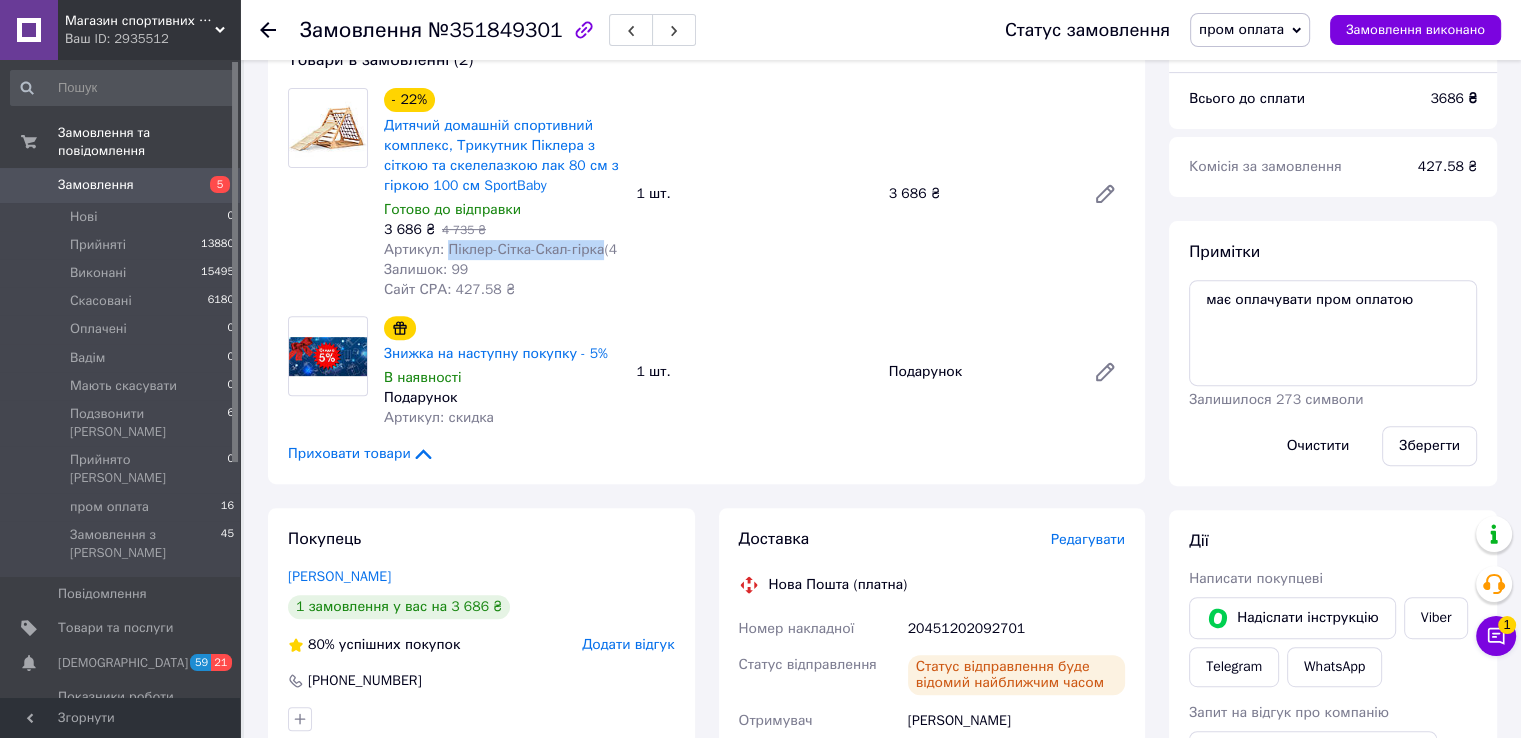 drag, startPoint x: 443, startPoint y: 249, endPoint x: 595, endPoint y: 252, distance: 152.0296 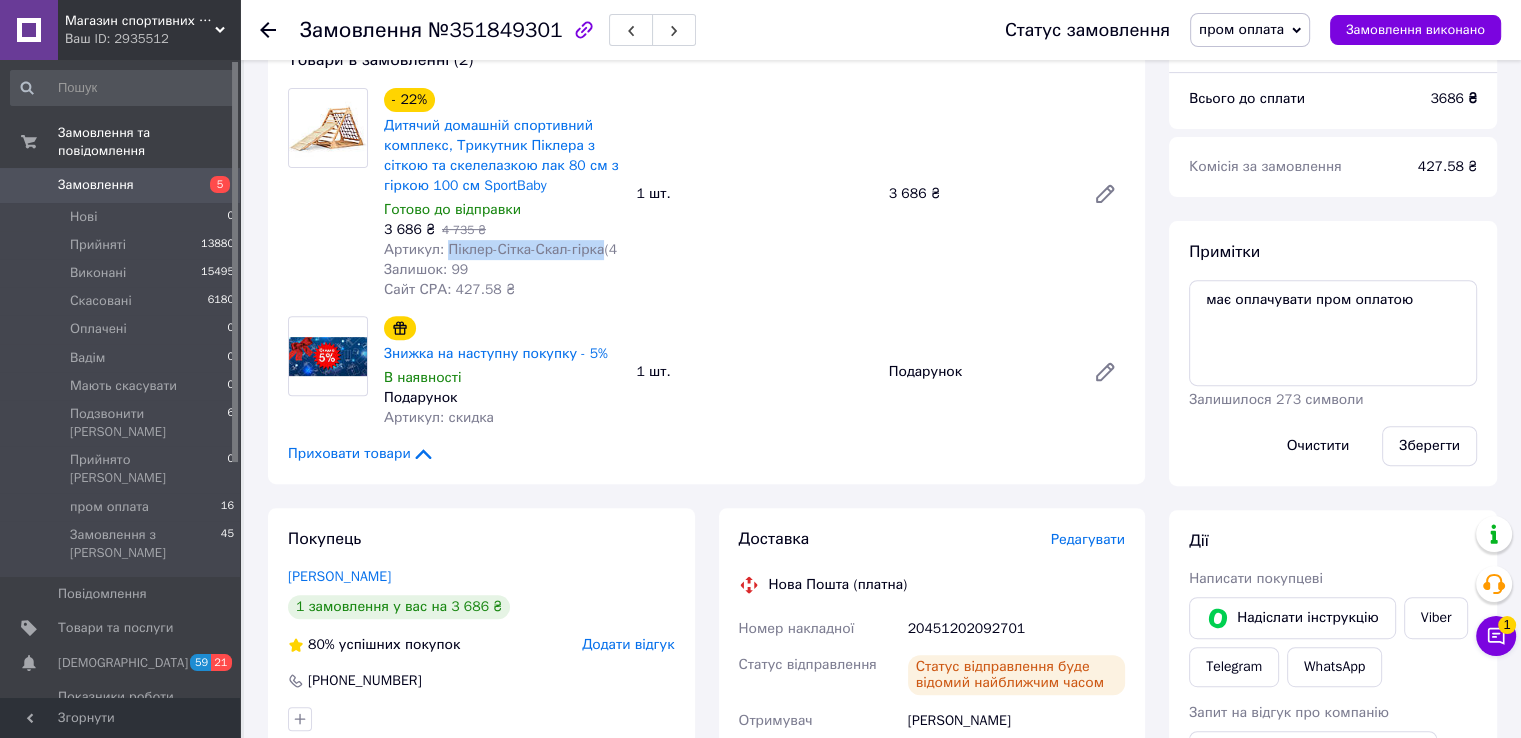 click on "Артикул: Піклер-Сітка-Скал-гірка(4" at bounding box center (500, 249) 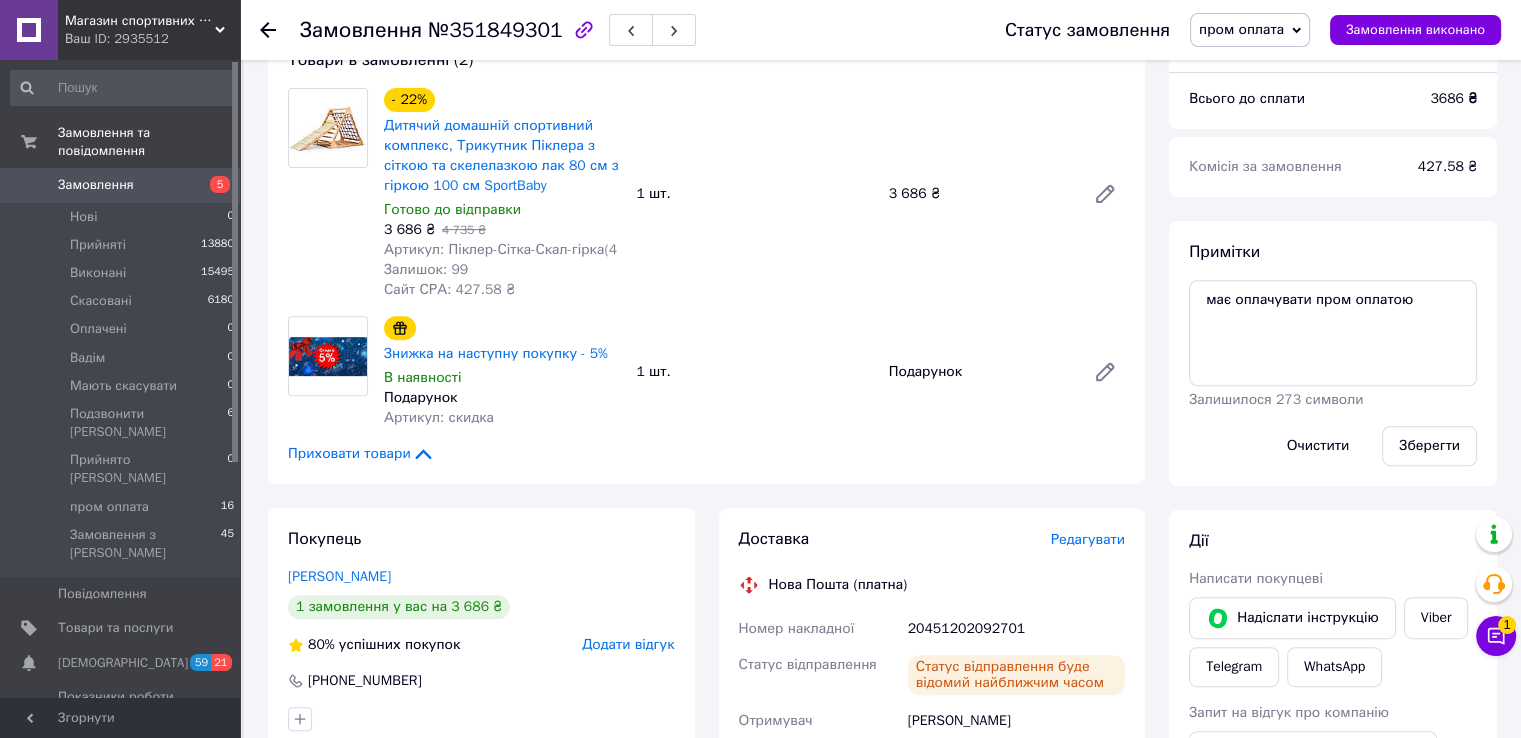 click on "Магазин спортивних товарів "PLANETSPORT" Ваш ID: 2935512" at bounding box center (149, 30) 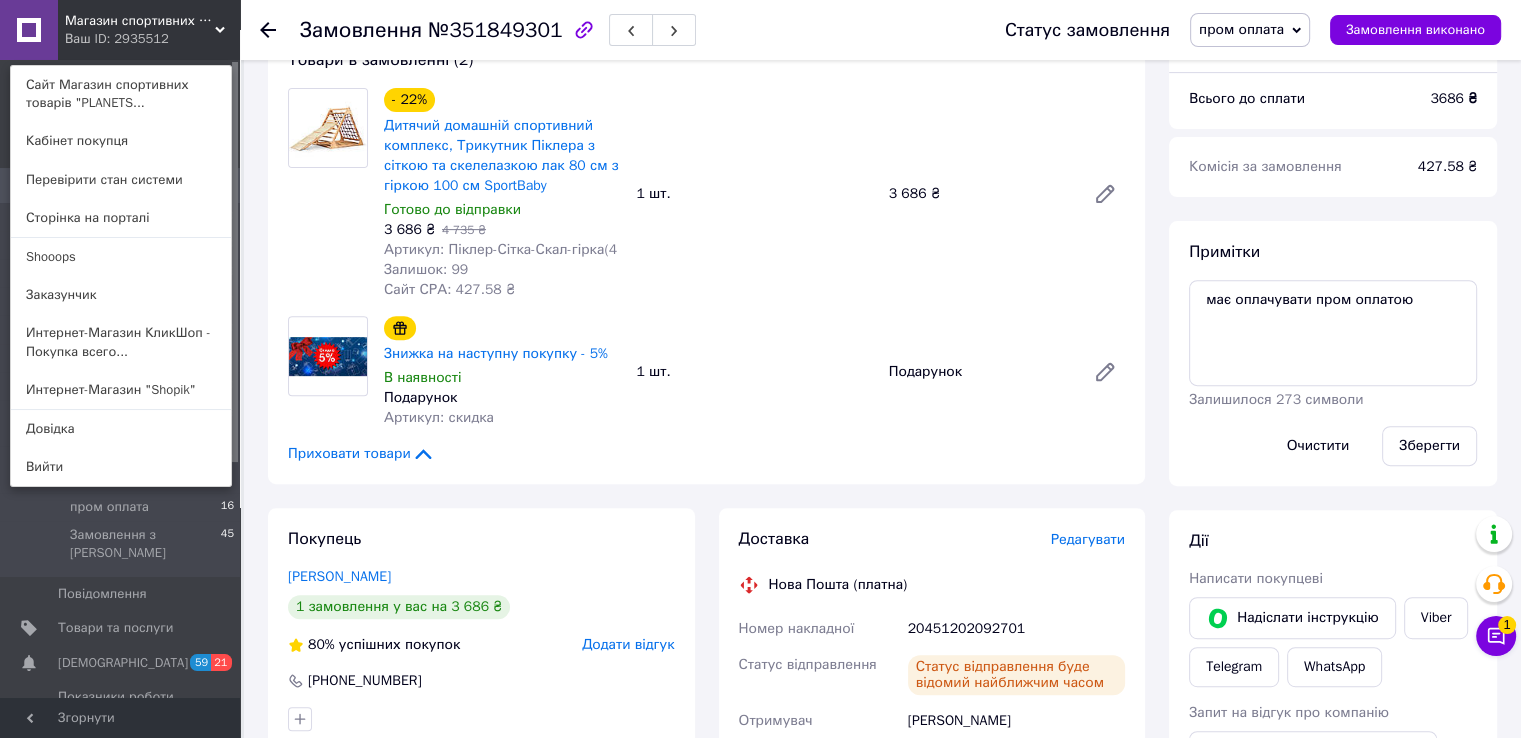scroll, scrollTop: 900, scrollLeft: 0, axis: vertical 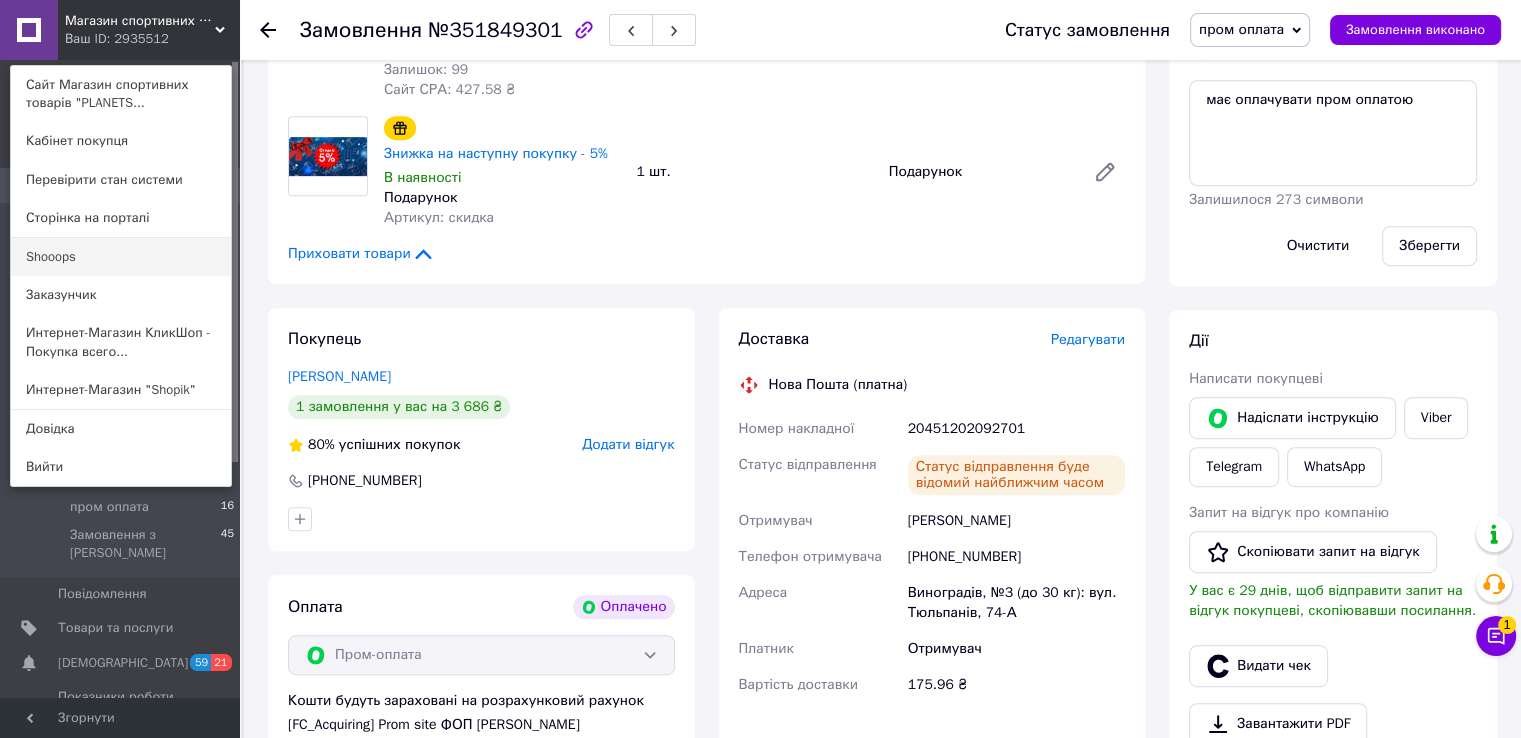 click on "Shooops" at bounding box center [121, 257] 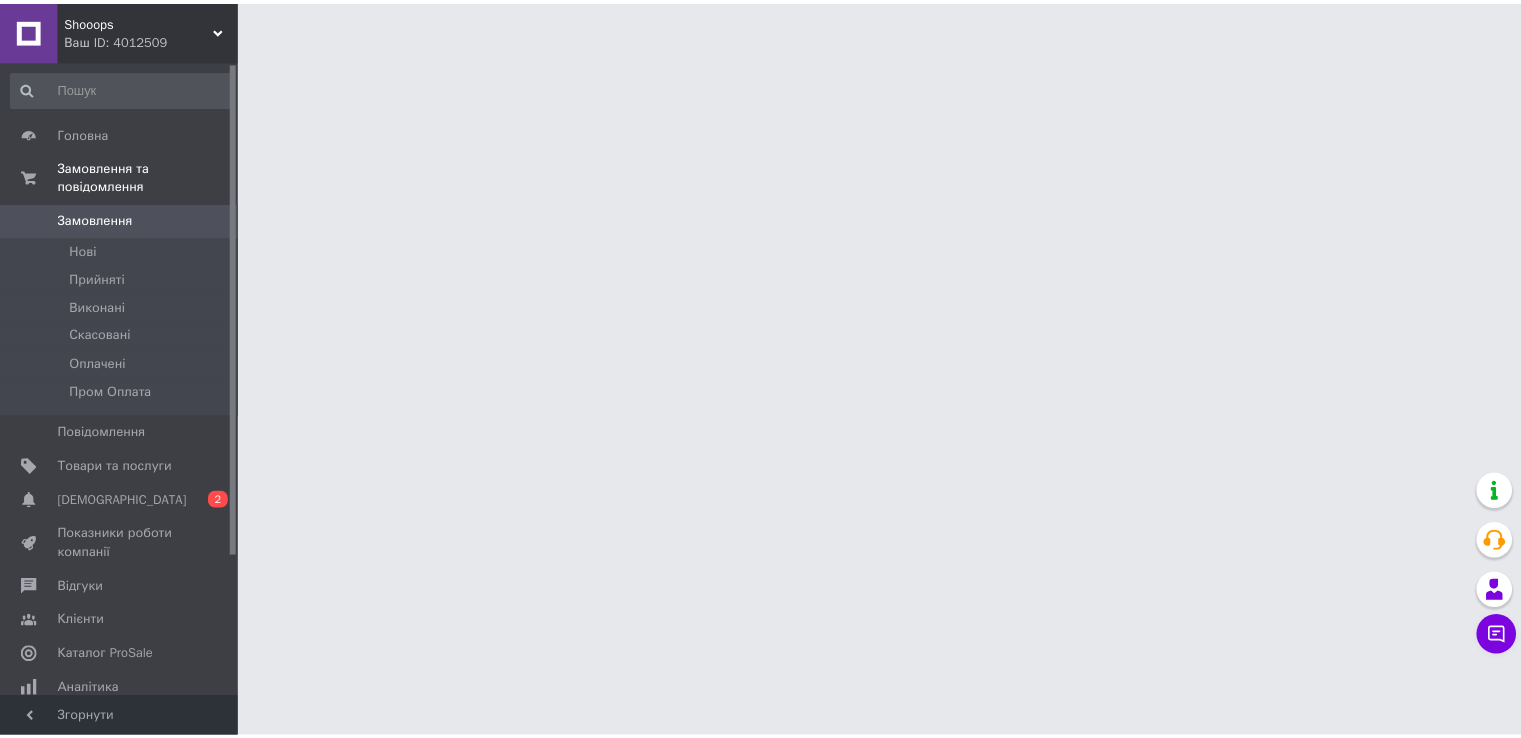 scroll, scrollTop: 0, scrollLeft: 0, axis: both 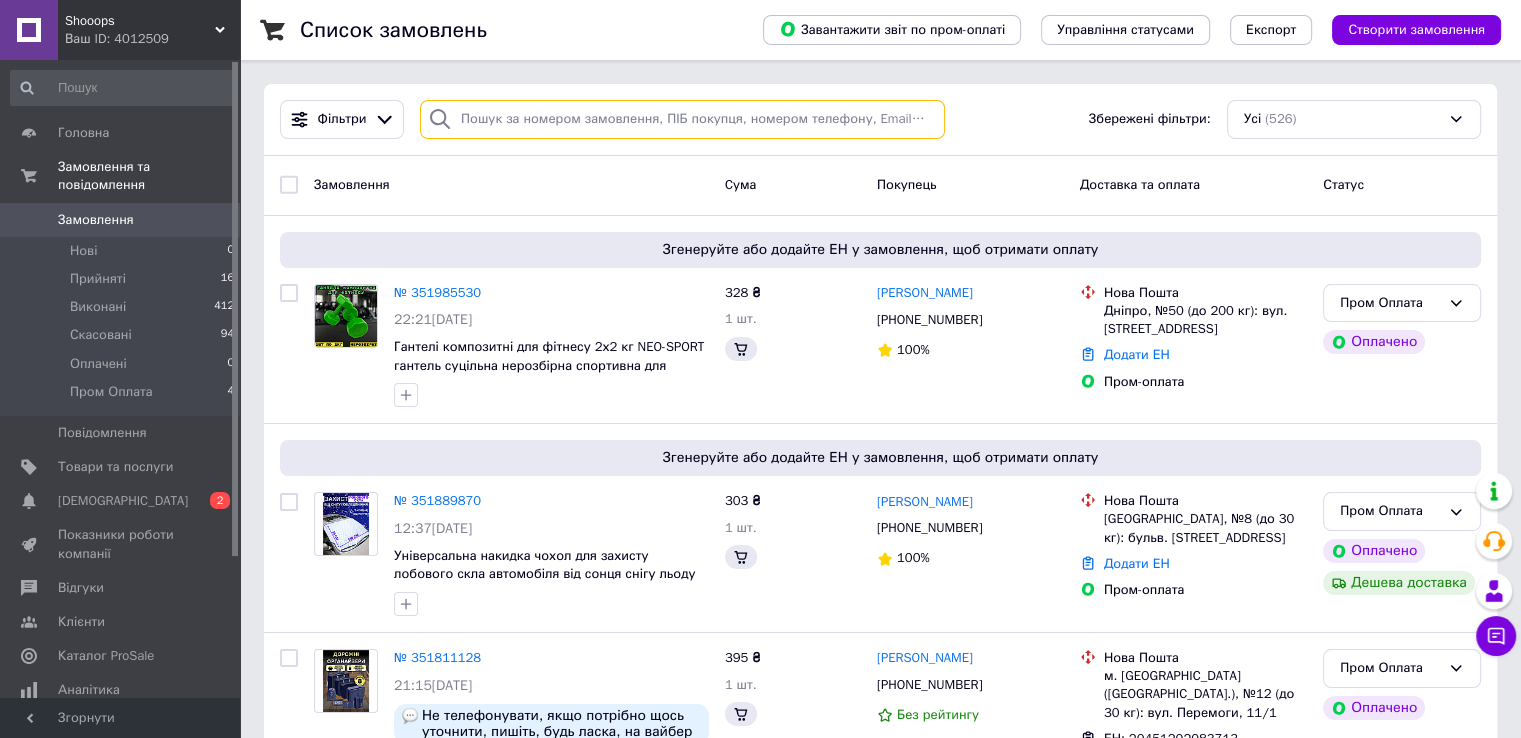 paste on "[PERSON_NAME]" 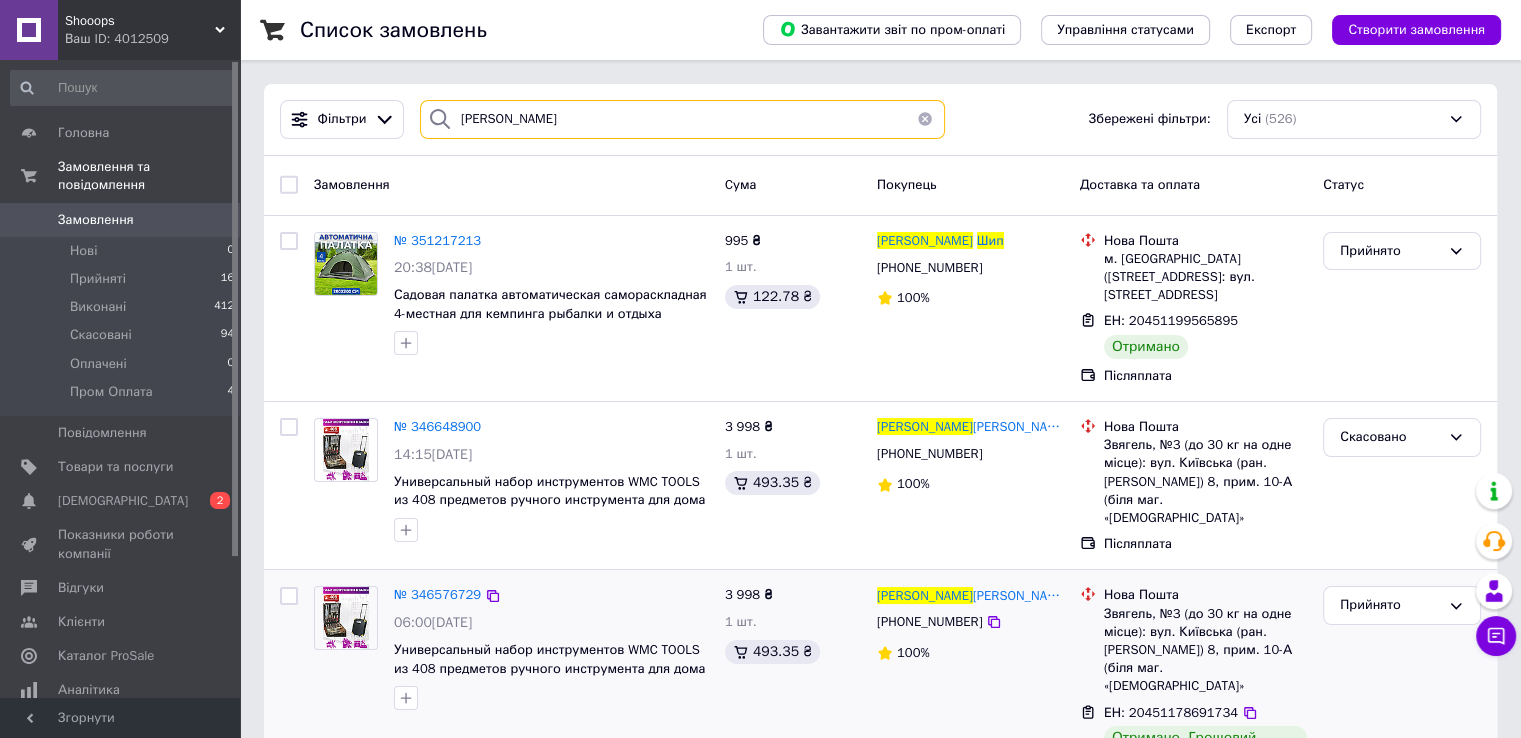 type on "[PERSON_NAME]" 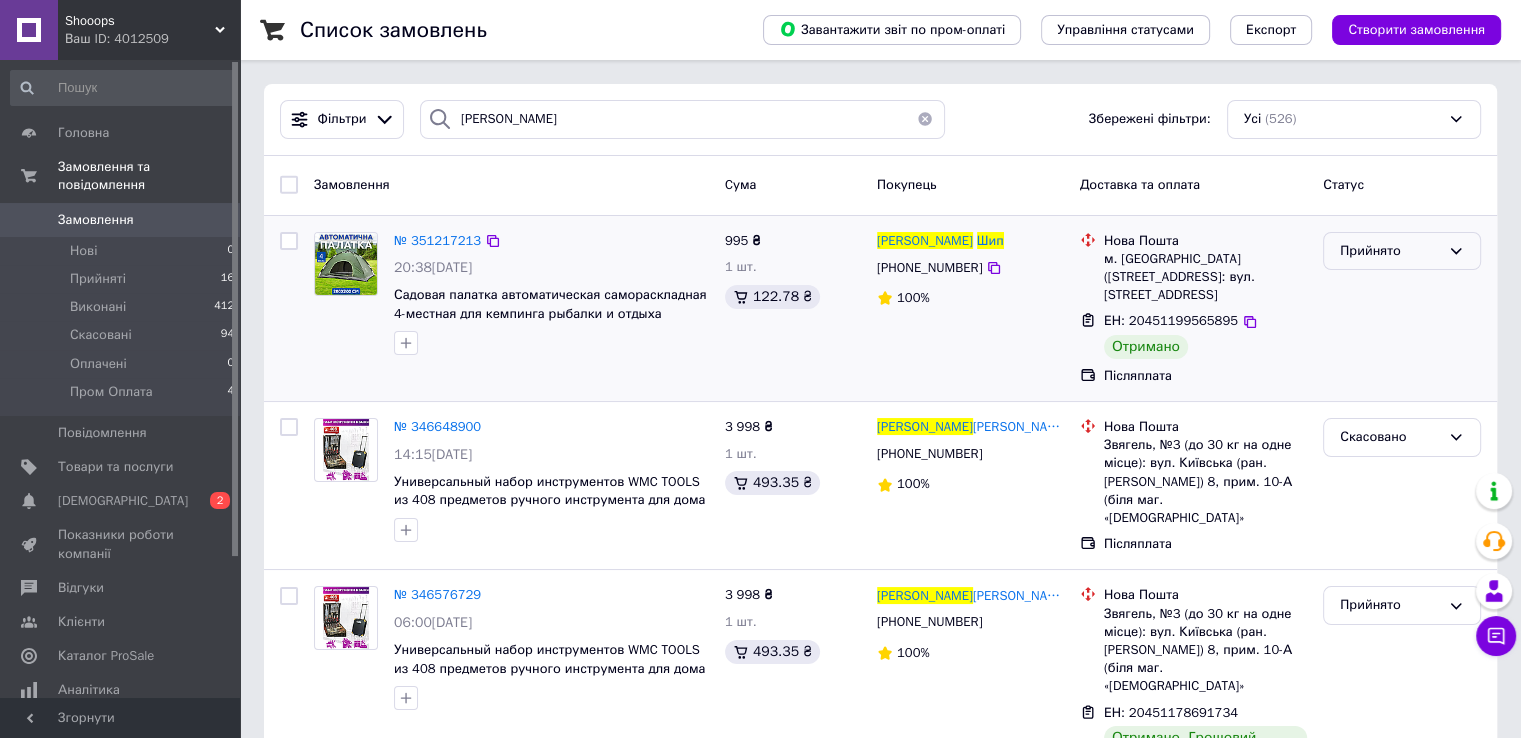 click on "Прийнято" at bounding box center [1402, 251] 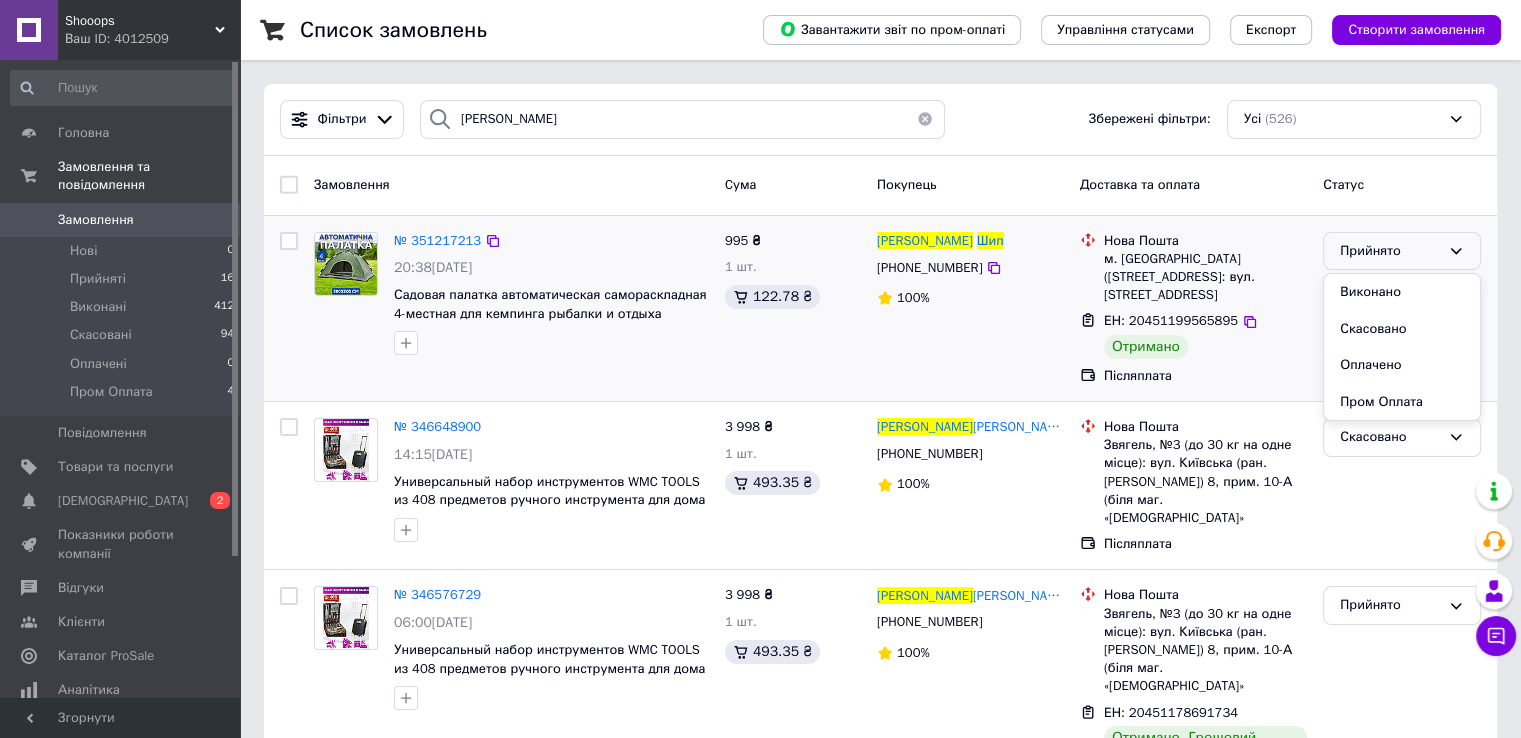 click on "Виконано" at bounding box center [1402, 292] 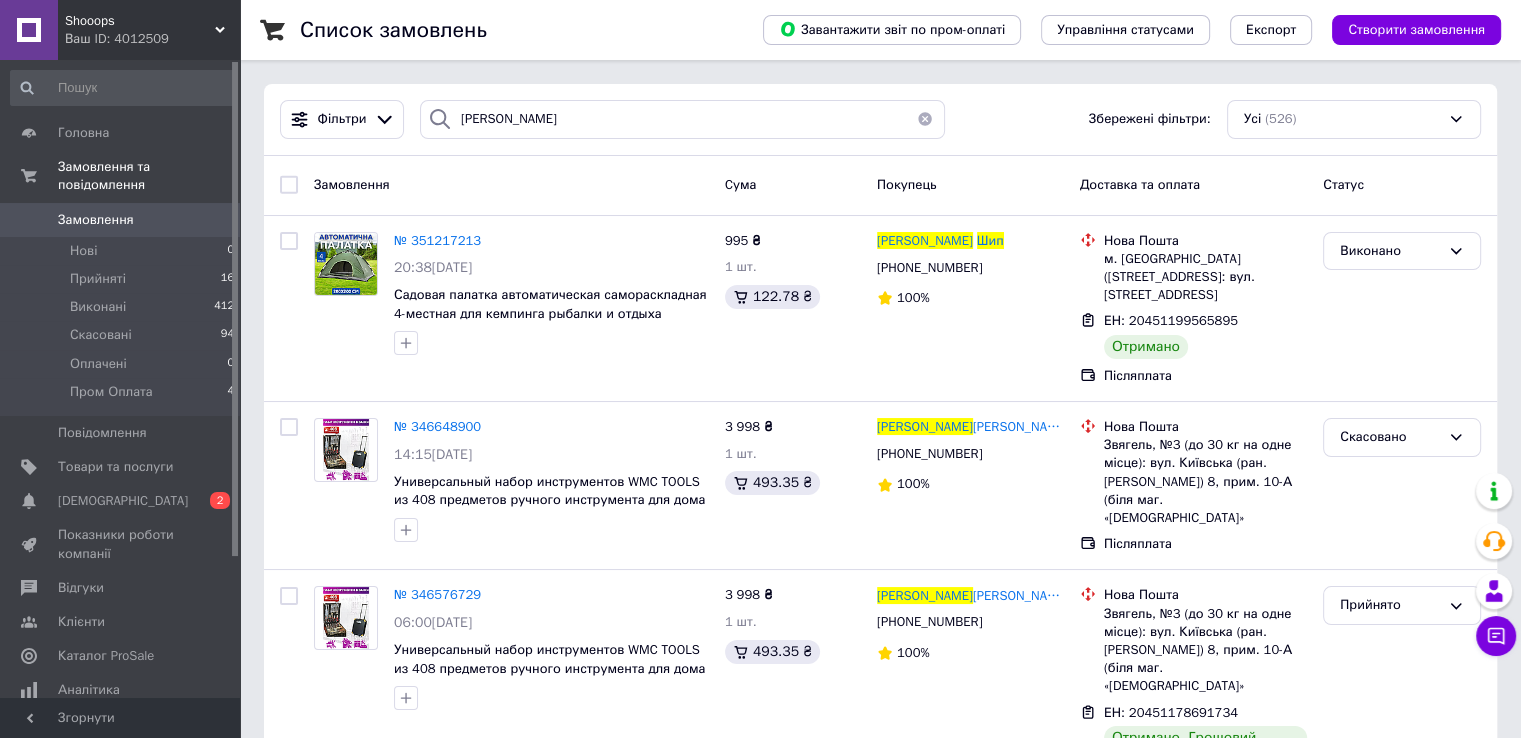 click on "Shooops" at bounding box center [140, 21] 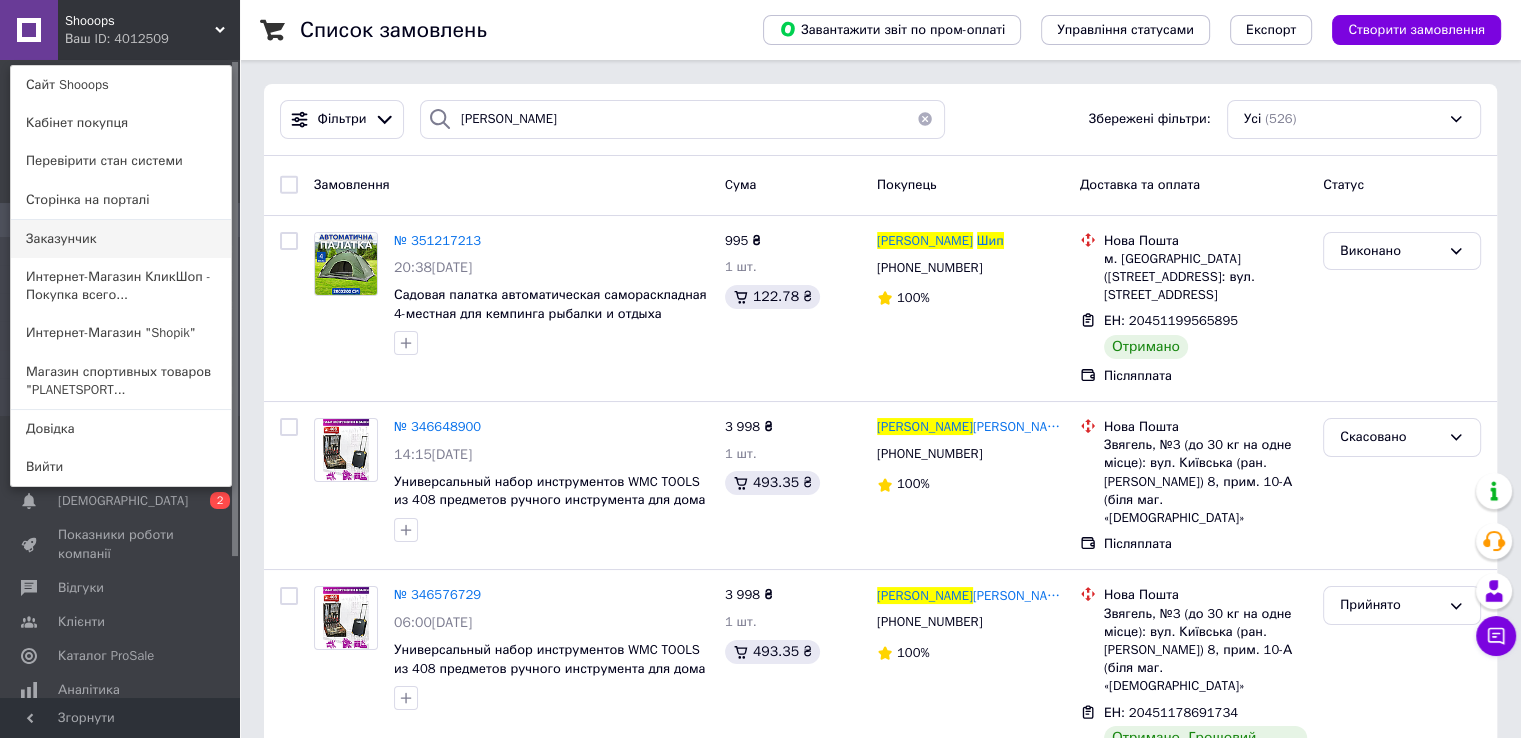 click on "Заказунчик" at bounding box center (121, 239) 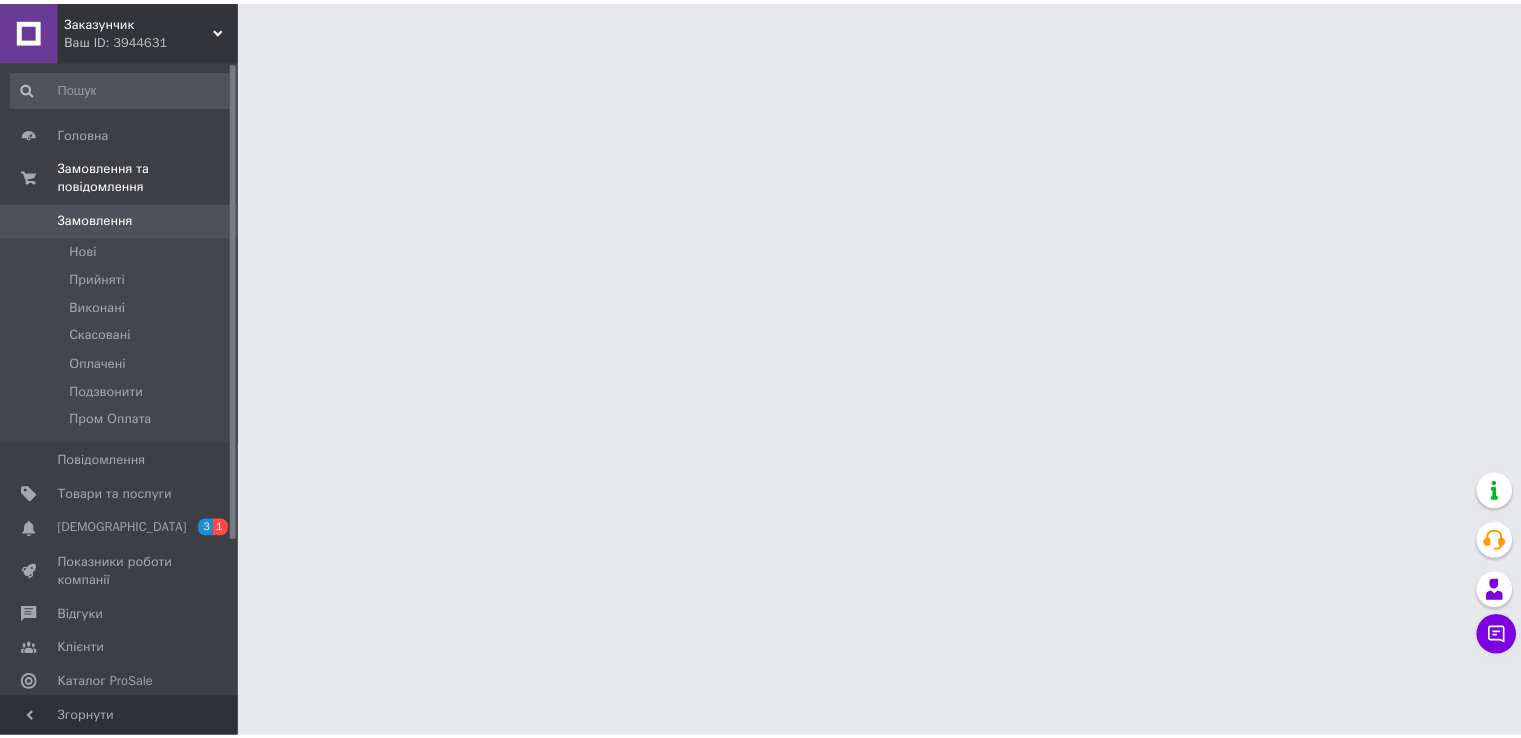 scroll, scrollTop: 0, scrollLeft: 0, axis: both 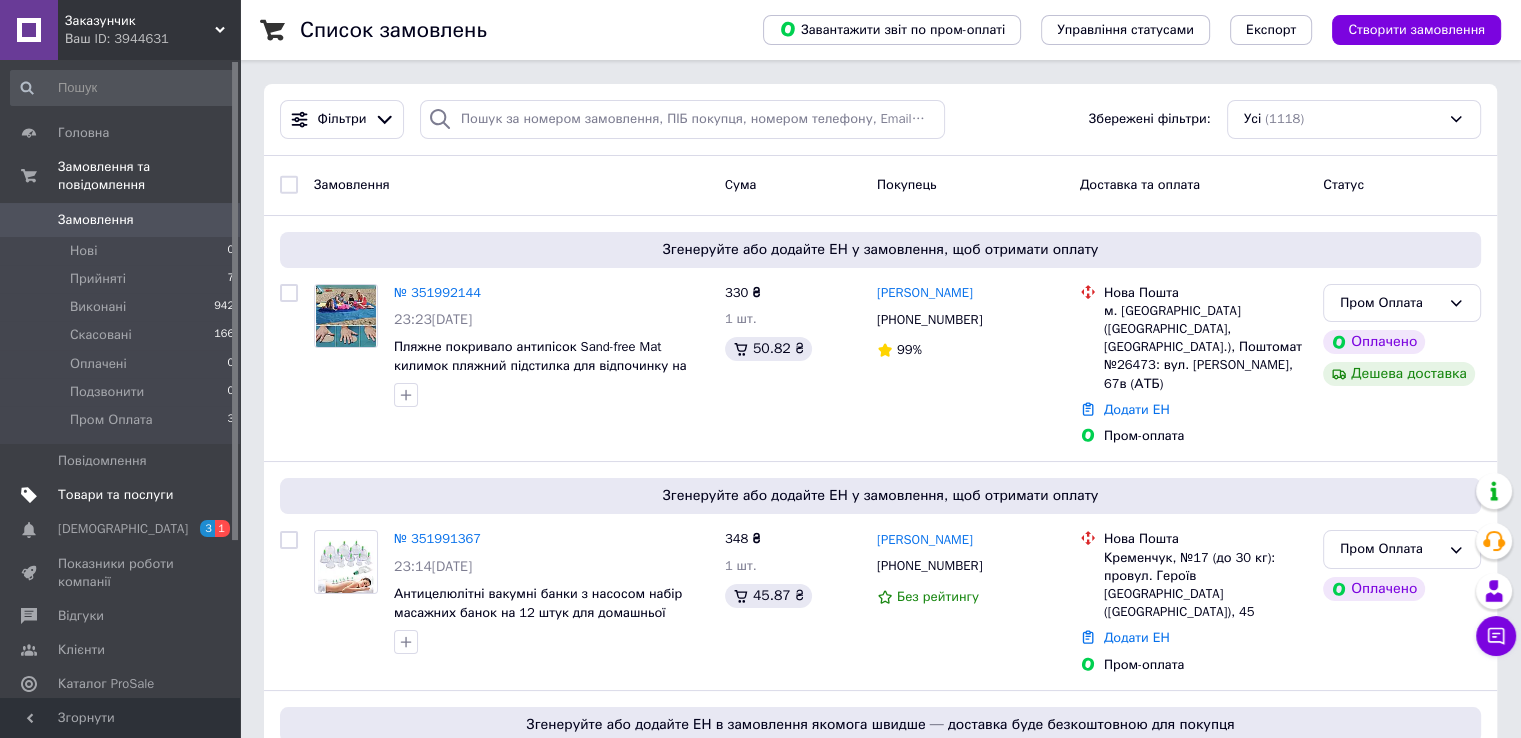 click on "Товари та послуги" at bounding box center [115, 495] 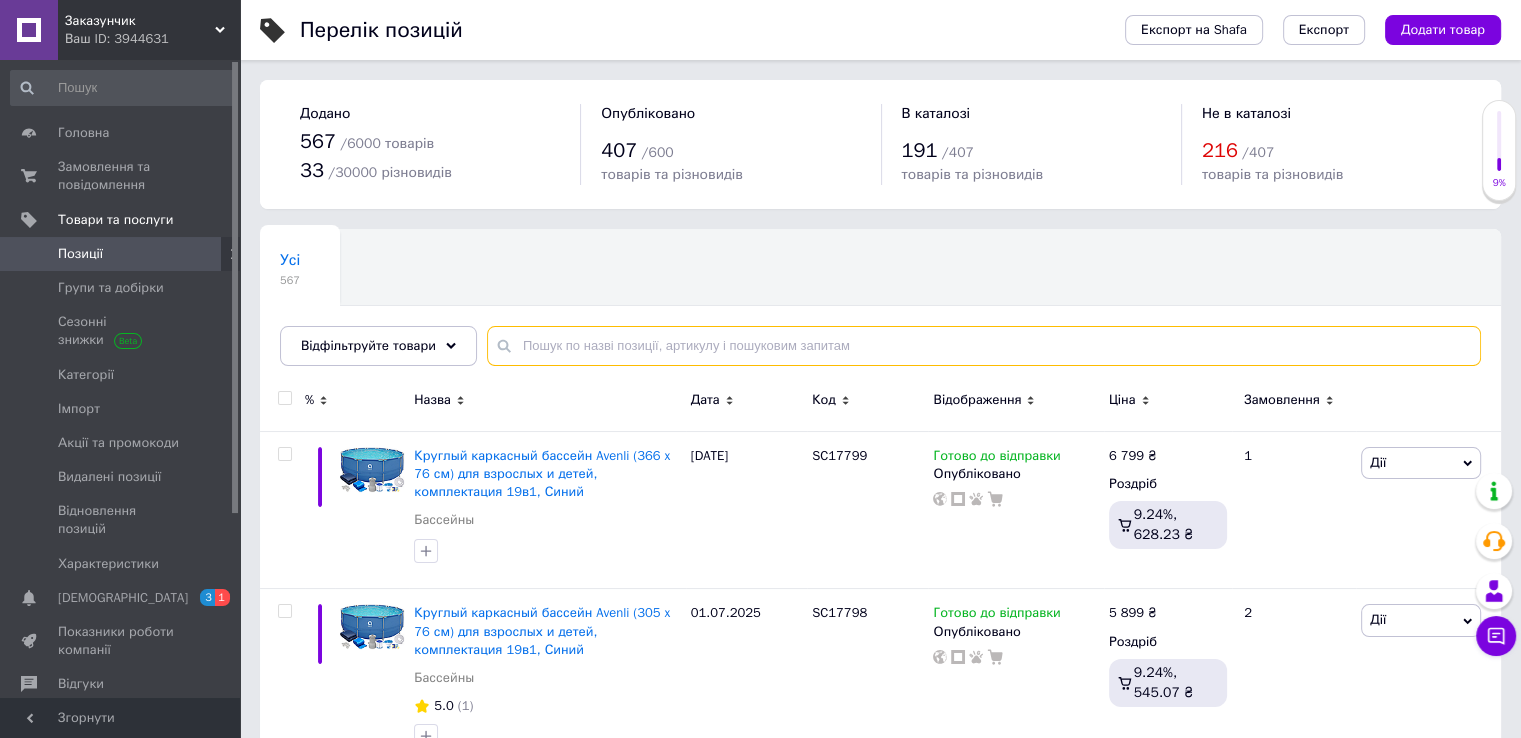 paste on "FB-S04" 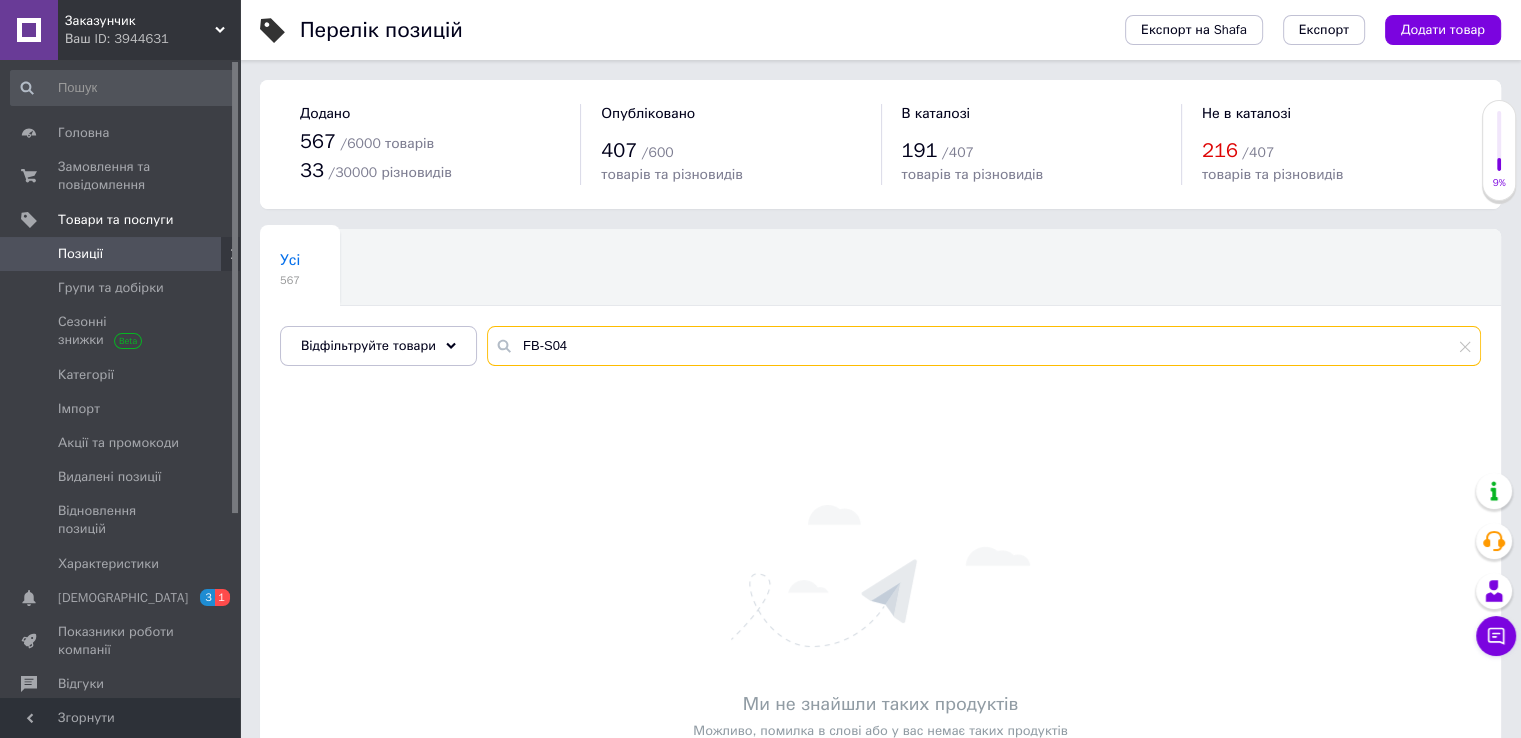 type on "FB-S04" 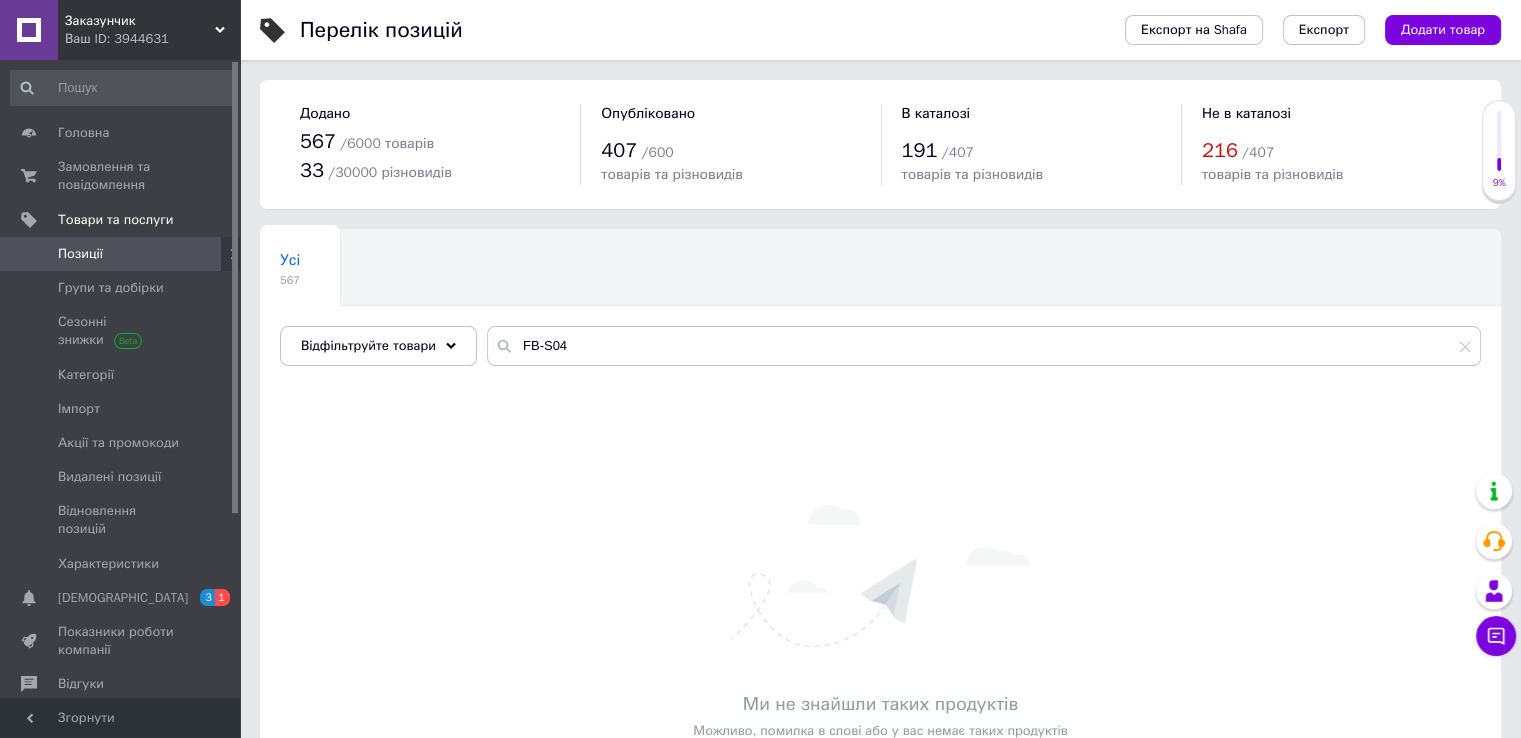 click on "Ваш ID: 3944631" at bounding box center (152, 39) 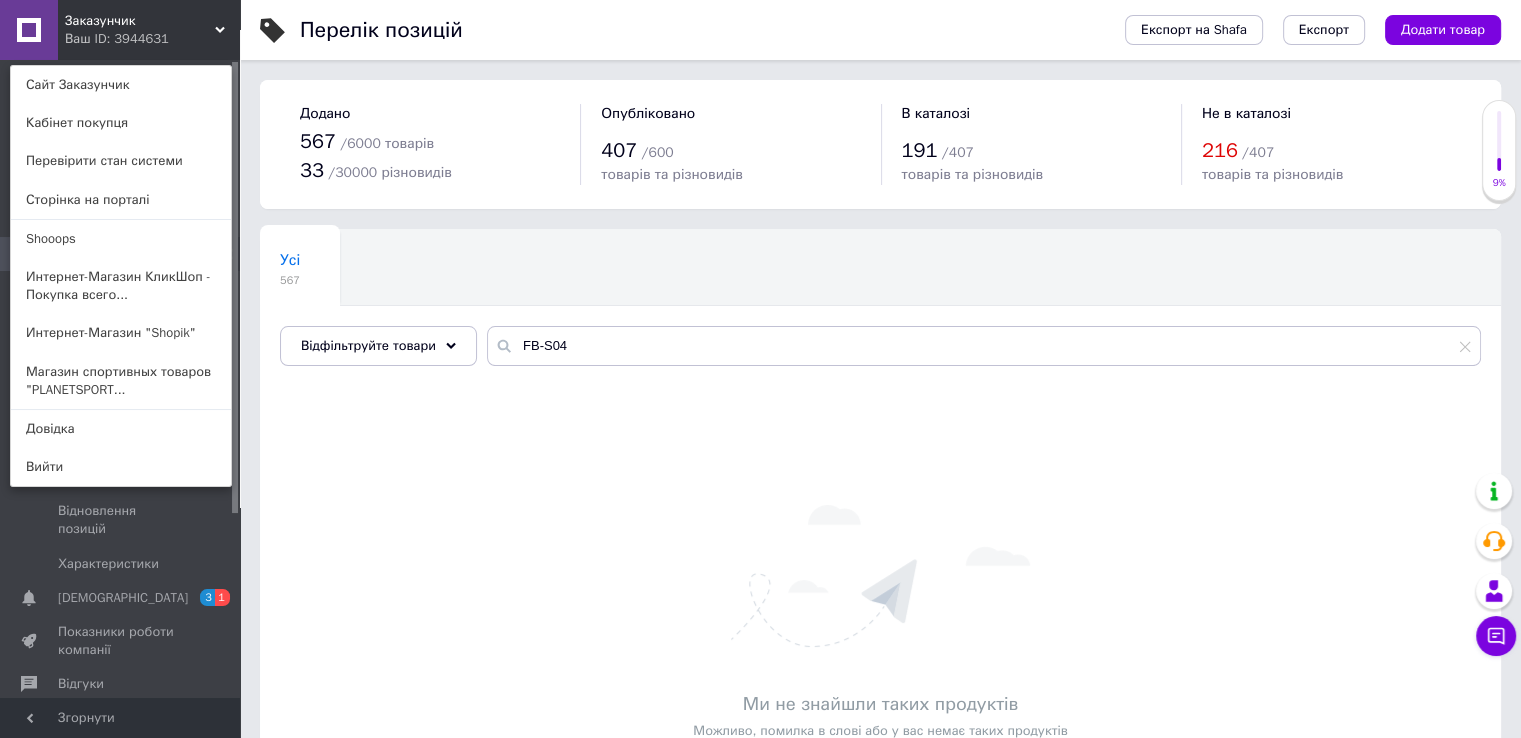 click on "Интернет-Магазин  "Shopik"" at bounding box center [121, 333] 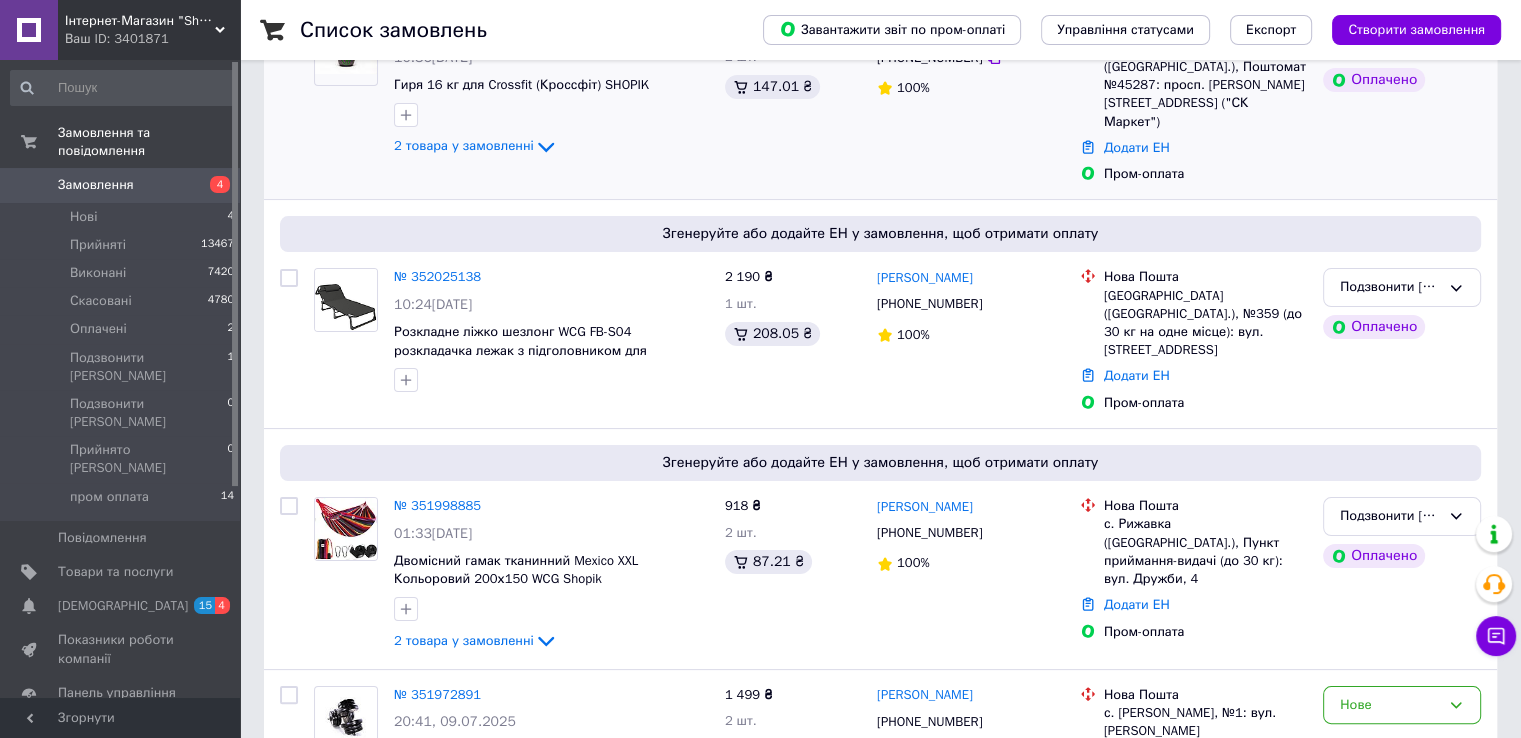 scroll, scrollTop: 300, scrollLeft: 0, axis: vertical 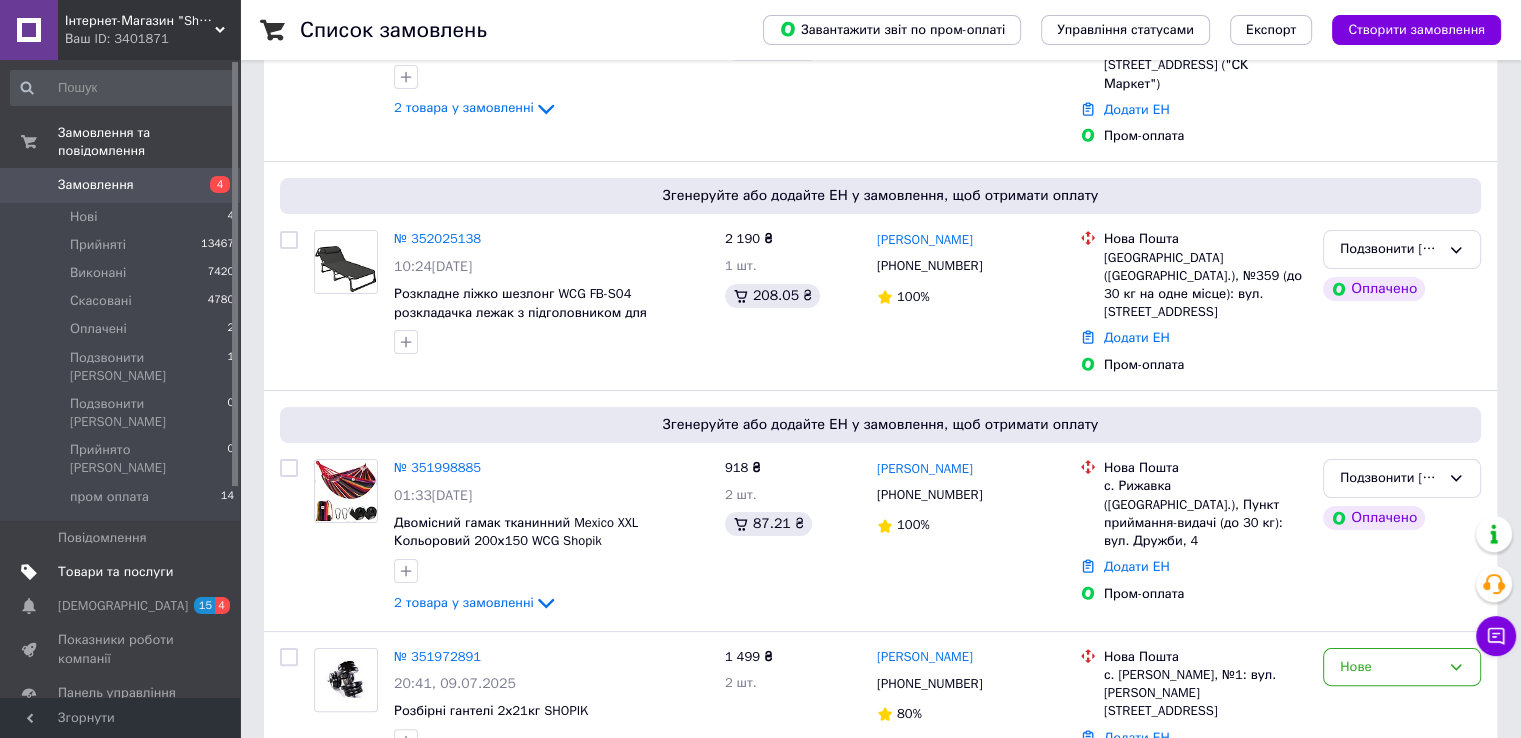 click on "Товари та послуги" at bounding box center (123, 572) 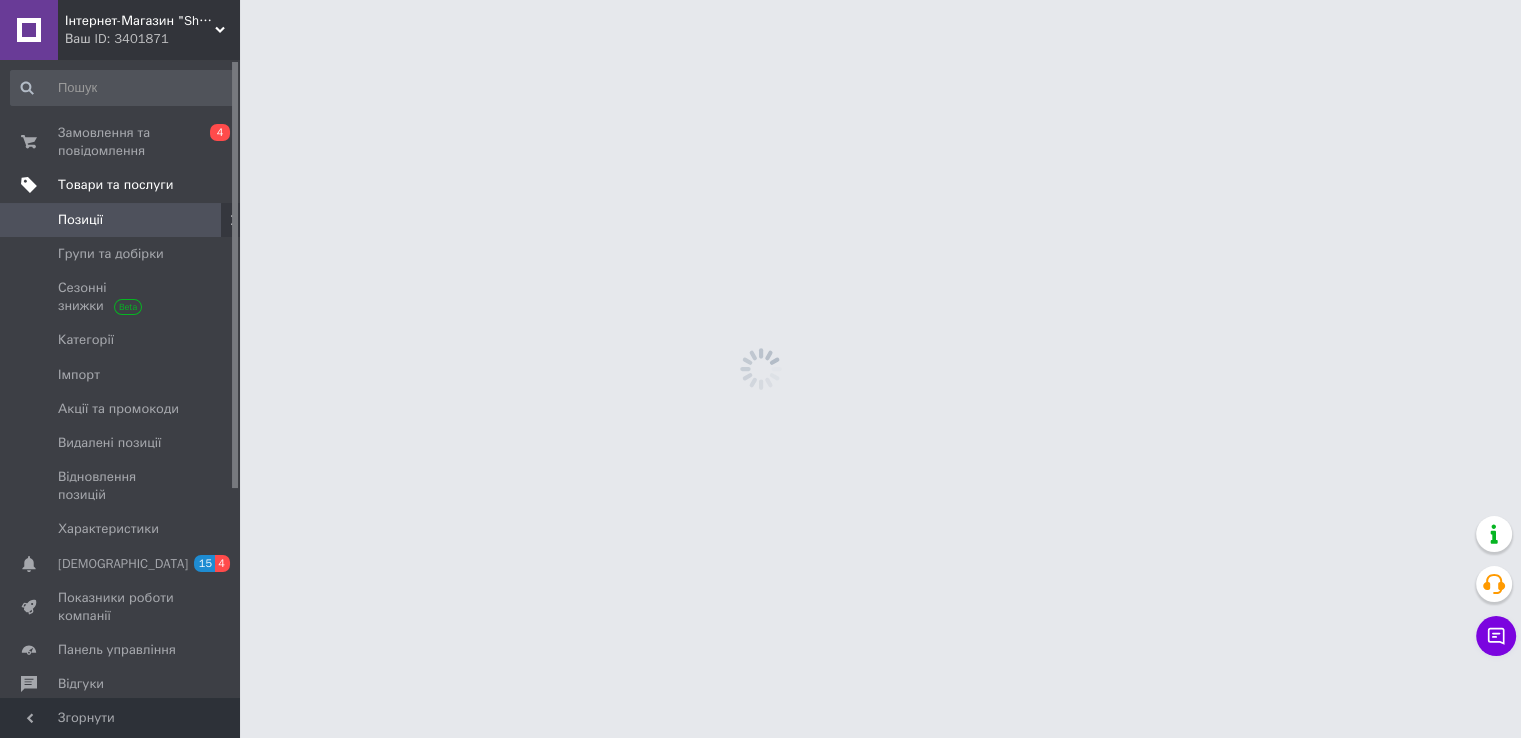 scroll, scrollTop: 0, scrollLeft: 0, axis: both 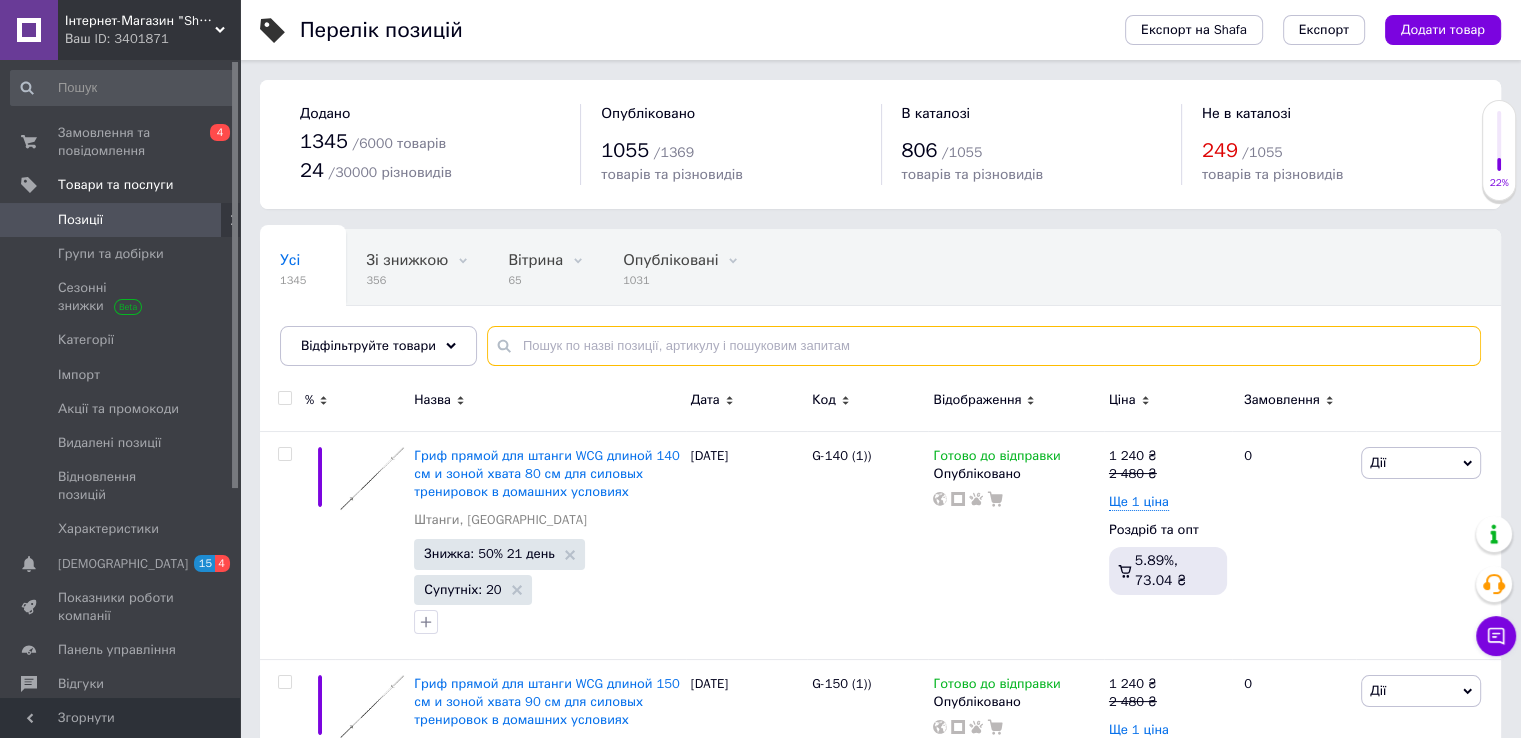 paste on "FB-S04" 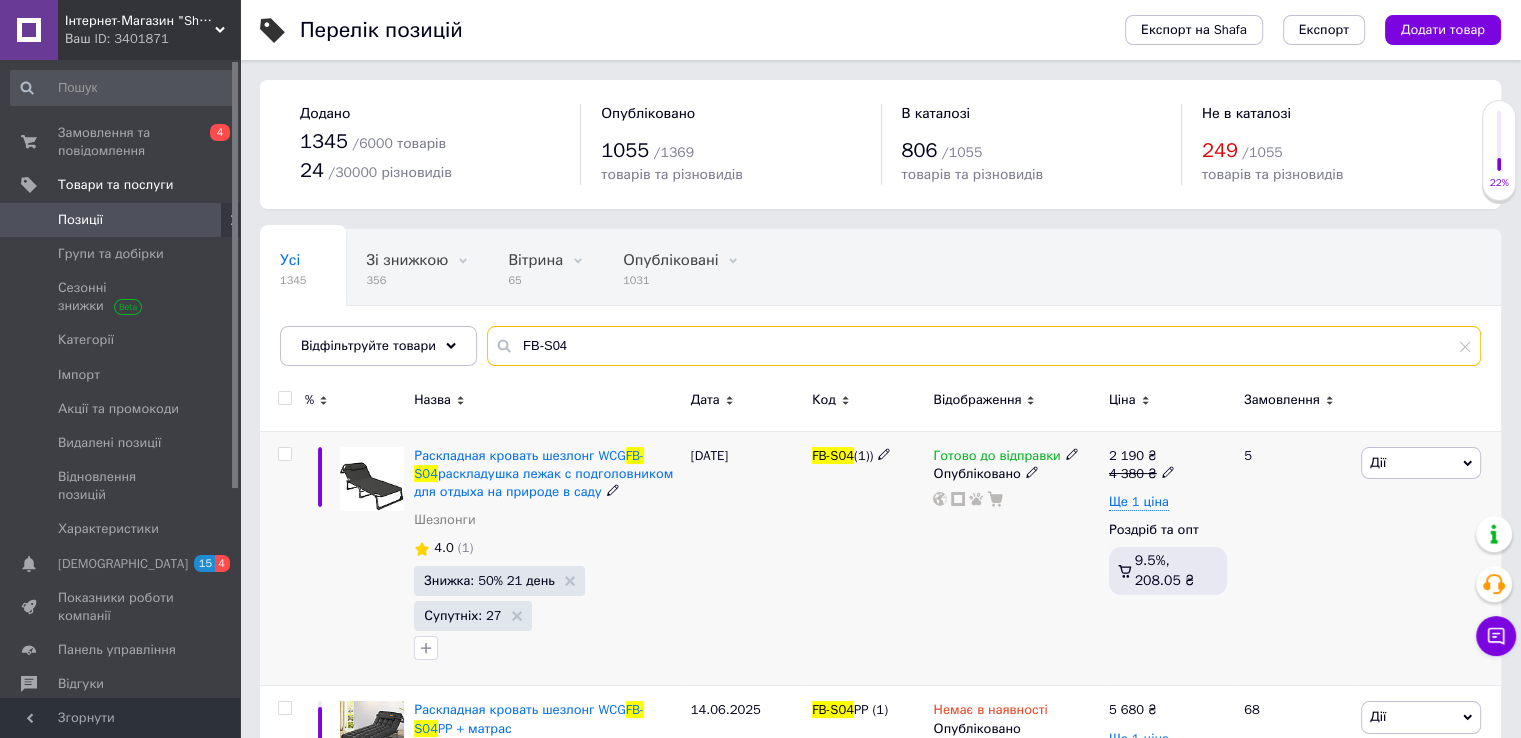 type on "FB-S04" 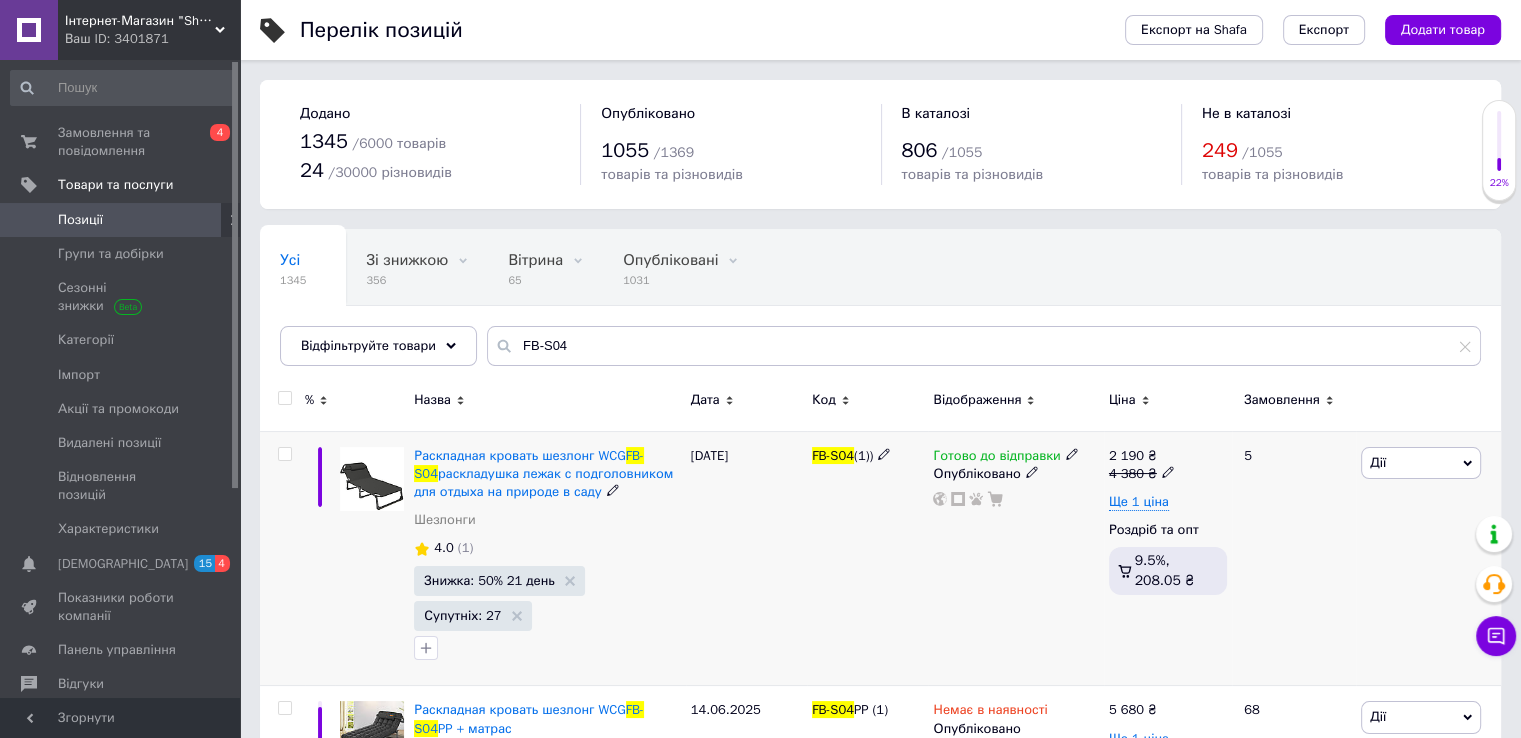 click 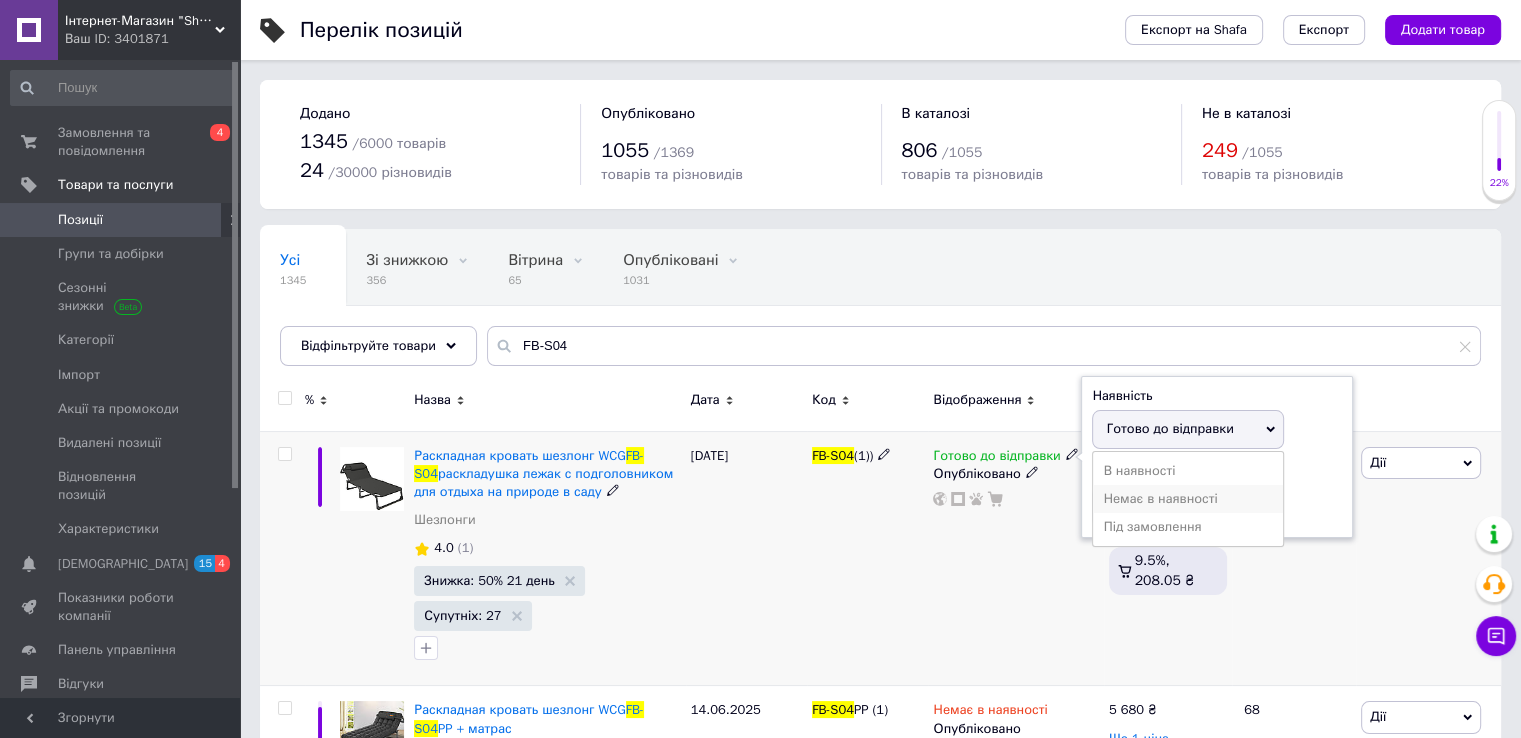 click on "Немає в наявності" at bounding box center (1188, 499) 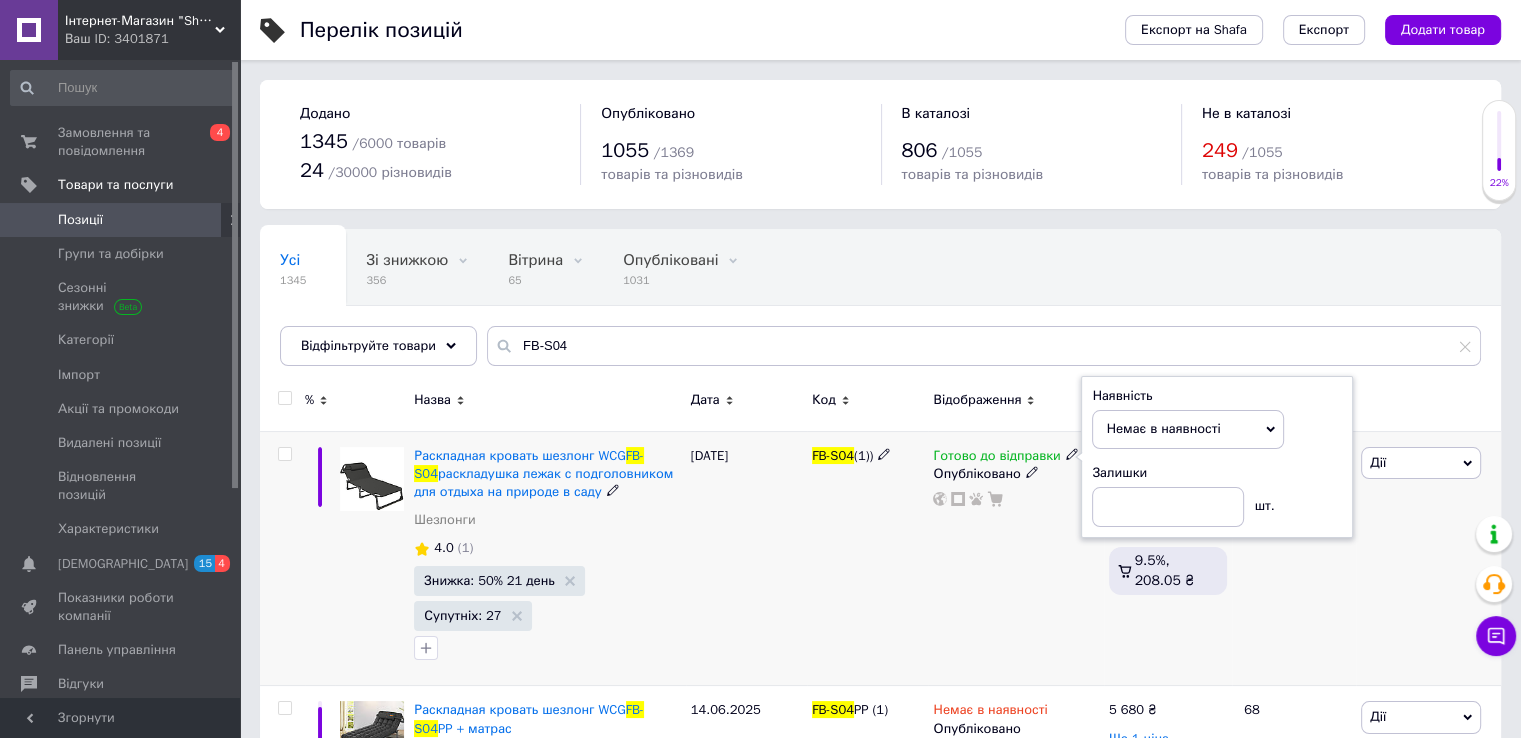 click on "Готово до відправки Наявність Немає в наявності В наявності Під замовлення Готово до відправки Залишки шт. Опубліковано" at bounding box center [1015, 558] 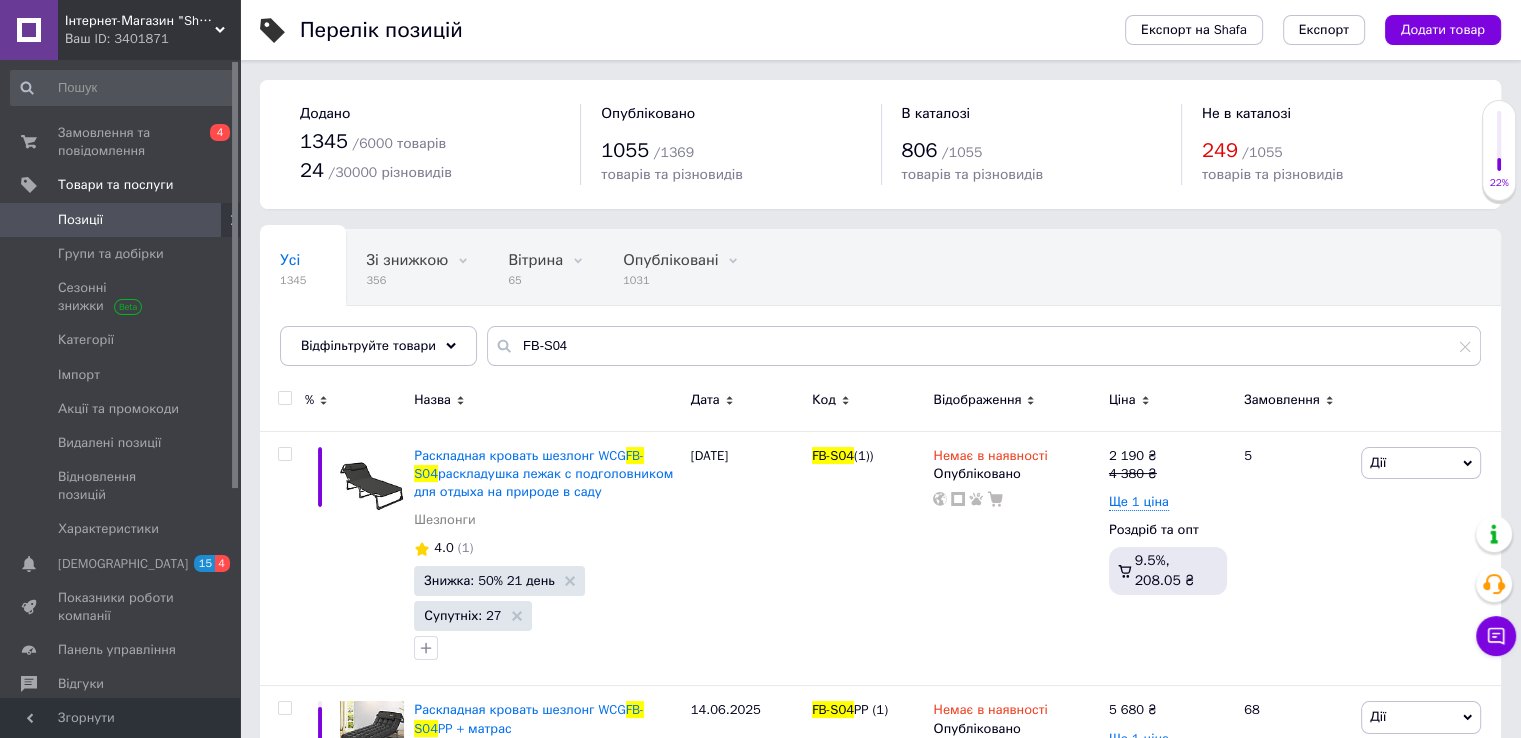 click on "Інтернет-Магазин "Shopik"" at bounding box center [140, 21] 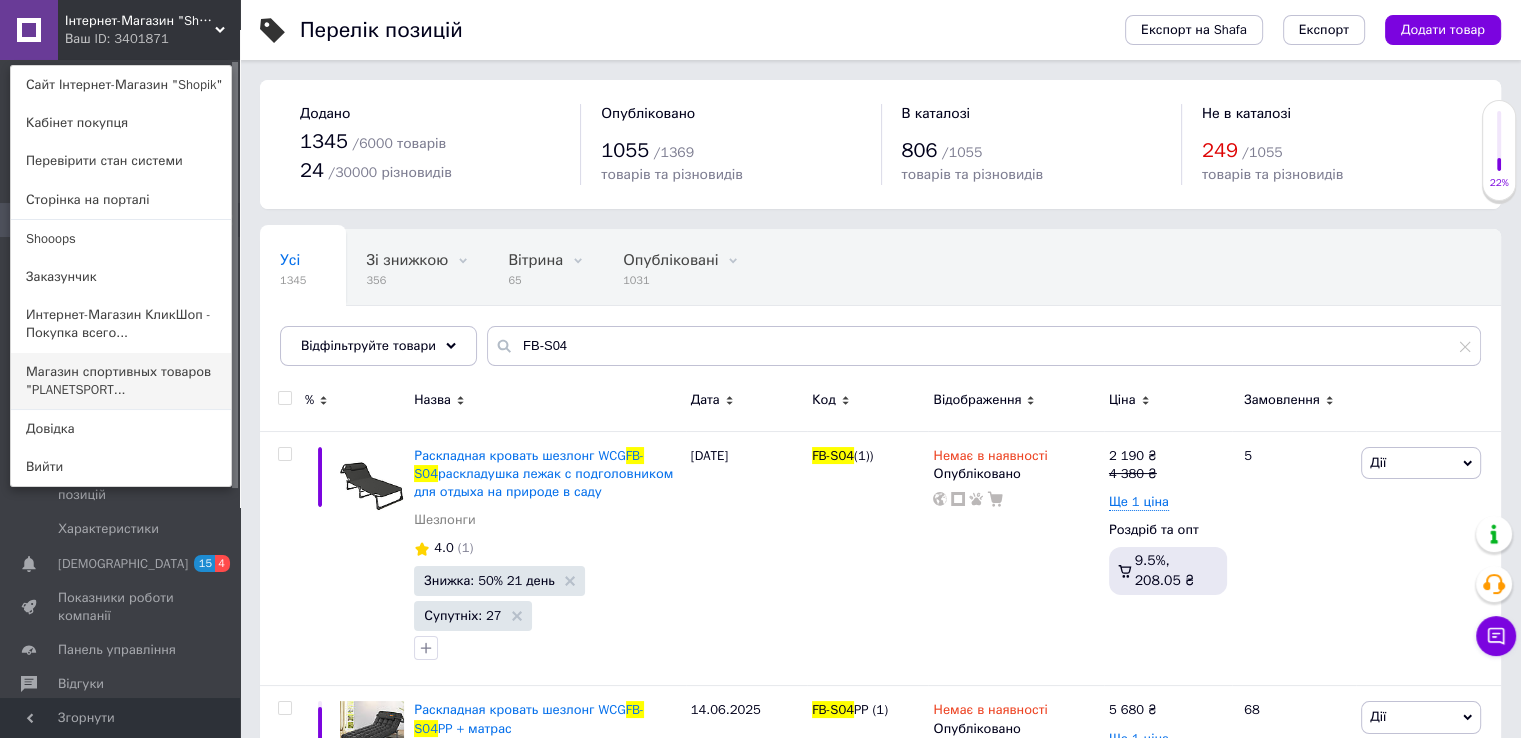 click on "Магазин спортивных товаров  "PLANETSPORT..." at bounding box center [121, 381] 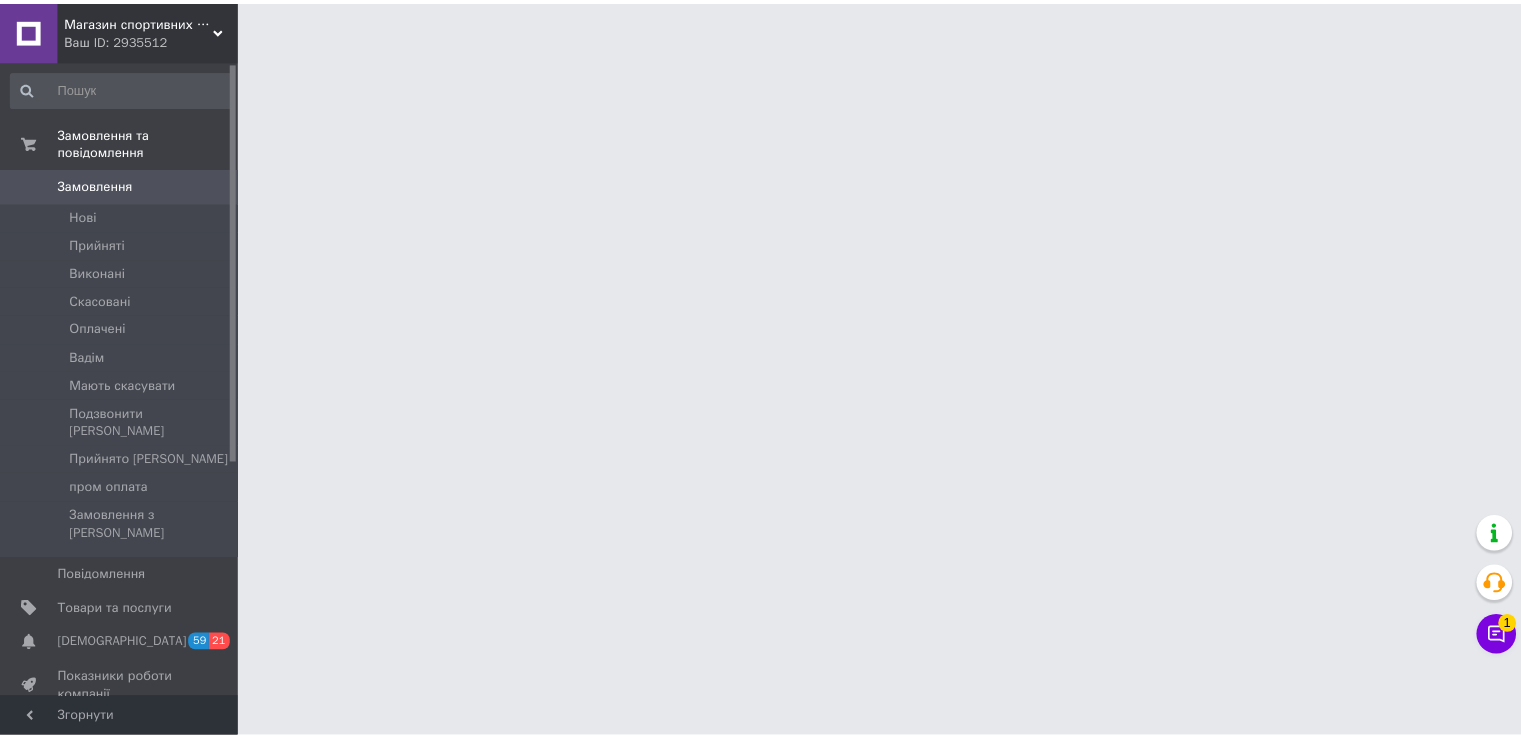 scroll, scrollTop: 0, scrollLeft: 0, axis: both 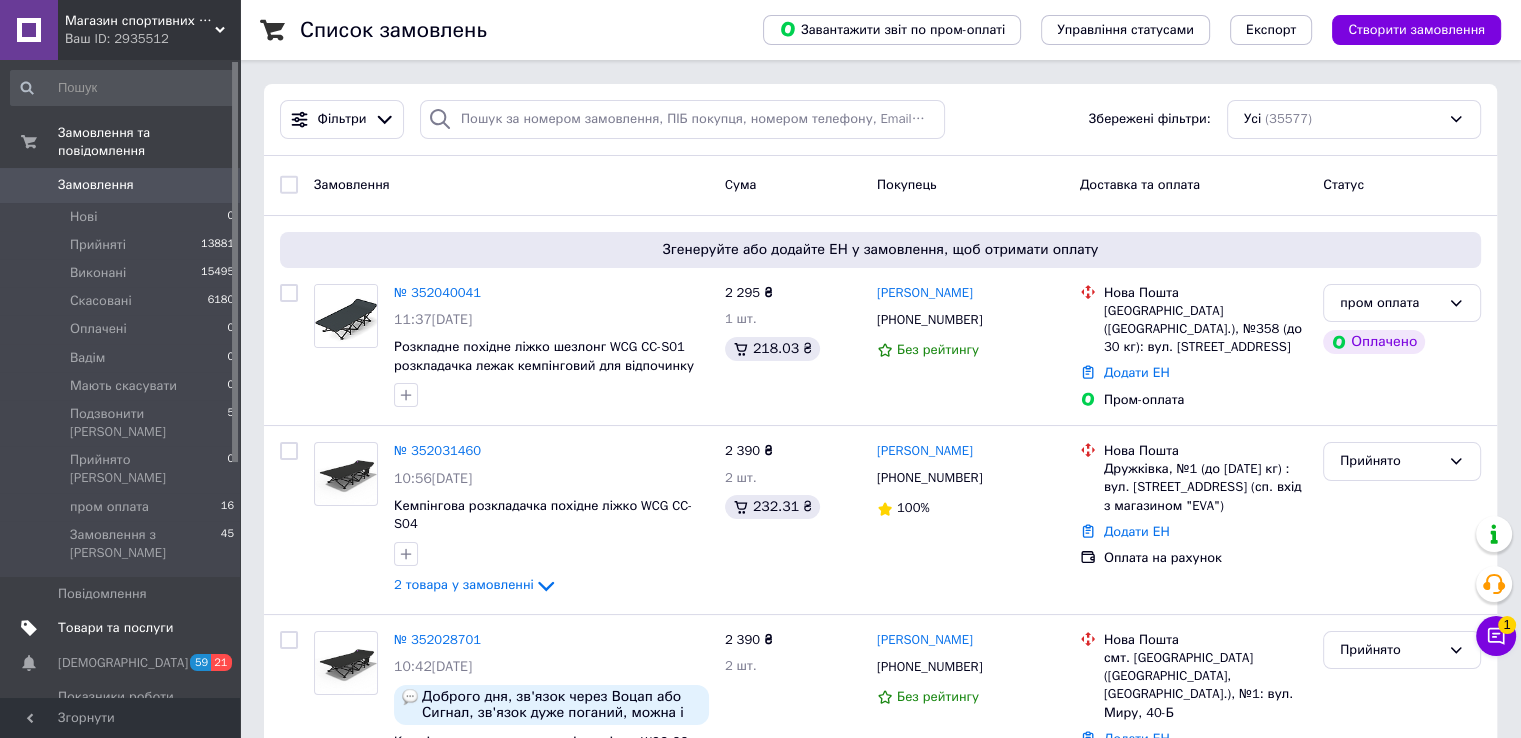 click on "Товари та послуги" at bounding box center (115, 628) 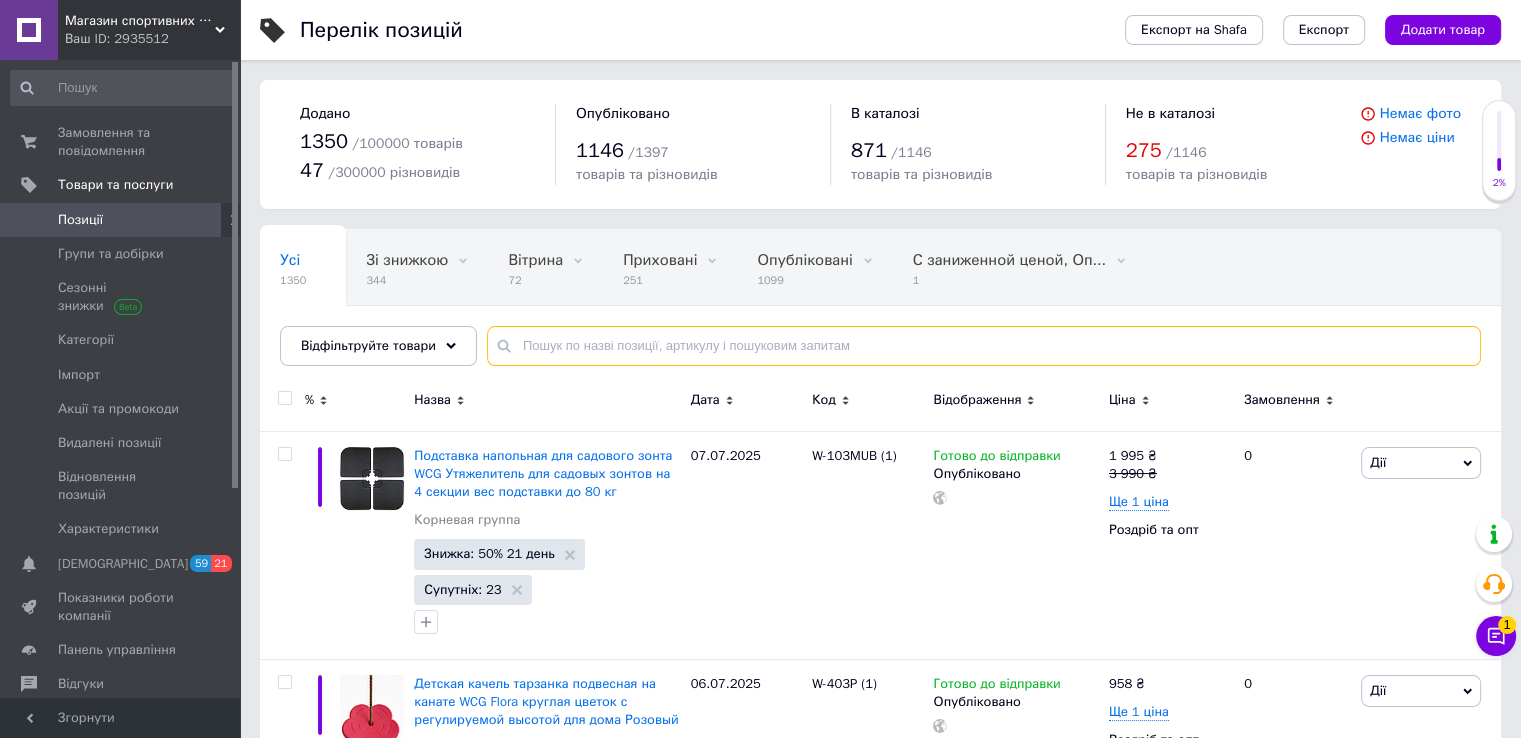paste on "FB-S04" 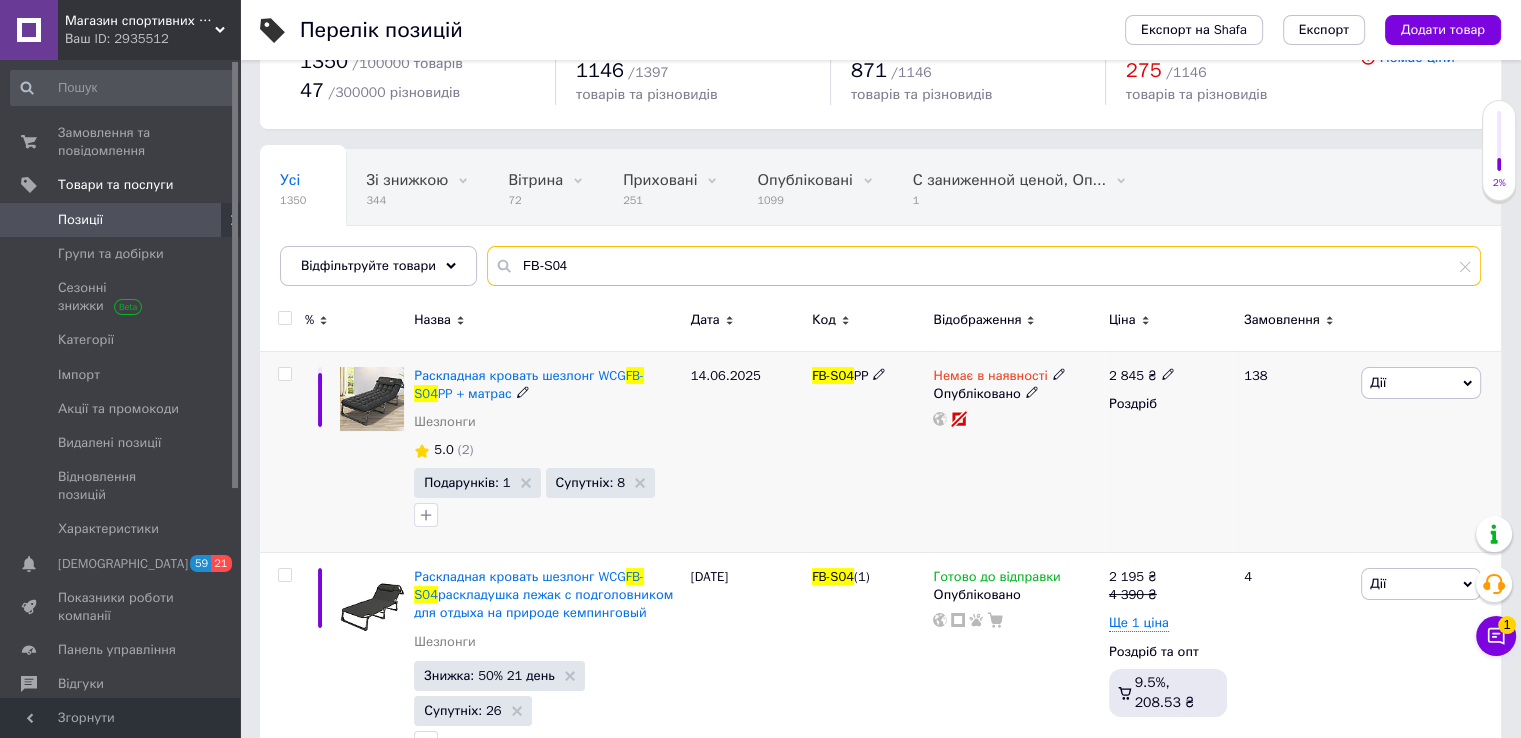 scroll, scrollTop: 141, scrollLeft: 0, axis: vertical 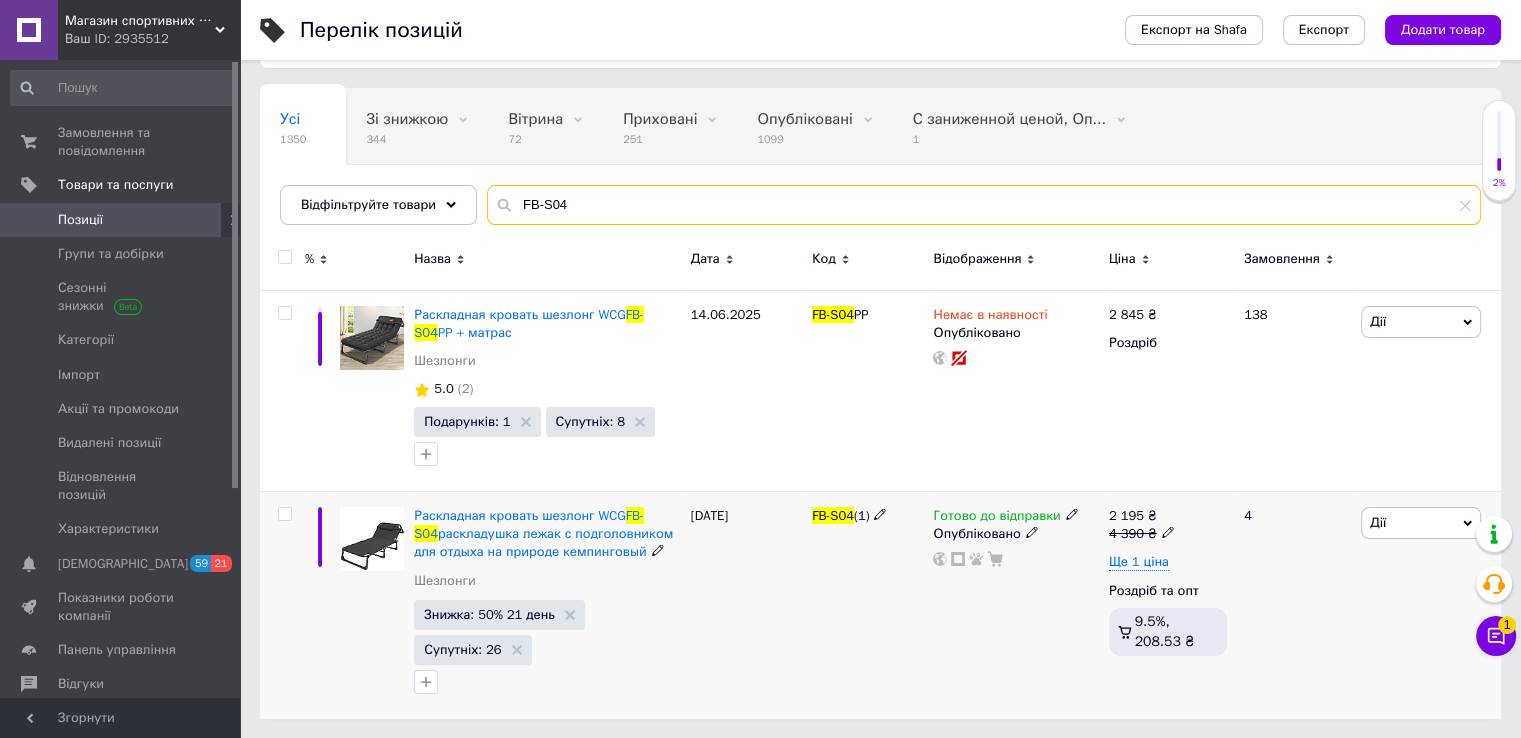 type on "FB-S04" 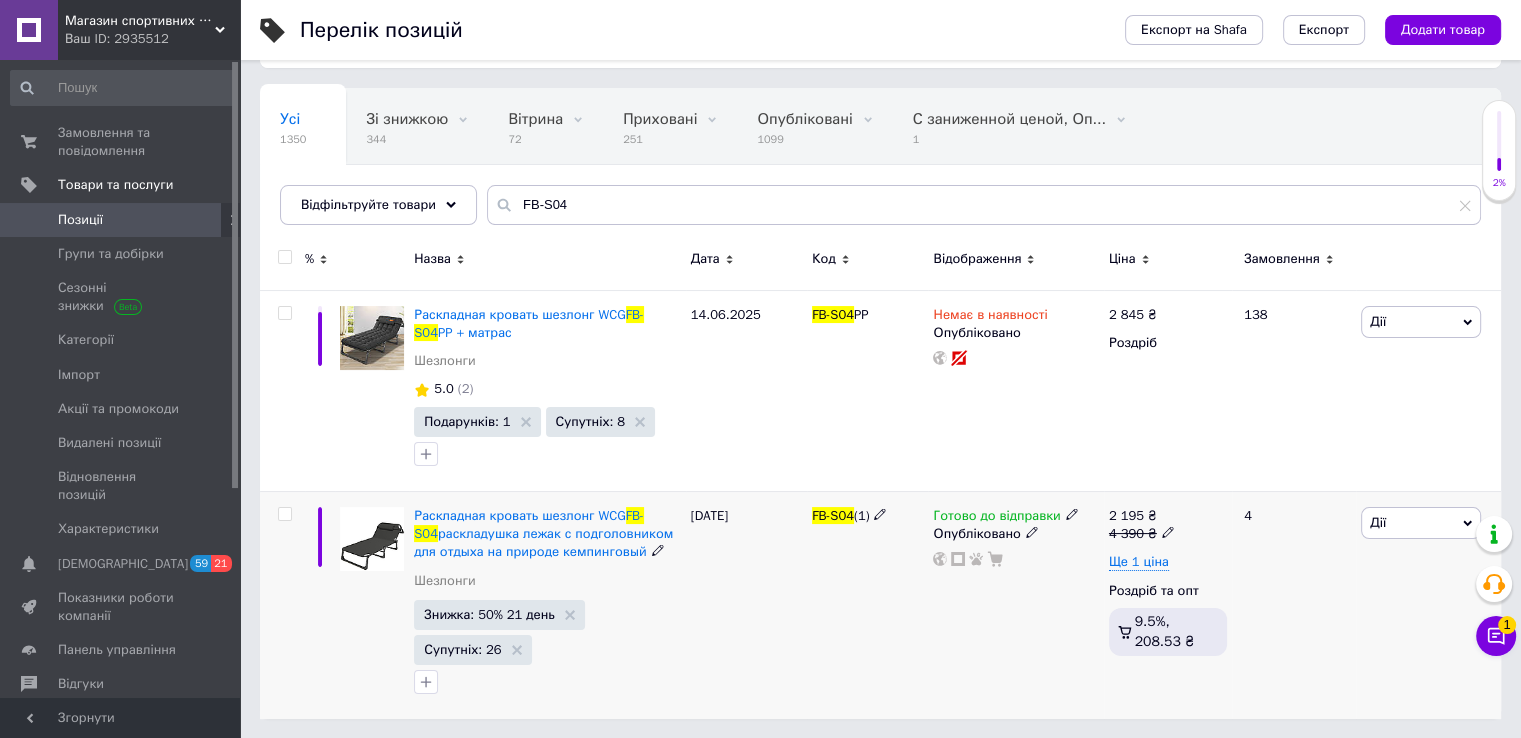 click 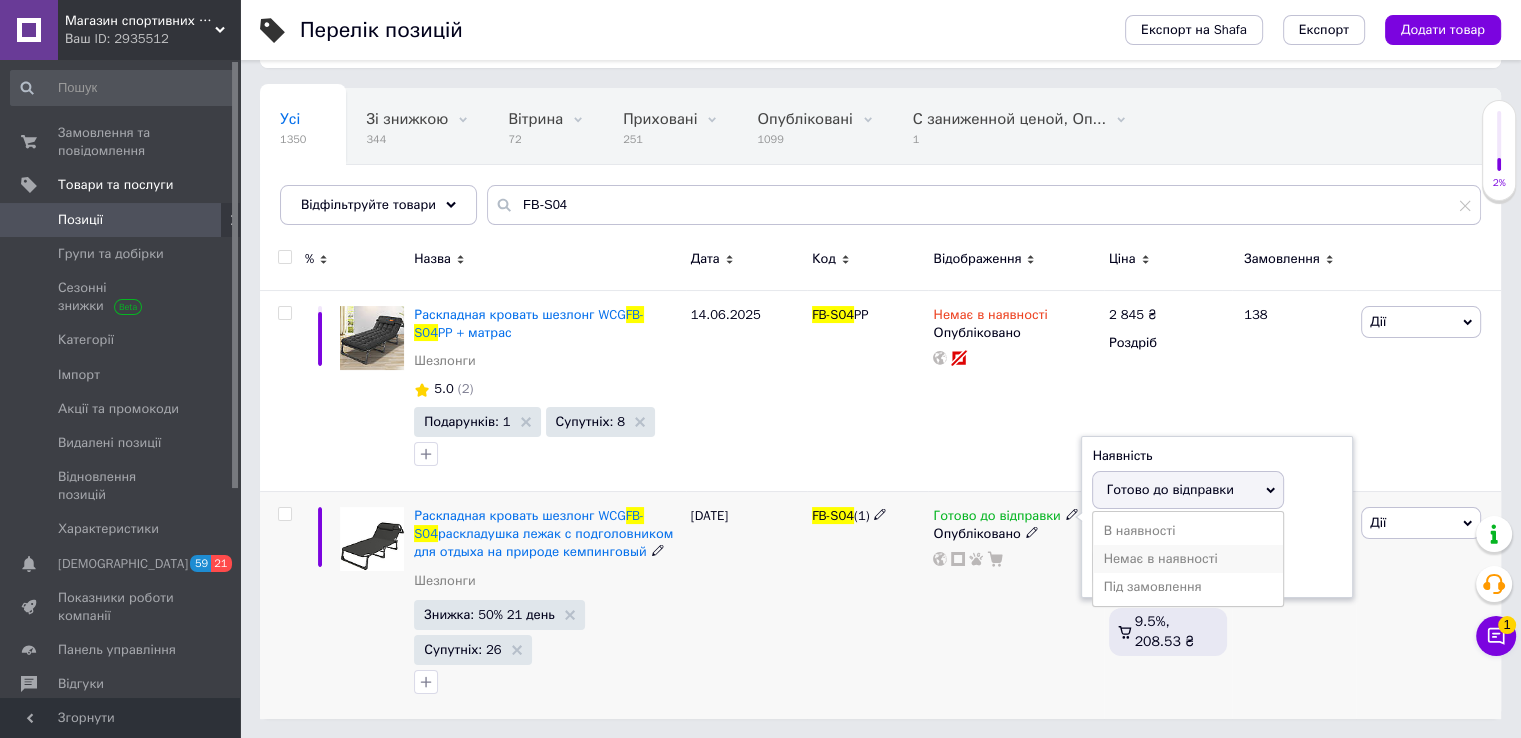click on "Немає в наявності" at bounding box center [1188, 559] 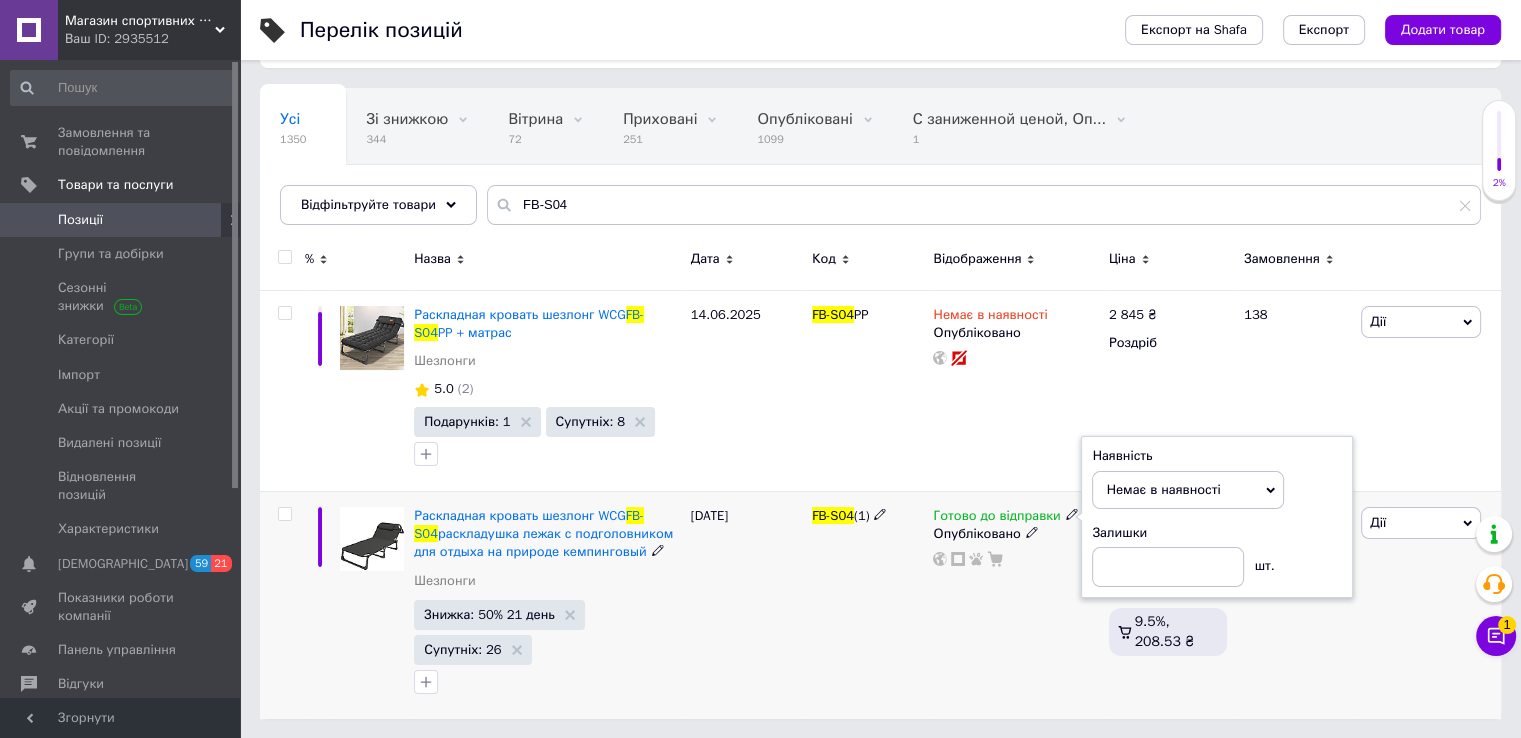 click on "Готово до відправки Наявність Немає в наявності В наявності Під замовлення Готово до відправки Залишки шт. Опубліковано" at bounding box center (1015, 605) 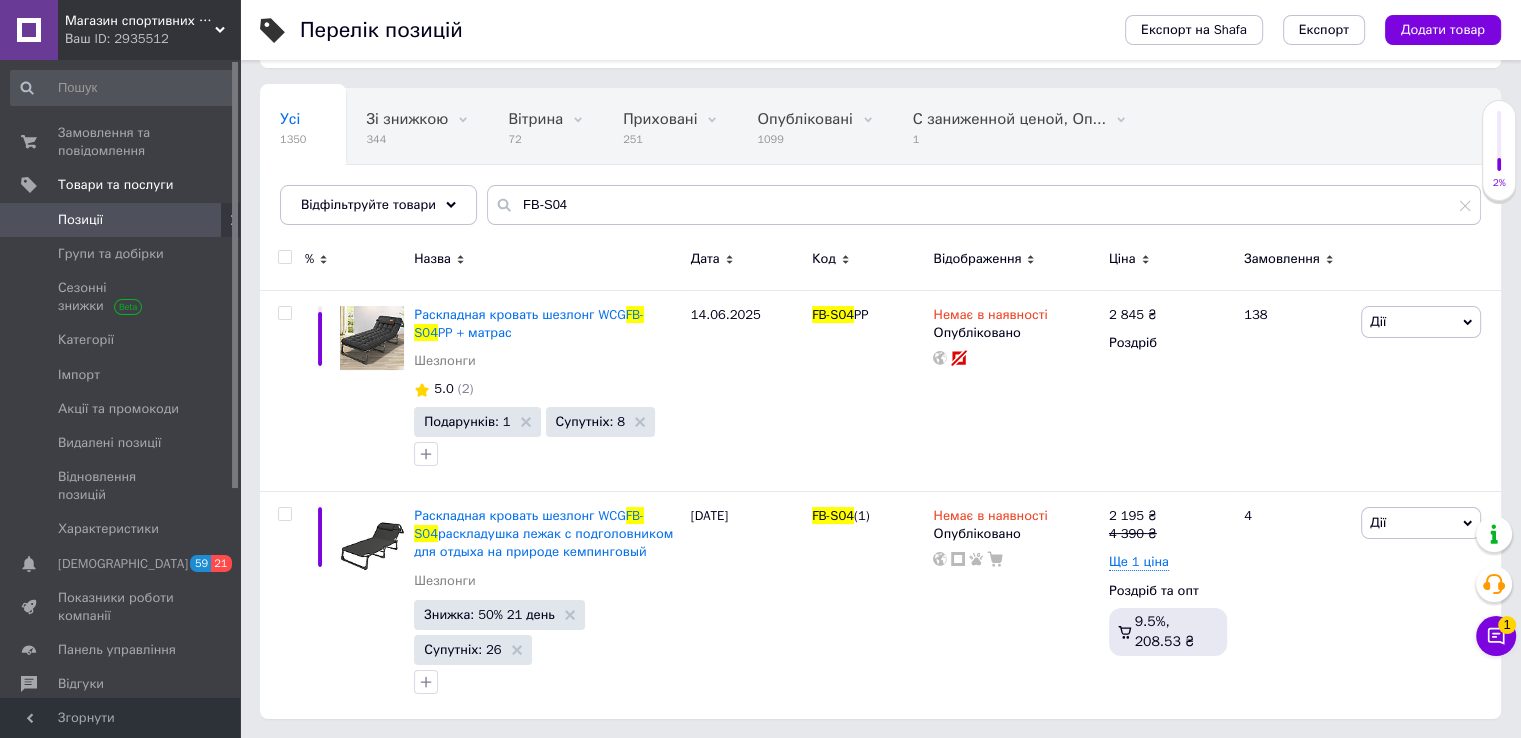 click on "Магазин спортивних товарів "PLANETSPORT" Ваш ID: 2935512" at bounding box center [149, 30] 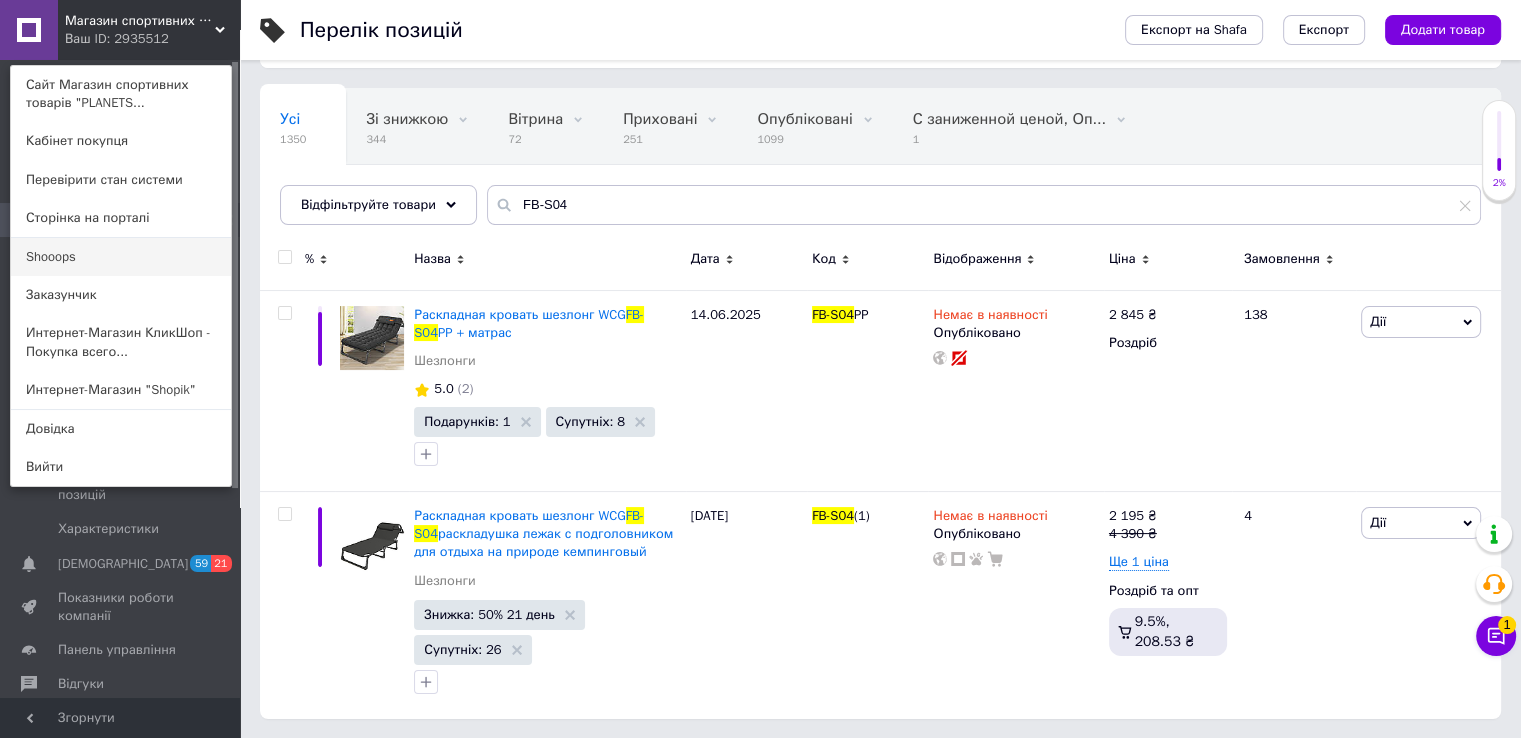 click on "Shooops" at bounding box center (121, 257) 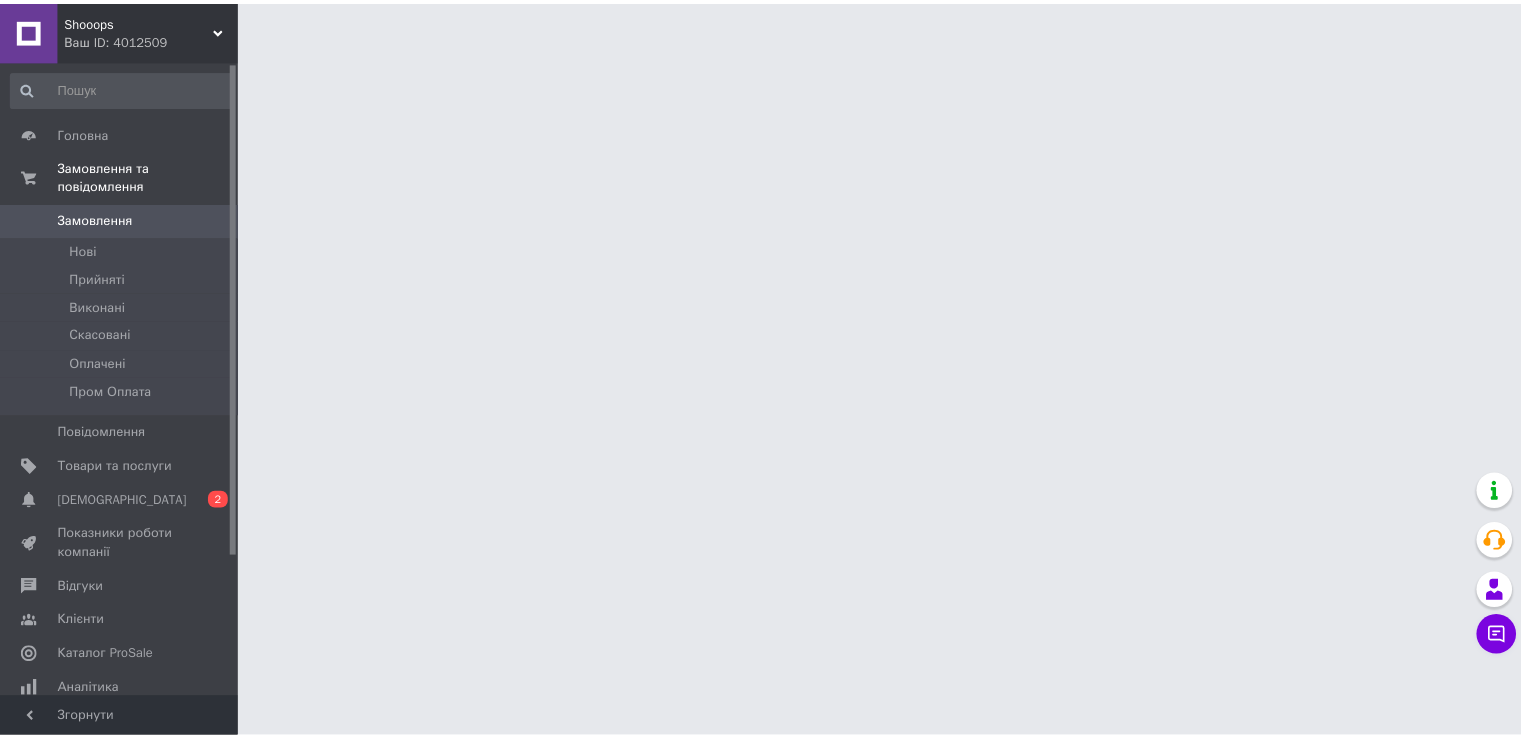 scroll, scrollTop: 0, scrollLeft: 0, axis: both 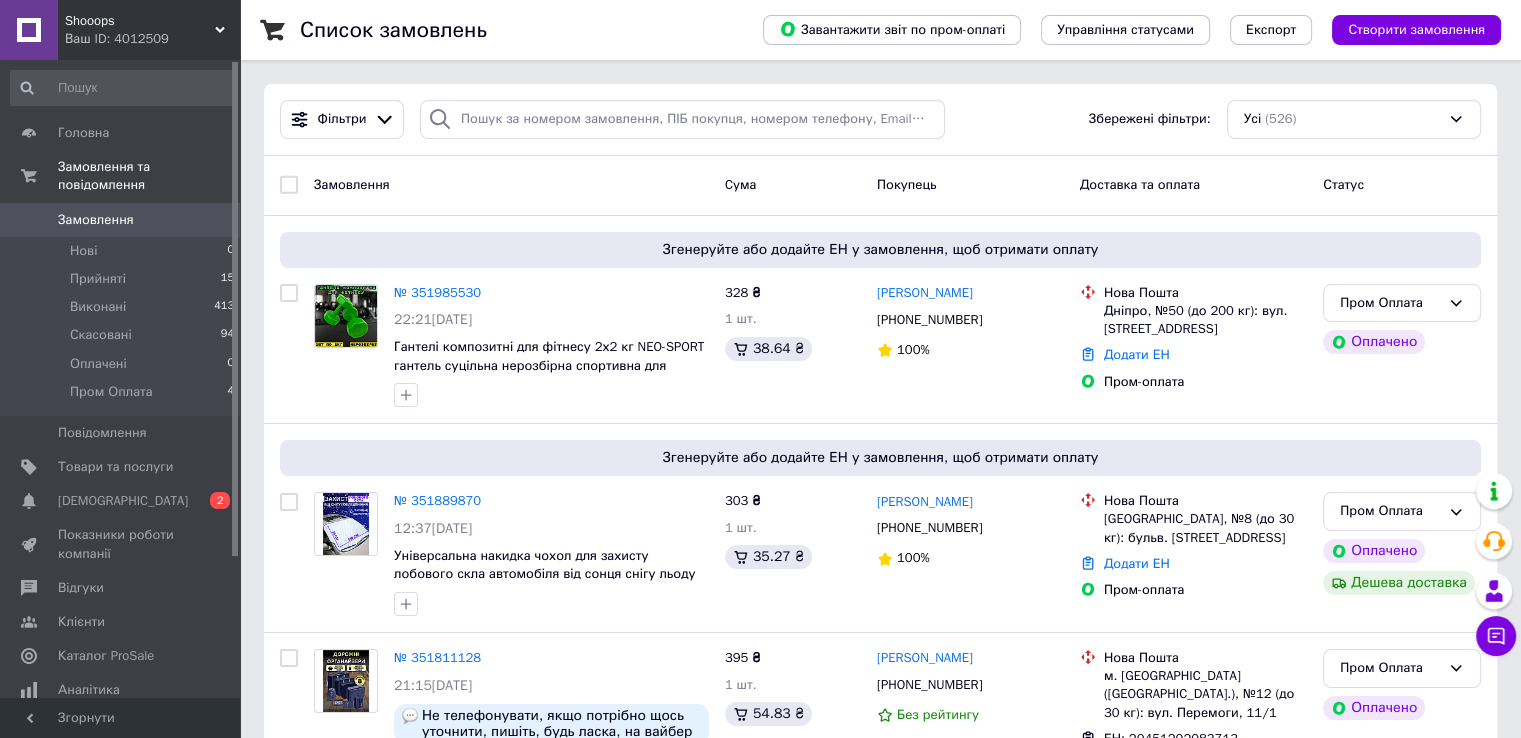 drag, startPoint x: 520, startPoint y: 121, endPoint x: 152, endPoint y: 484, distance: 516.90717 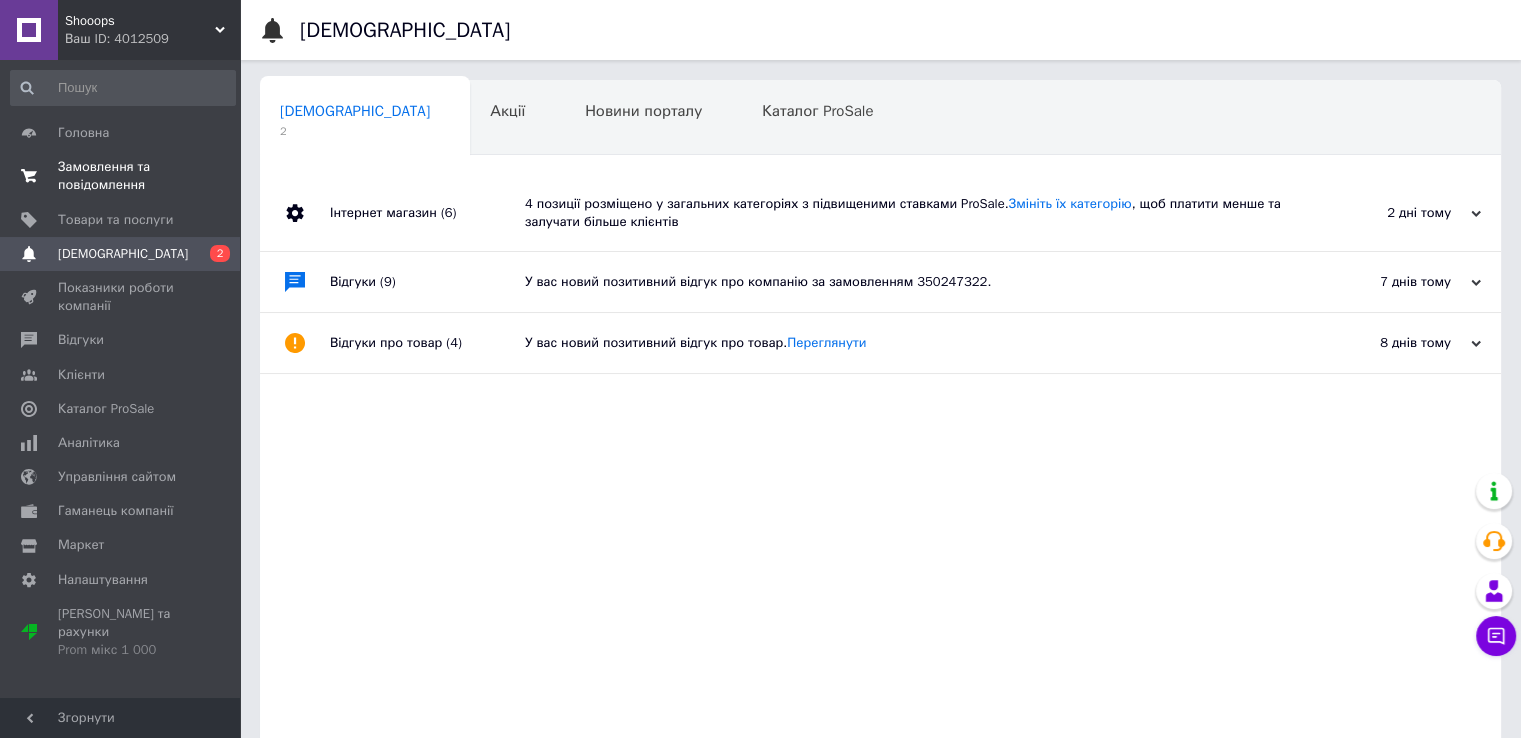 click on "Замовлення та повідомлення" at bounding box center [121, 176] 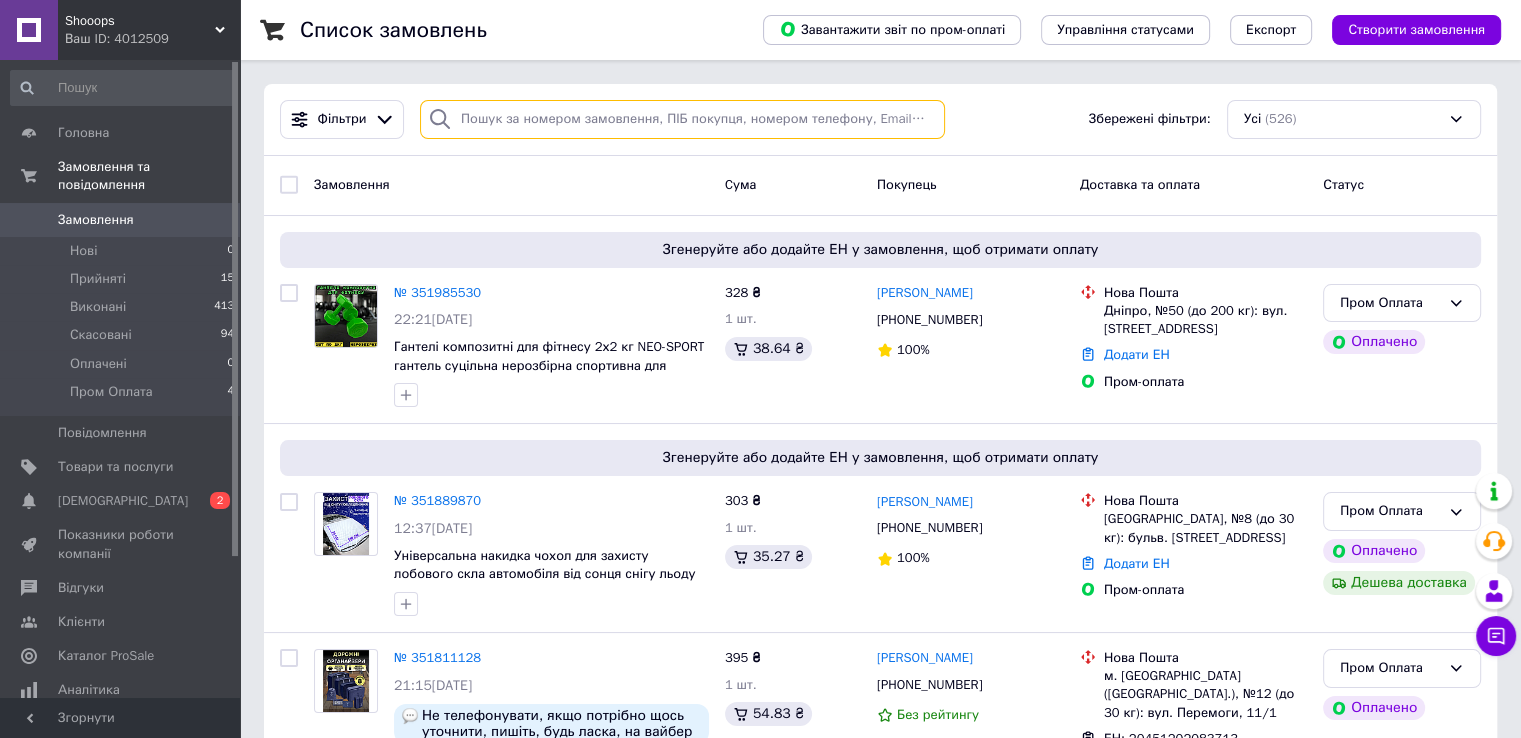 paste on "Корінна Анна" 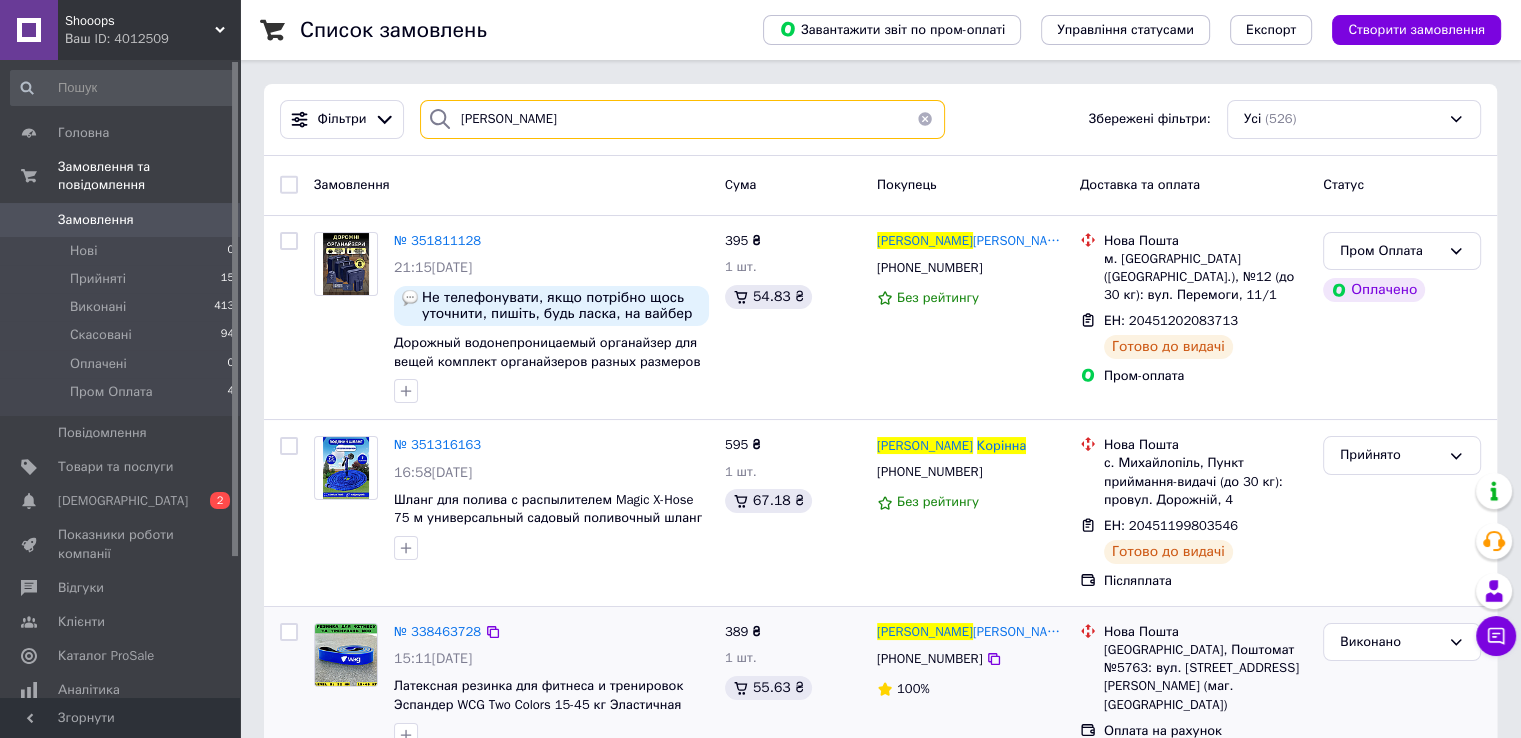 type on "Корінна Анна" 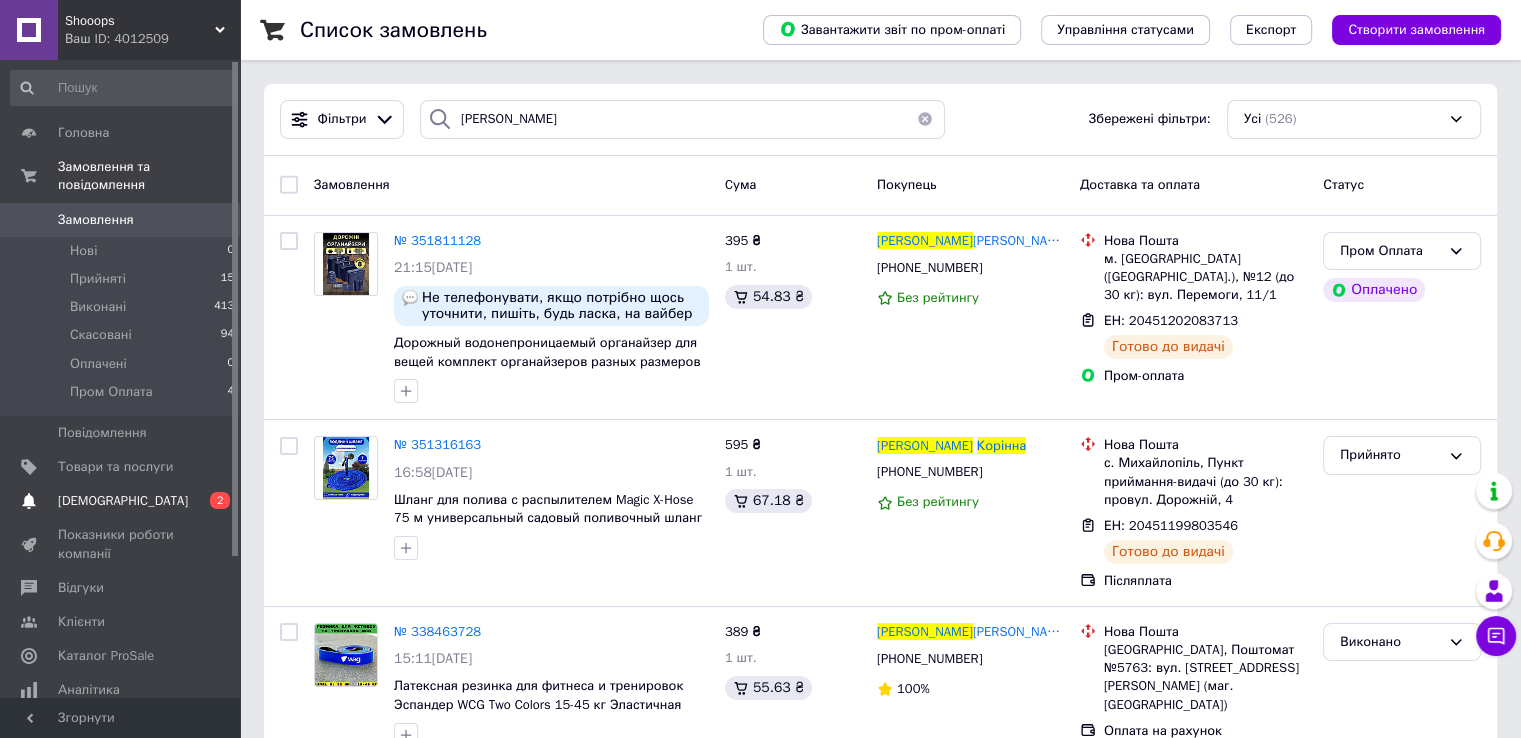 click on "Сповіщення 0 2" at bounding box center [123, 501] 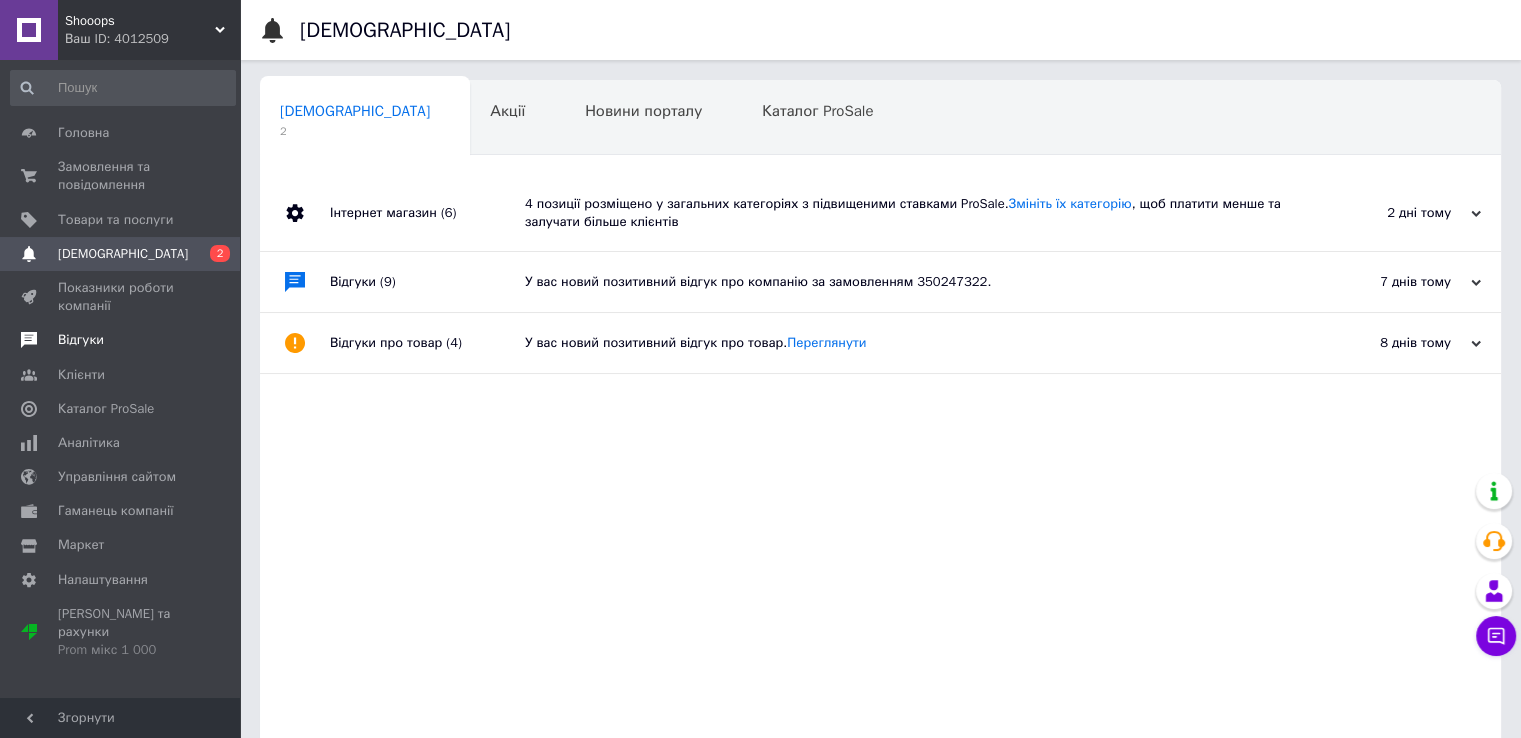 click on "Відгуки" at bounding box center [81, 340] 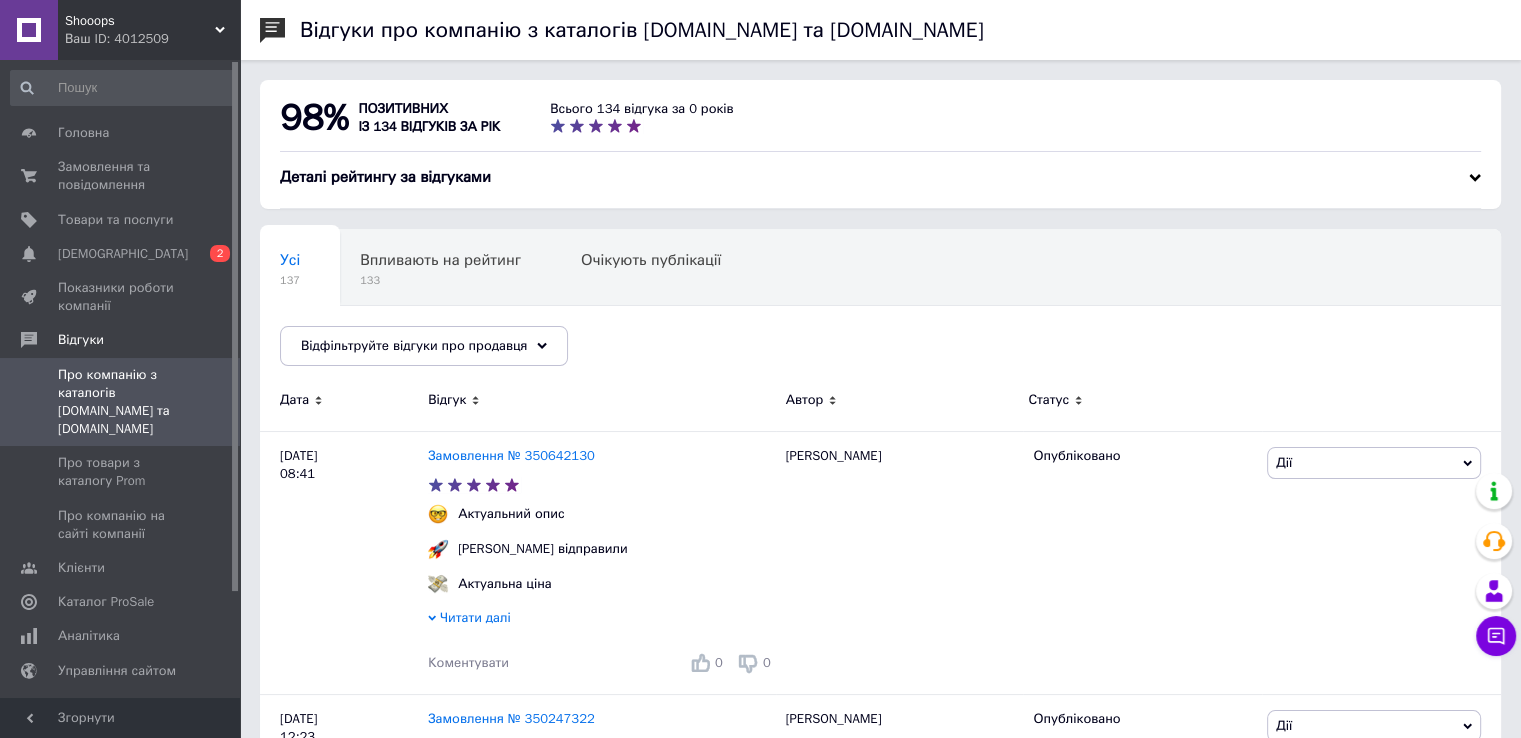 click on "Shooops" at bounding box center [140, 21] 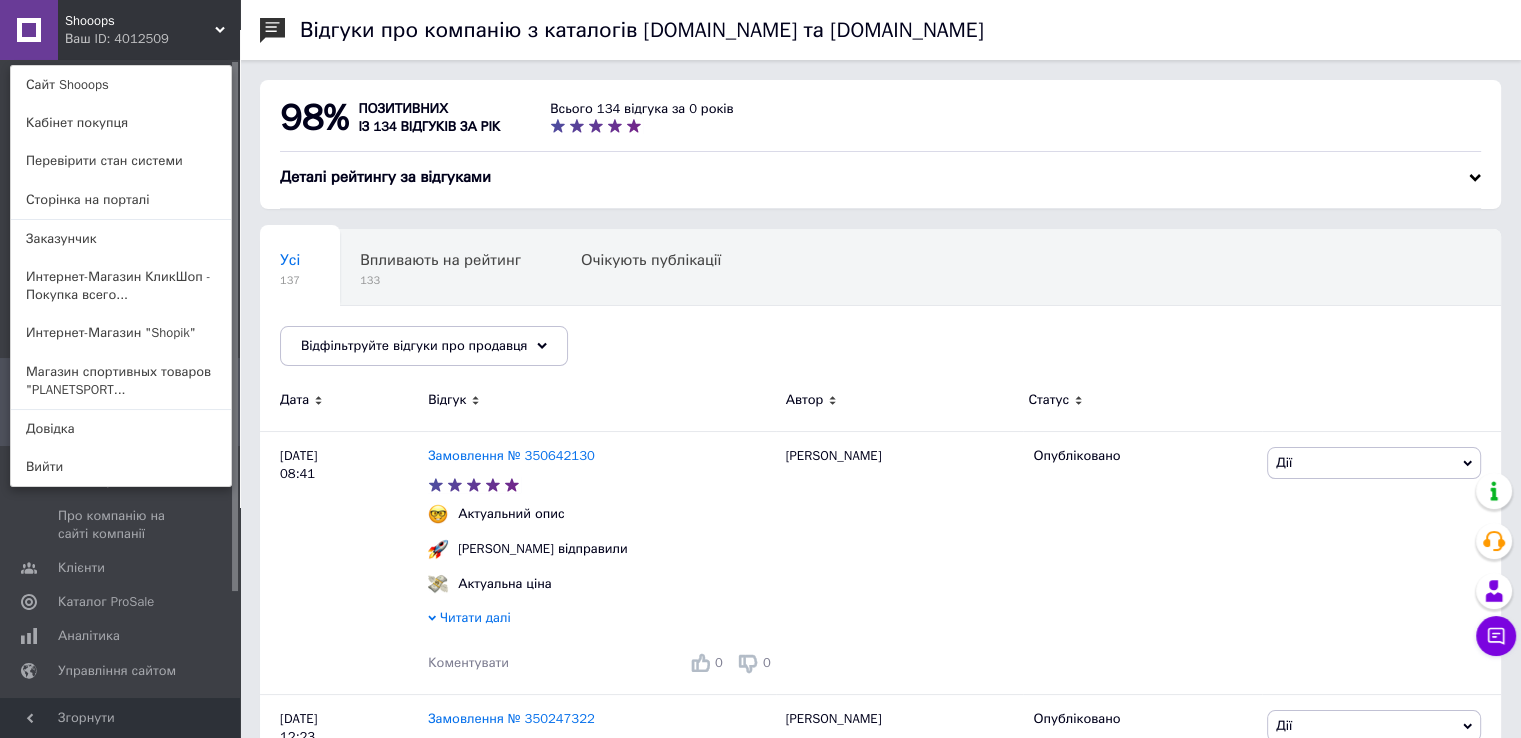 click on "Магазин спортивных товаров  "PLANETSPORT..." at bounding box center (121, 381) 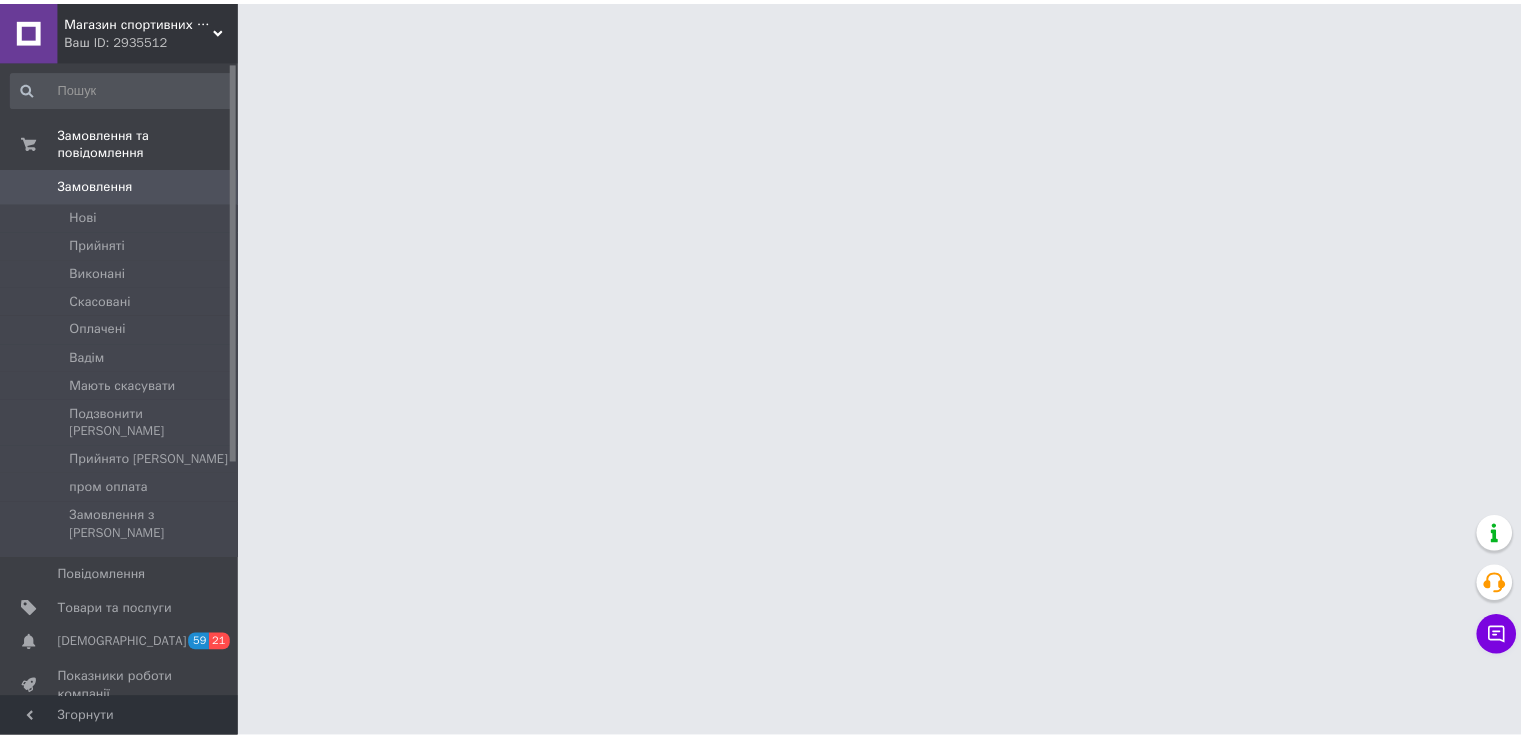 scroll, scrollTop: 0, scrollLeft: 0, axis: both 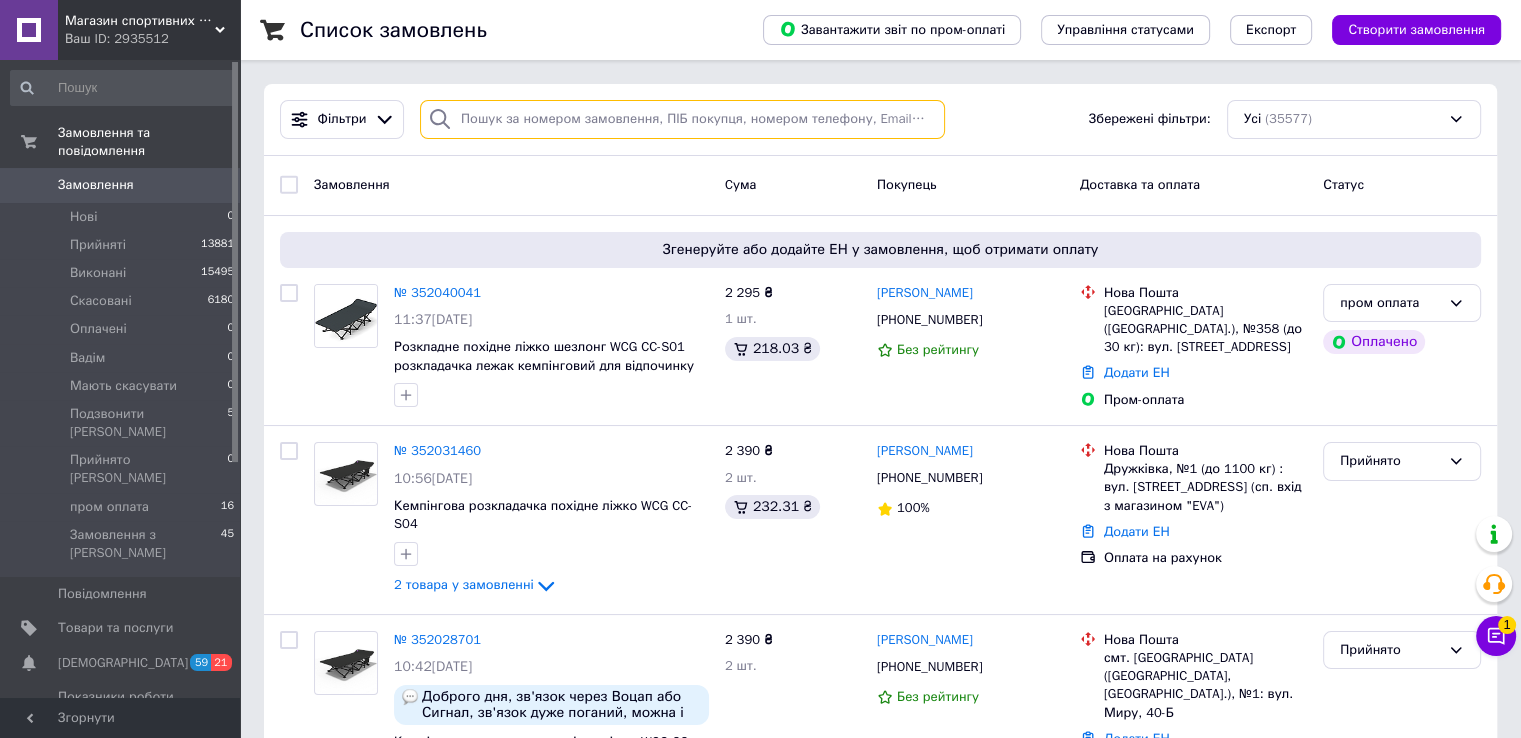 paste on "Переверзєва Євгенія" 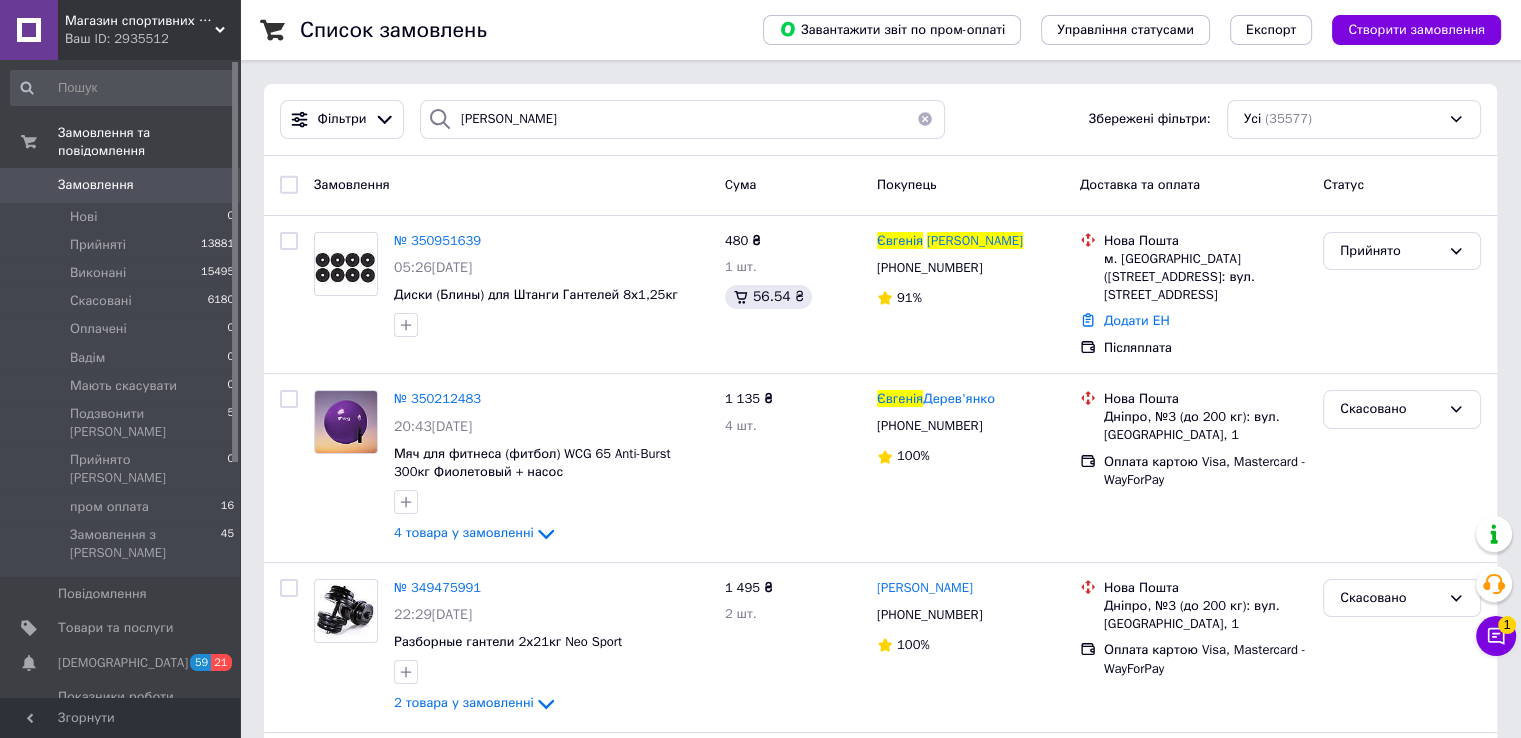 click on "№ 350951639" at bounding box center [437, 240] 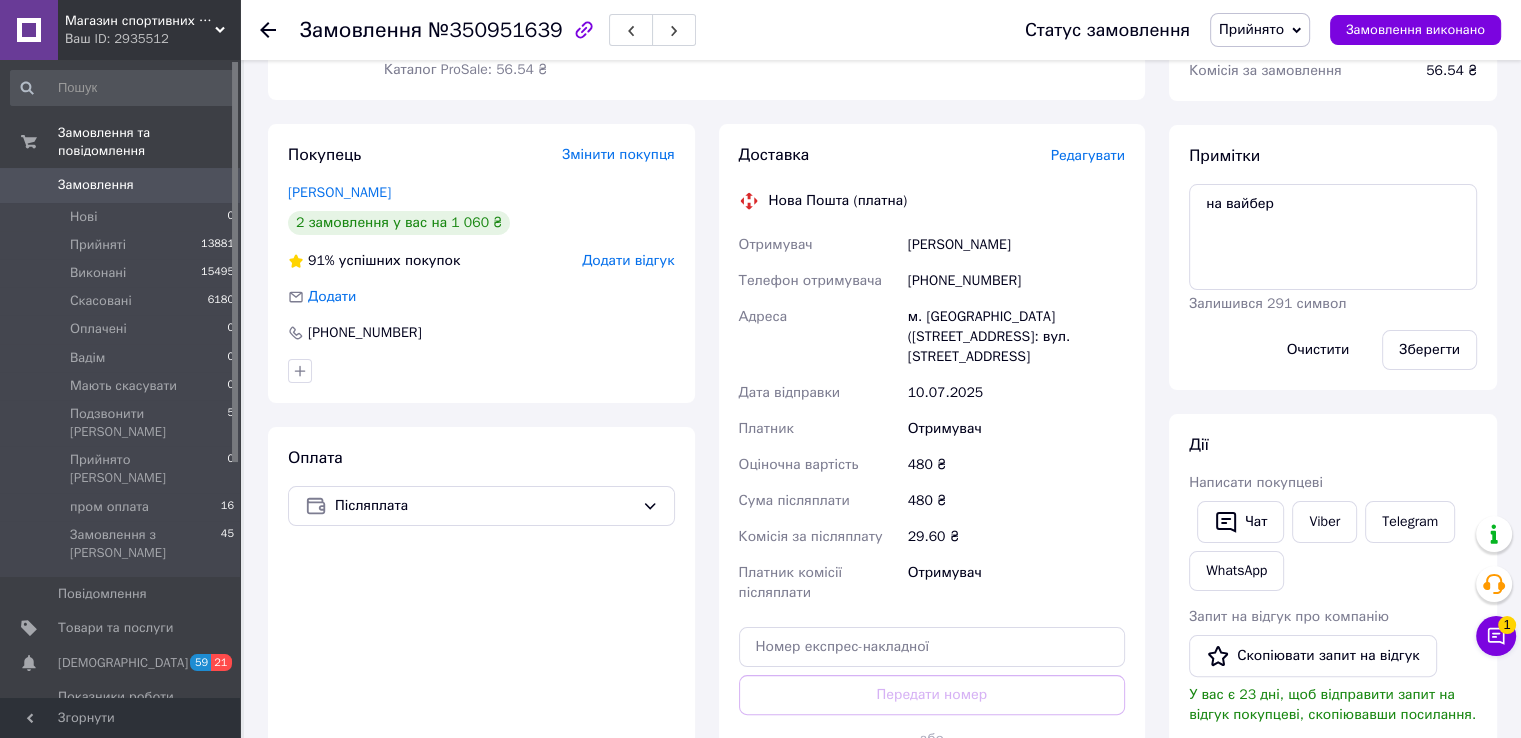 scroll, scrollTop: 300, scrollLeft: 0, axis: vertical 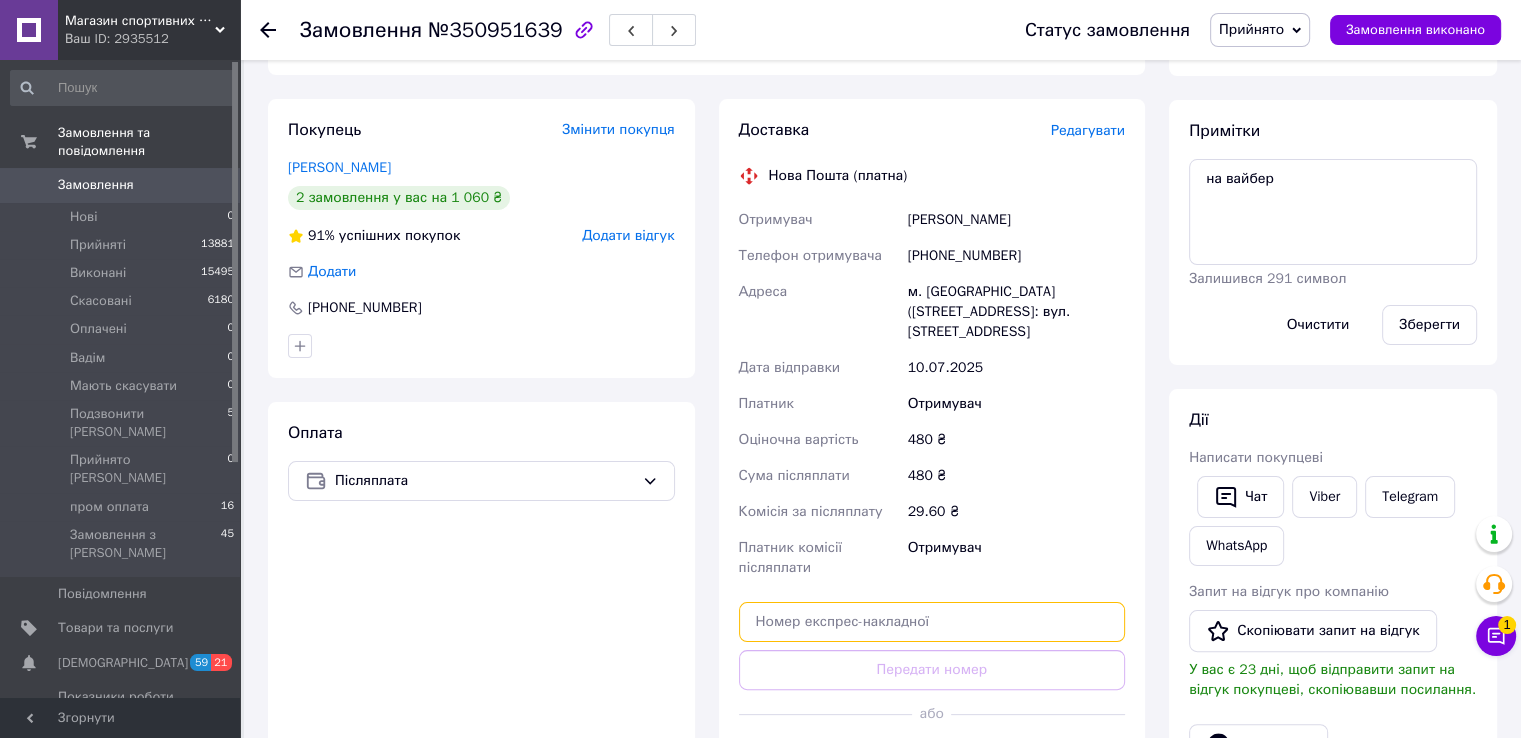 paste on "20451198281702" 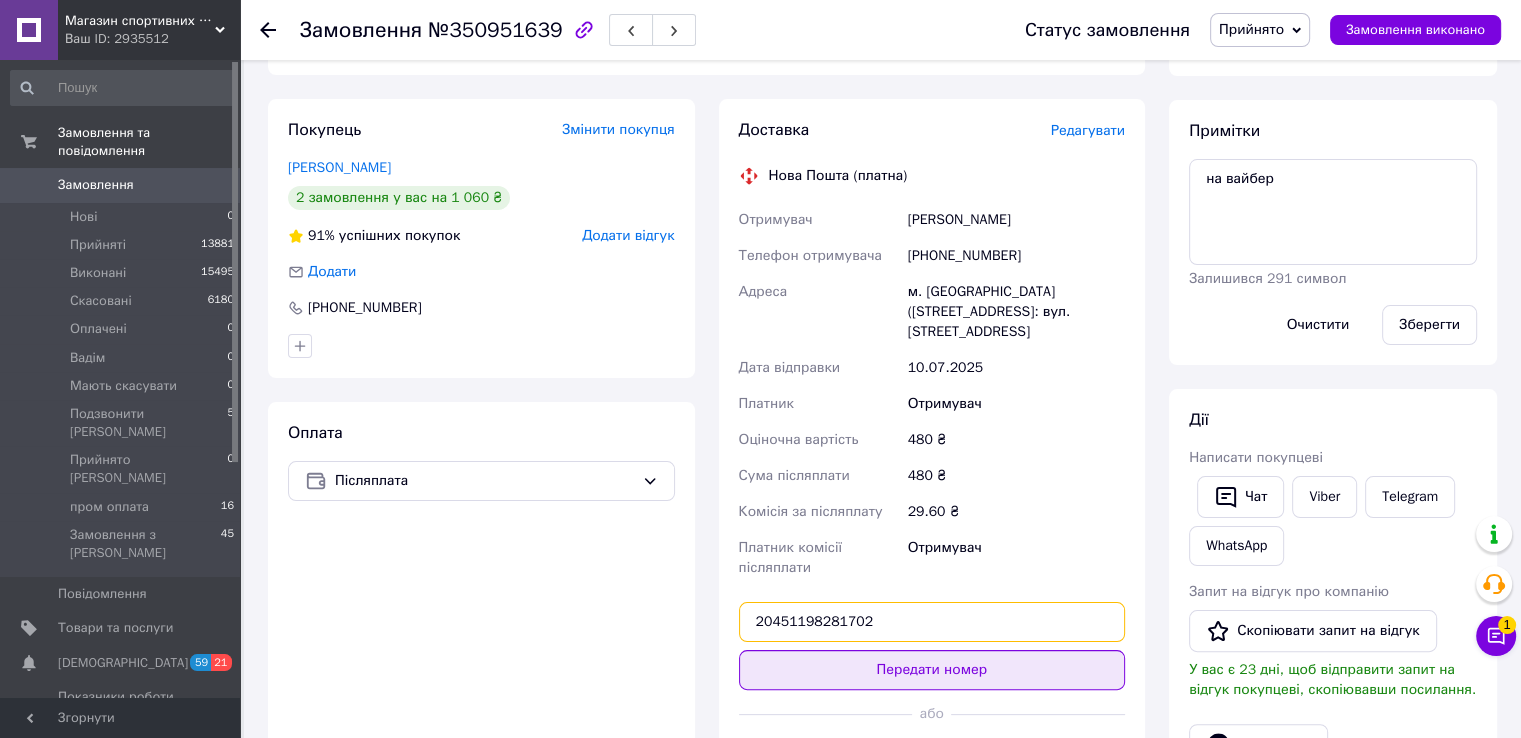 type on "20451198281702" 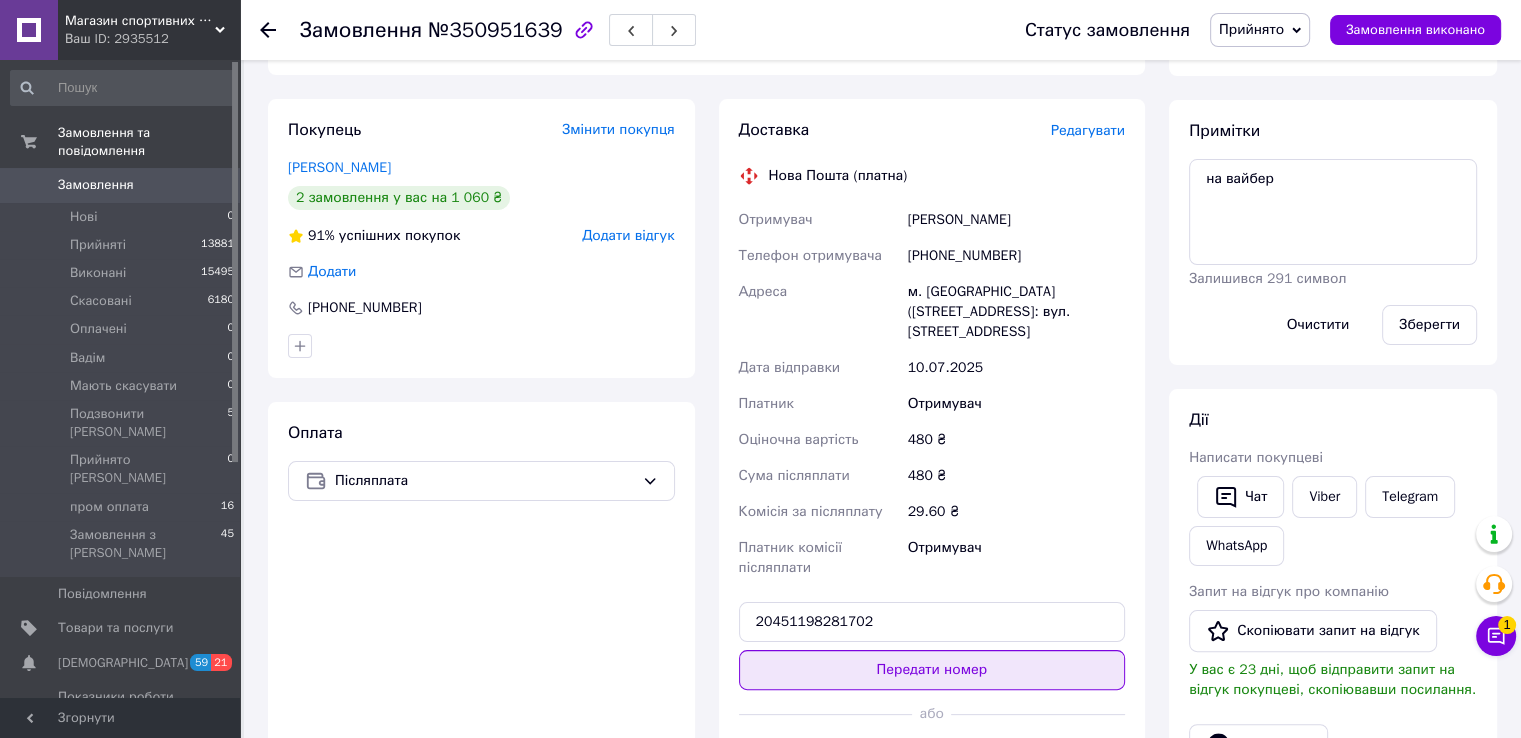 click on "Передати номер" at bounding box center (932, 670) 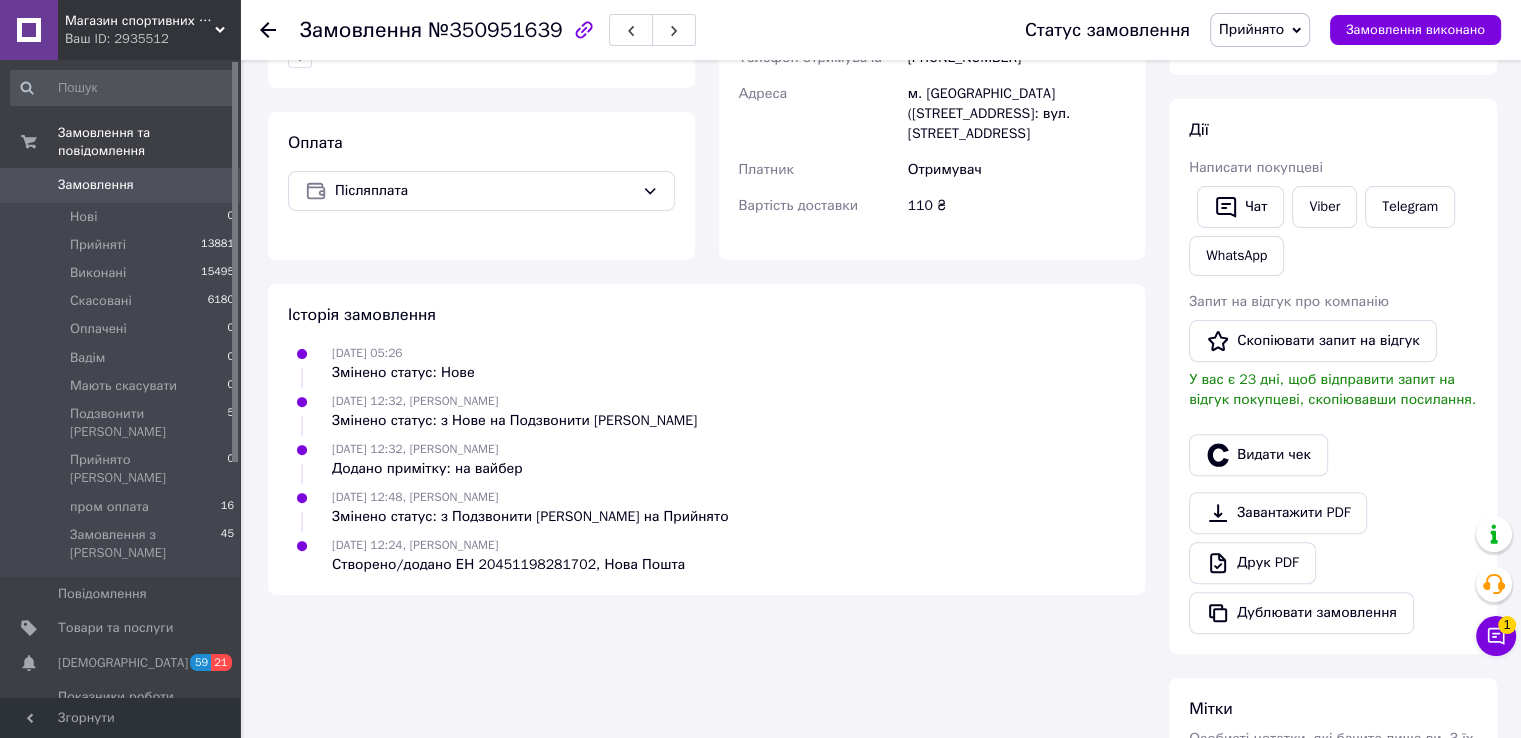 scroll, scrollTop: 700, scrollLeft: 0, axis: vertical 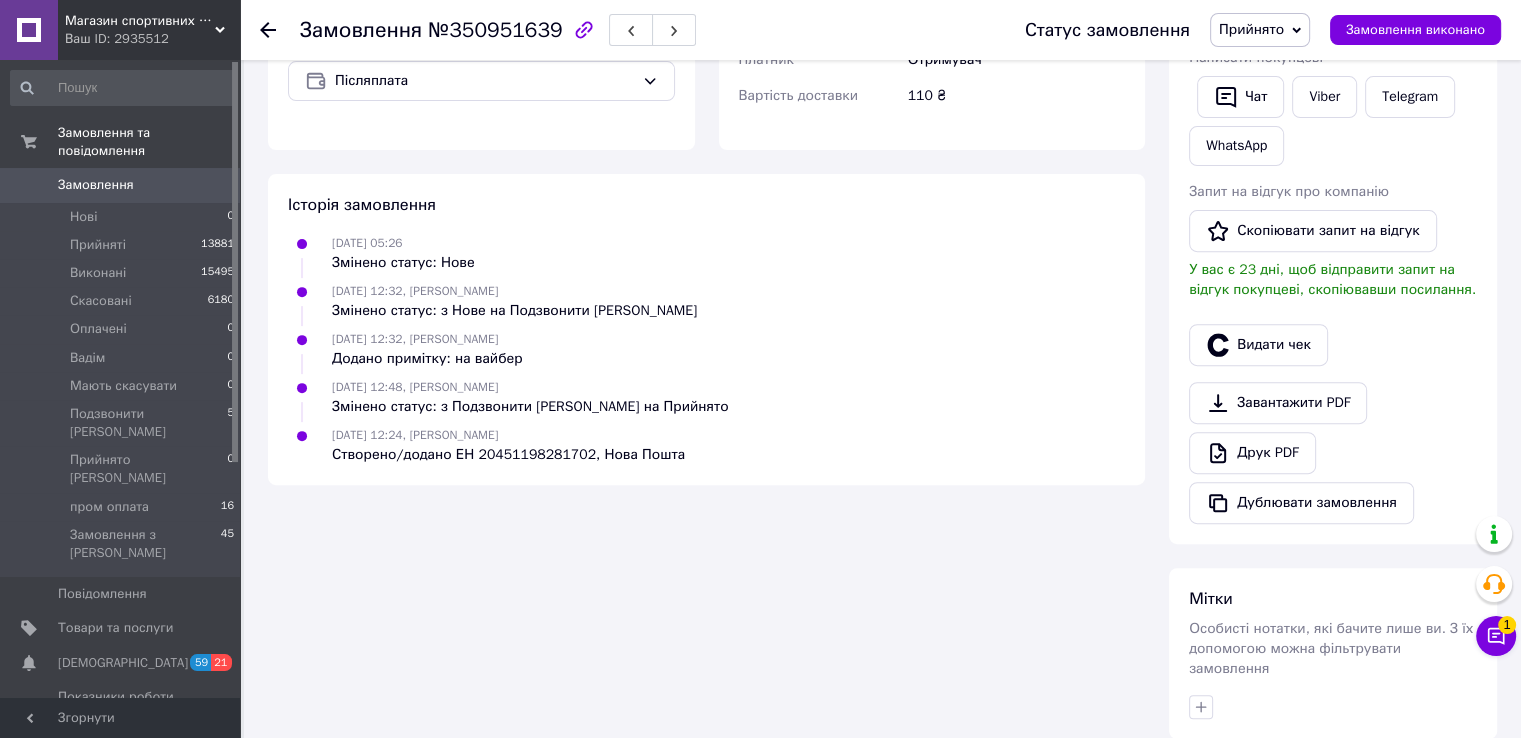 click on "Магазин спортивних товарів "PLANETSPORT"" at bounding box center [140, 21] 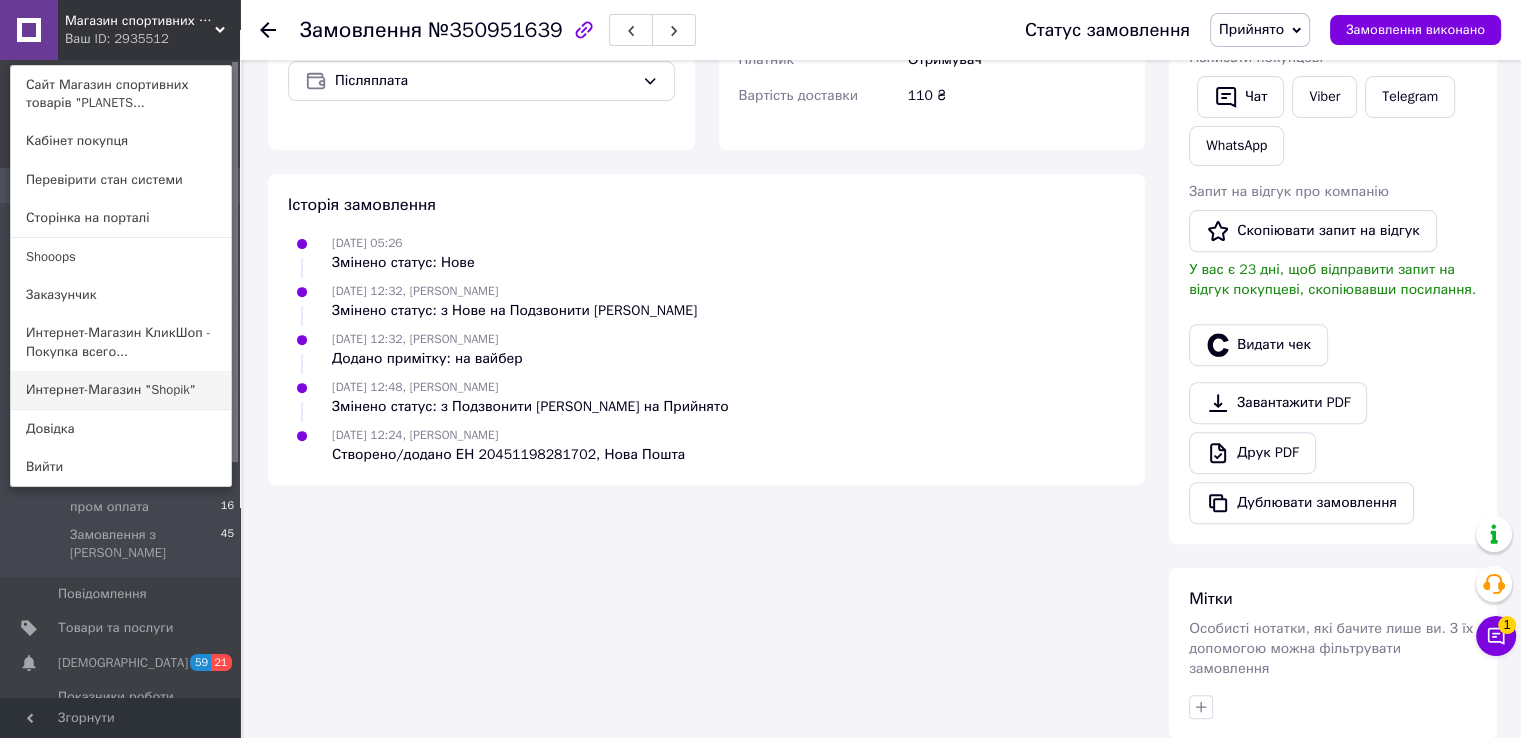 click on "Интернет-Магазин  "Shopik"" at bounding box center (121, 390) 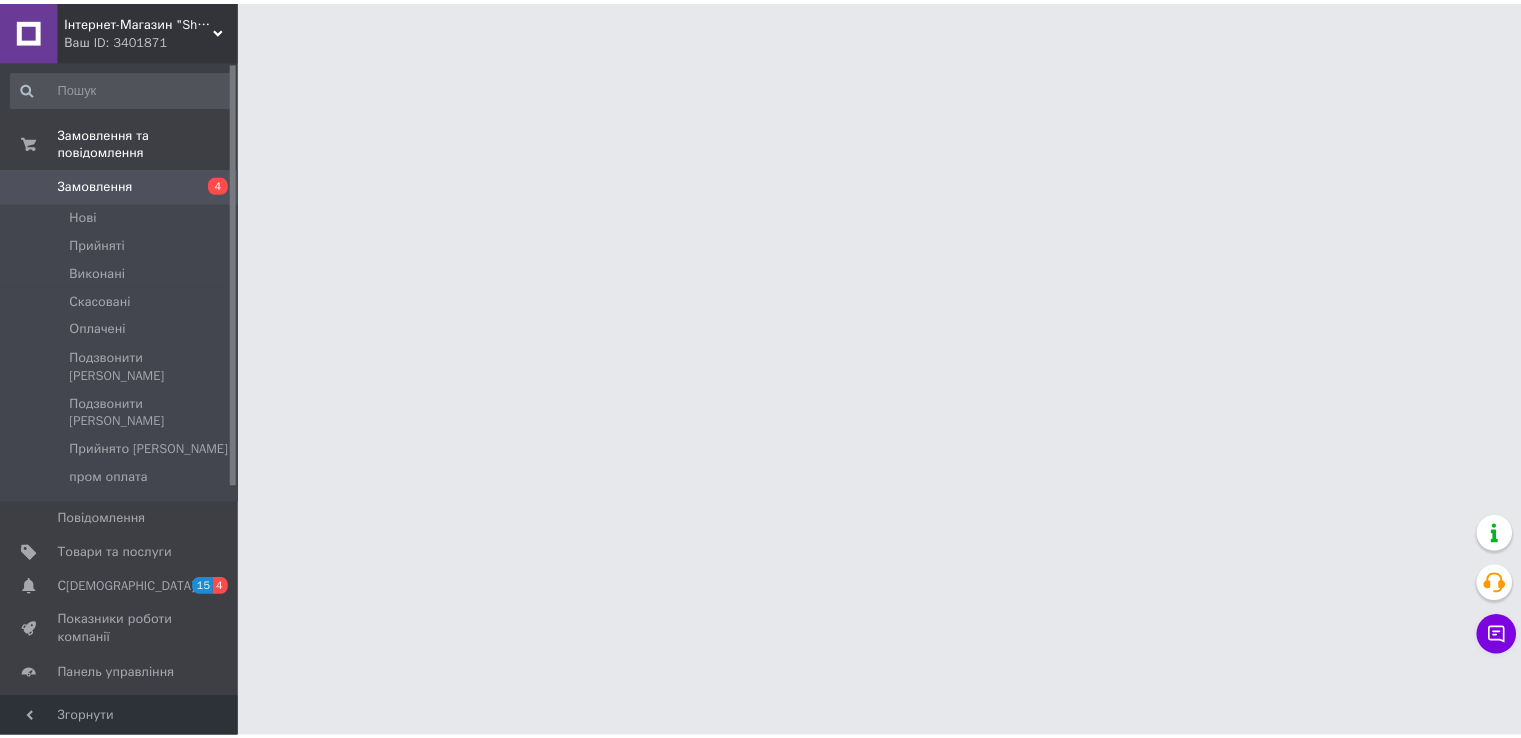 scroll, scrollTop: 0, scrollLeft: 0, axis: both 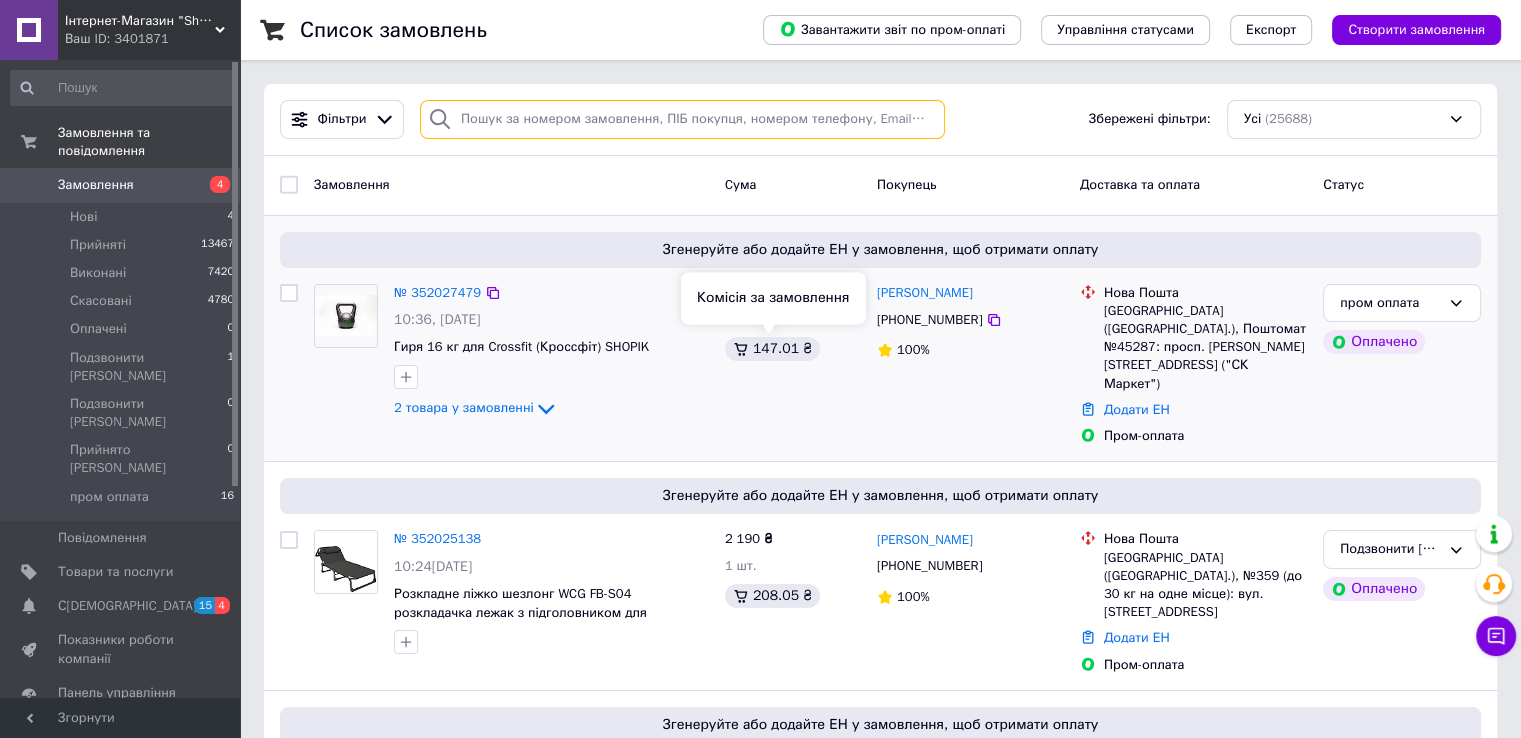 paste on "[PERSON_NAME]" 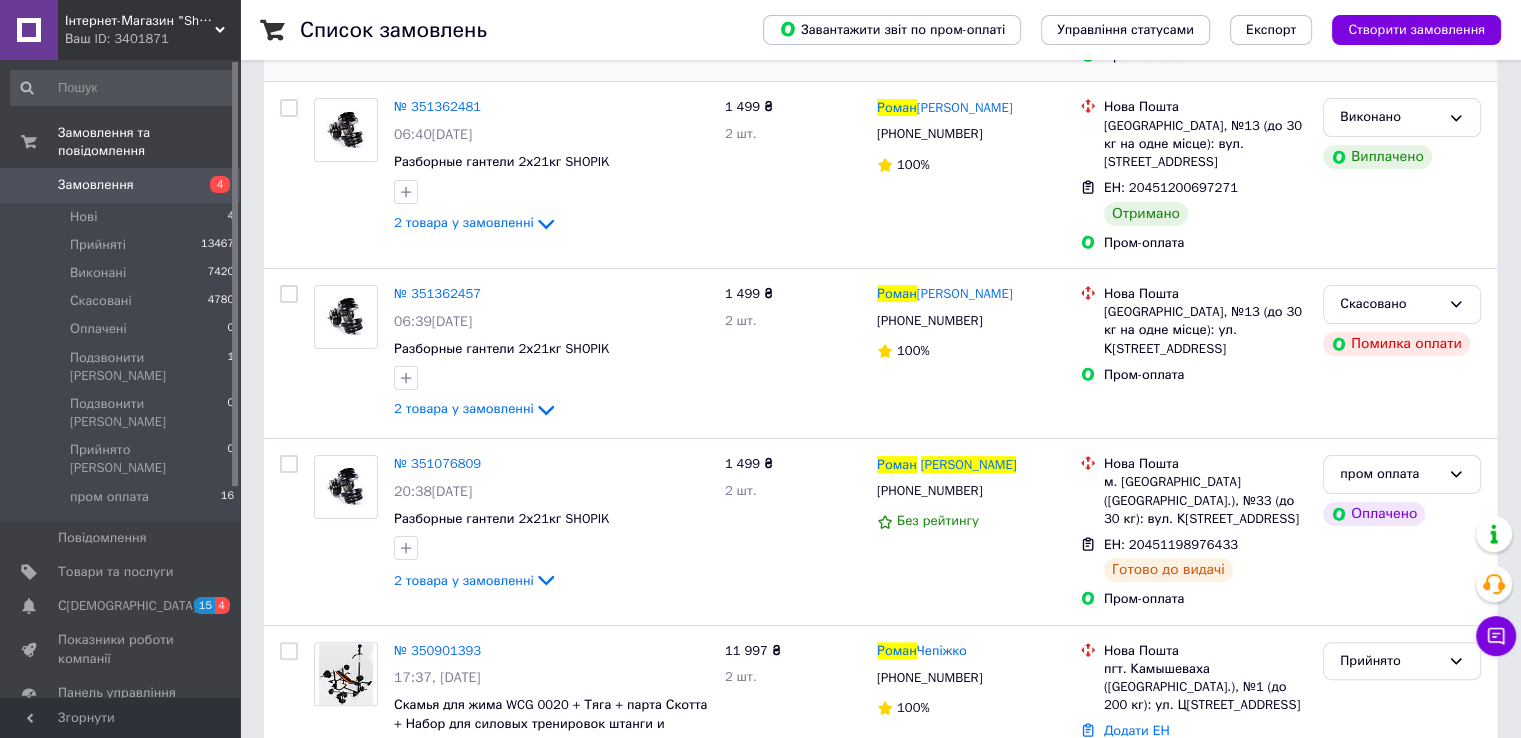 scroll, scrollTop: 400, scrollLeft: 0, axis: vertical 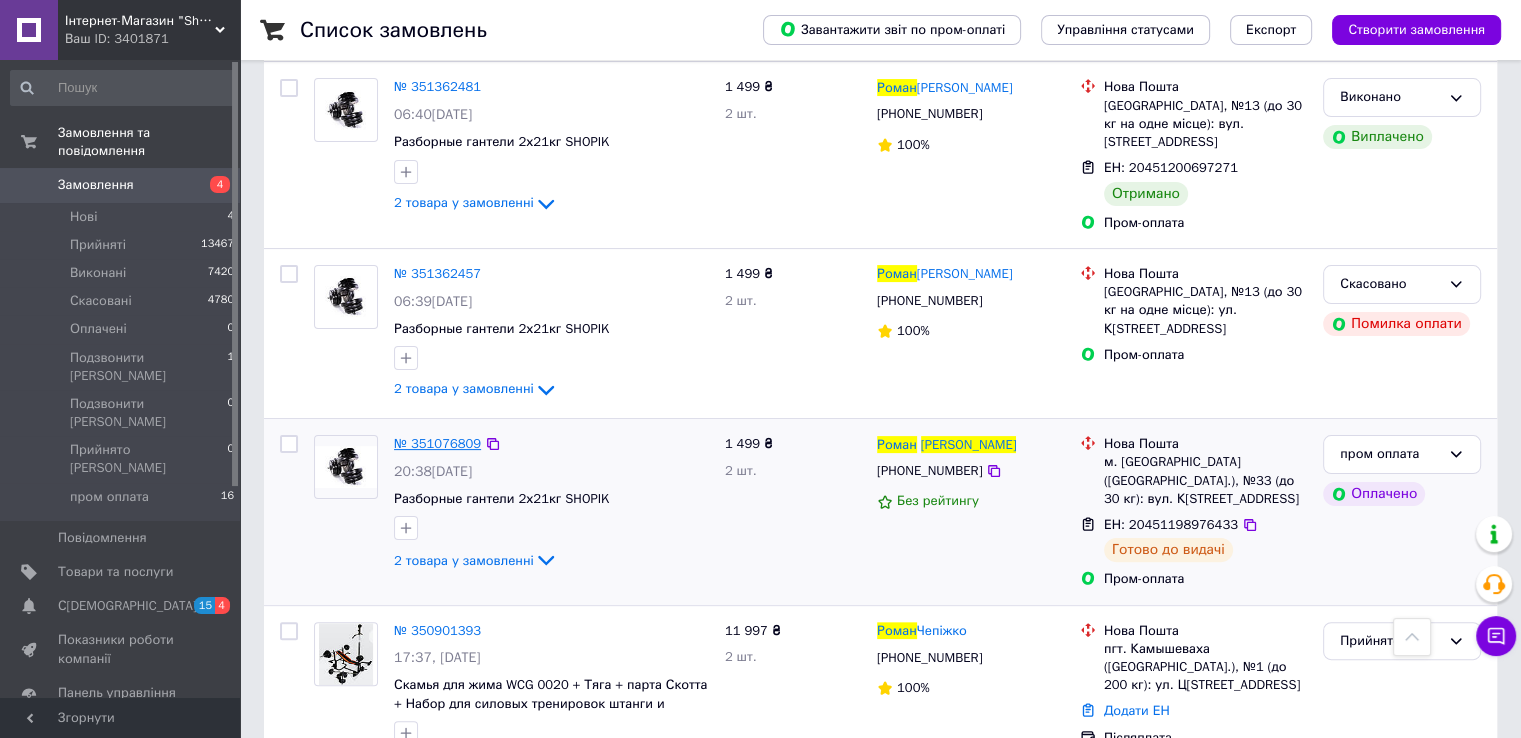 click on "№ 351076809" at bounding box center (437, 443) 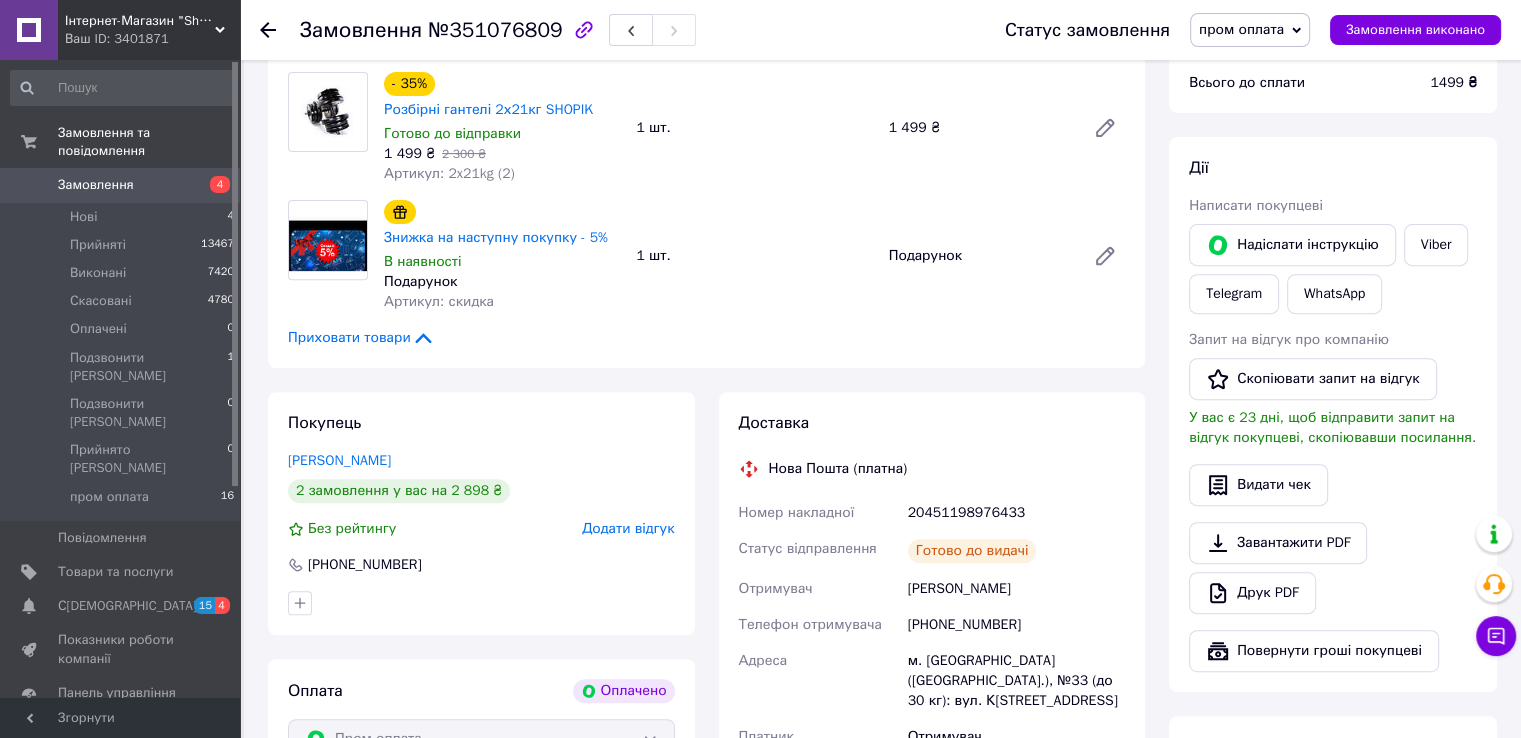scroll, scrollTop: 916, scrollLeft: 0, axis: vertical 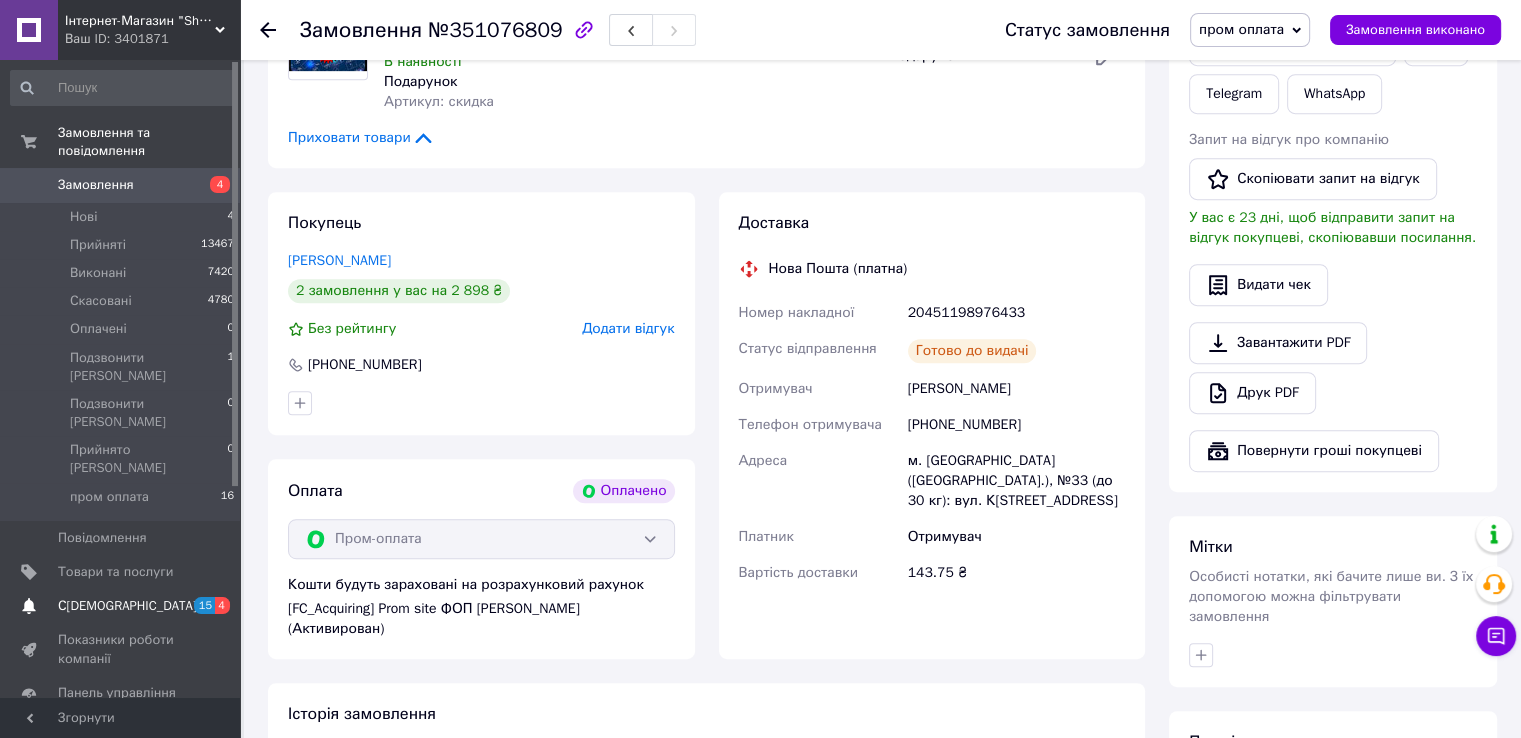 click on "[DEMOGRAPHIC_DATA] 15 4" at bounding box center (123, 606) 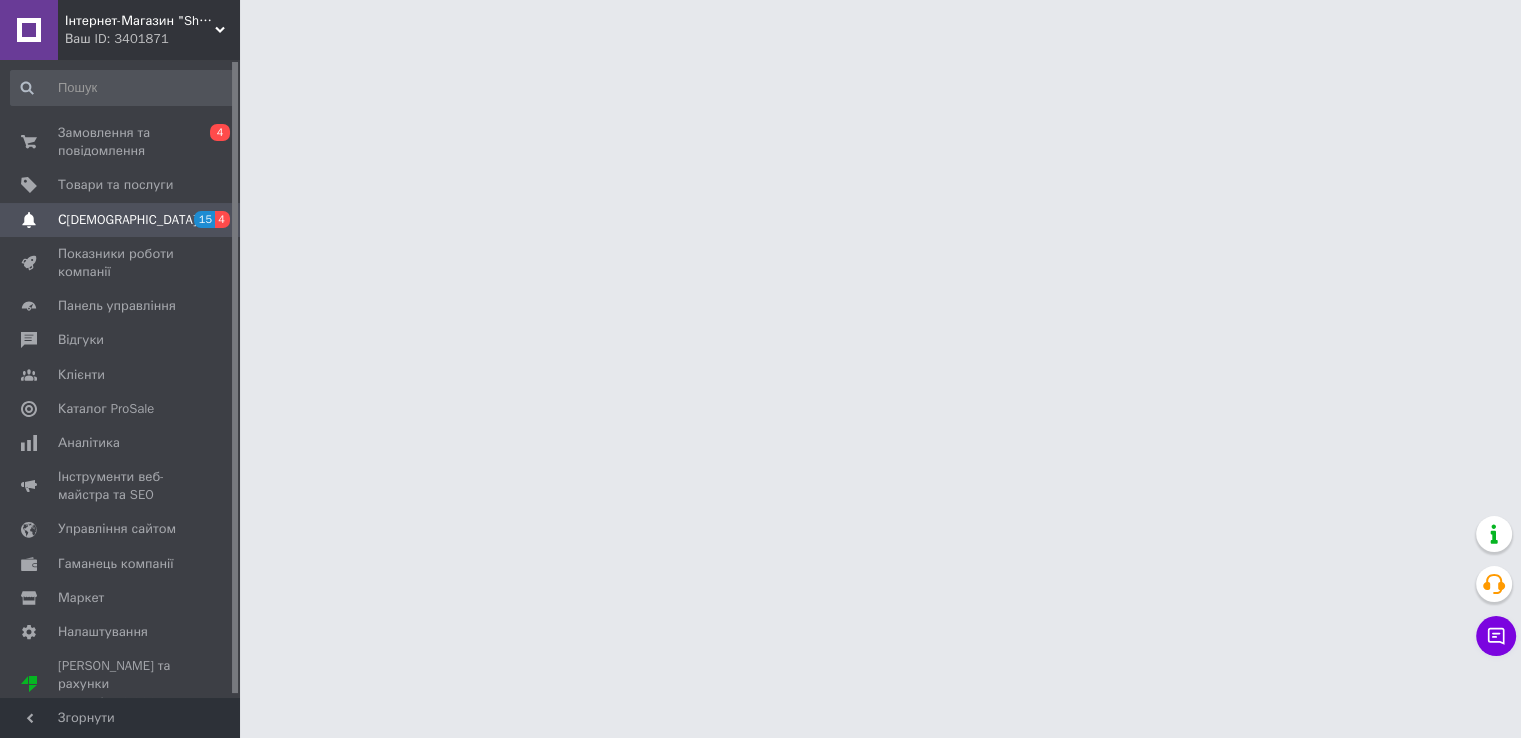 scroll, scrollTop: 0, scrollLeft: 0, axis: both 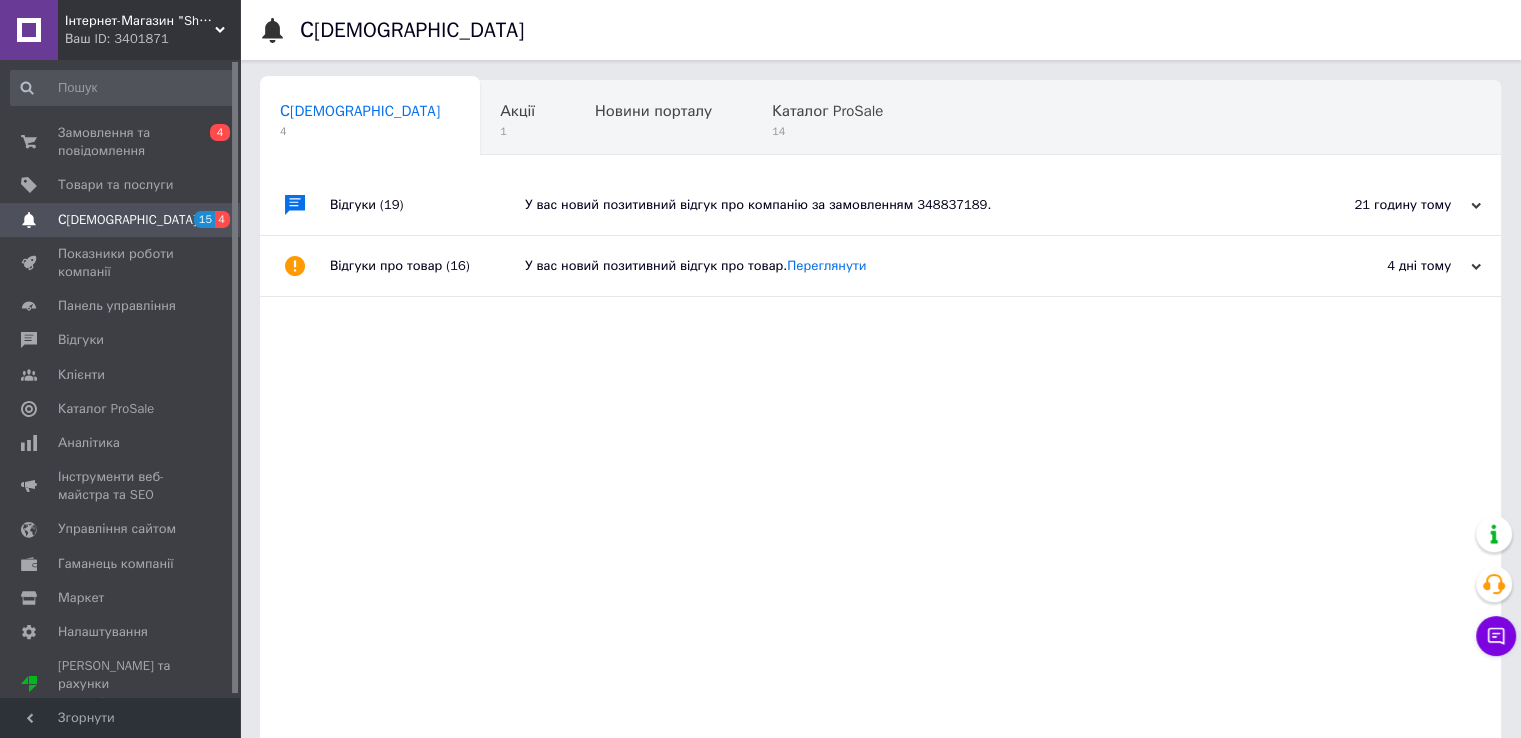 click on "Інтернет-Магазин "Shopik"" at bounding box center [140, 21] 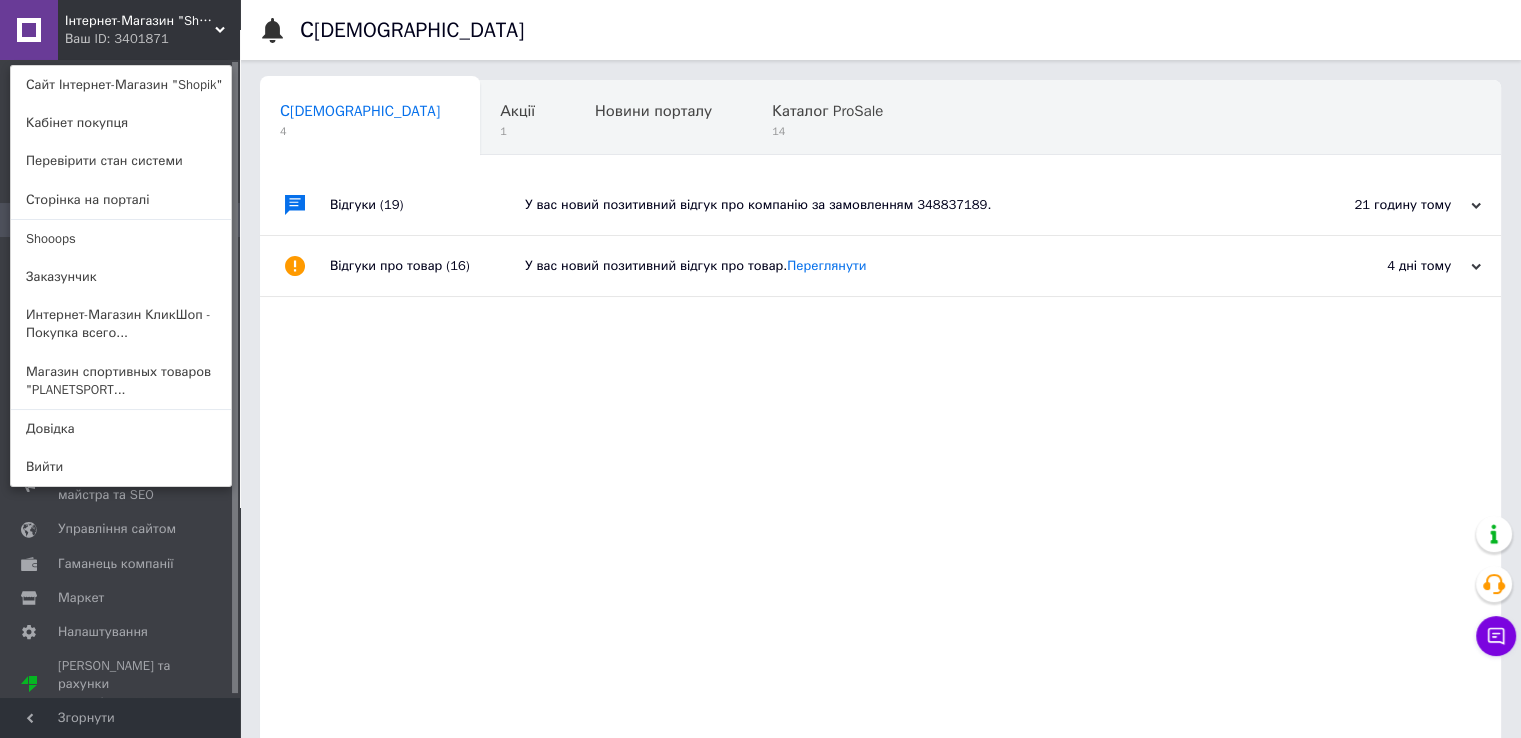 click on "Інтернет-Магазин "Shopik"" at bounding box center (140, 21) 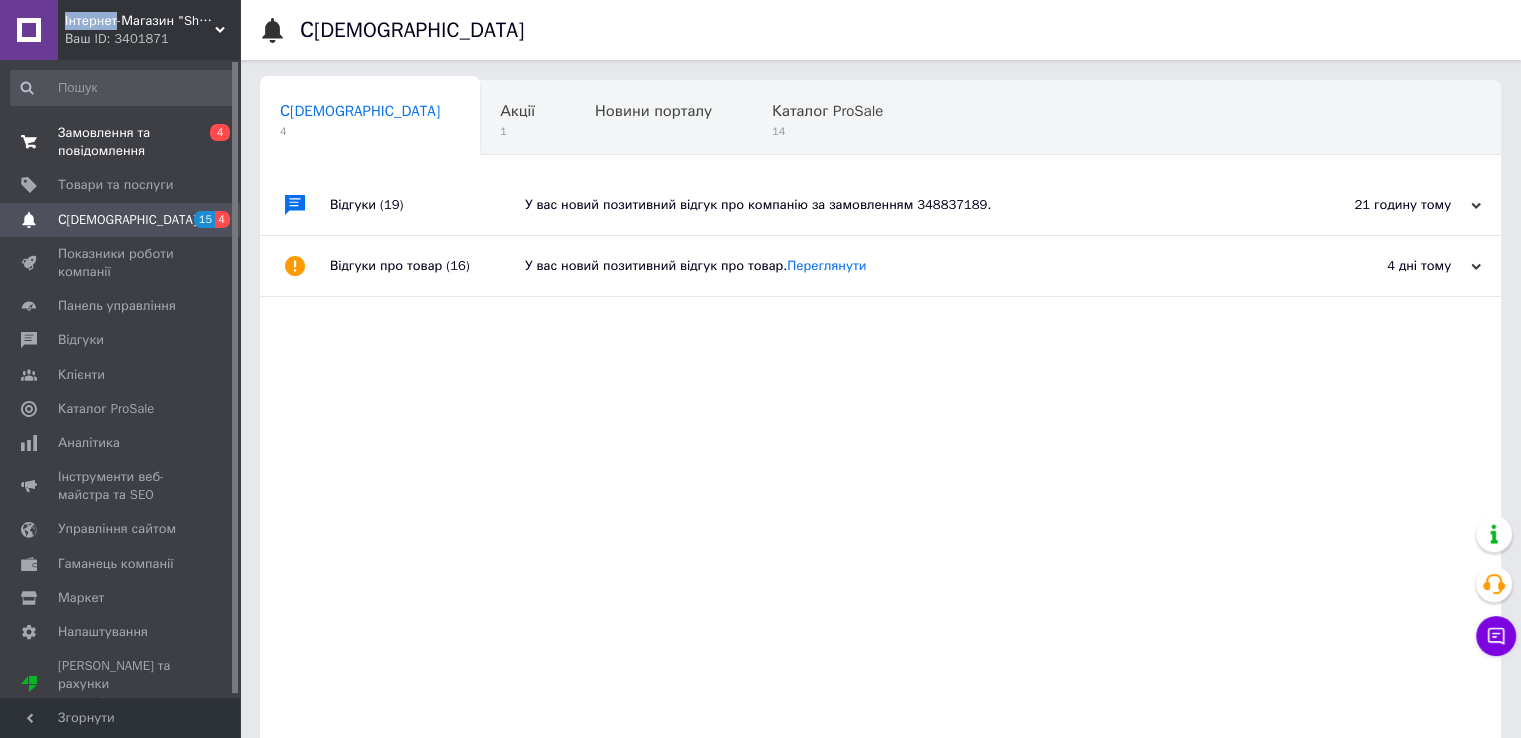 click on "Замовлення та повідомлення 0 4" at bounding box center (123, 142) 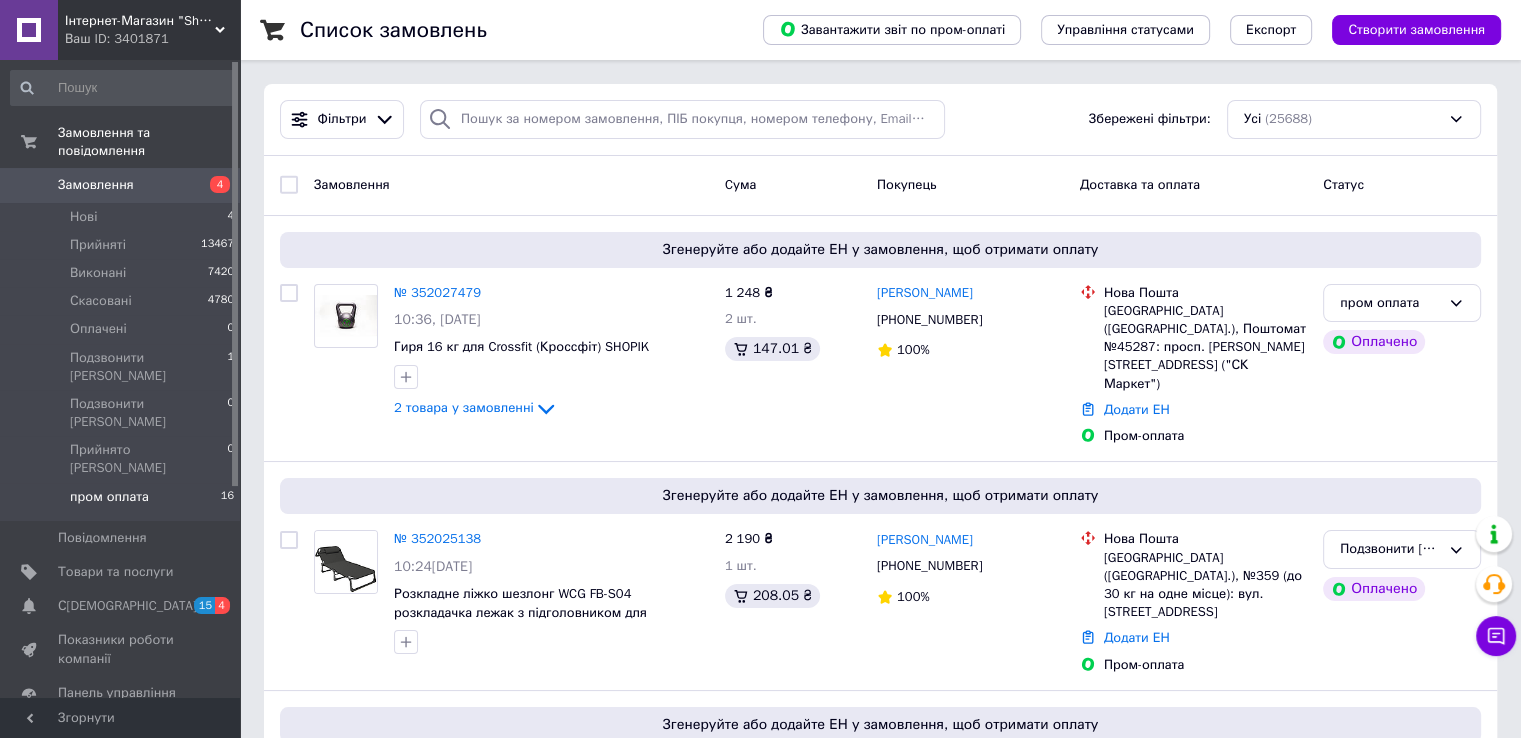 click on "пром оплата 16" at bounding box center (123, 502) 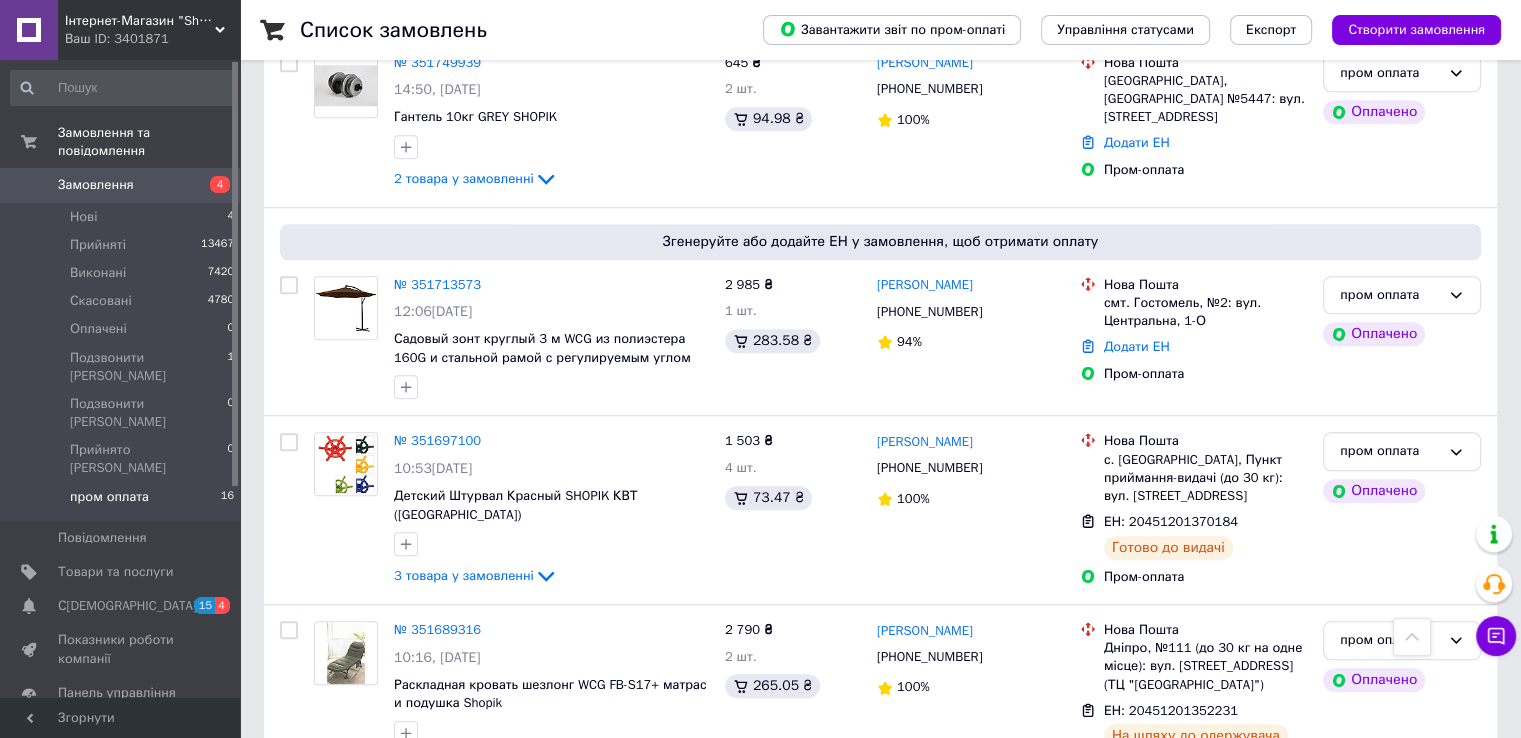 scroll, scrollTop: 1570, scrollLeft: 0, axis: vertical 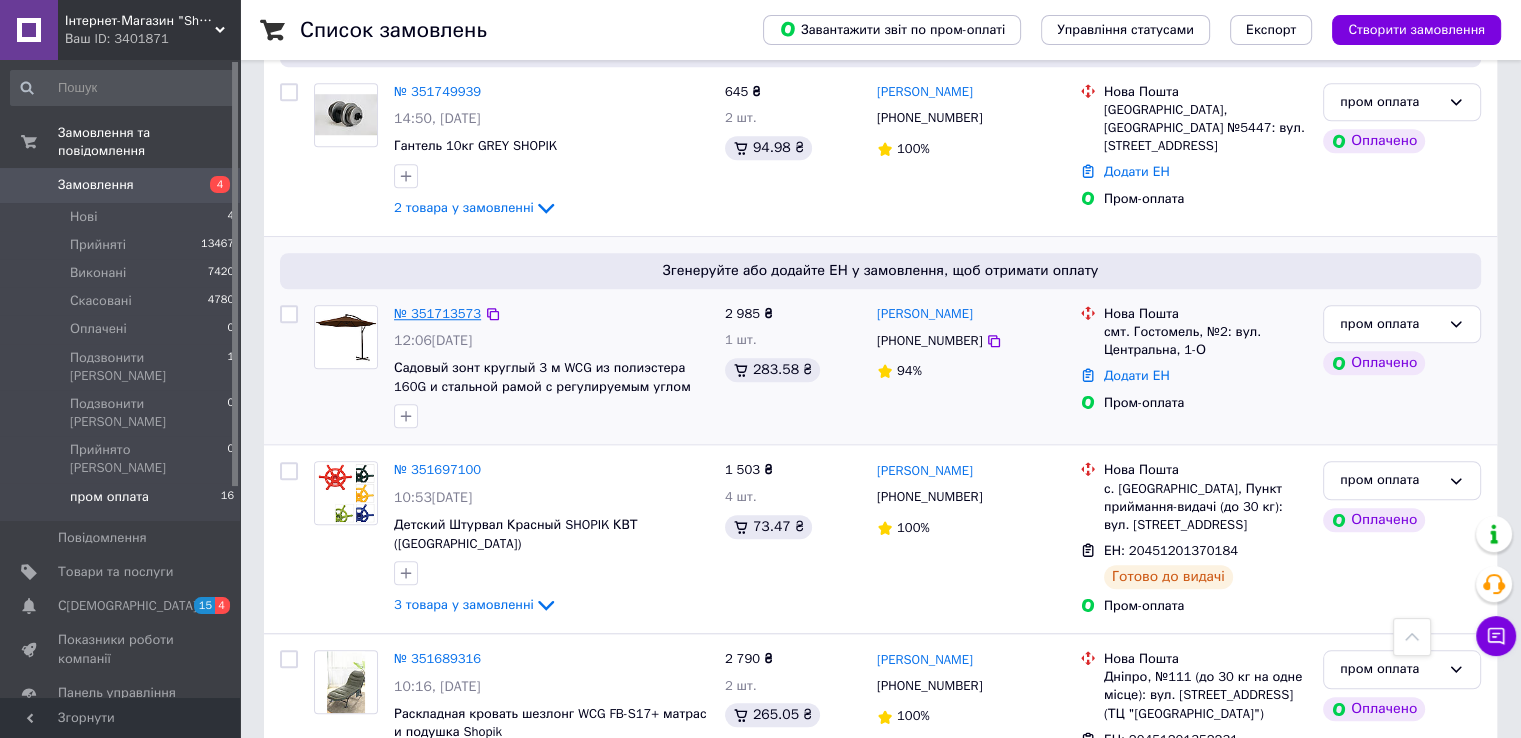 click on "№ 351713573" at bounding box center [437, 313] 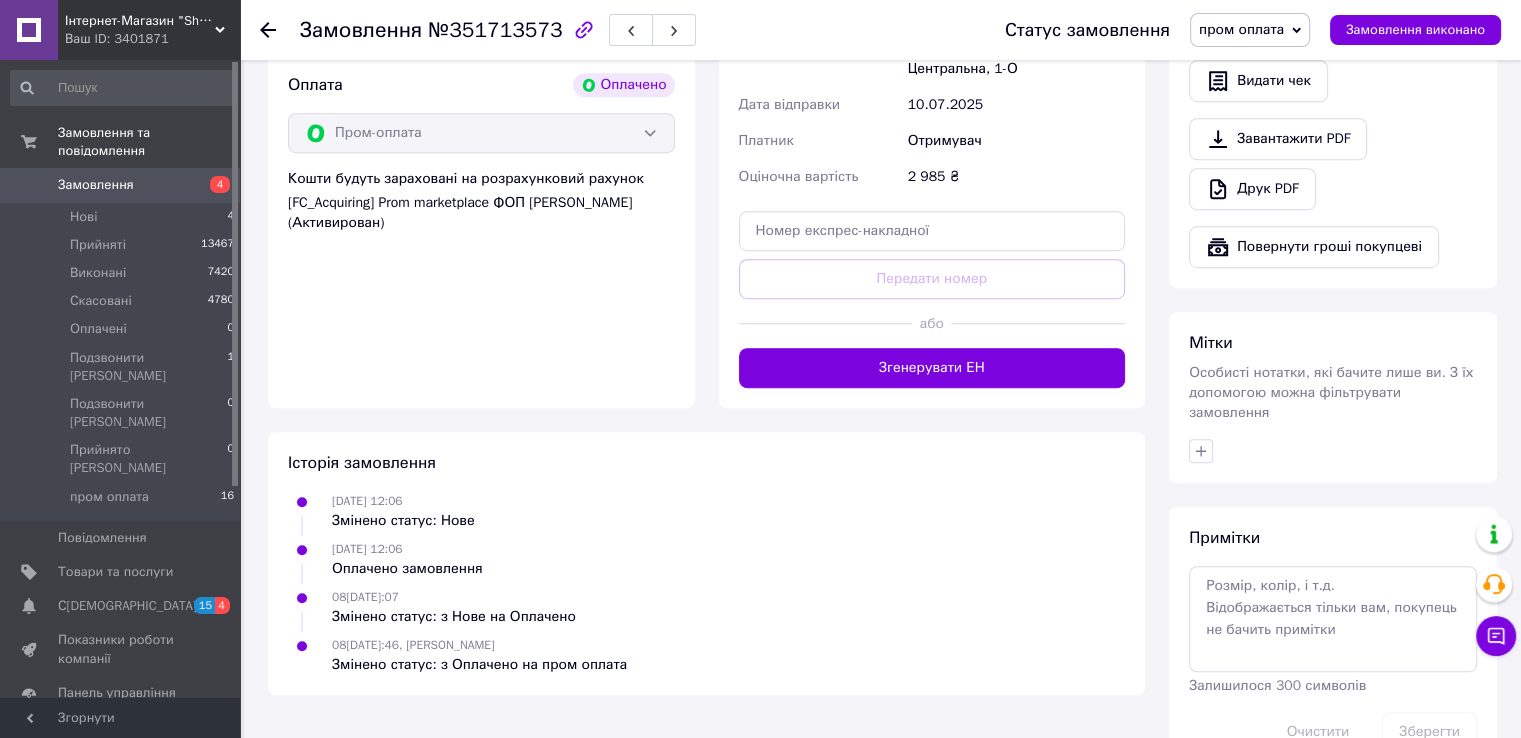 scroll, scrollTop: 1274, scrollLeft: 0, axis: vertical 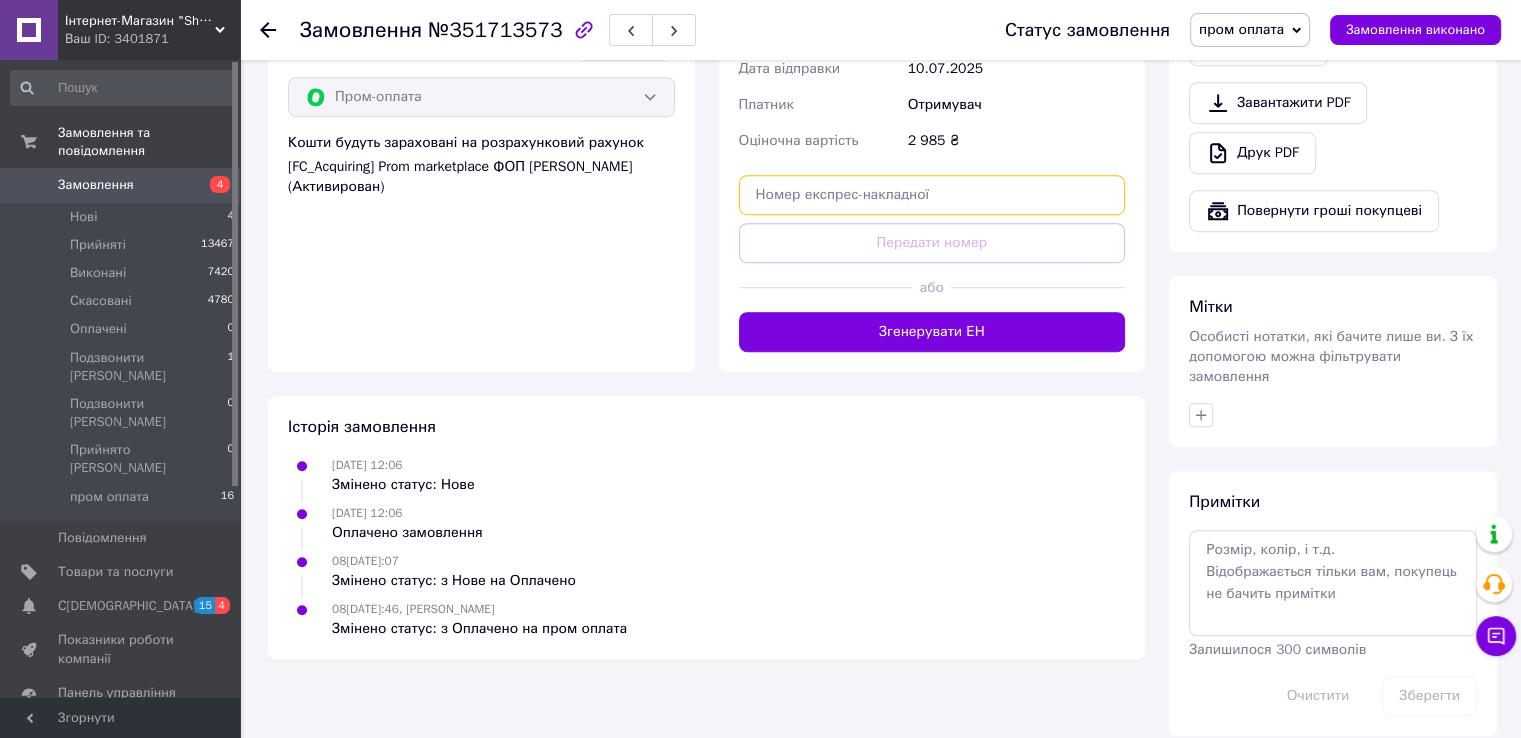 paste on "20451201986187" 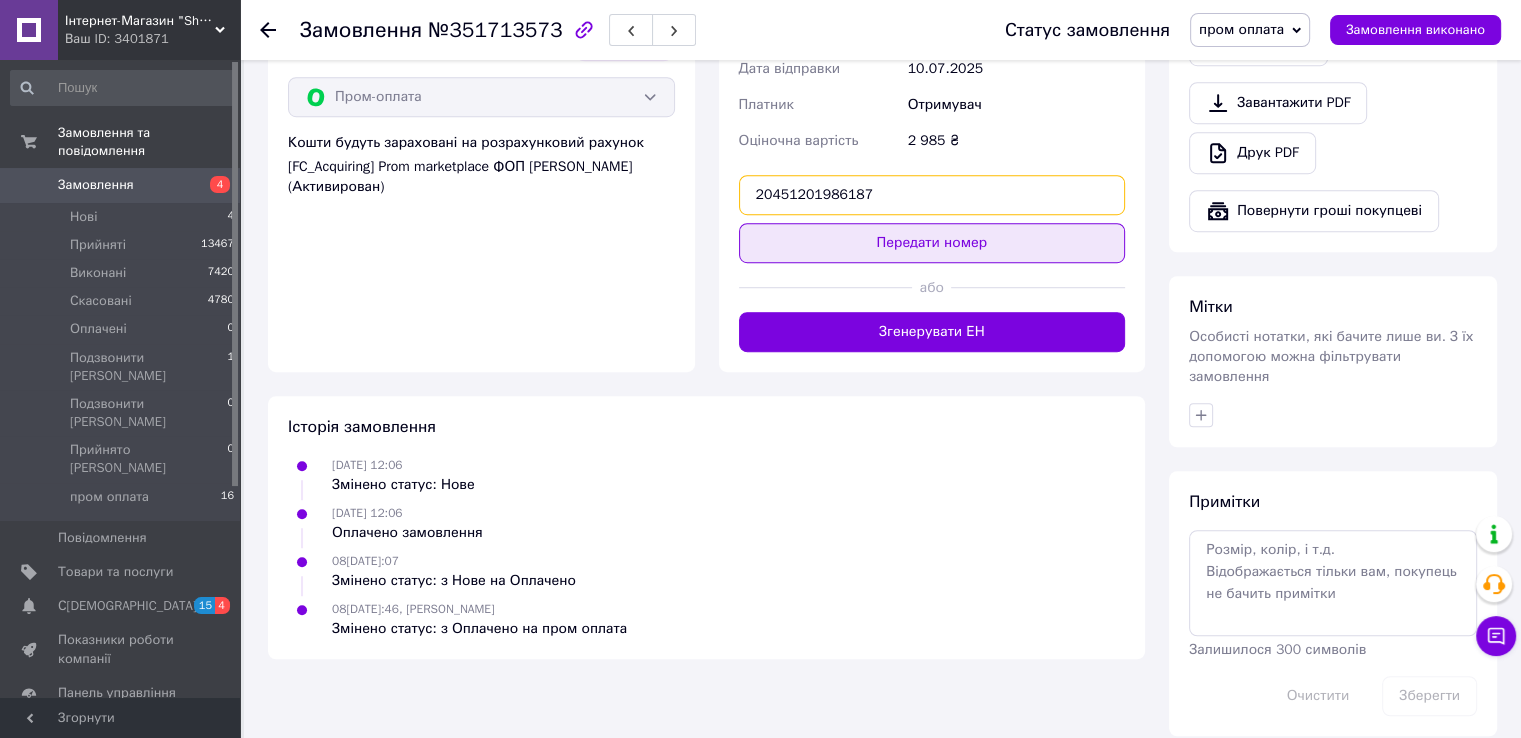 type on "20451201986187" 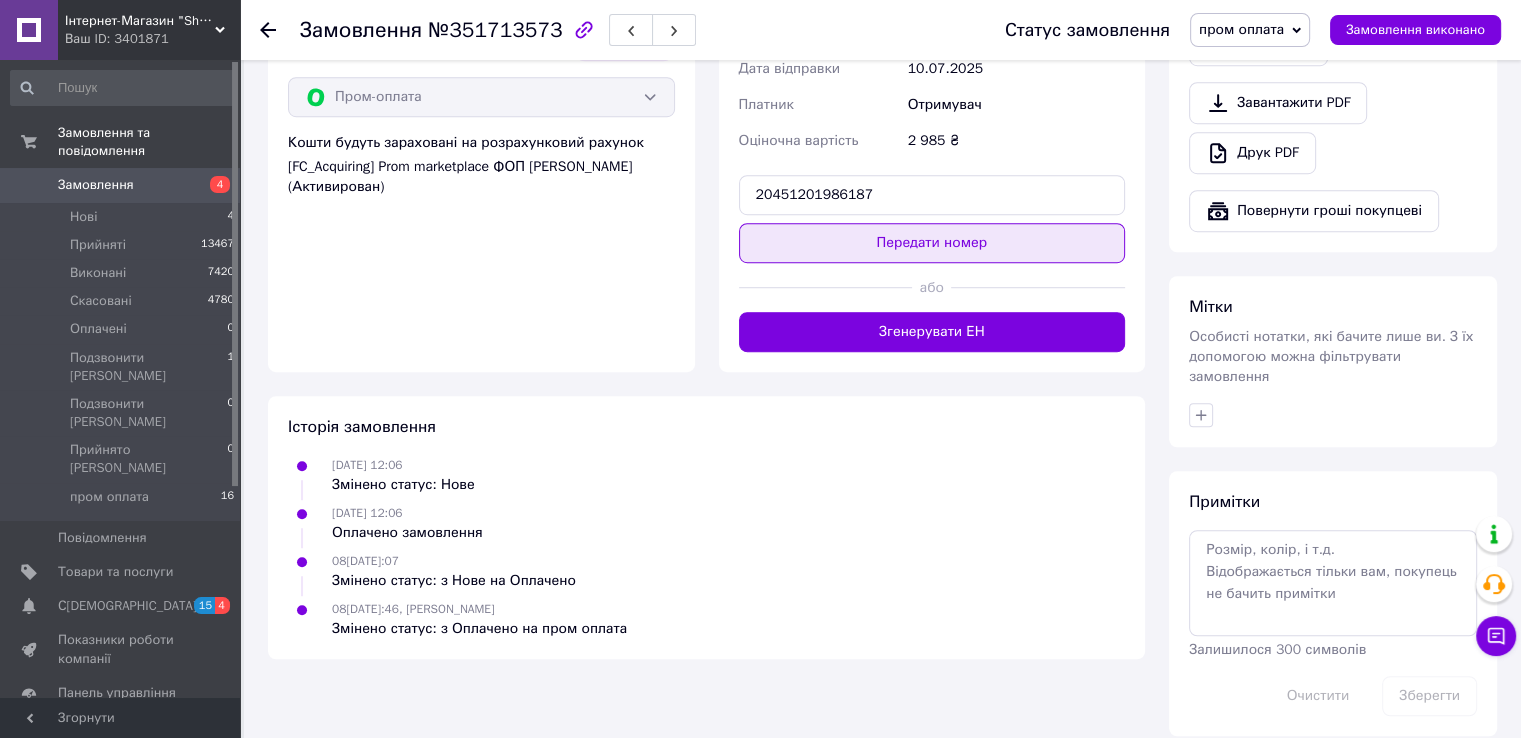 click on "Передати номер" at bounding box center (932, 243) 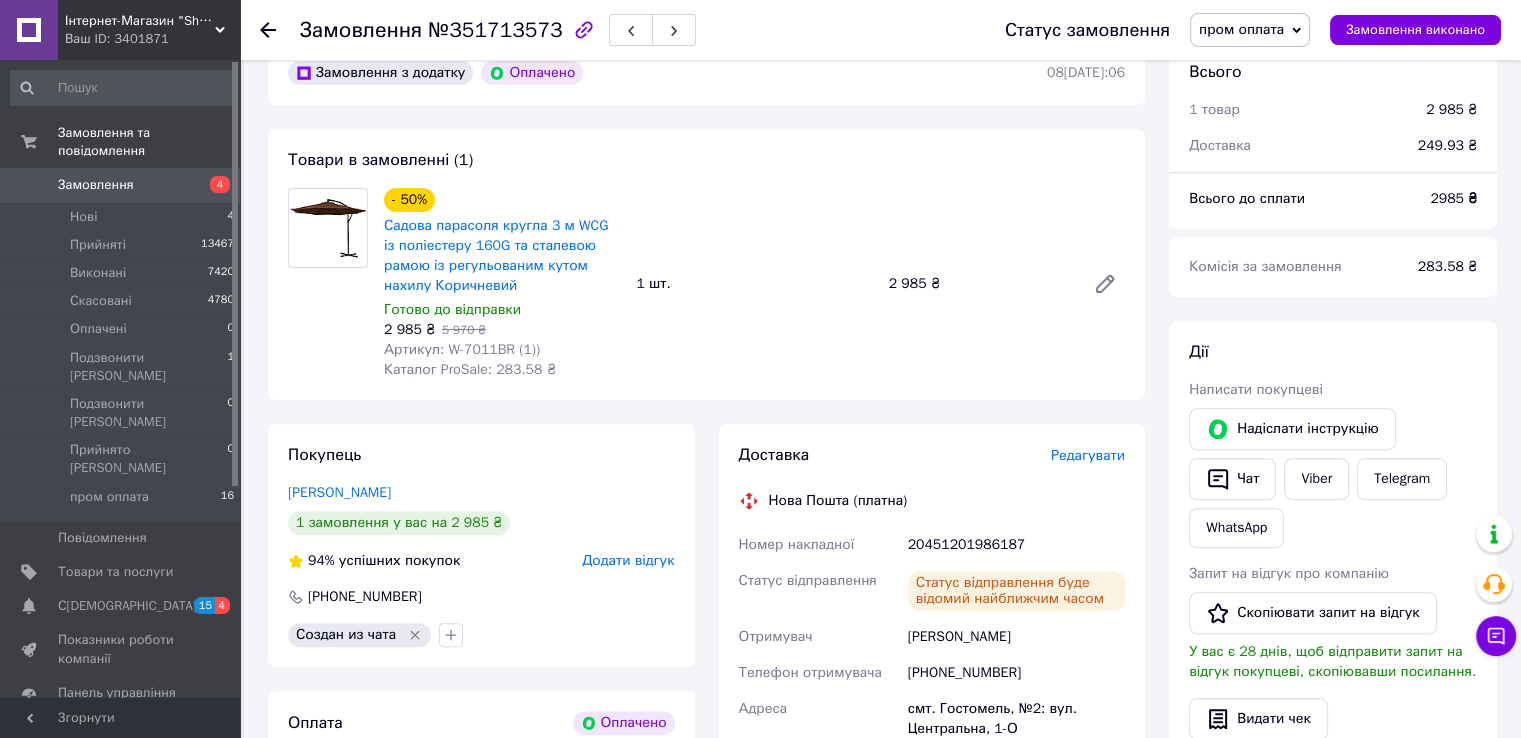 scroll, scrollTop: 574, scrollLeft: 0, axis: vertical 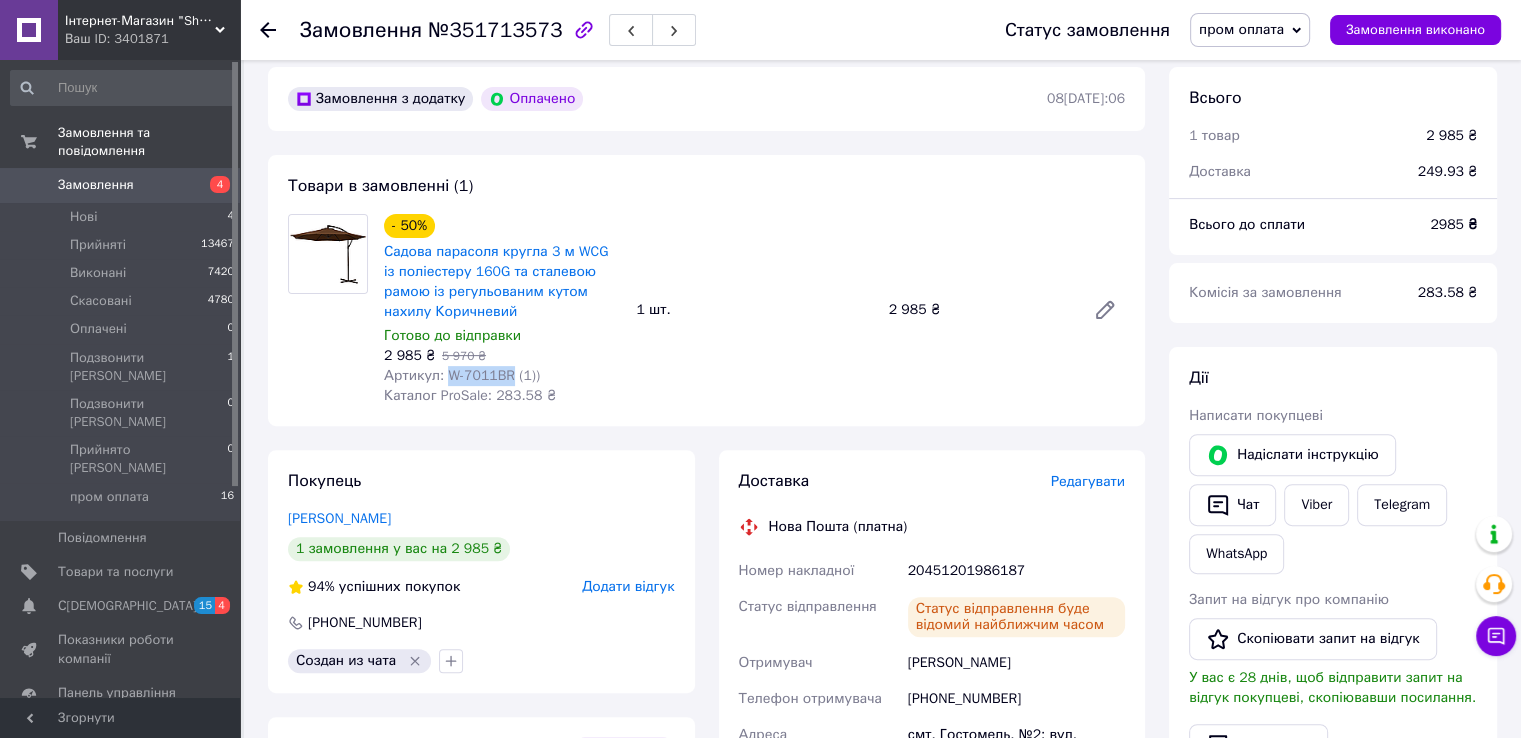 drag, startPoint x: 448, startPoint y: 386, endPoint x: 505, endPoint y: 377, distance: 57.706154 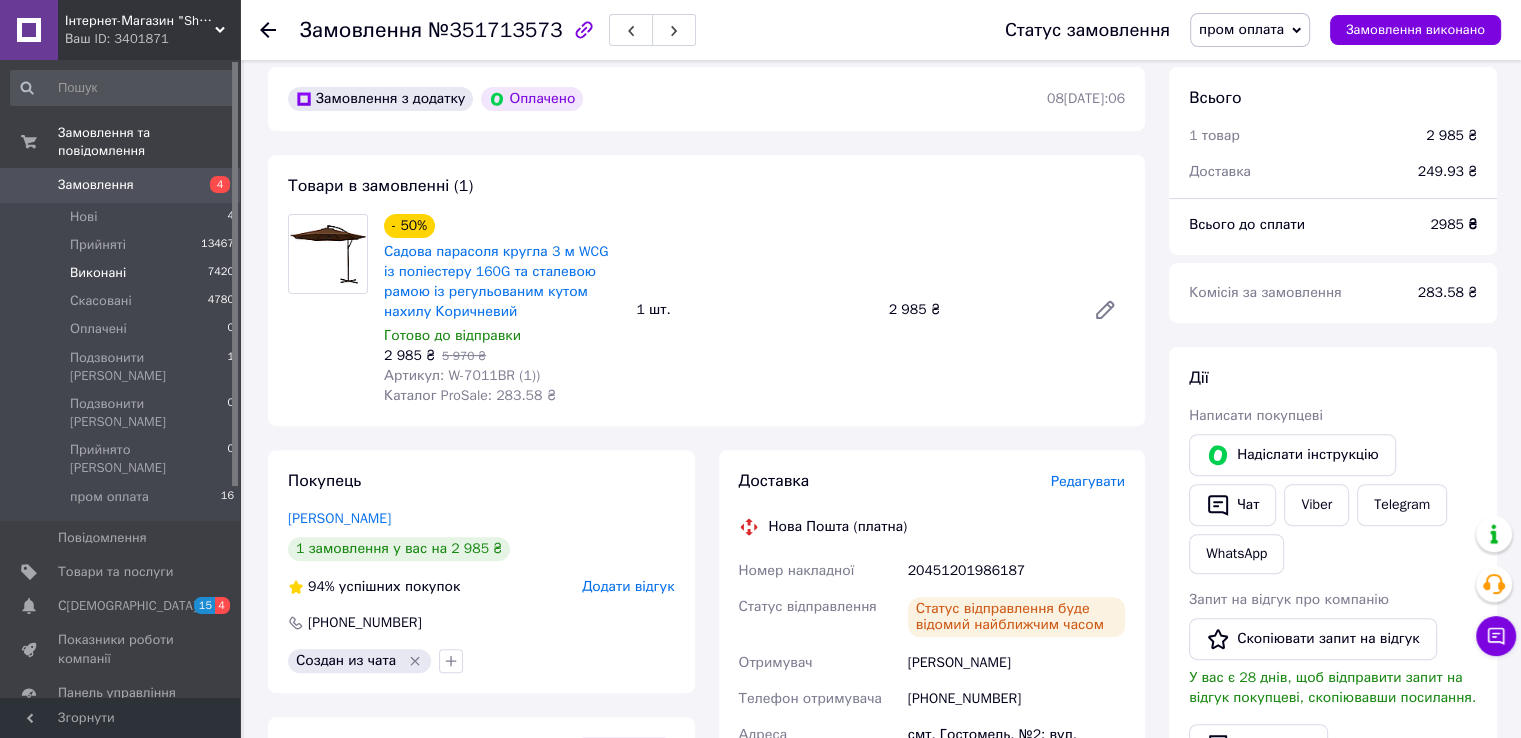 click on "пром оплата" at bounding box center (109, 497) 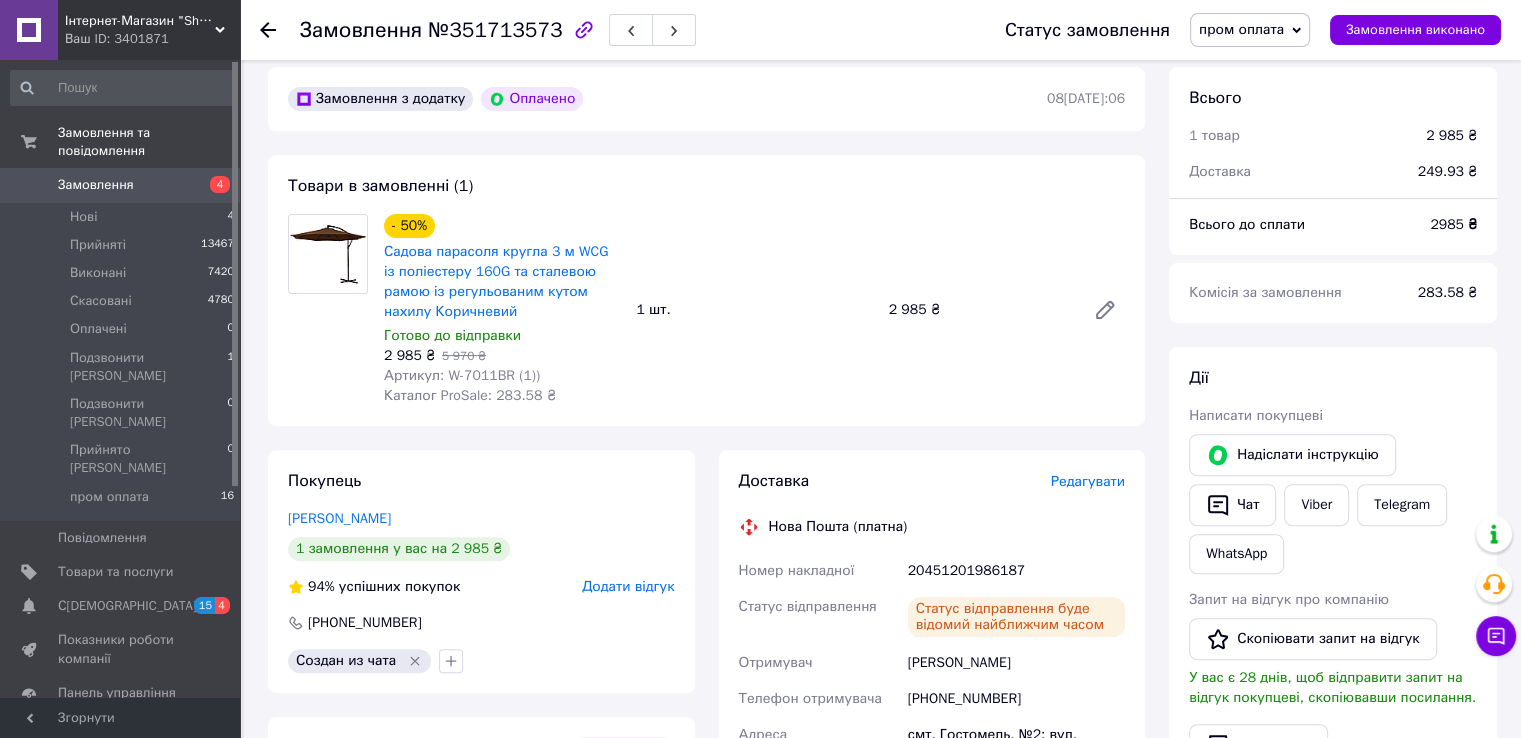 scroll, scrollTop: 0, scrollLeft: 0, axis: both 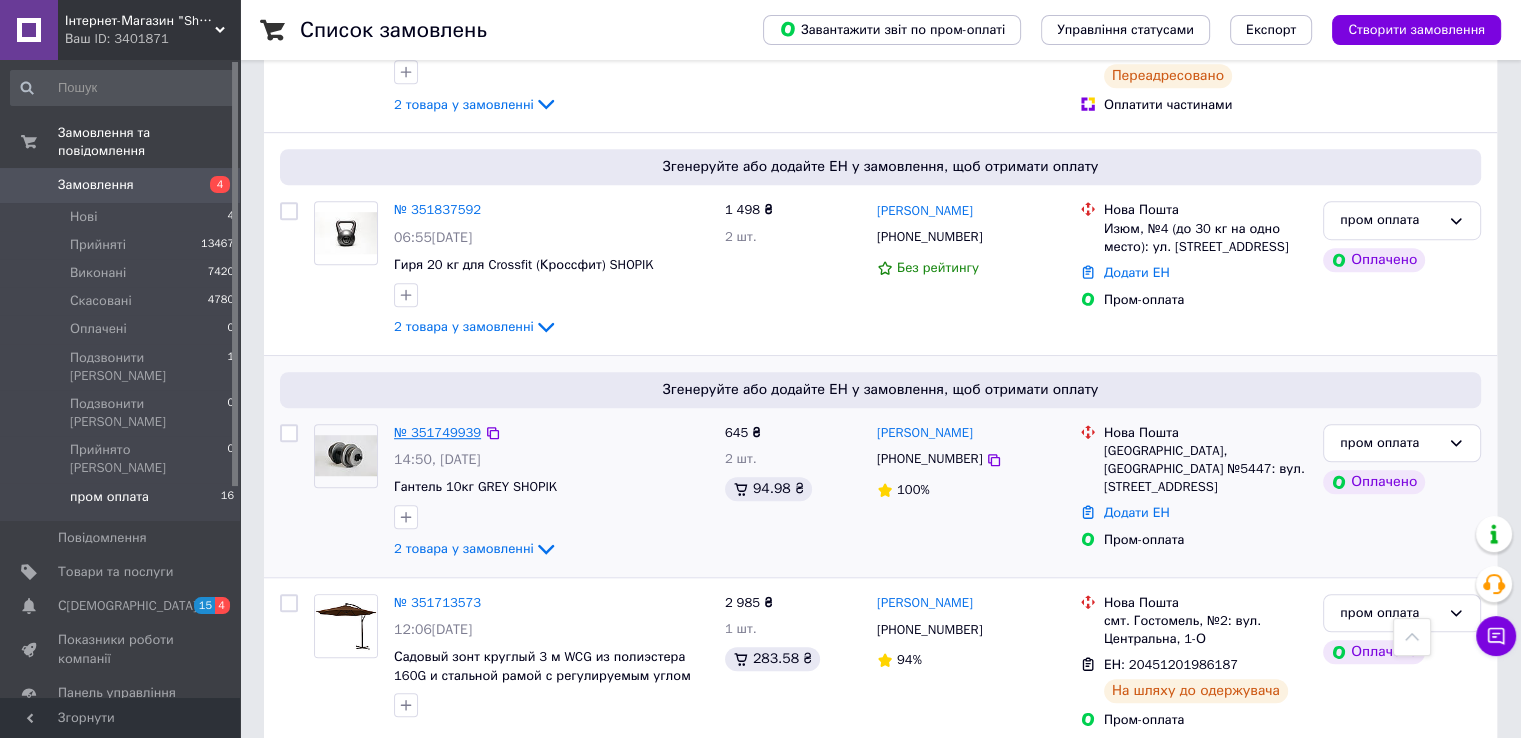click on "№ 351749939" at bounding box center (437, 432) 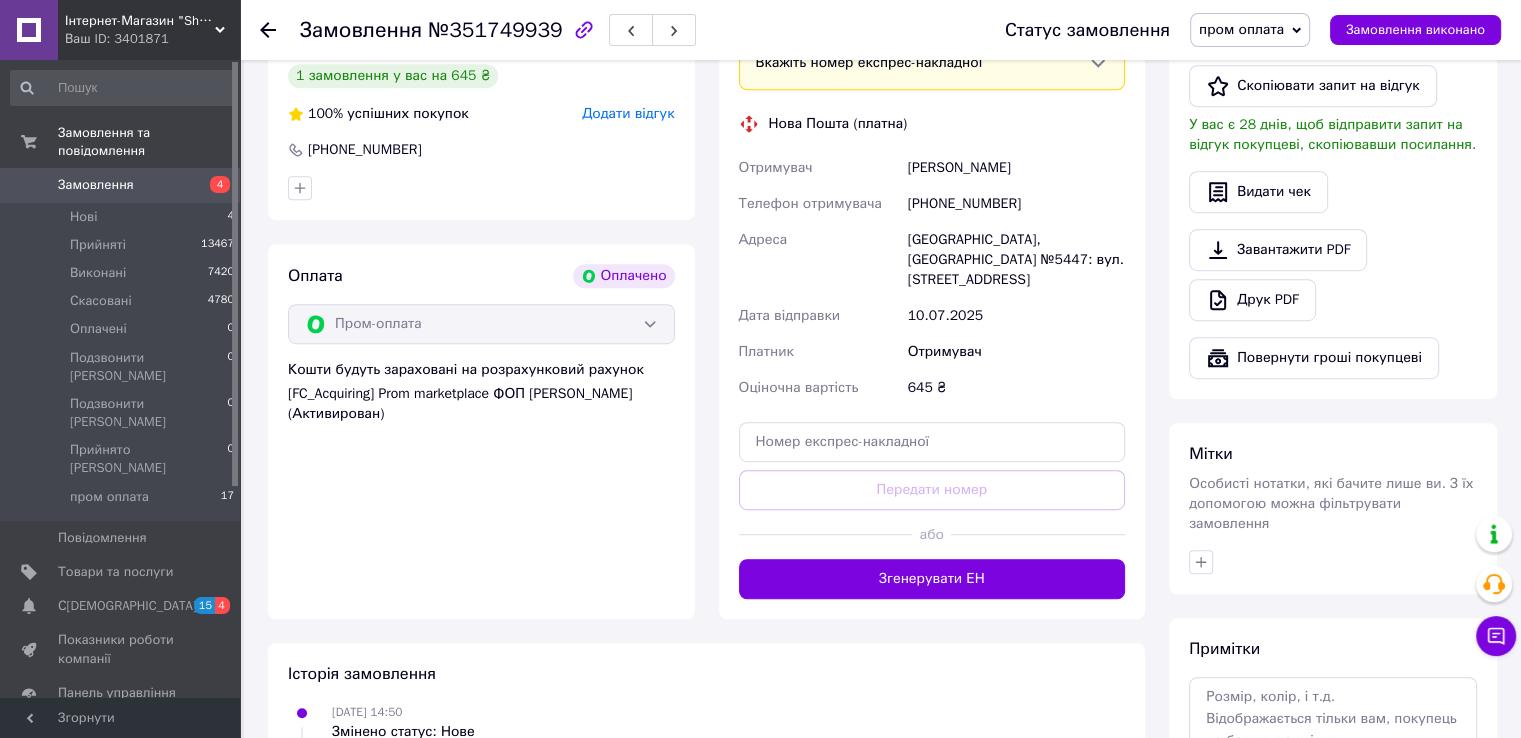 scroll, scrollTop: 1022, scrollLeft: 0, axis: vertical 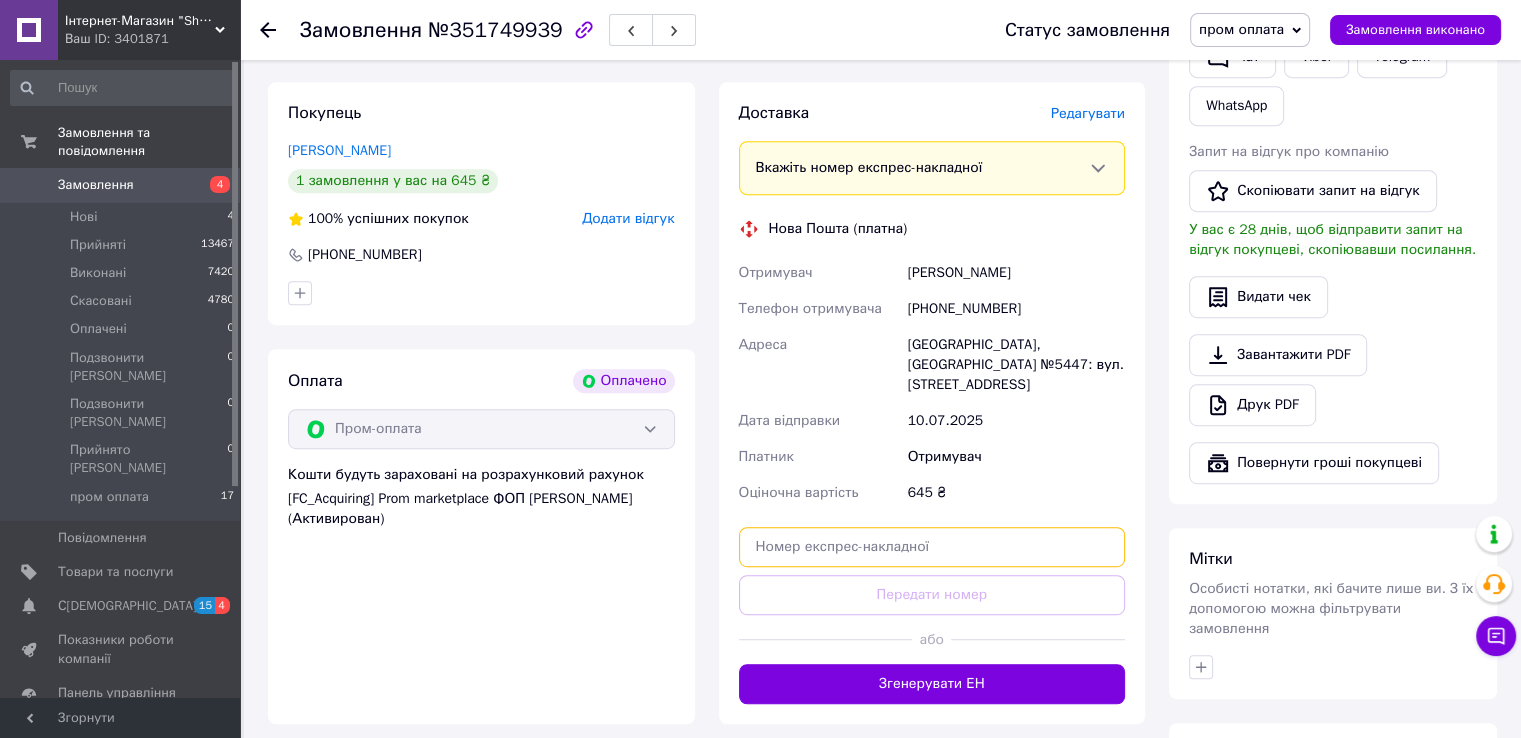 paste on "20451201987064" 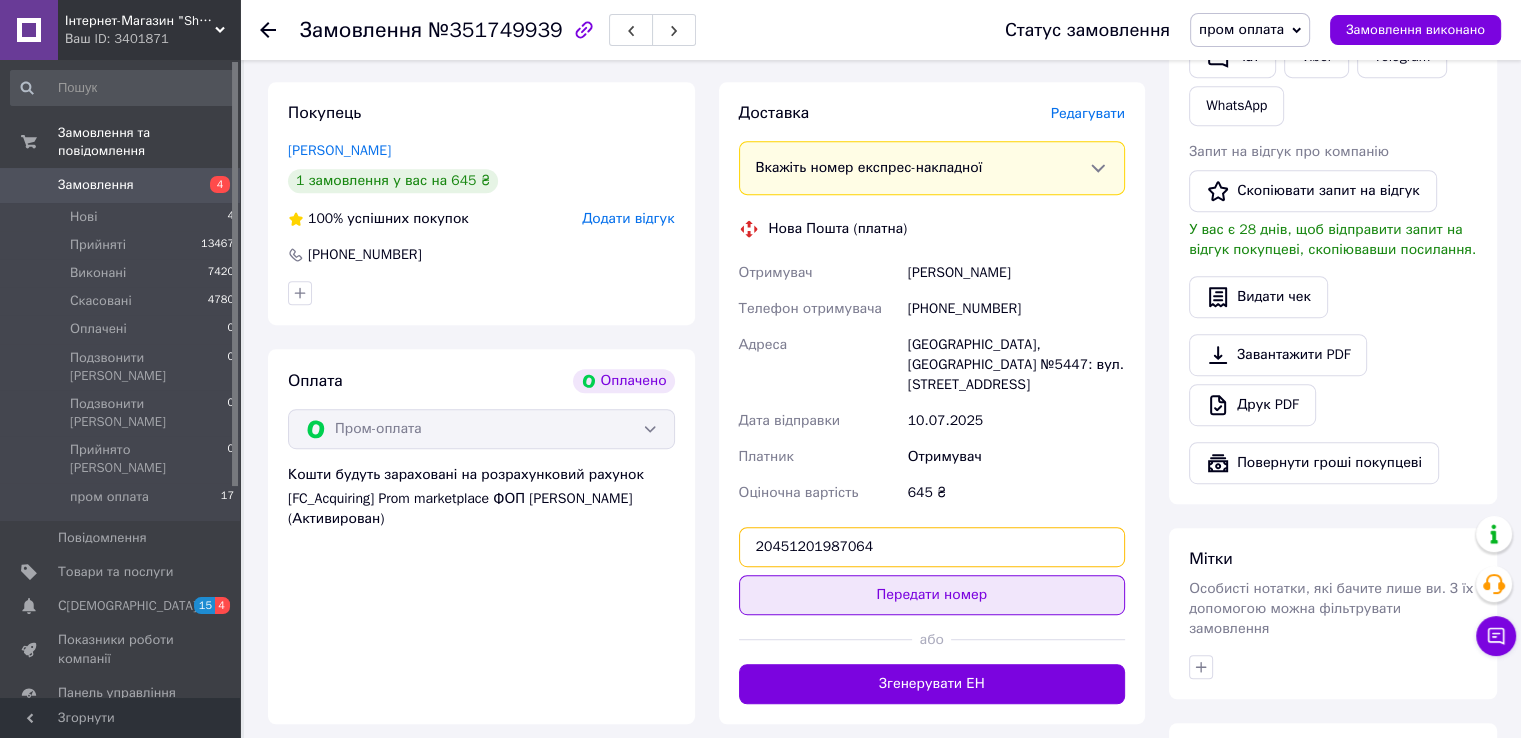 type on "20451201987064" 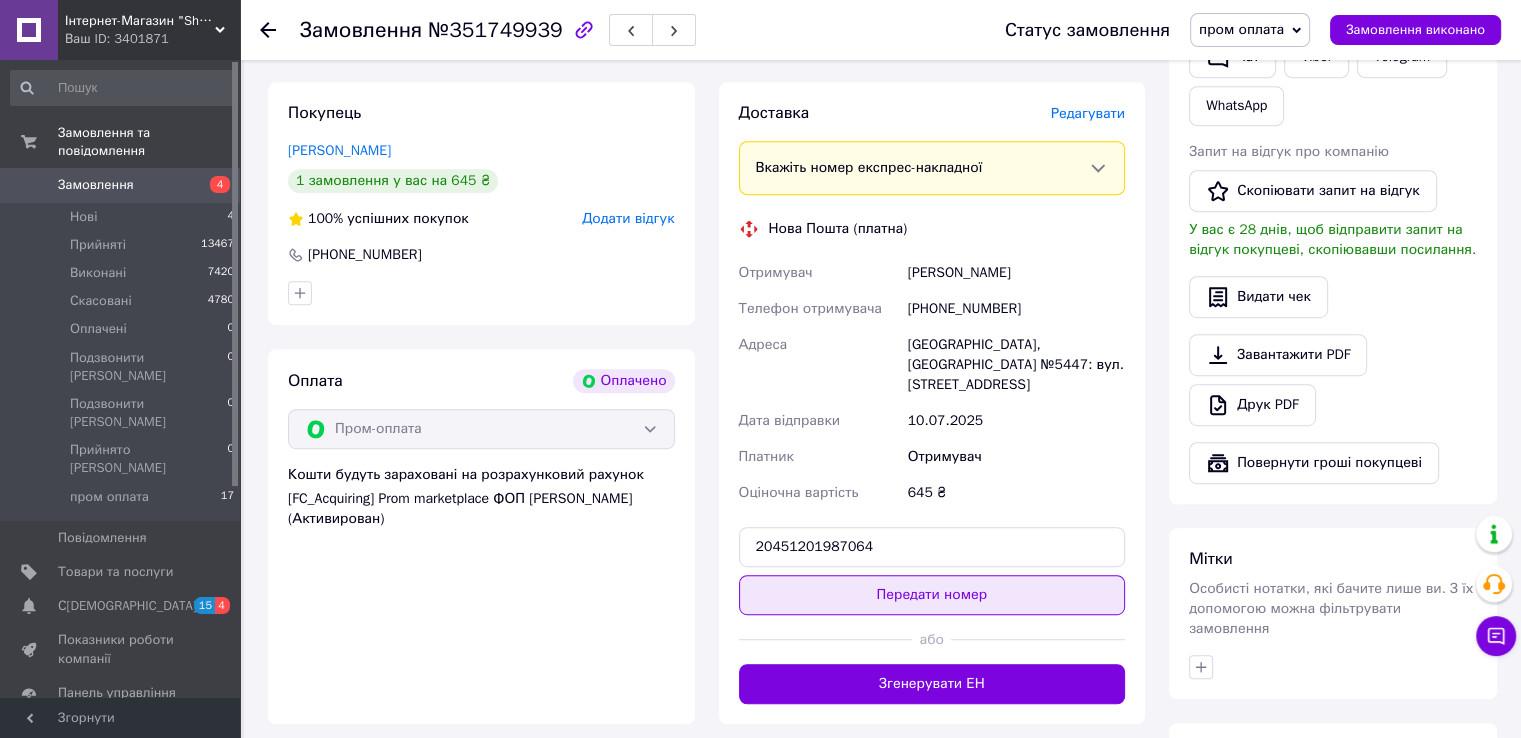 click on "Передати номер" at bounding box center [932, 595] 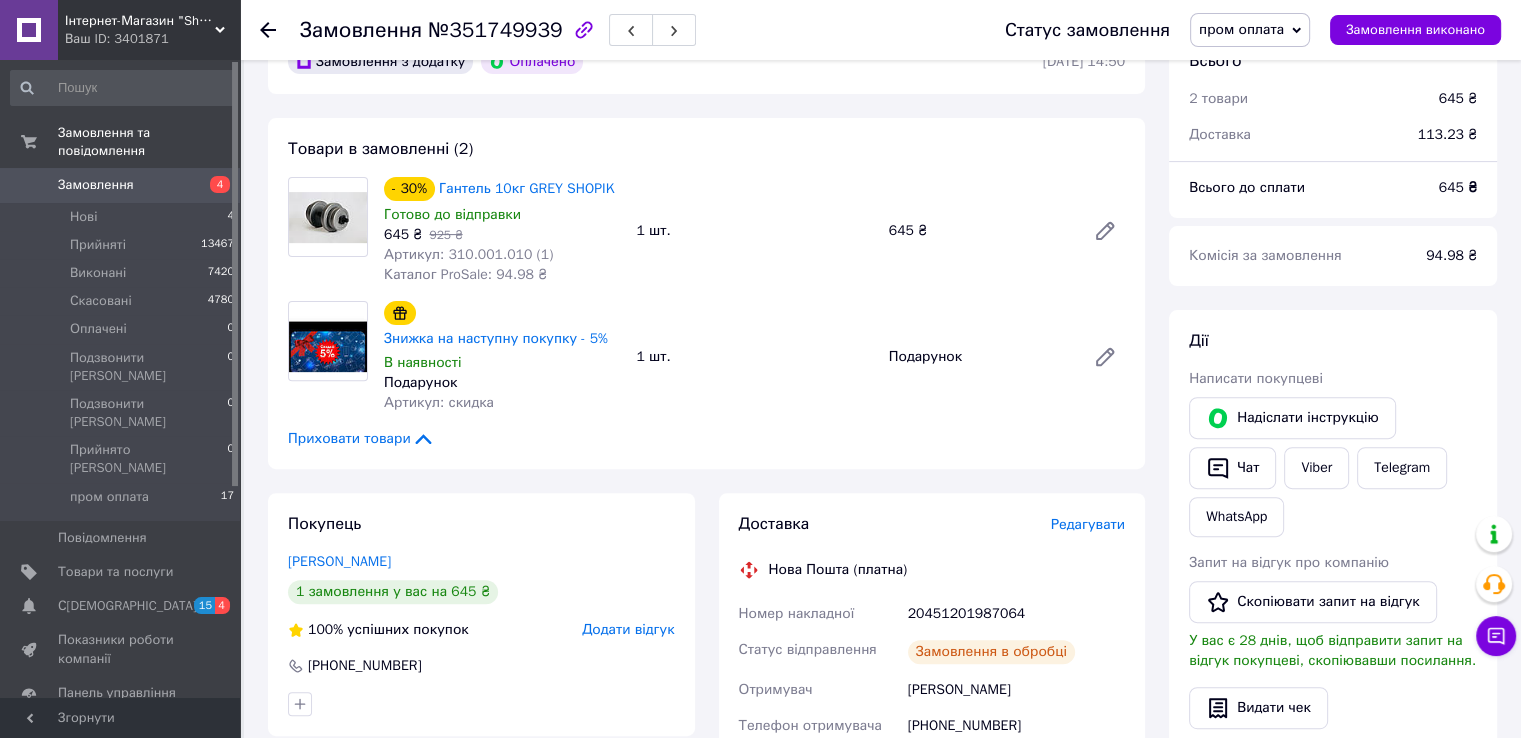 scroll, scrollTop: 522, scrollLeft: 0, axis: vertical 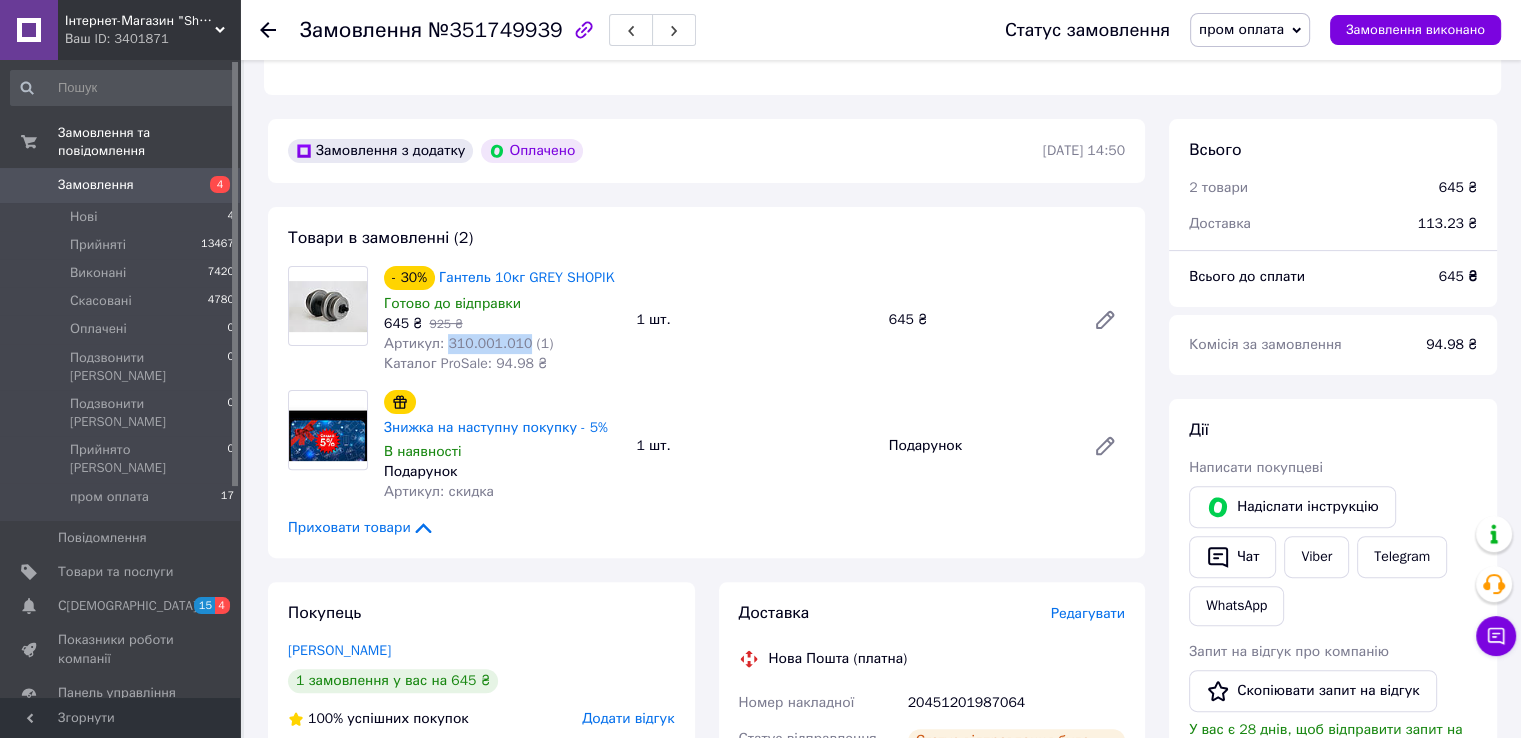 drag, startPoint x: 443, startPoint y: 343, endPoint x: 516, endPoint y: 340, distance: 73.061615 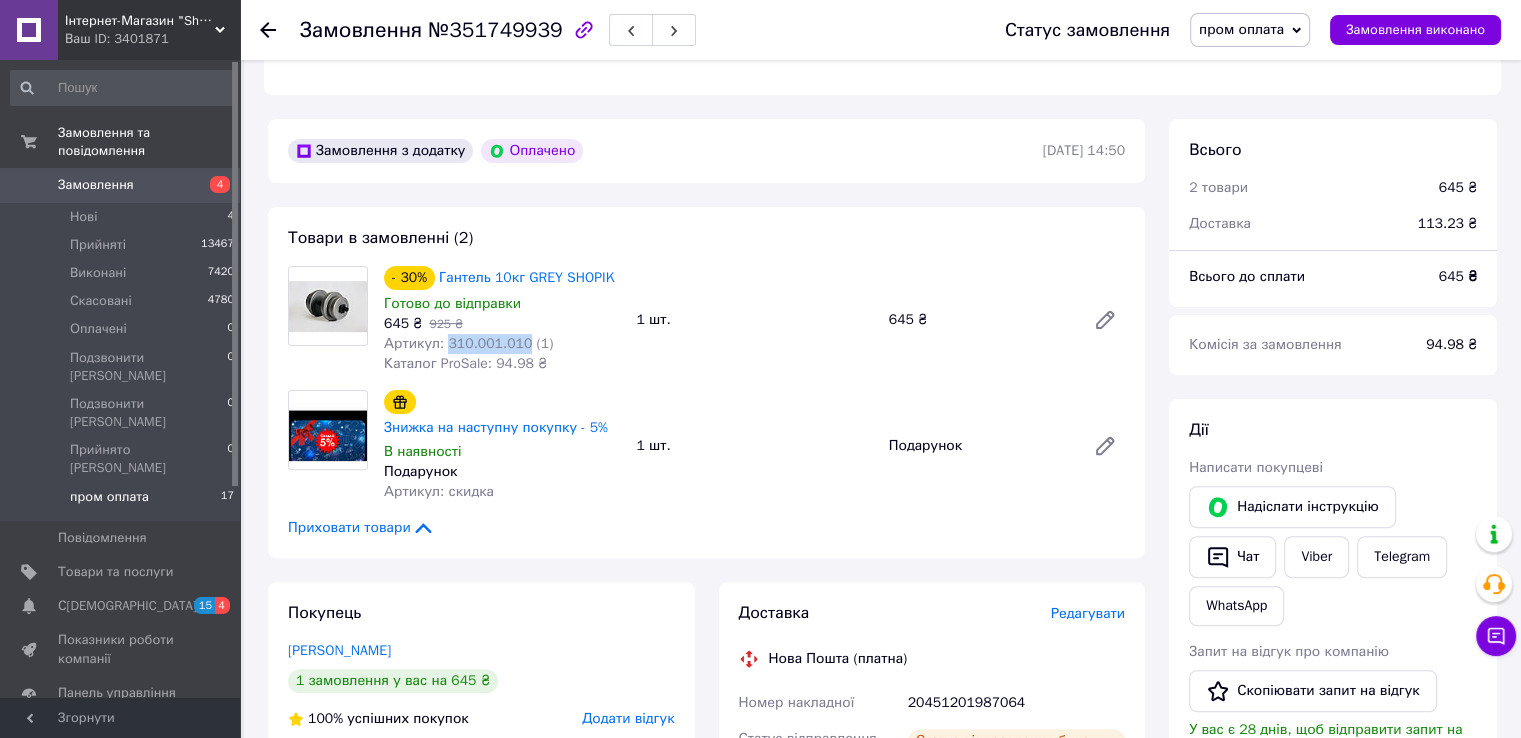 click on "пром оплата" at bounding box center (109, 497) 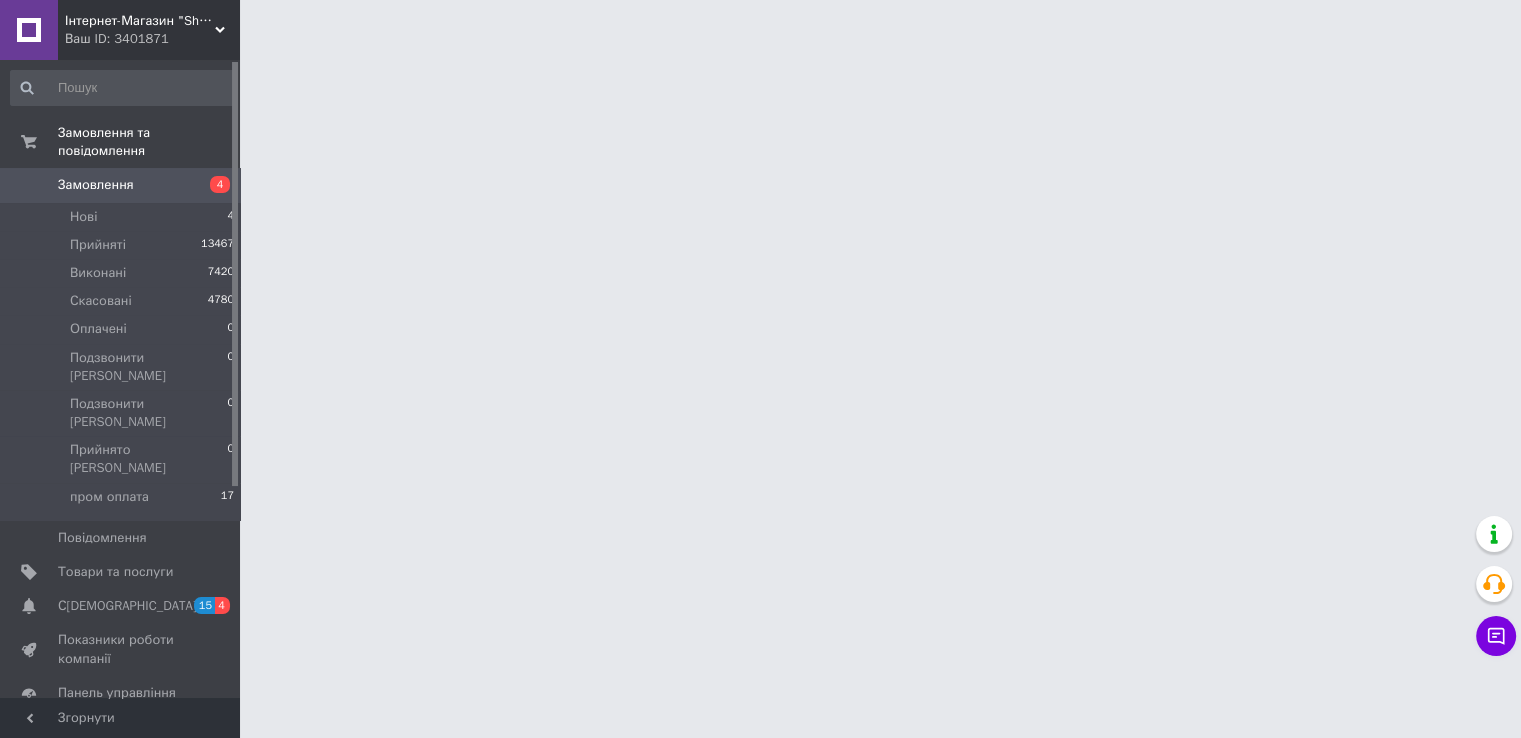 scroll, scrollTop: 0, scrollLeft: 0, axis: both 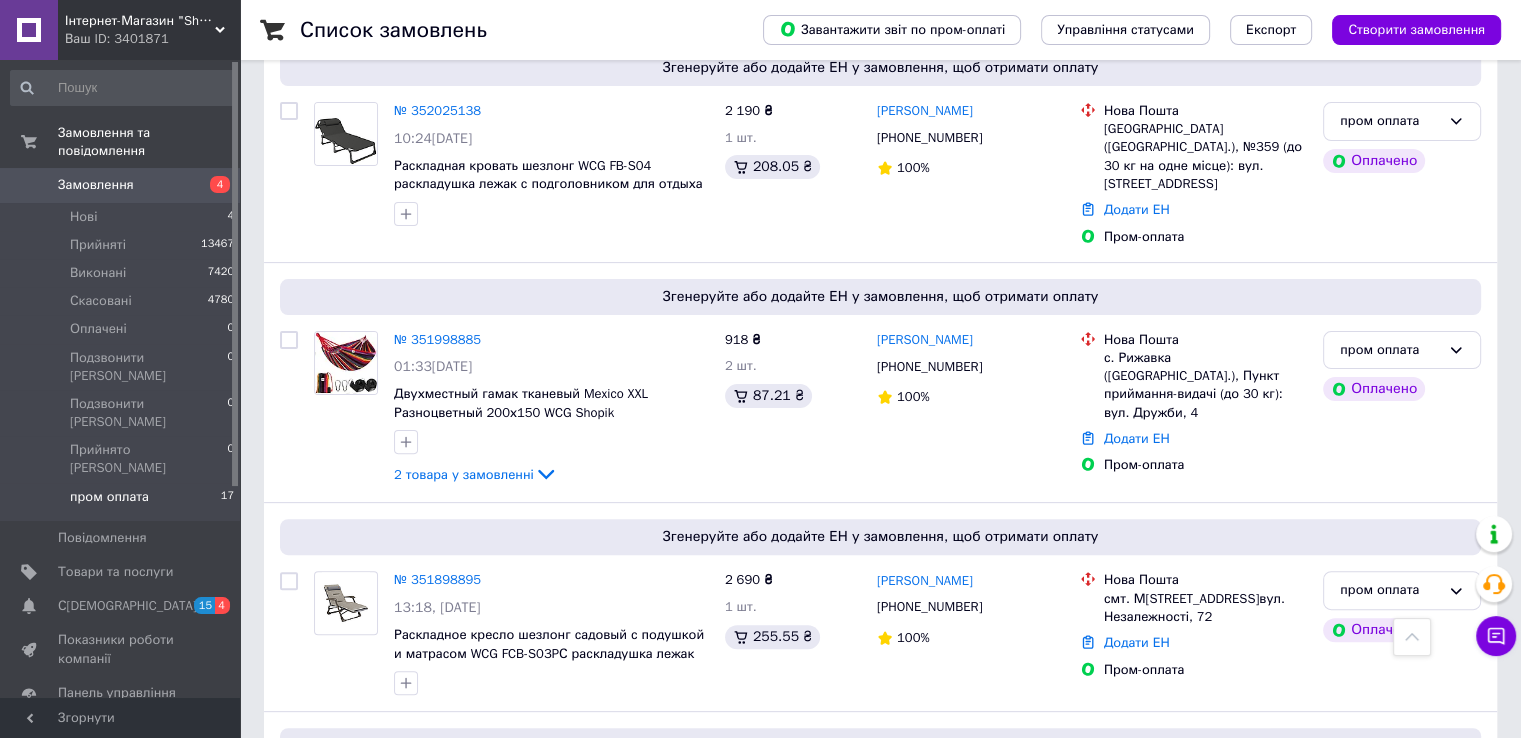 click on "Інтернет-Магазин "Shopik" Ваш ID: 3401871" at bounding box center (149, 30) 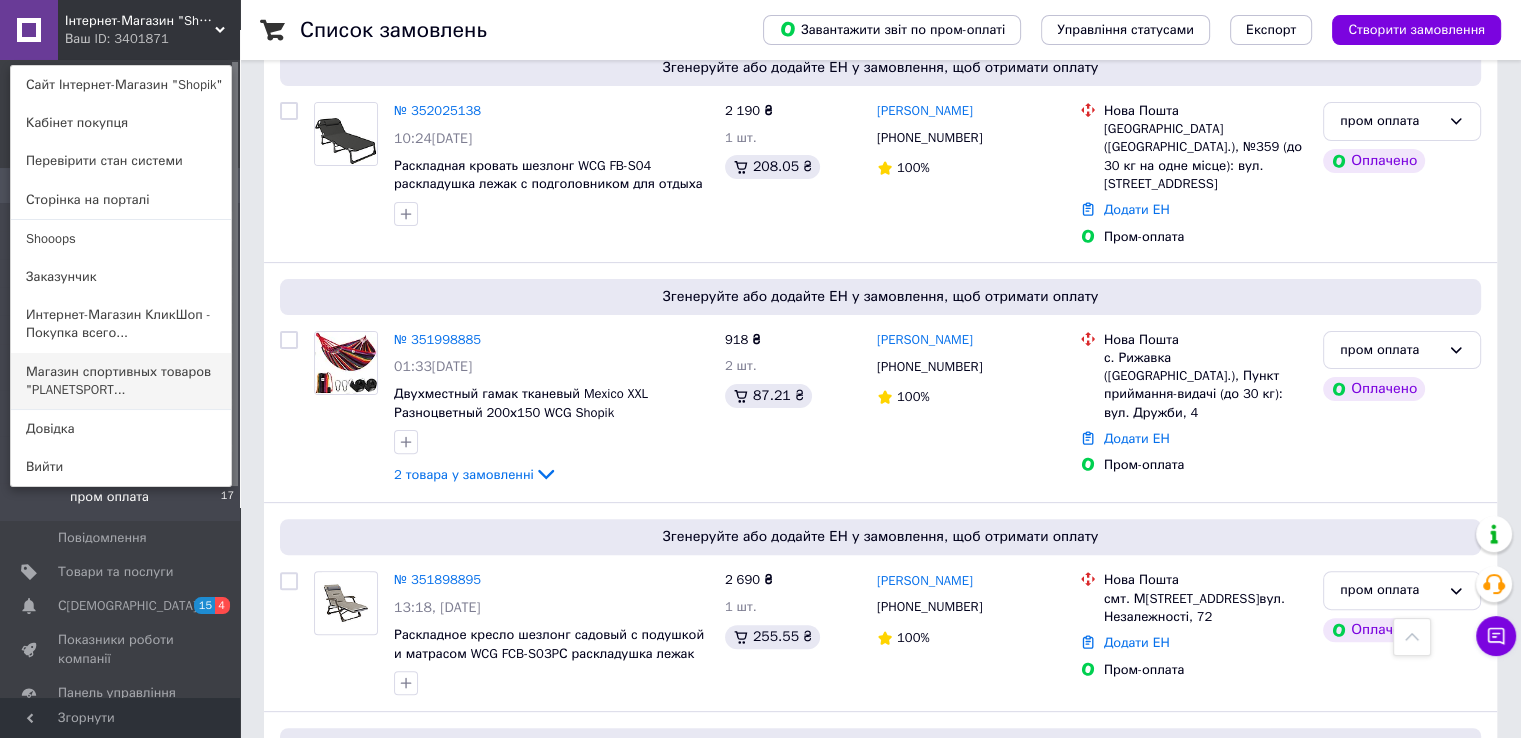click on "Магазин спортивных товаров  "PLANETSPORT..." at bounding box center (121, 381) 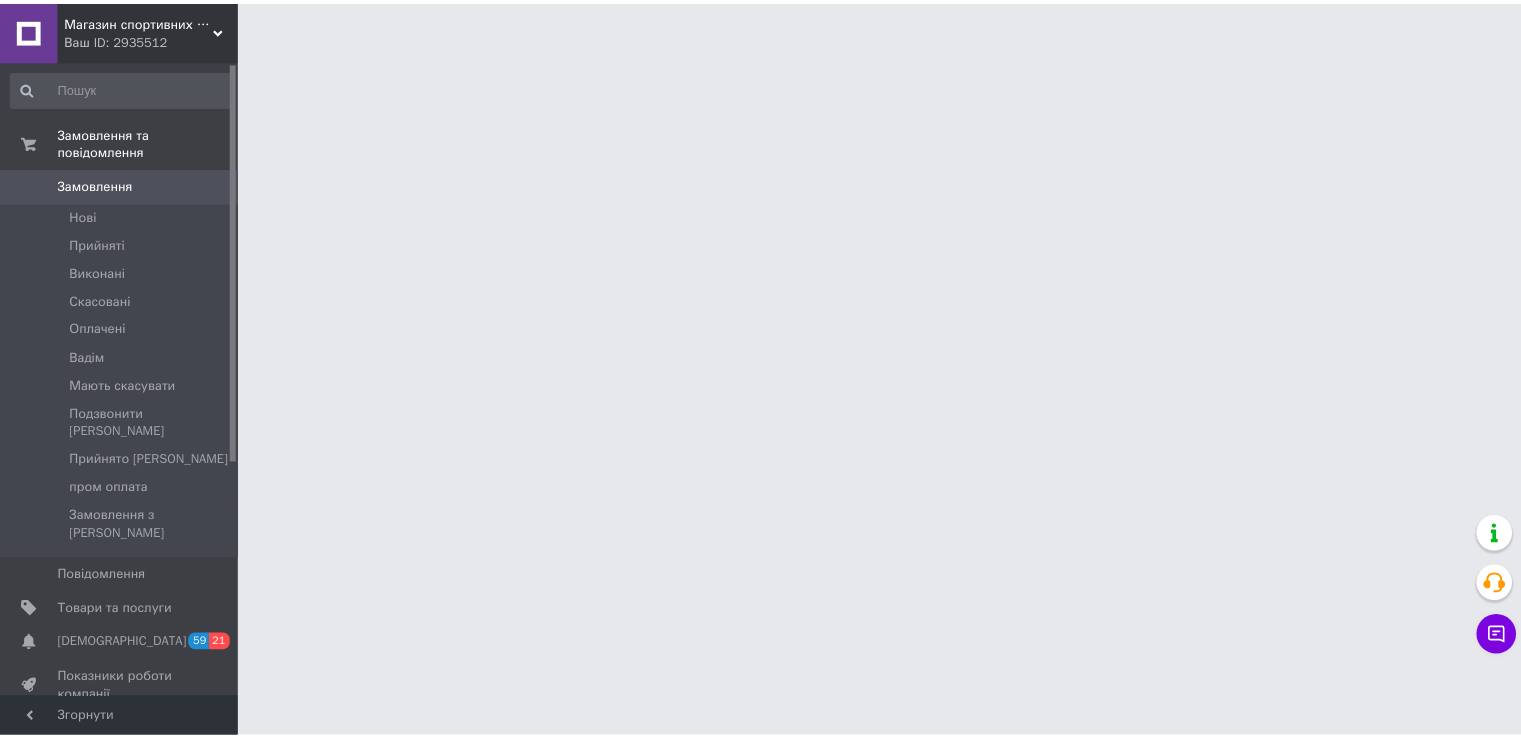 scroll, scrollTop: 0, scrollLeft: 0, axis: both 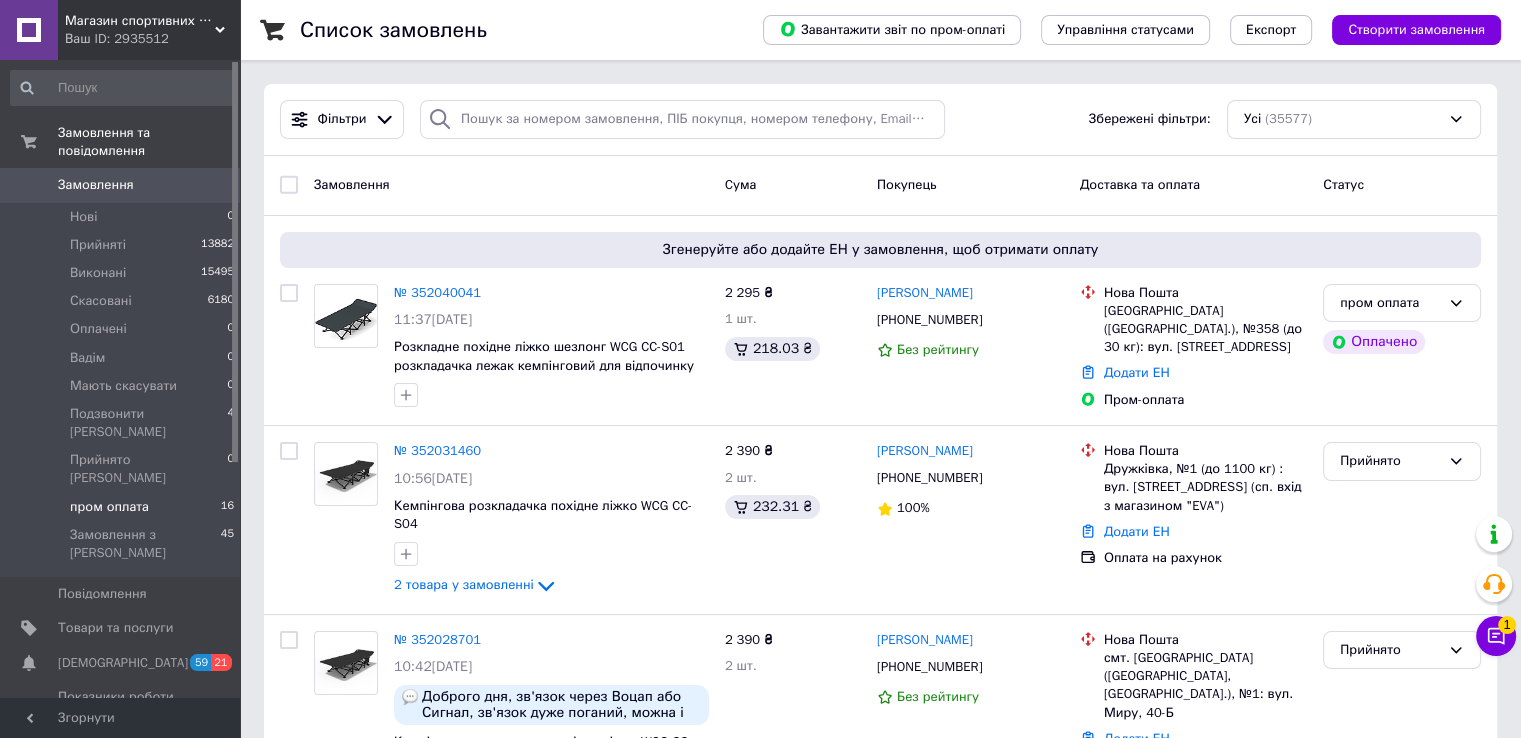click on "пром оплата 16" at bounding box center [123, 507] 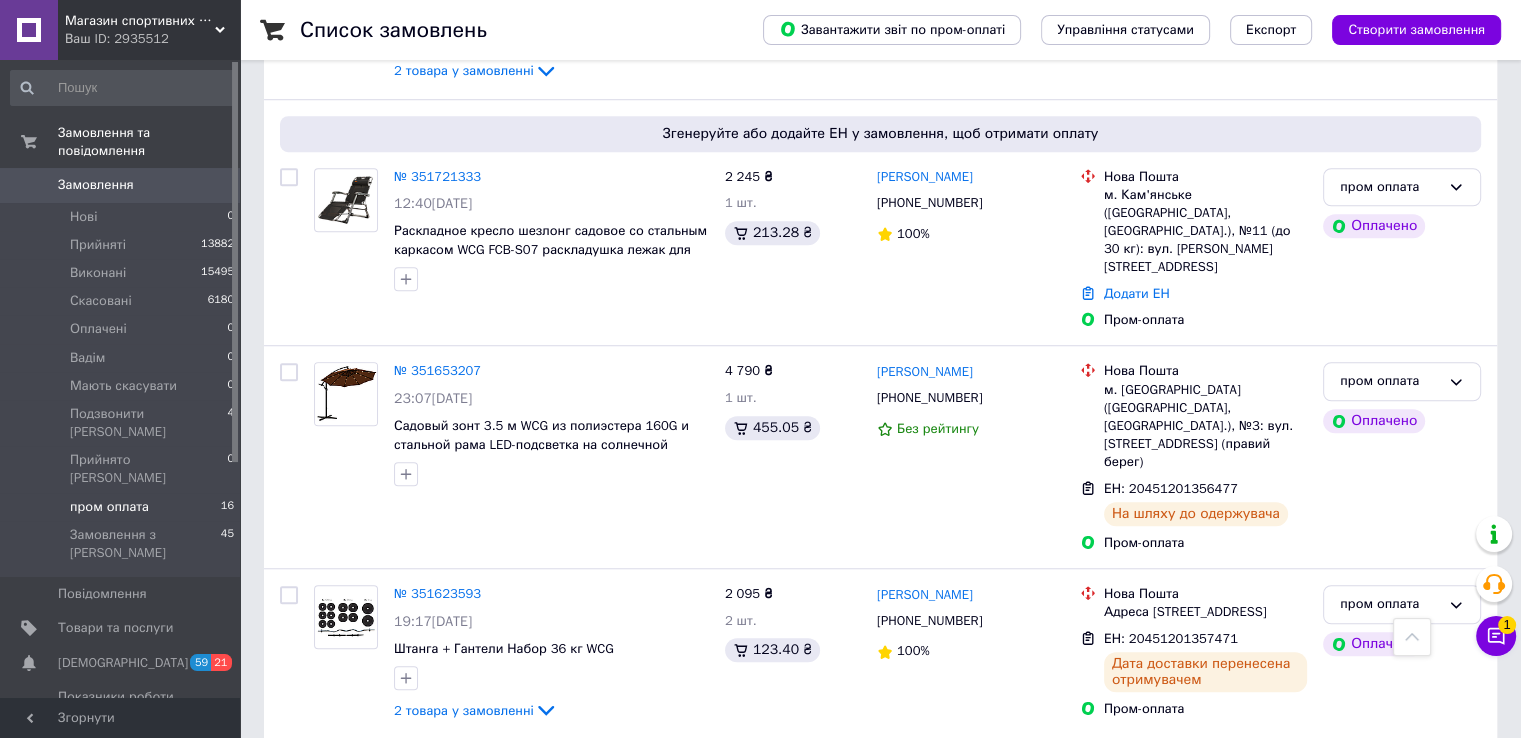 scroll, scrollTop: 1314, scrollLeft: 0, axis: vertical 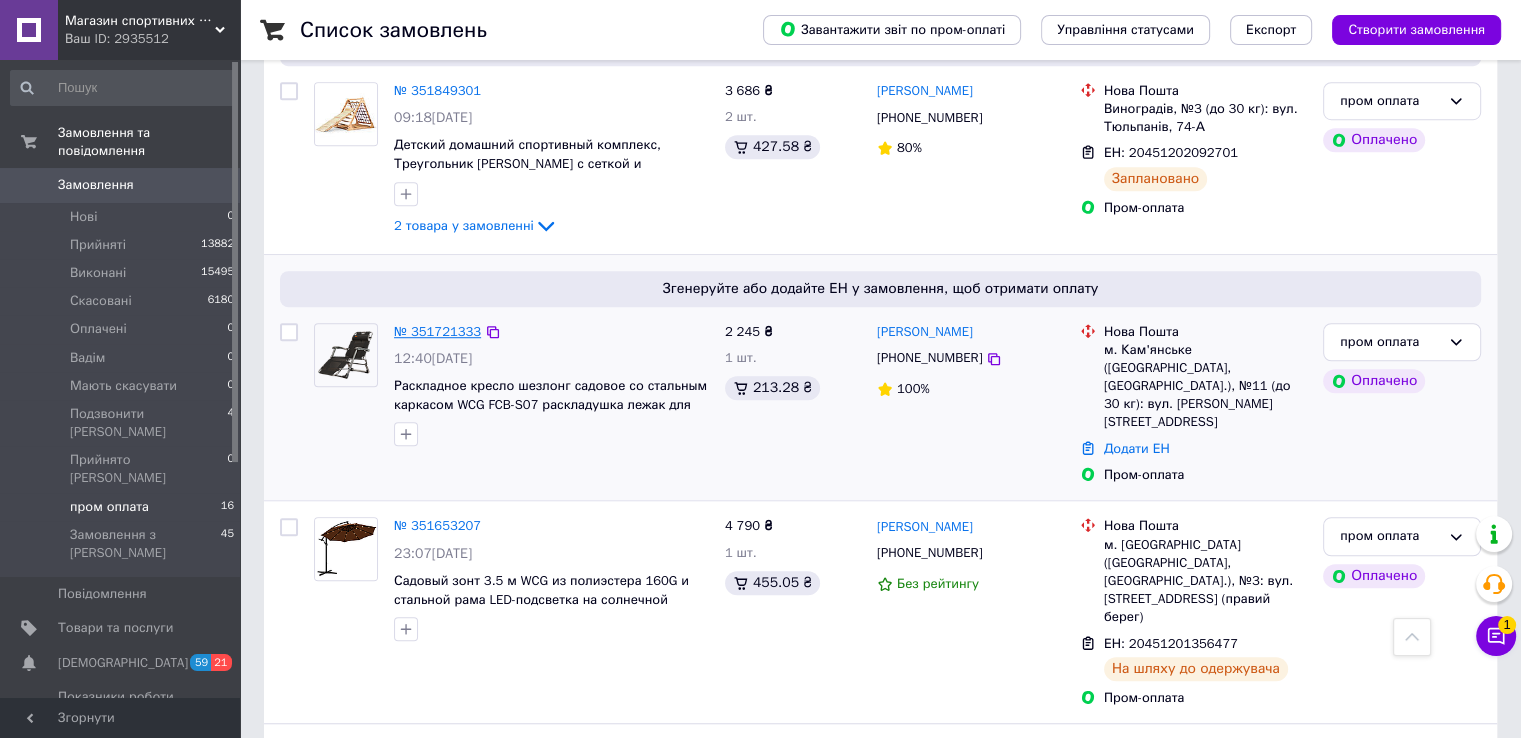 click on "№ 351721333" at bounding box center (437, 331) 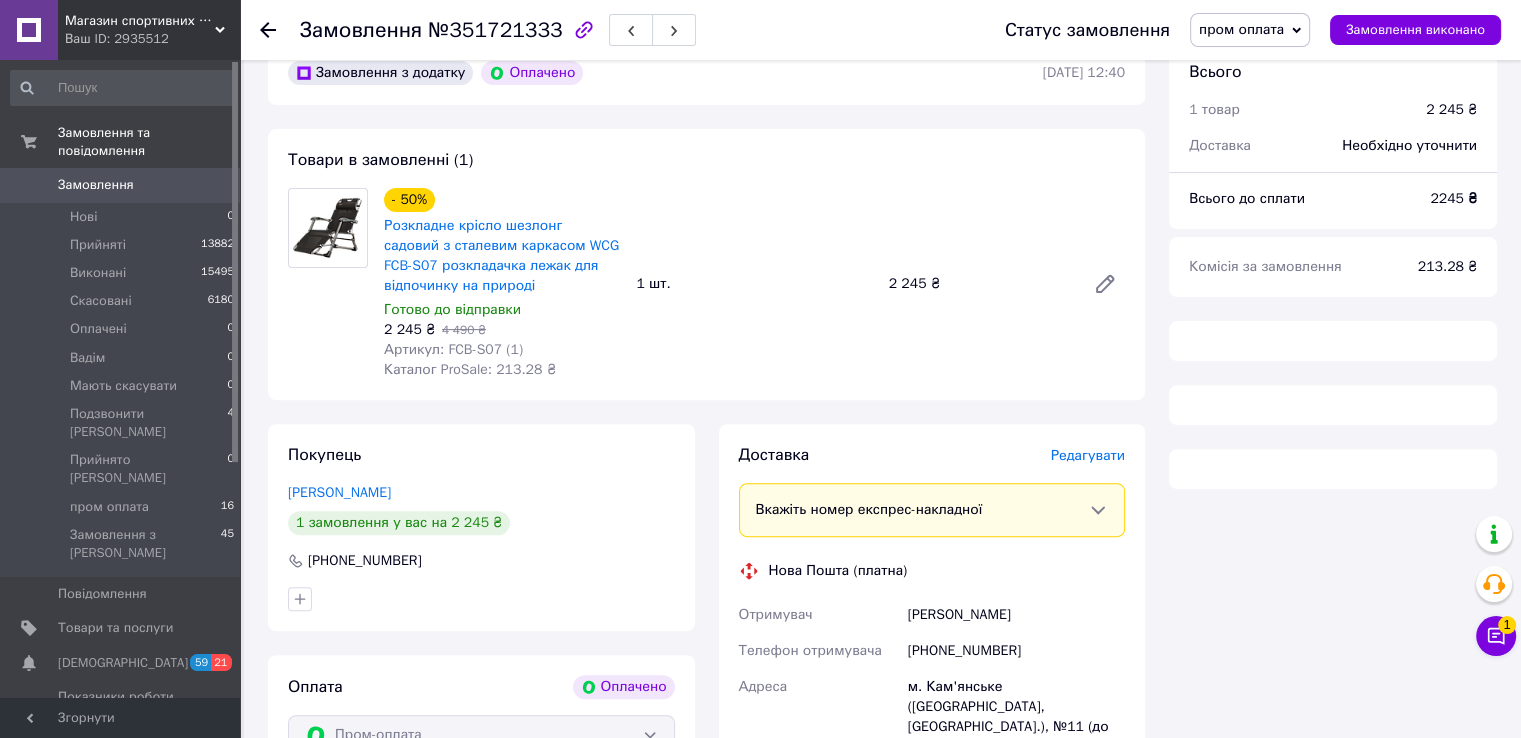 scroll, scrollTop: 1000, scrollLeft: 0, axis: vertical 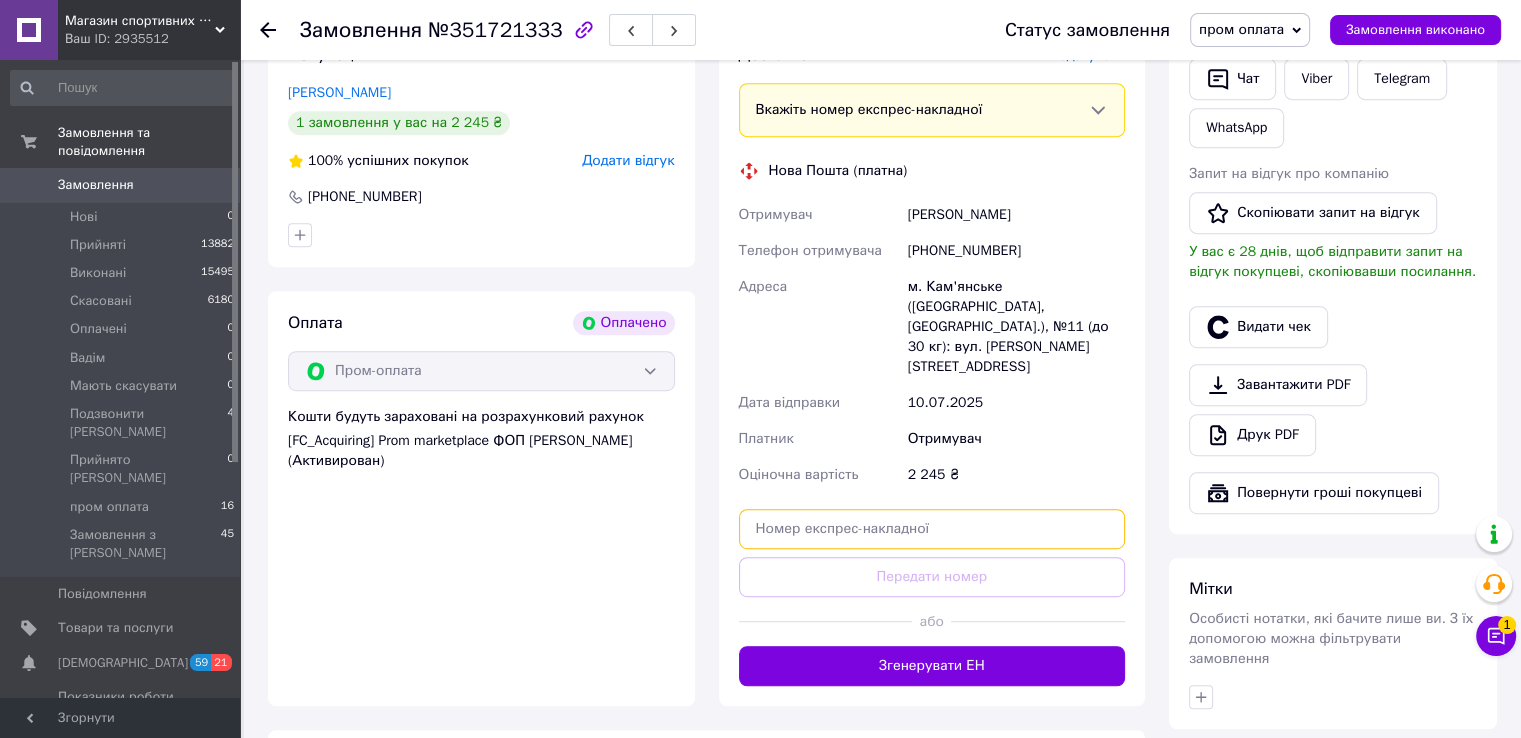 paste on "20451201987645" 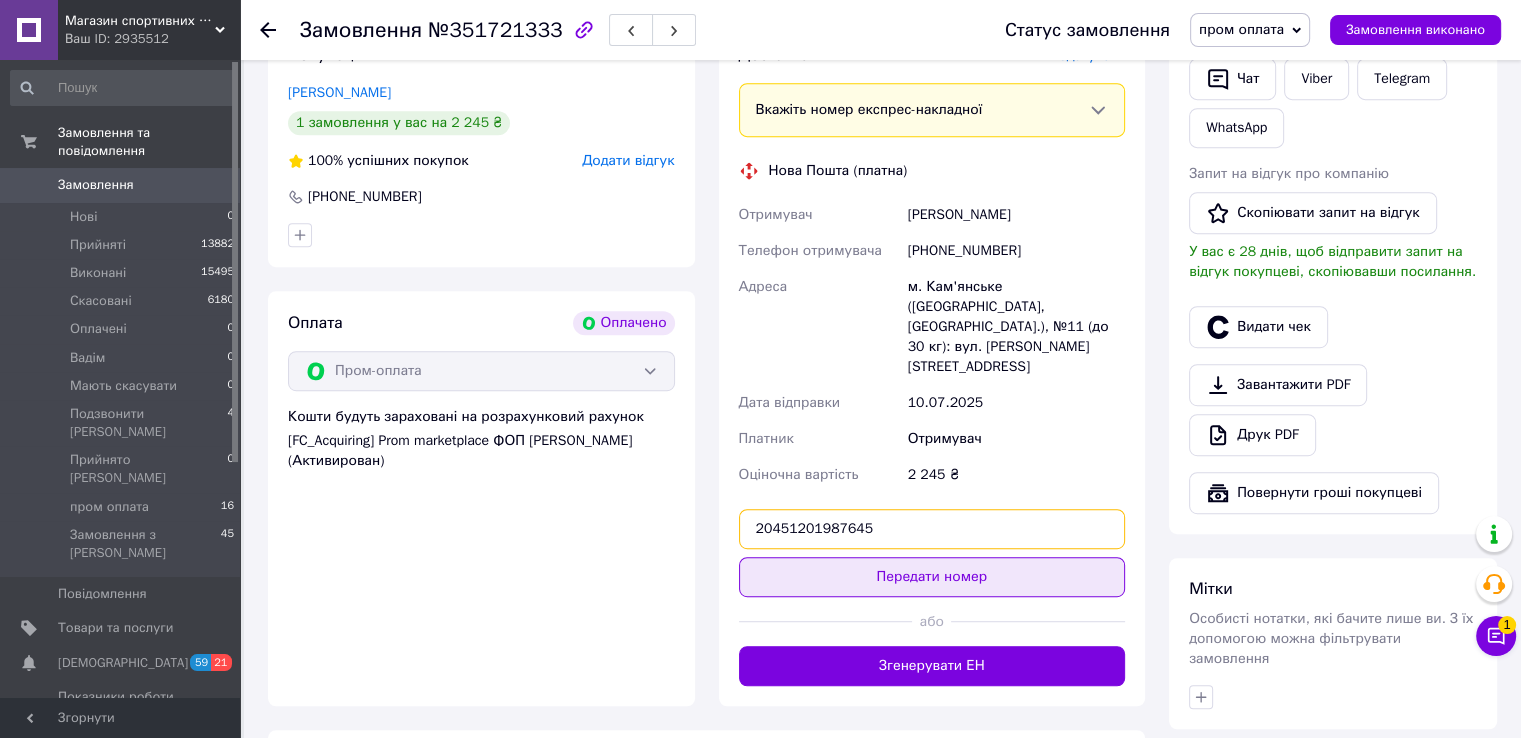 type on "20451201987645" 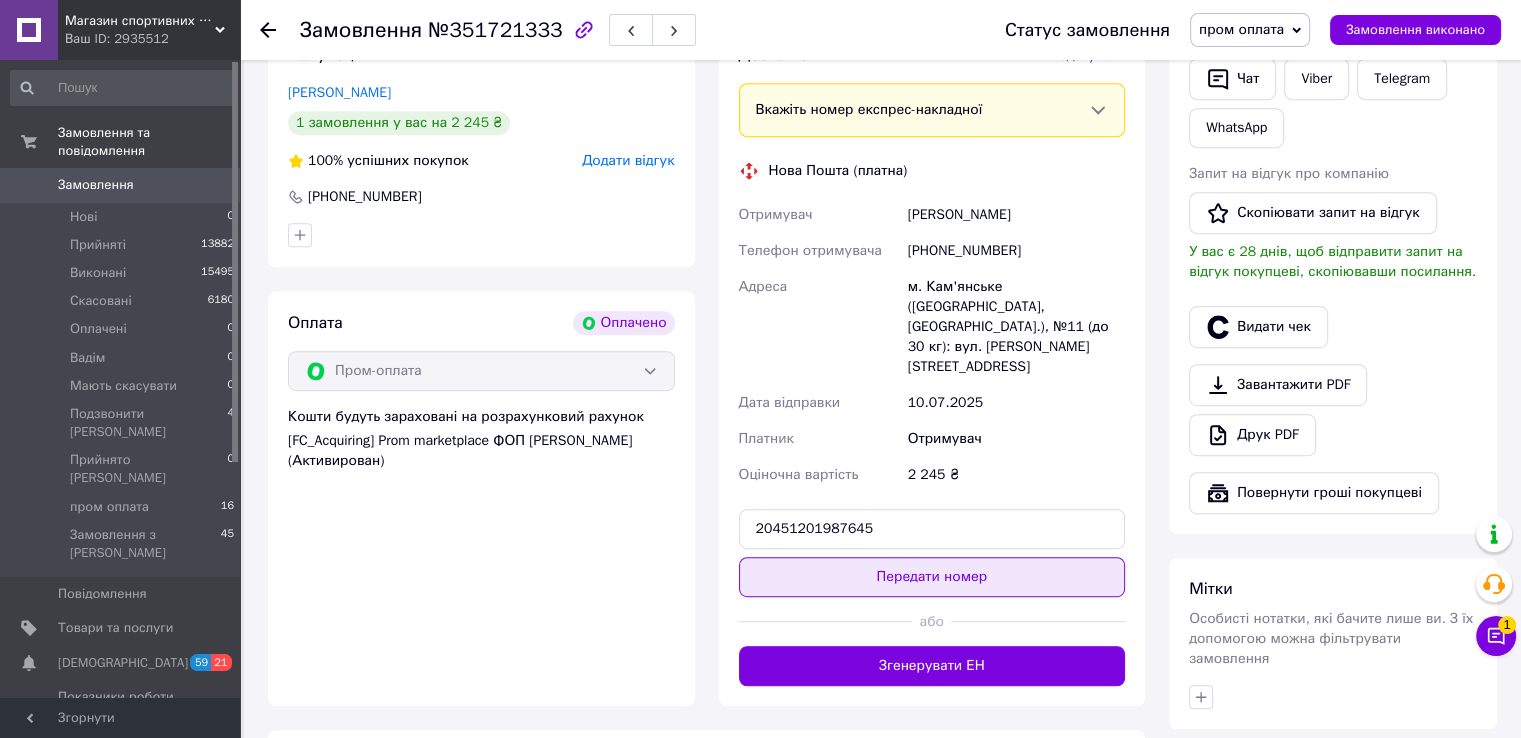 click on "Передати номер" at bounding box center [932, 577] 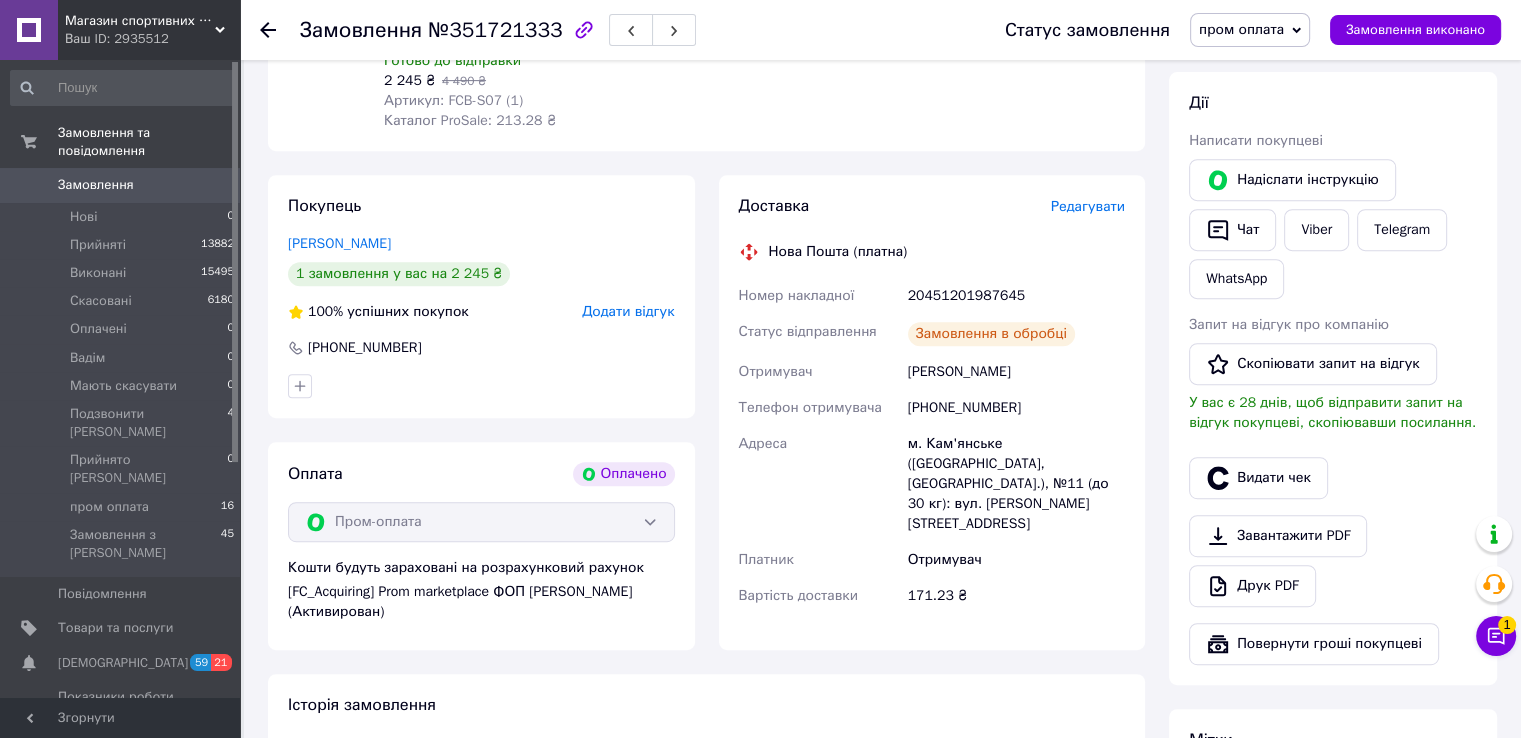 scroll, scrollTop: 482, scrollLeft: 0, axis: vertical 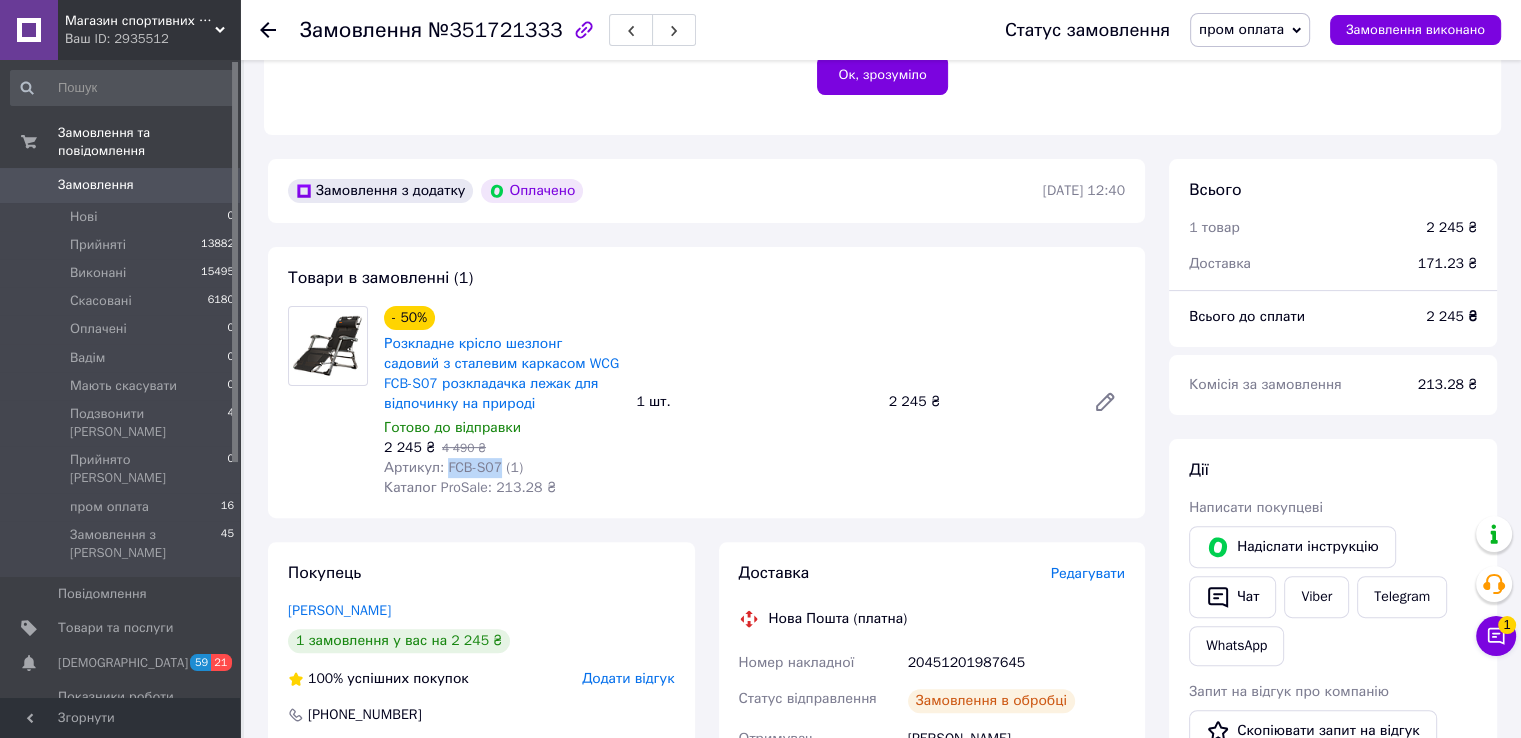 drag, startPoint x: 442, startPoint y: 470, endPoint x: 493, endPoint y: 470, distance: 51 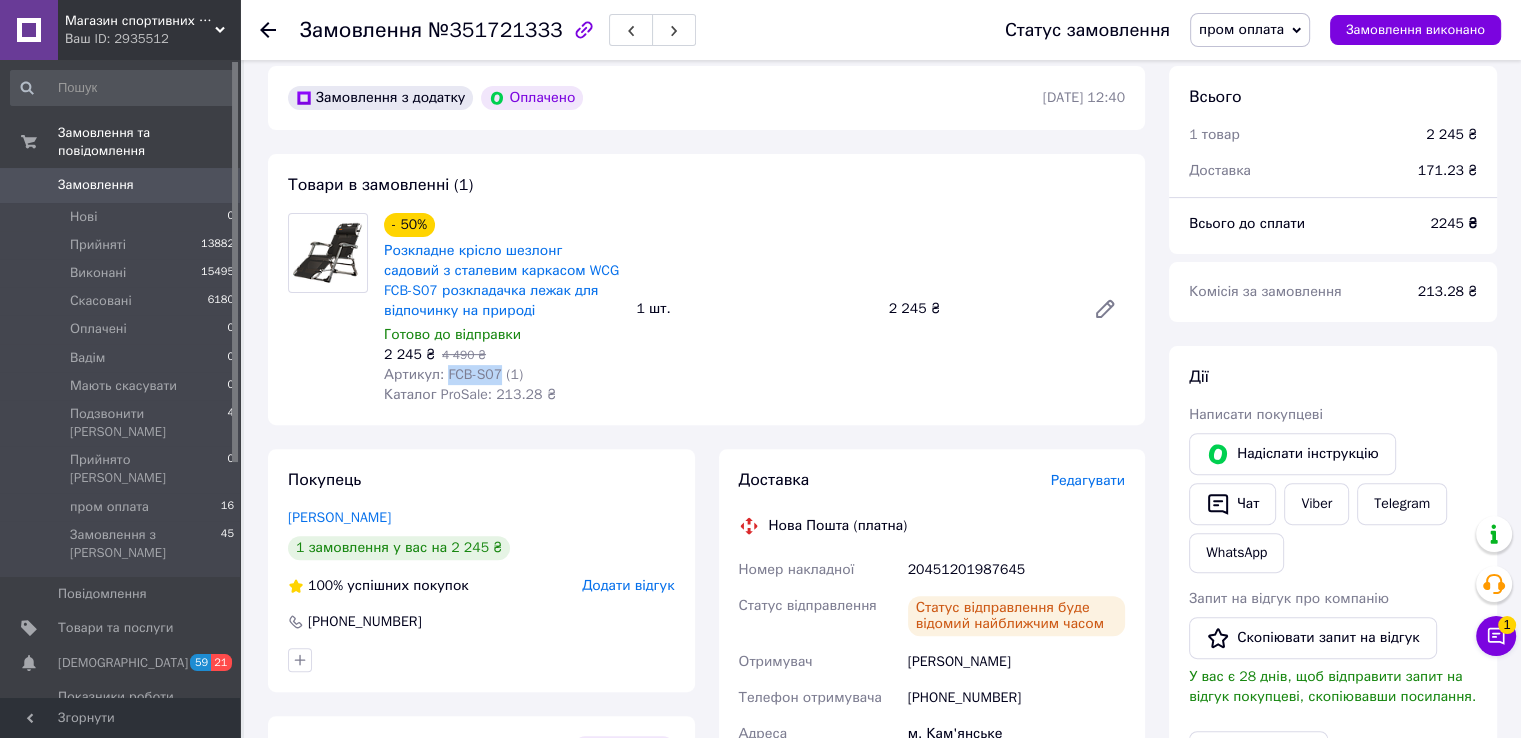 scroll, scrollTop: 682, scrollLeft: 0, axis: vertical 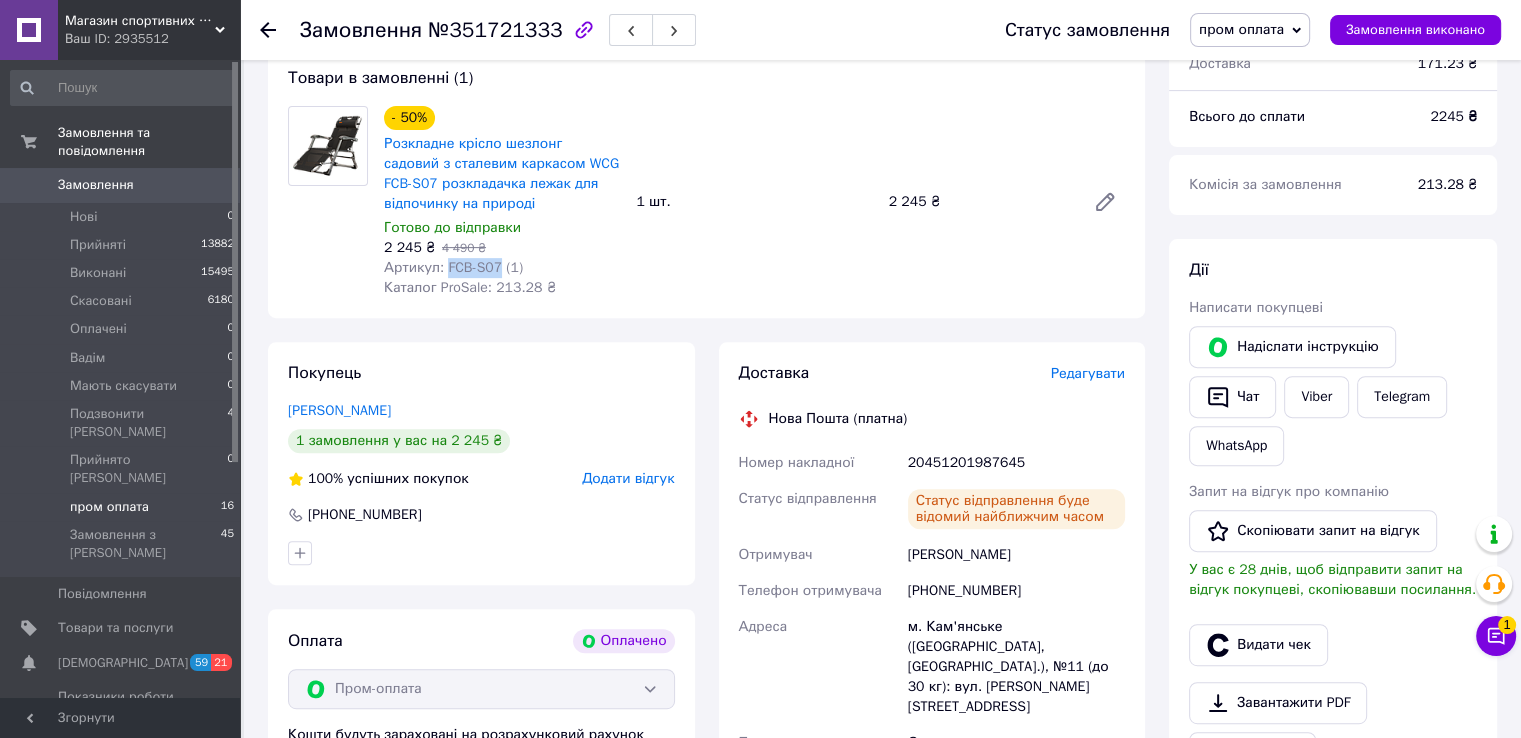 click on "пром оплата 16" at bounding box center (123, 507) 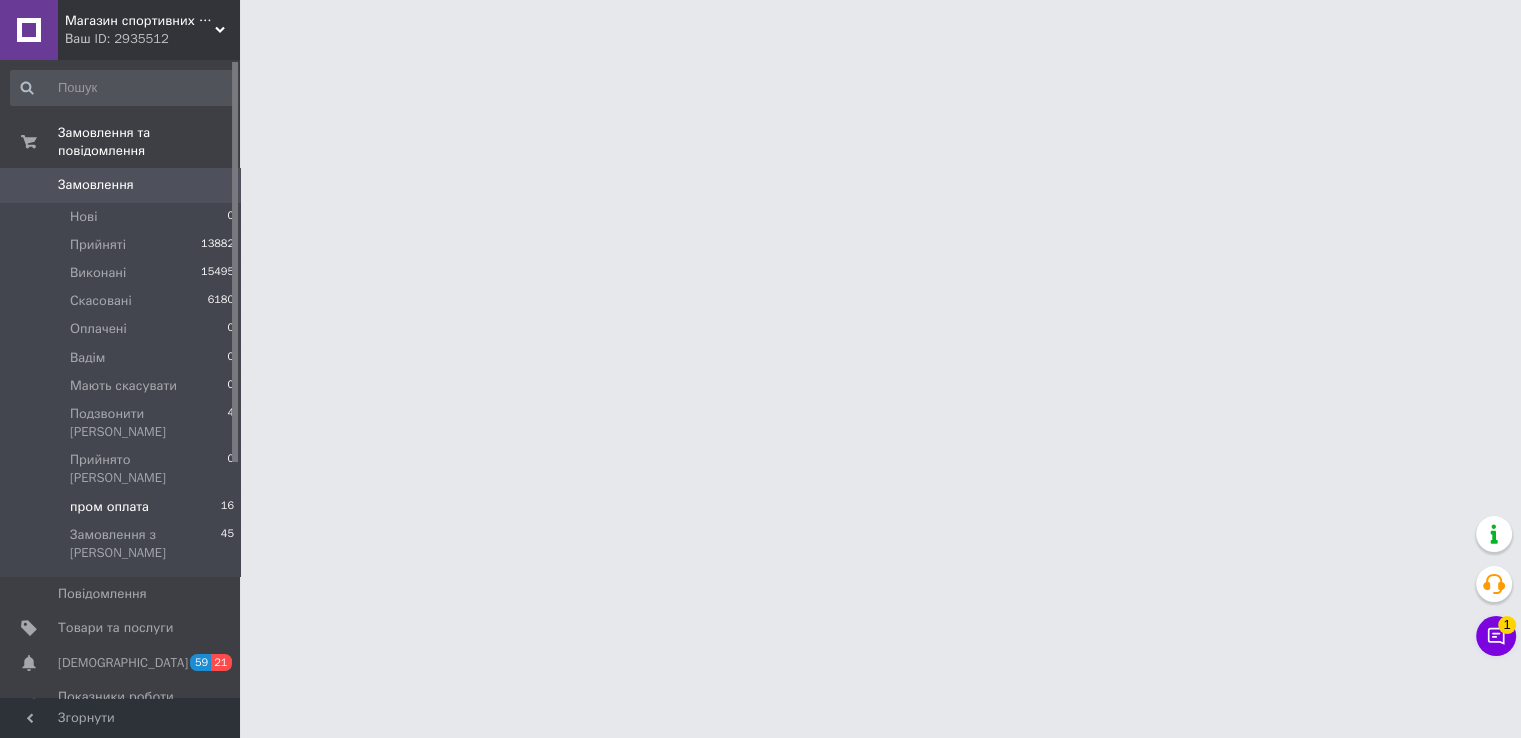 scroll, scrollTop: 0, scrollLeft: 0, axis: both 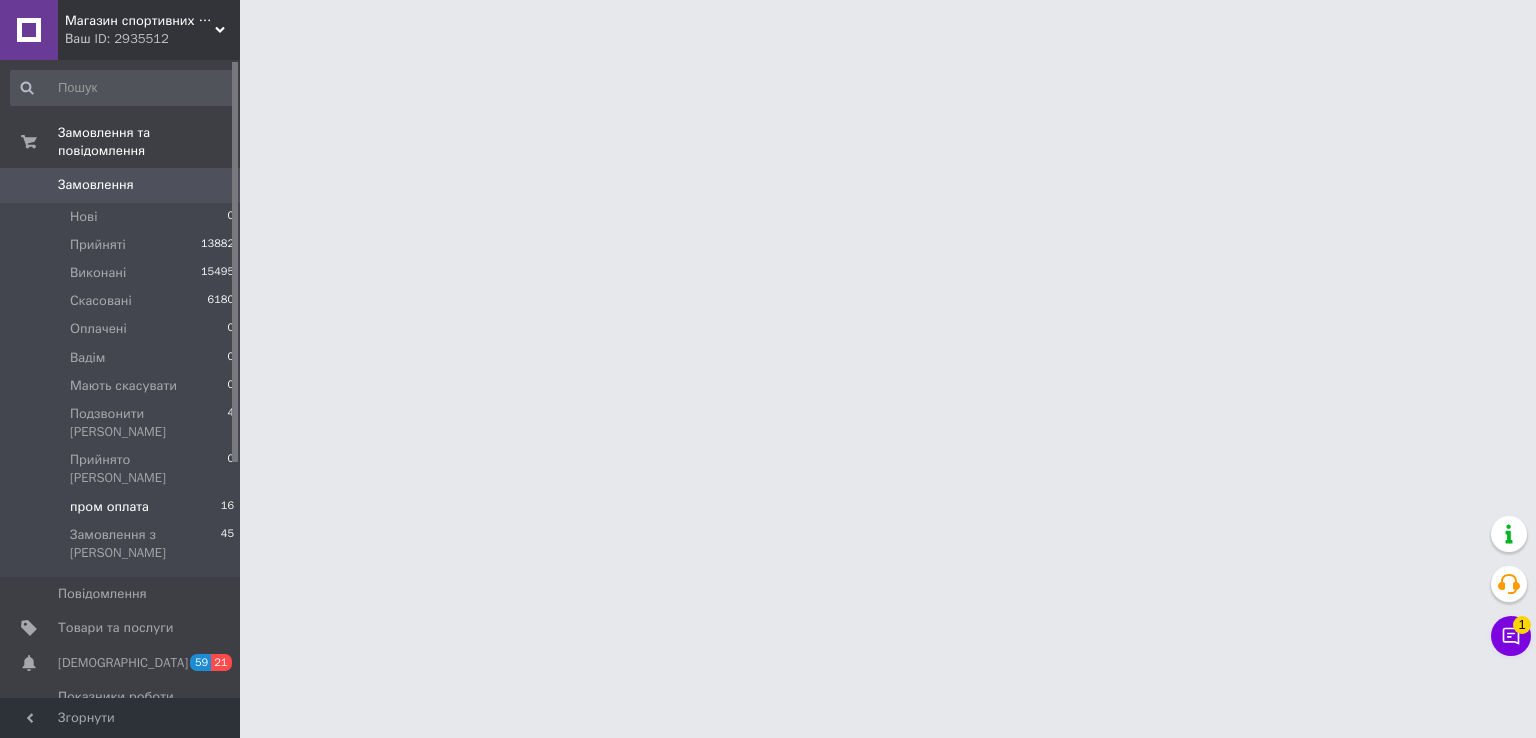 click on "пром оплата" at bounding box center (109, 507) 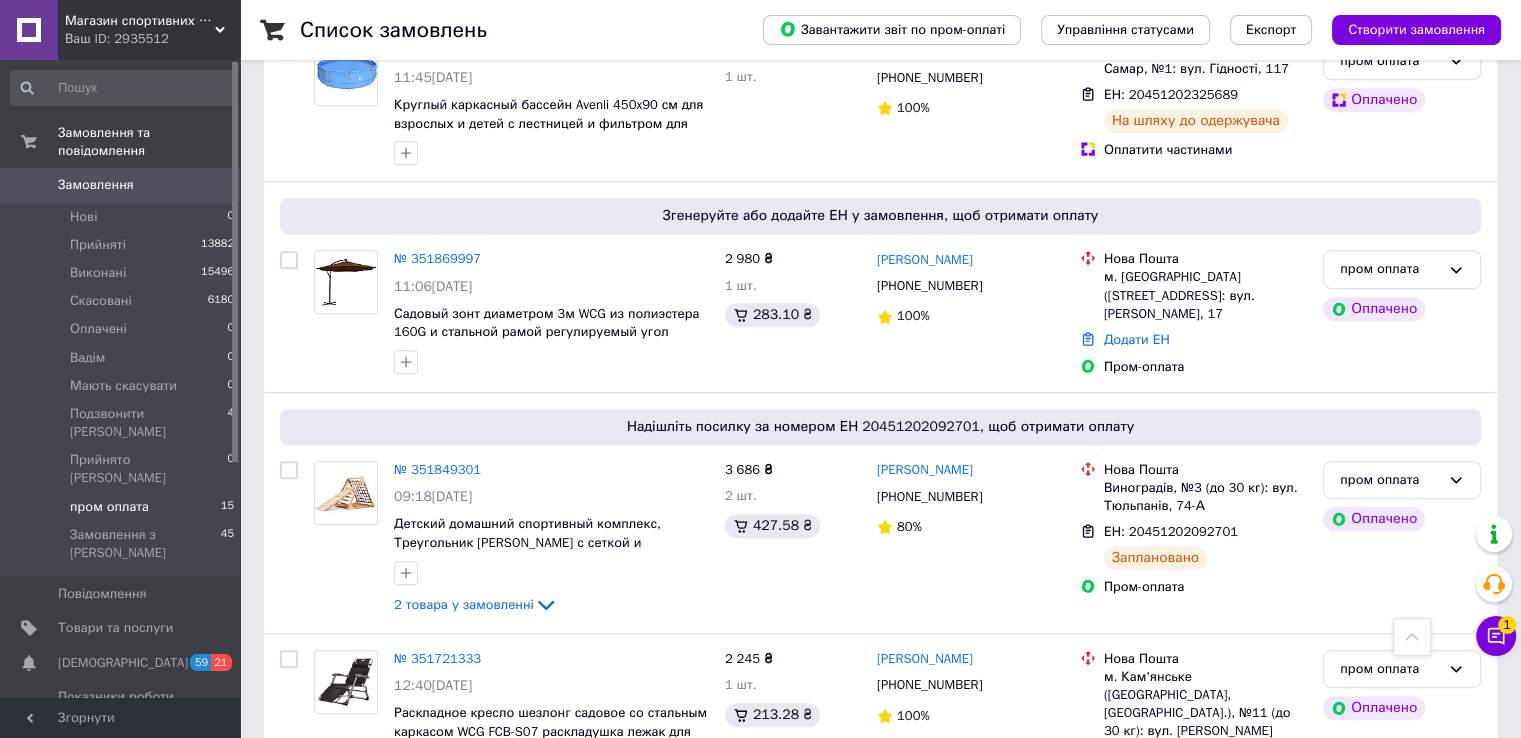 scroll, scrollTop: 920, scrollLeft: 0, axis: vertical 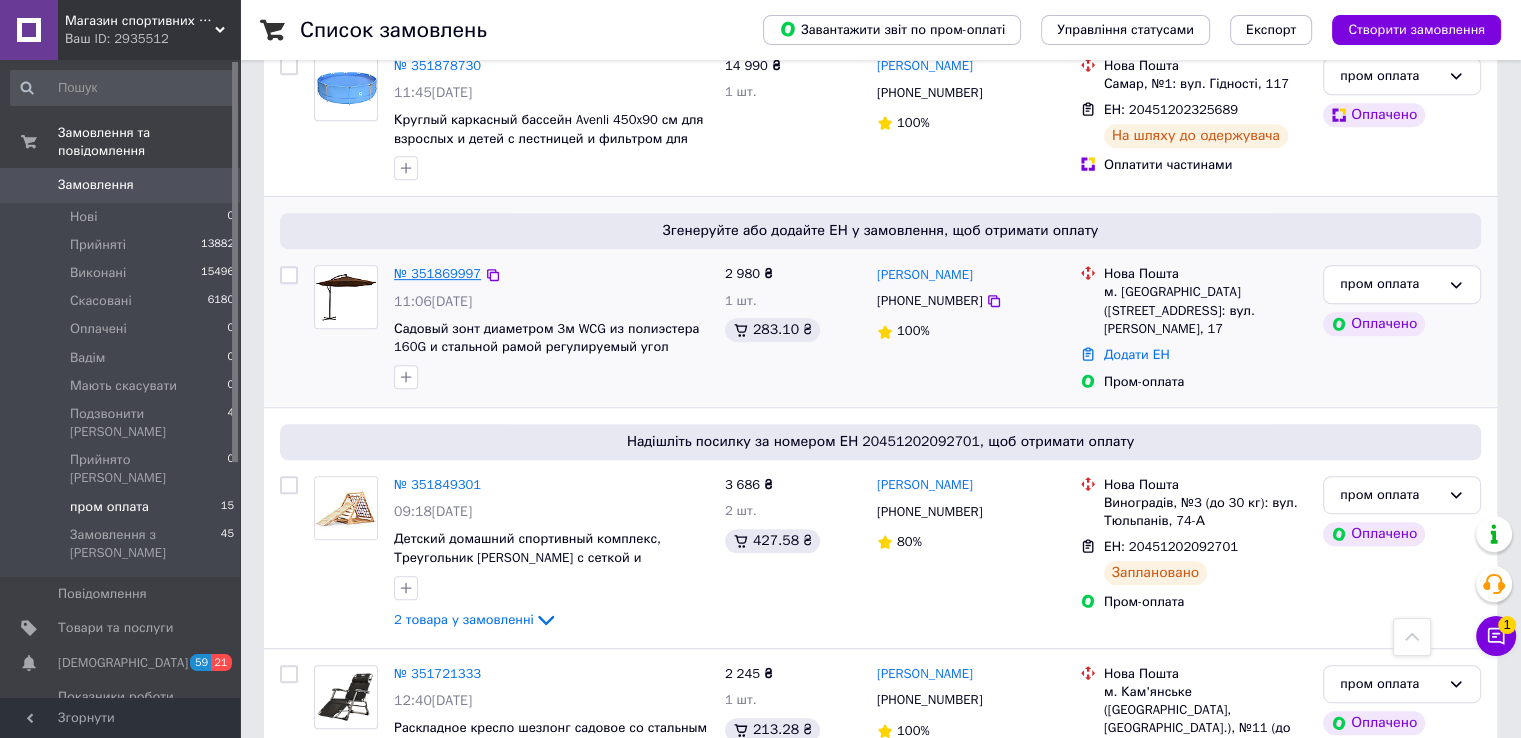 click on "№ 351869997" at bounding box center (437, 273) 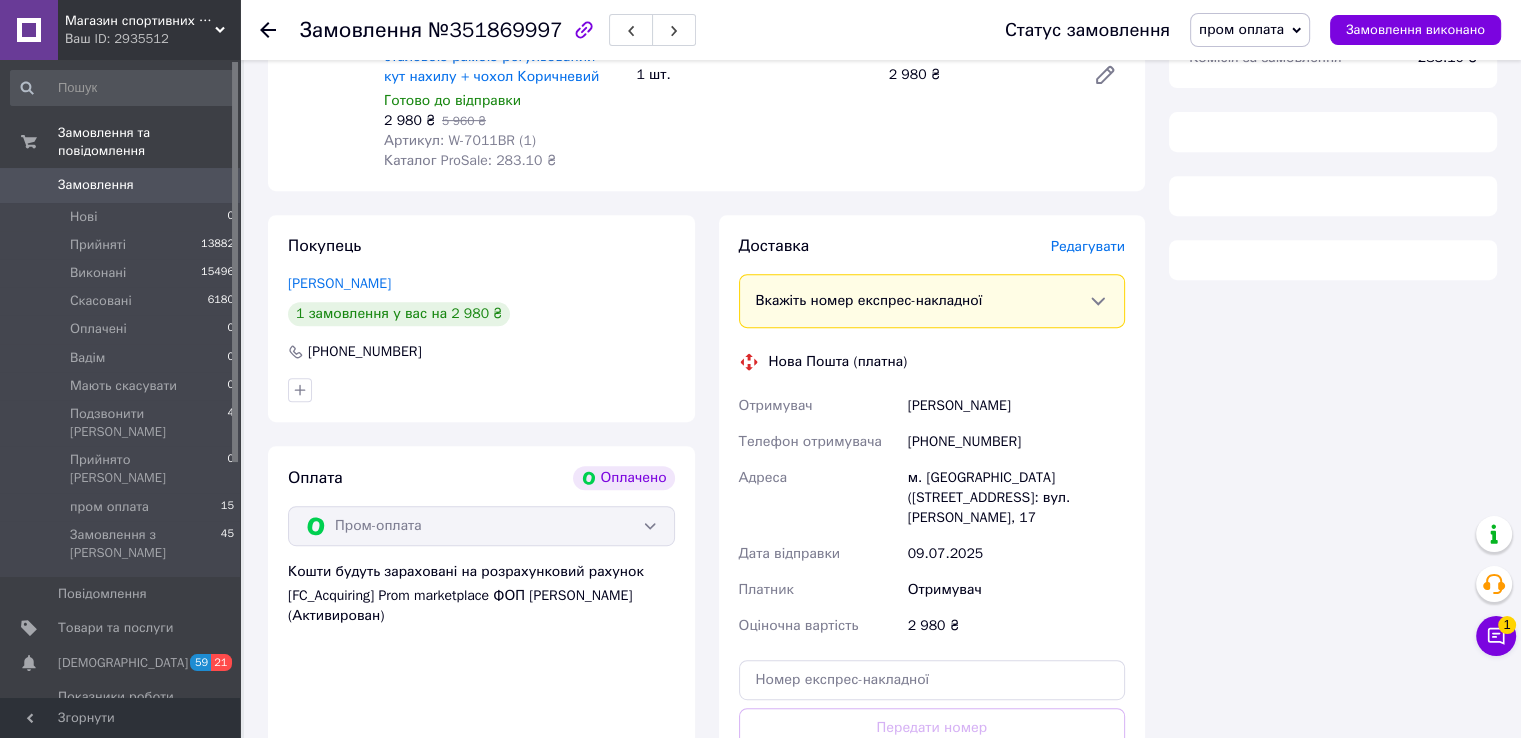 scroll, scrollTop: 920, scrollLeft: 0, axis: vertical 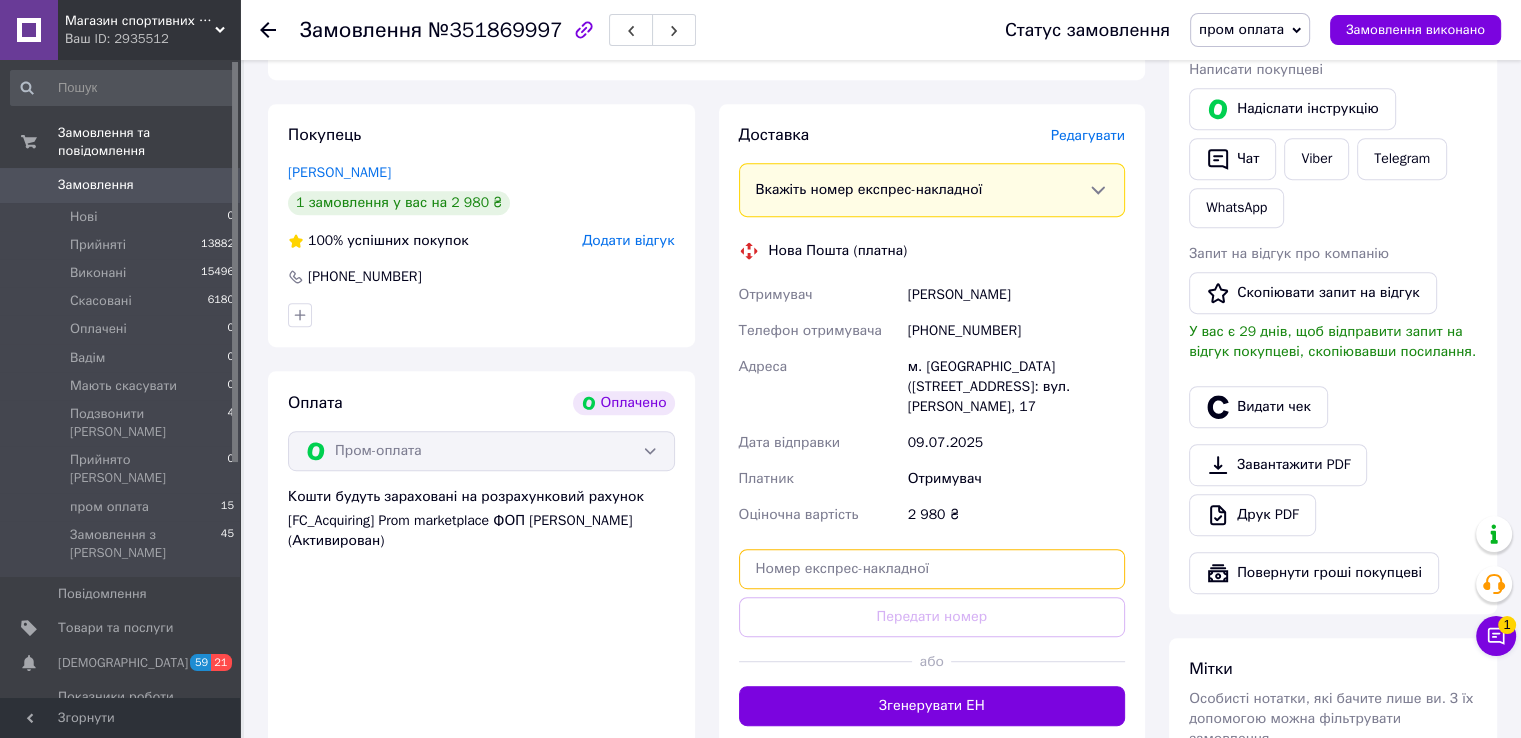 paste on "20451202305848" 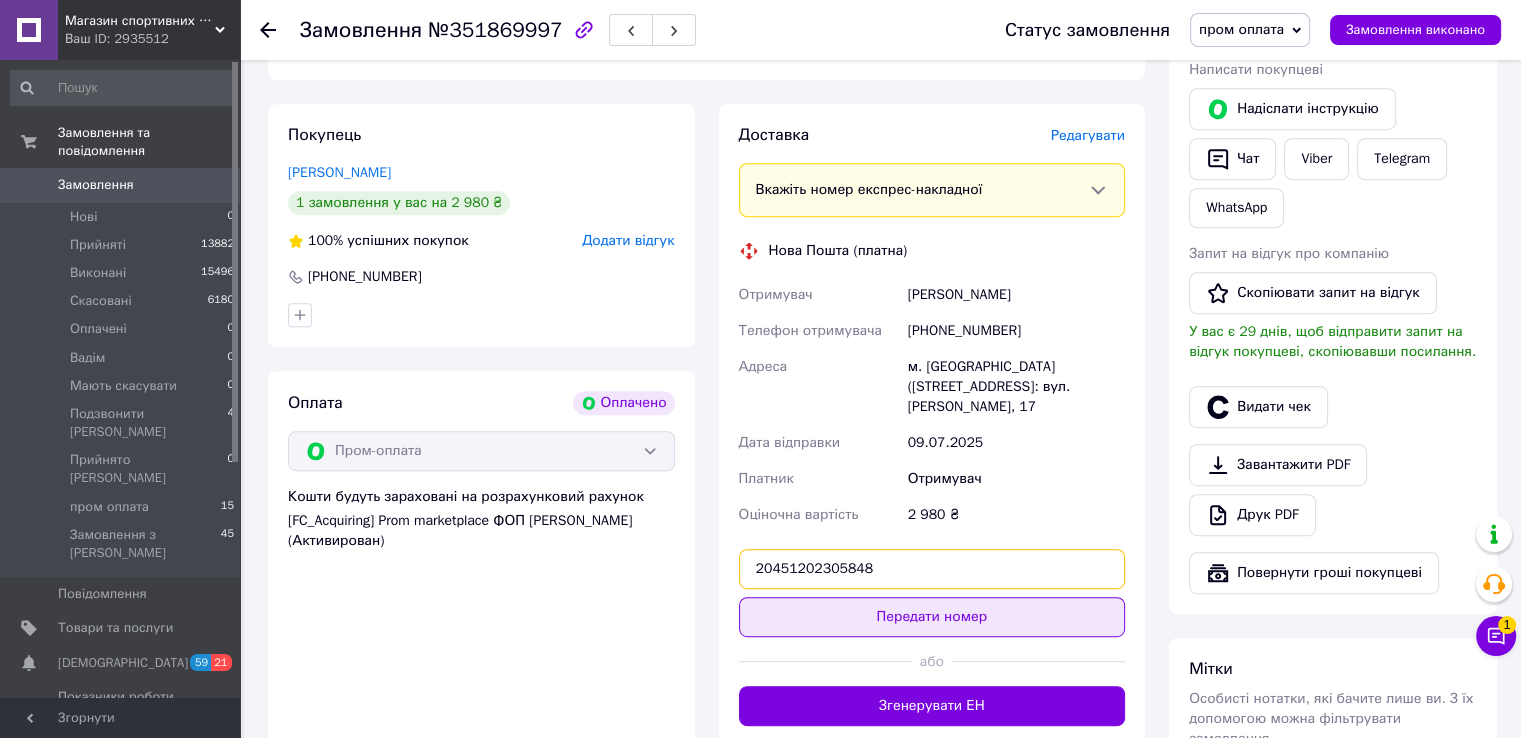 type on "20451202305848" 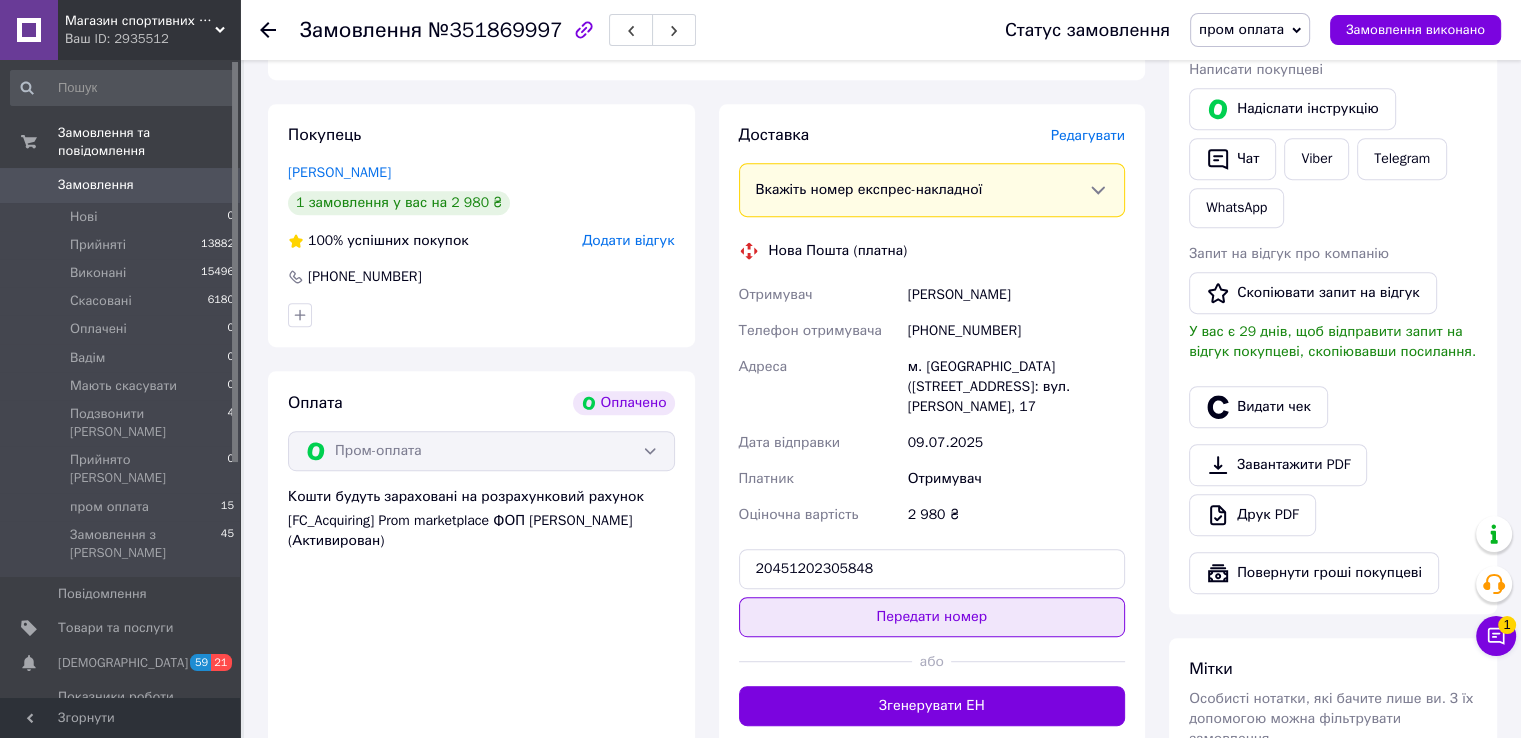 click on "Передати номер" at bounding box center [932, 617] 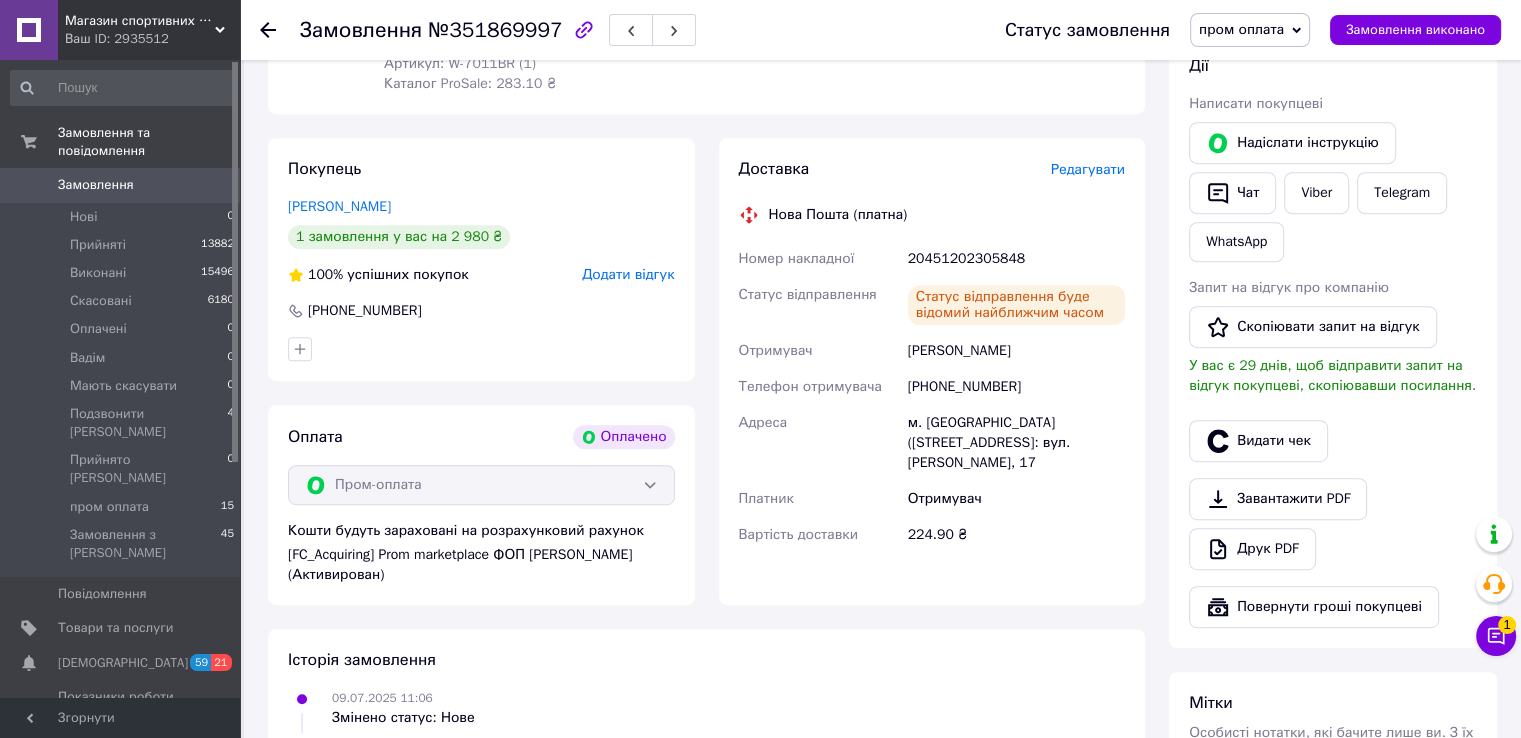 scroll, scrollTop: 520, scrollLeft: 0, axis: vertical 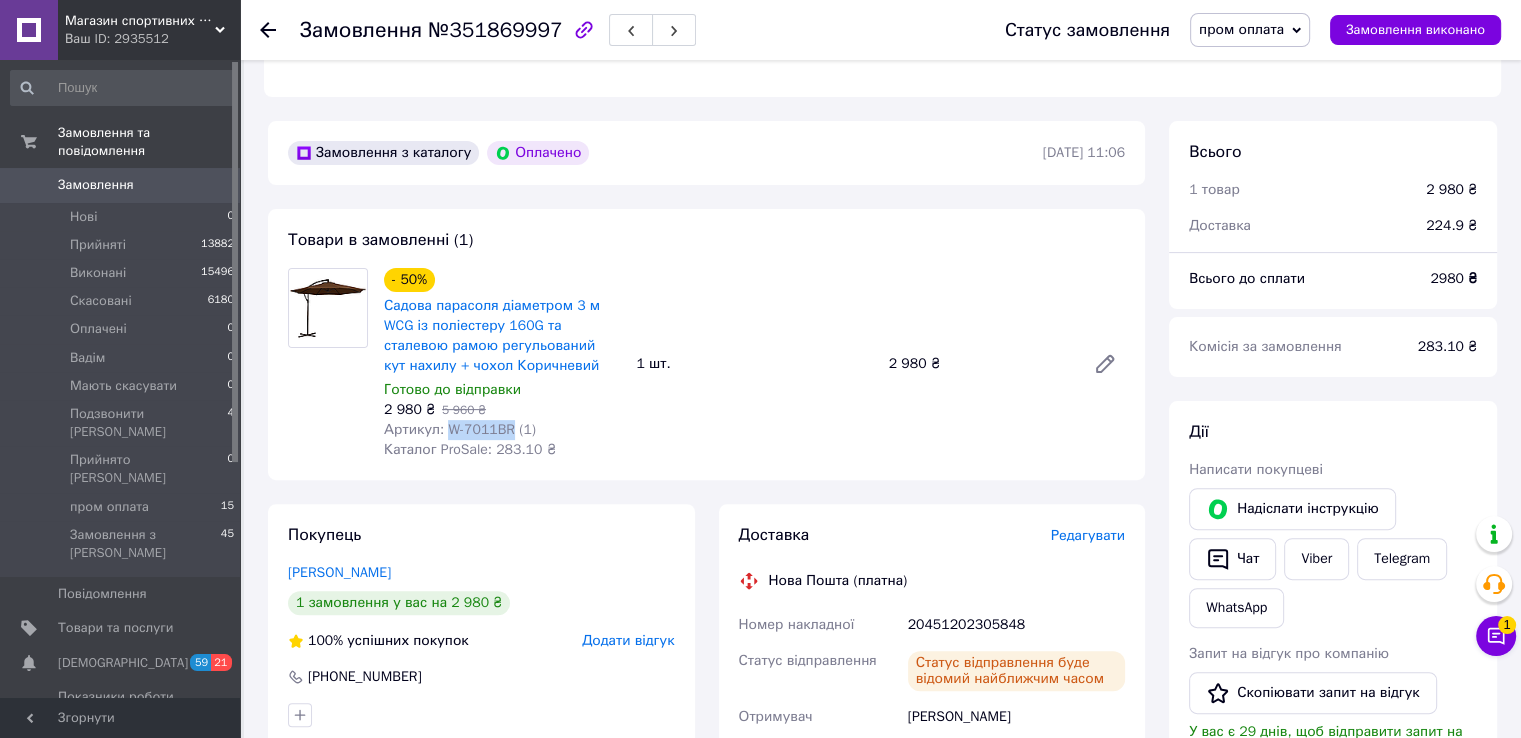 drag, startPoint x: 448, startPoint y: 433, endPoint x: 504, endPoint y: 429, distance: 56.142673 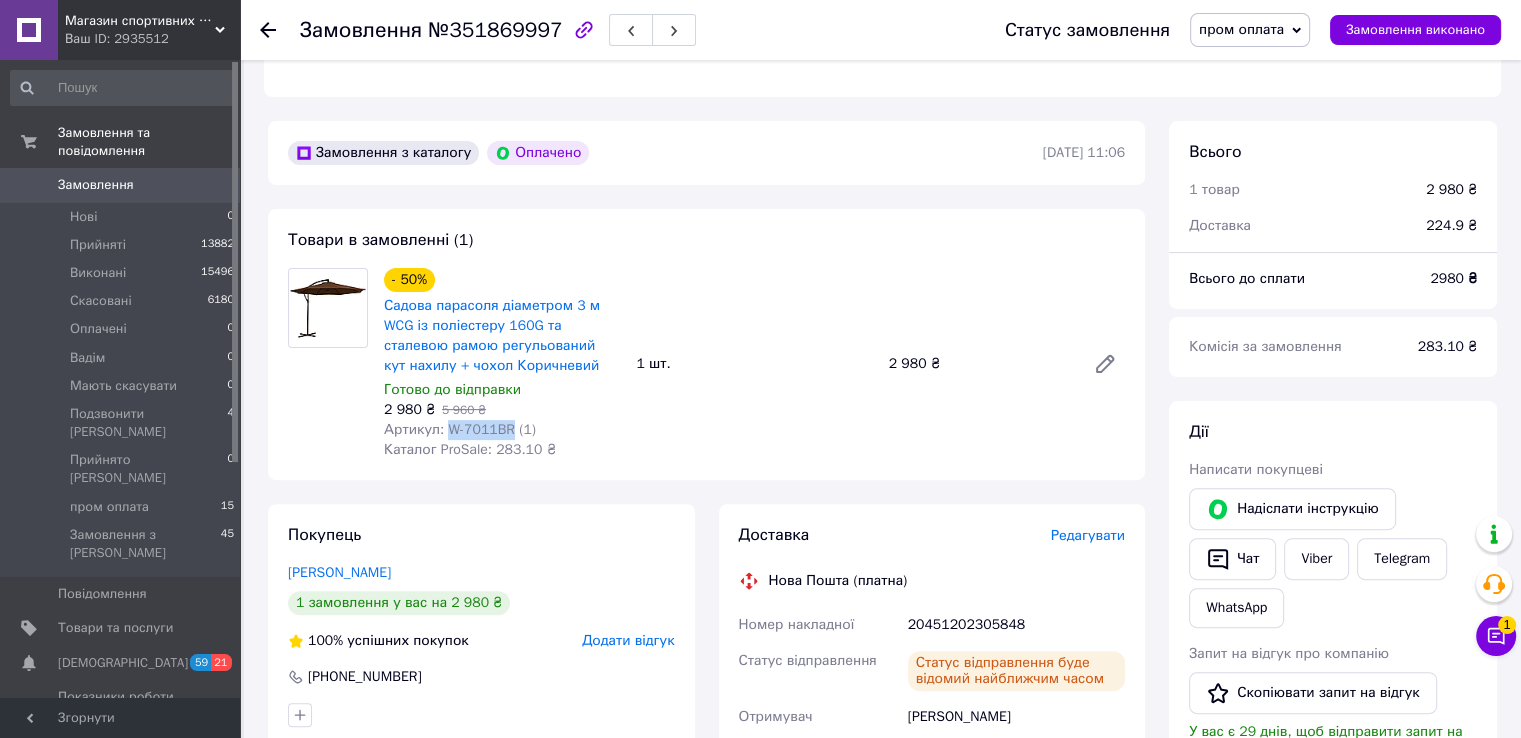 click on "Артикул: W-7011BR (1)" at bounding box center [460, 429] 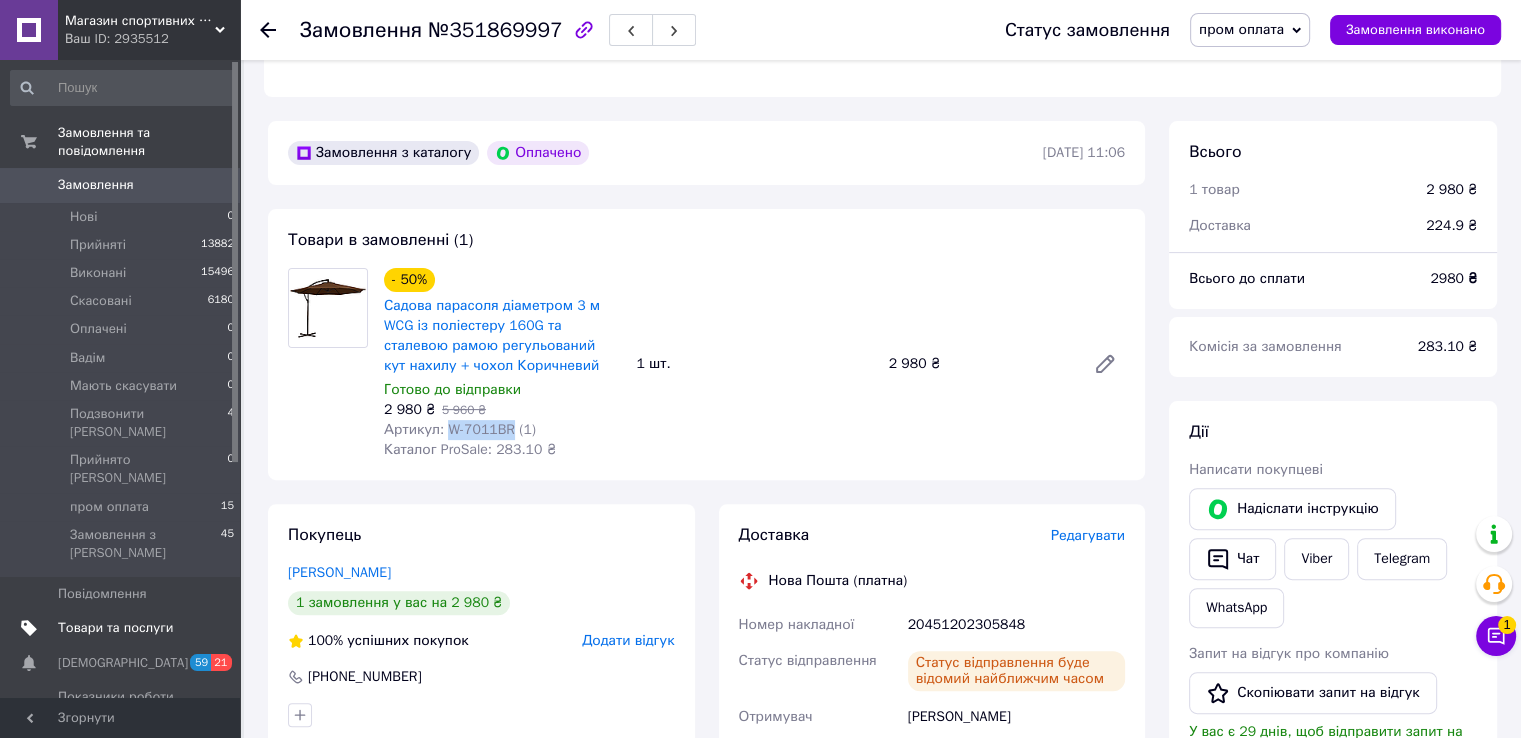 click on "Товари та послуги" at bounding box center (115, 628) 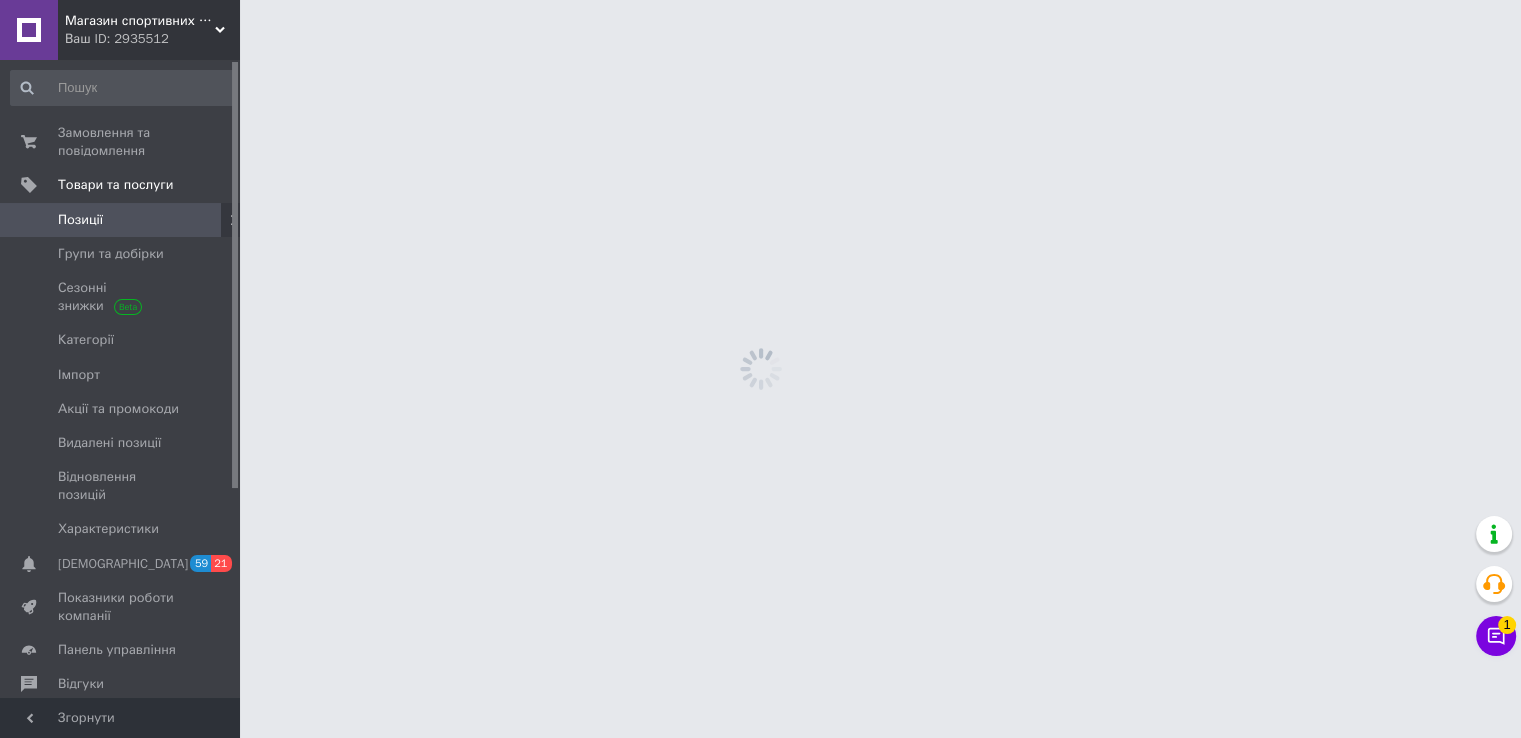 scroll, scrollTop: 0, scrollLeft: 0, axis: both 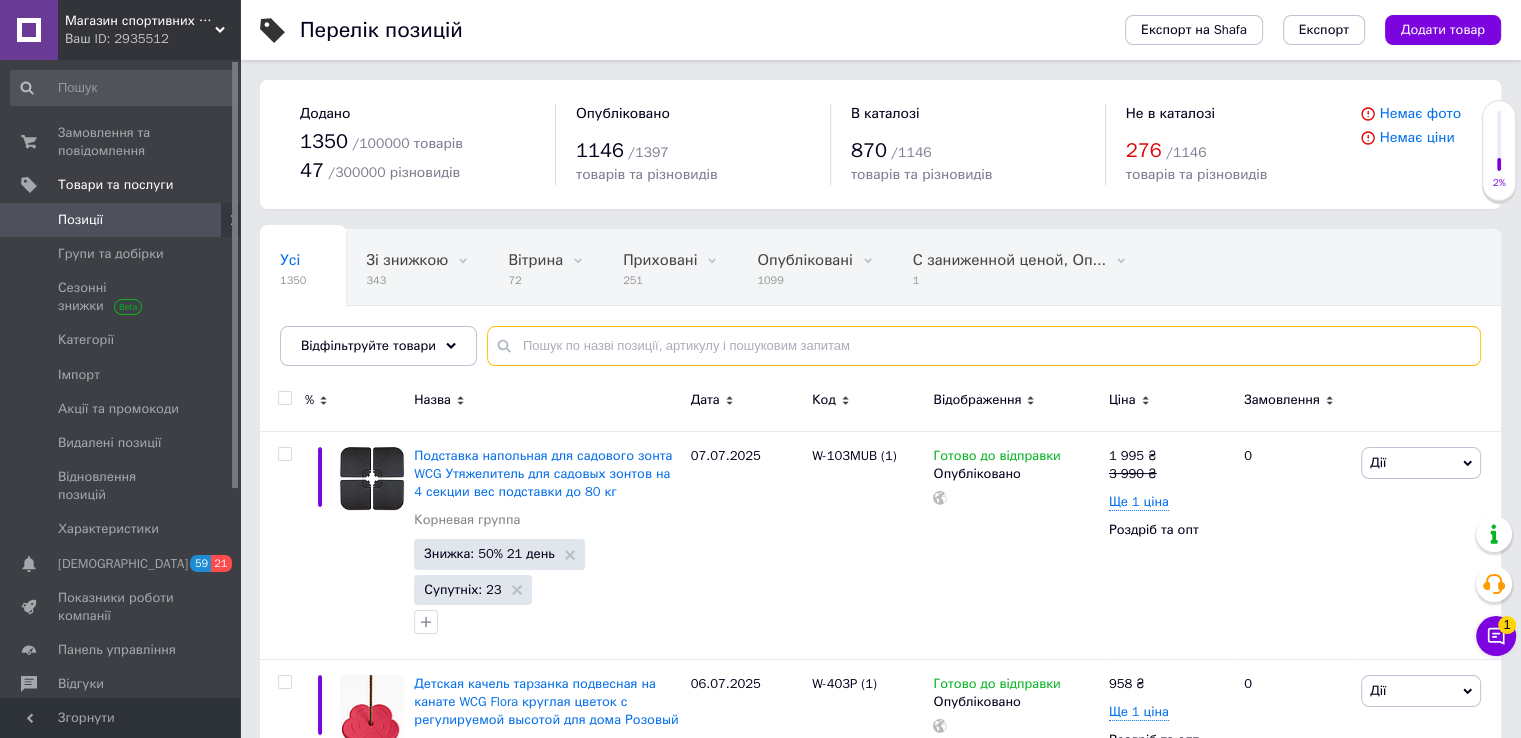 paste on "G1099" 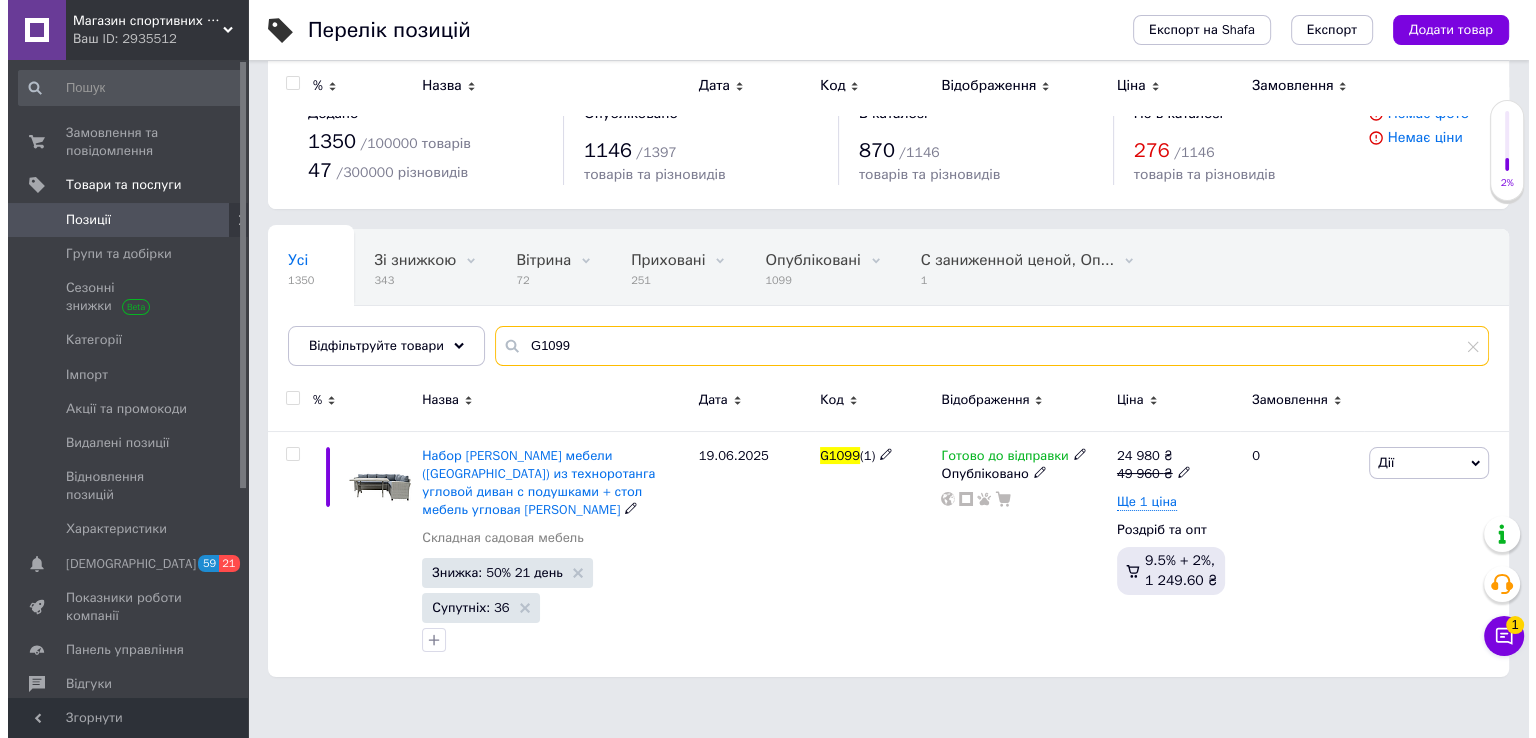 scroll, scrollTop: 0, scrollLeft: 0, axis: both 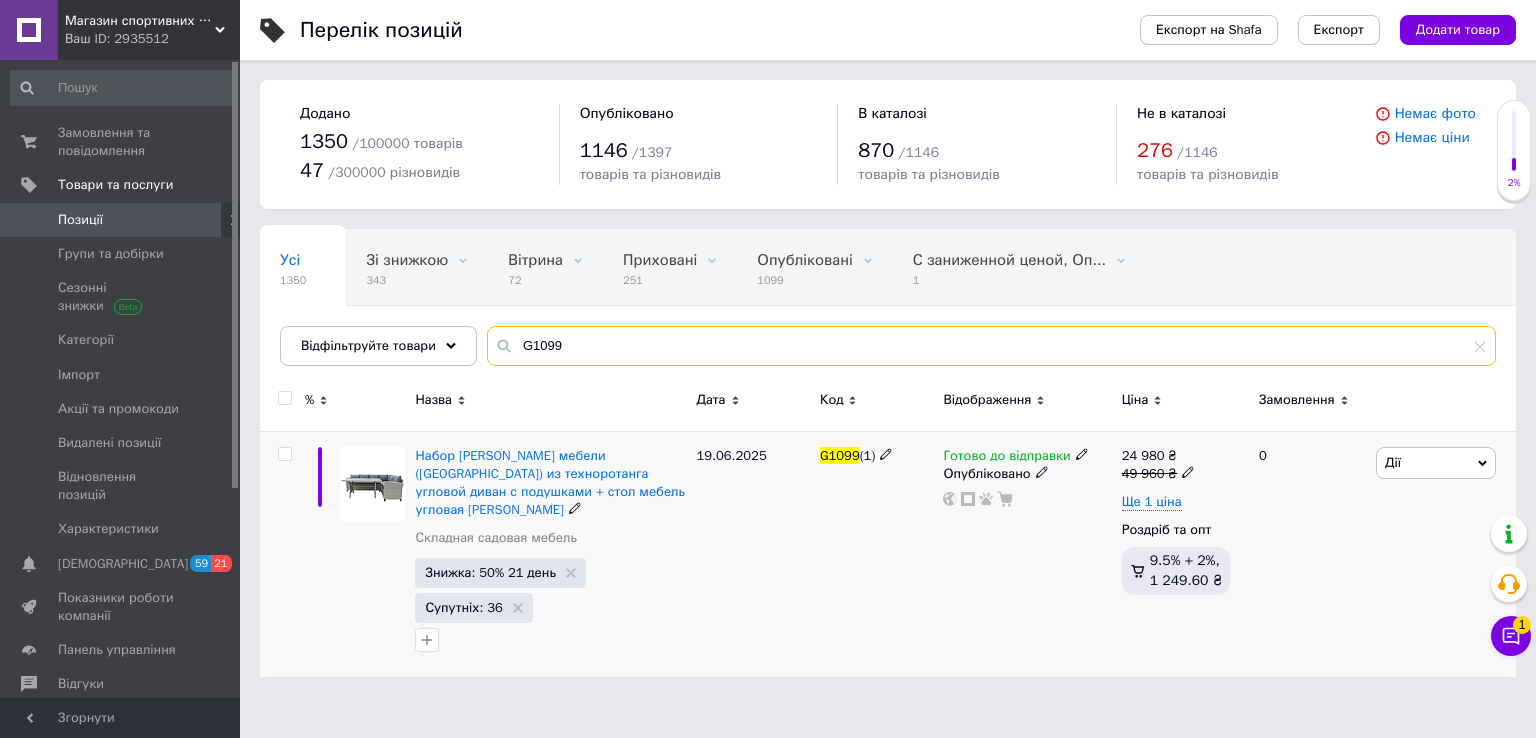 type on "G1099" 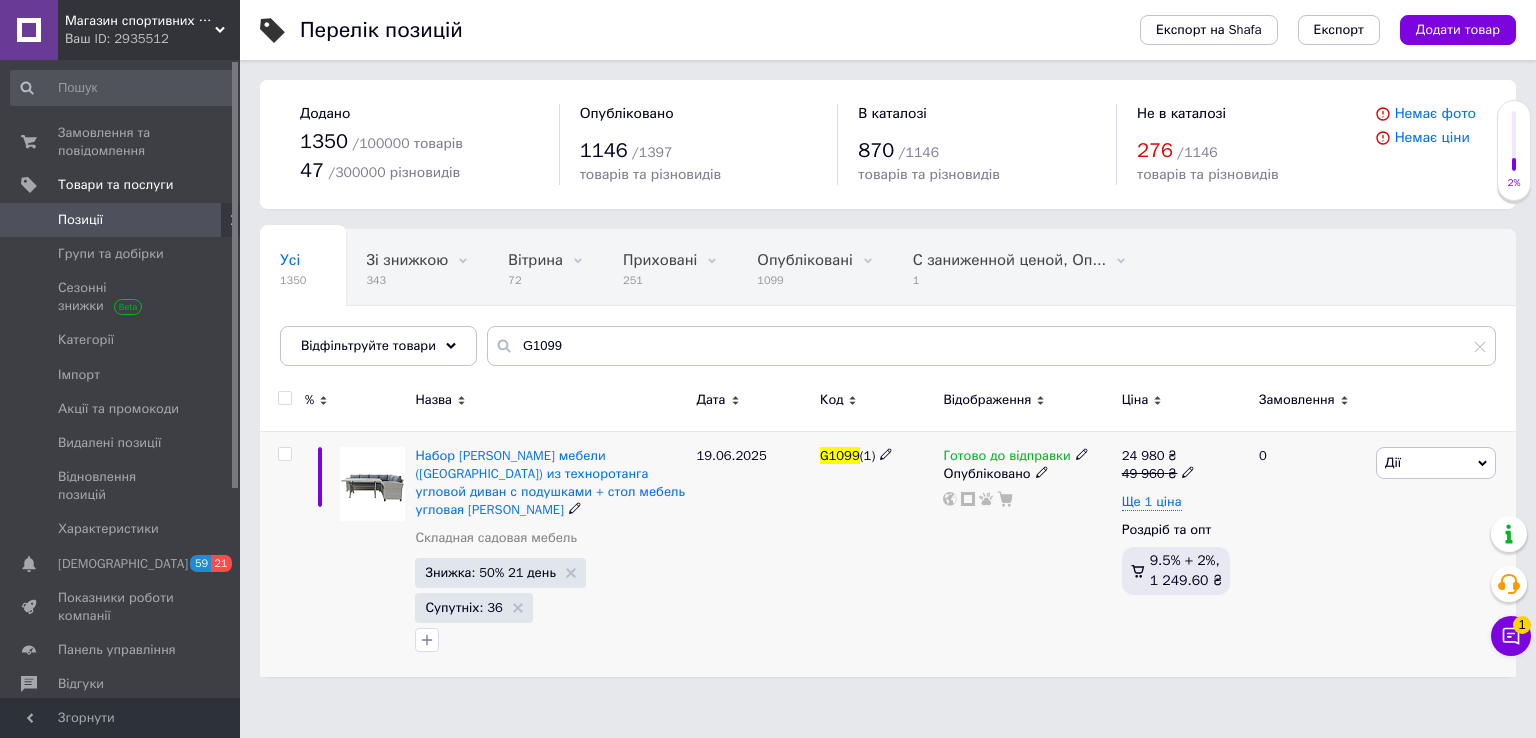 click 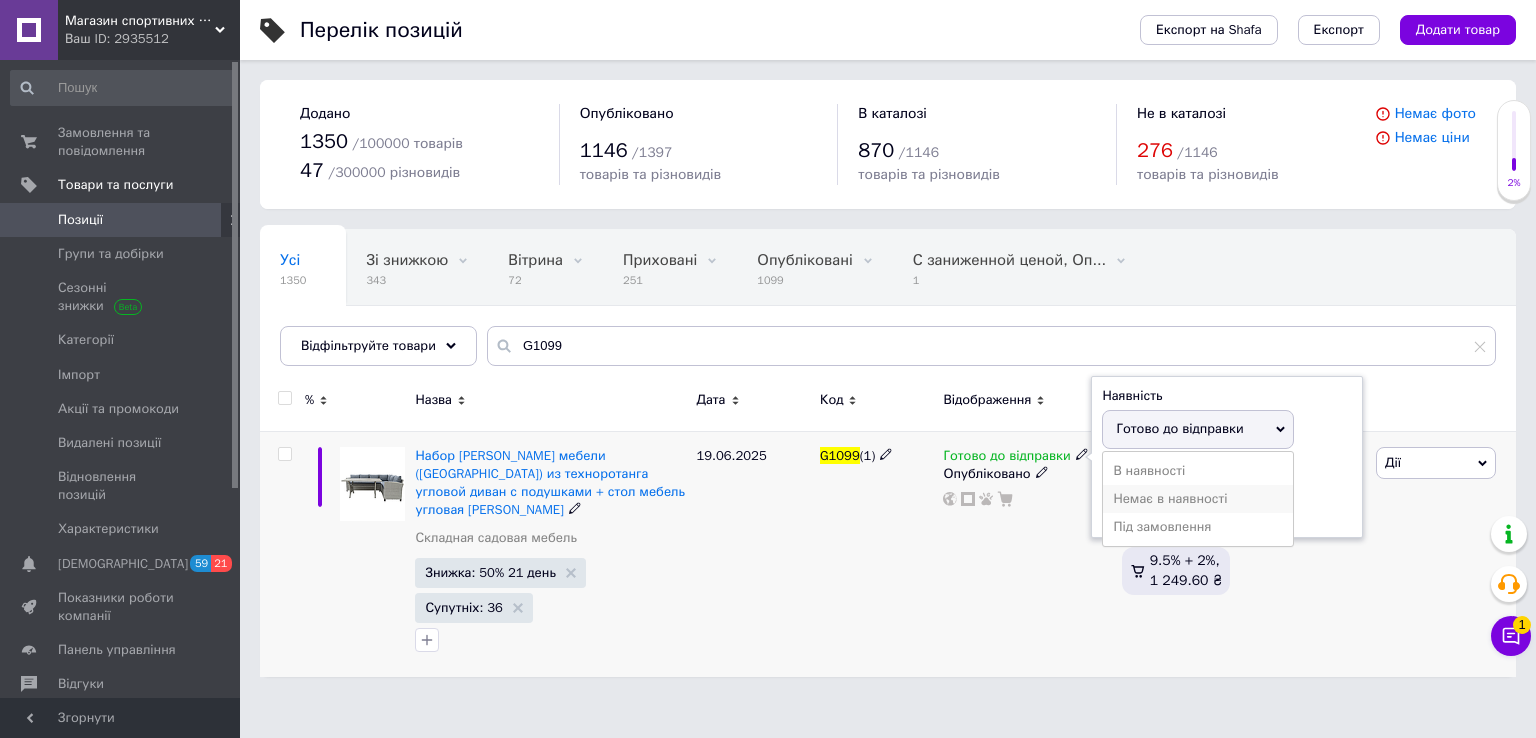 click on "Немає в наявності" at bounding box center [1198, 499] 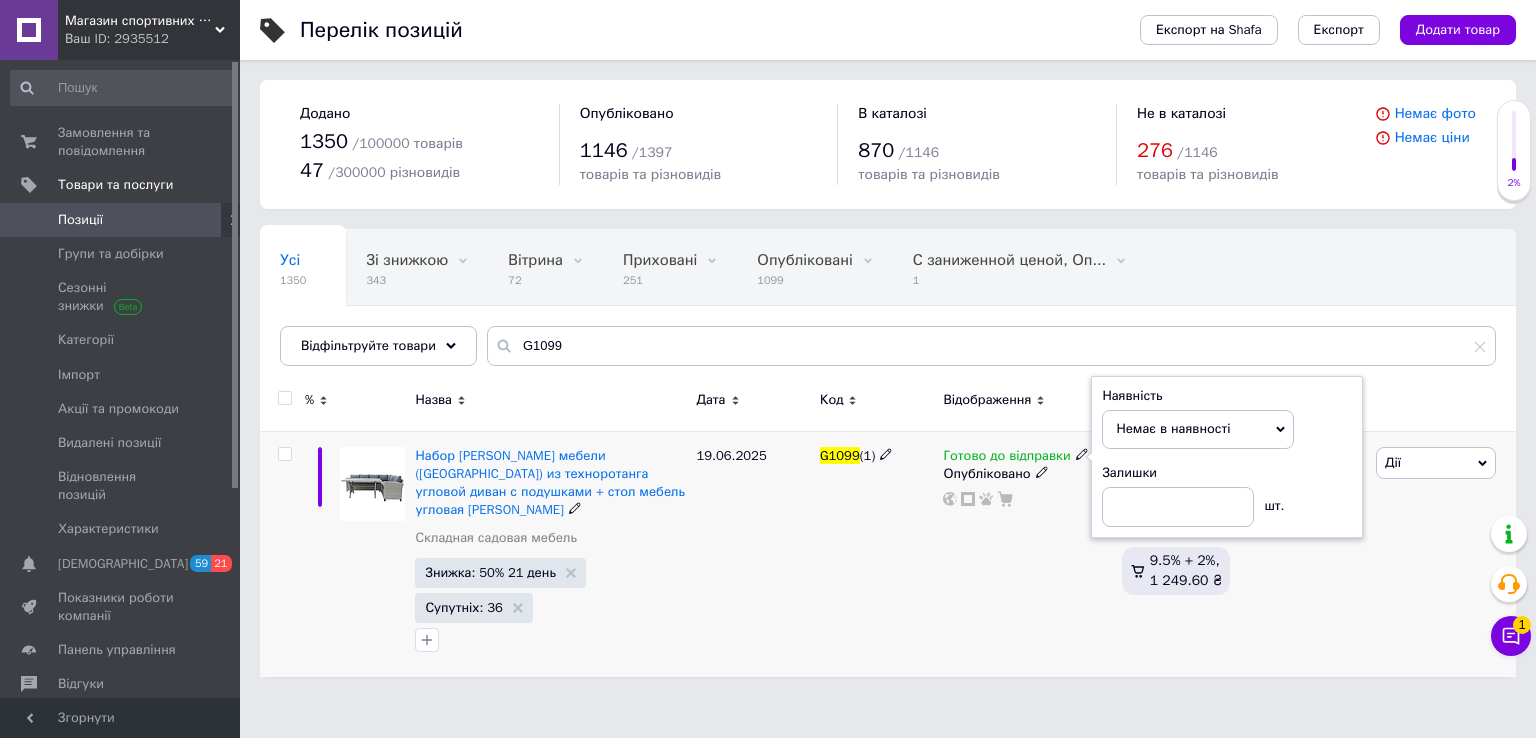 click on "Готово до відправки Наявність Немає в наявності В наявності Під замовлення Готово до відправки Залишки шт. Опубліковано" at bounding box center (1027, 554) 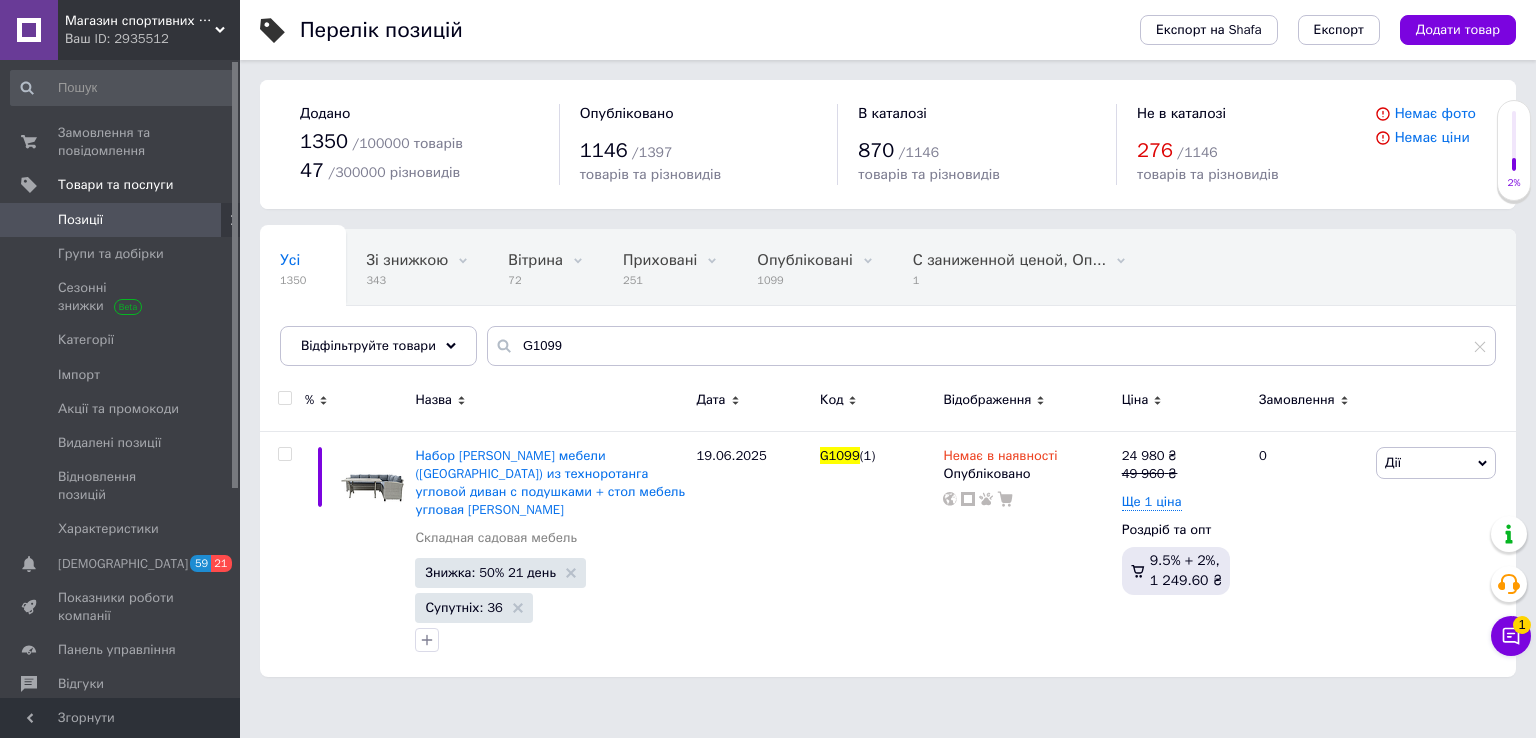click on "Магазин спортивних товарів "PLANETSPORT"" at bounding box center [140, 21] 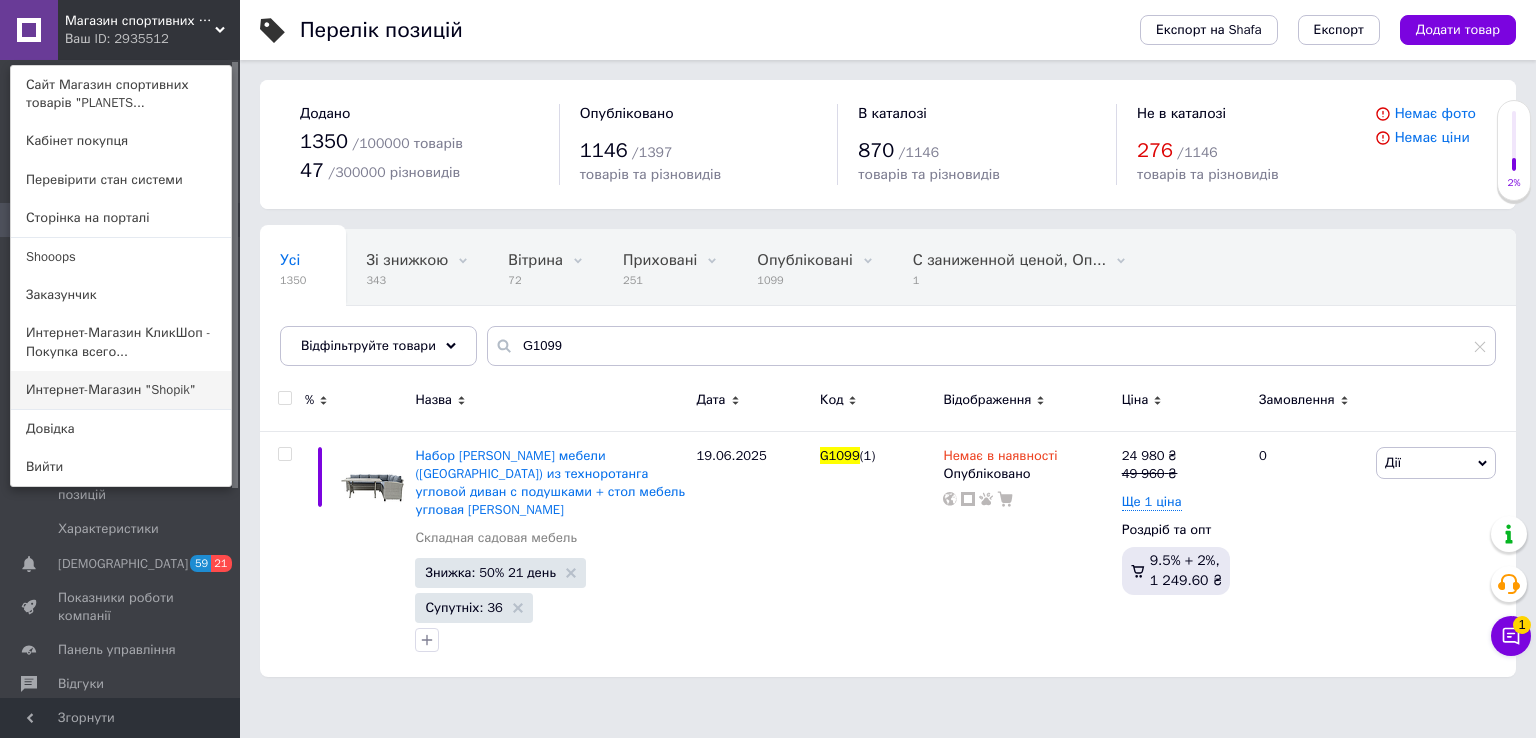 click on "Интернет-Магазин  "Shopik"" at bounding box center (121, 390) 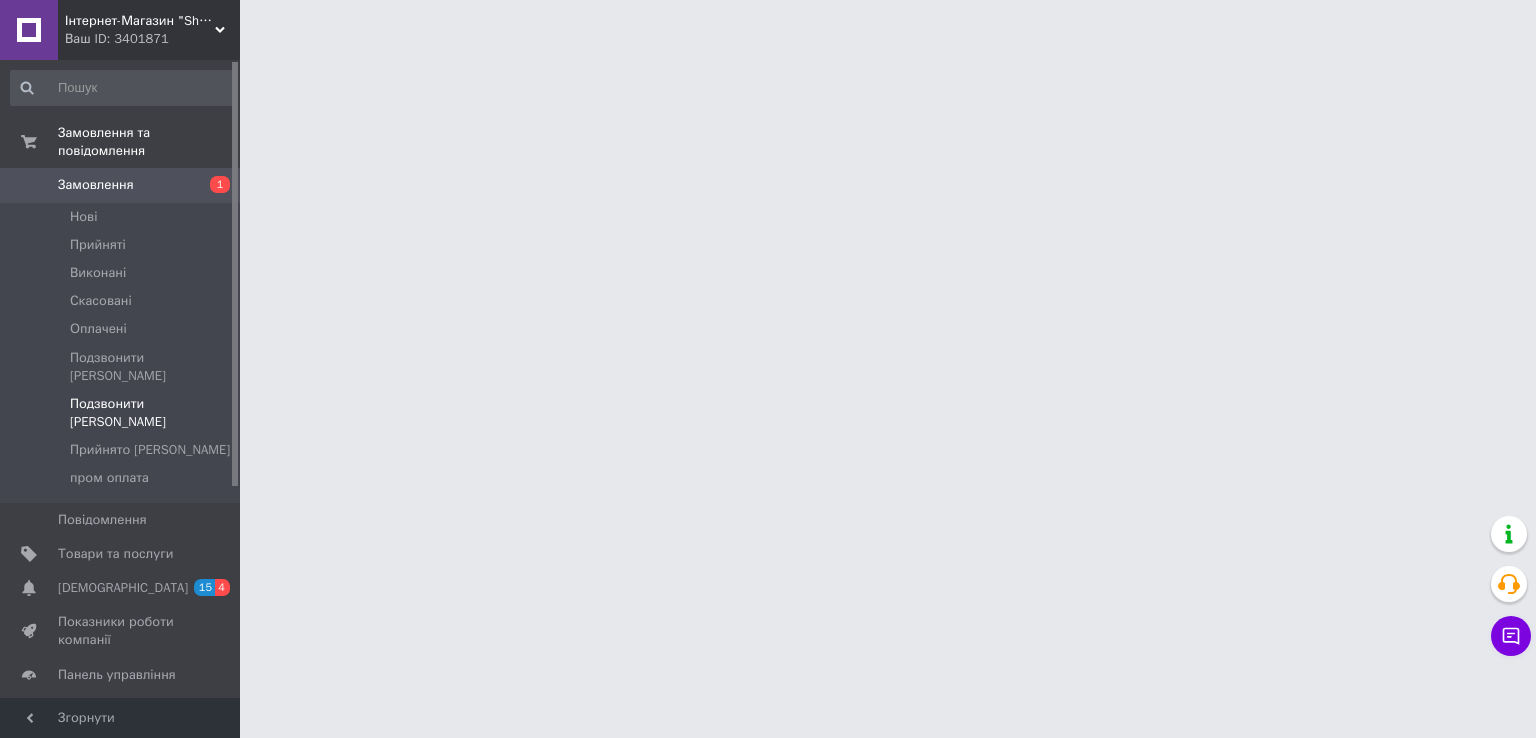 scroll, scrollTop: 0, scrollLeft: 0, axis: both 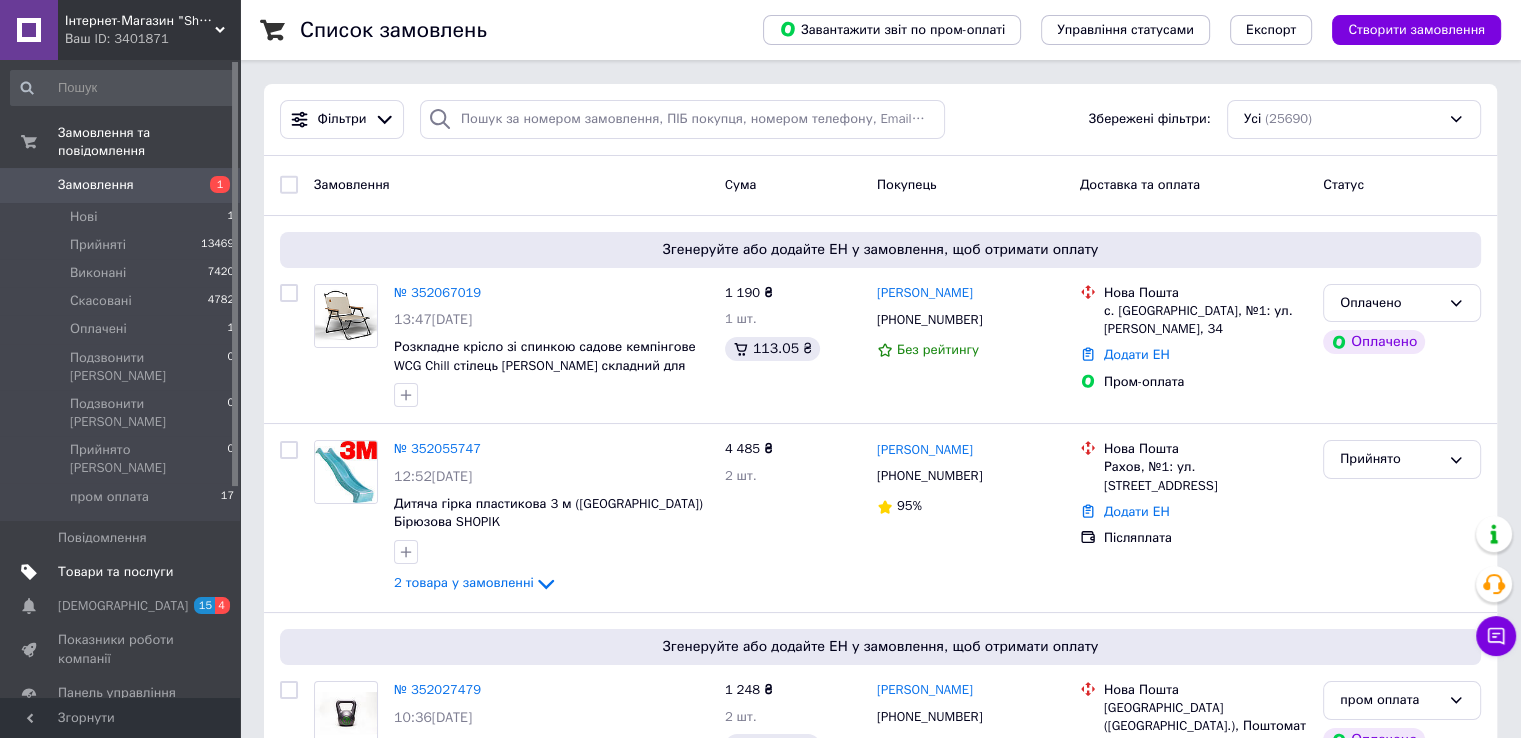 click on "Товари та послуги" at bounding box center [123, 572] 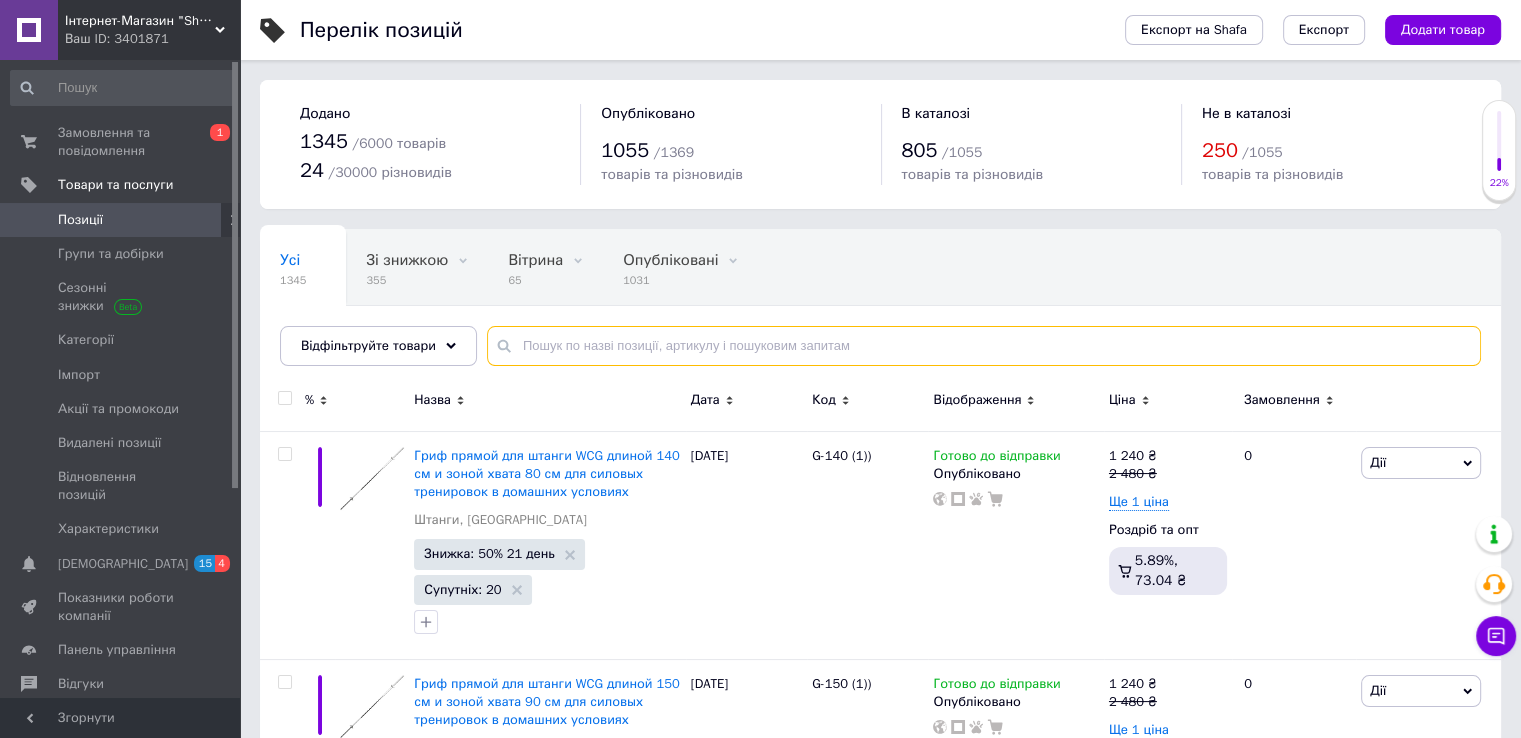 paste on "G1099" 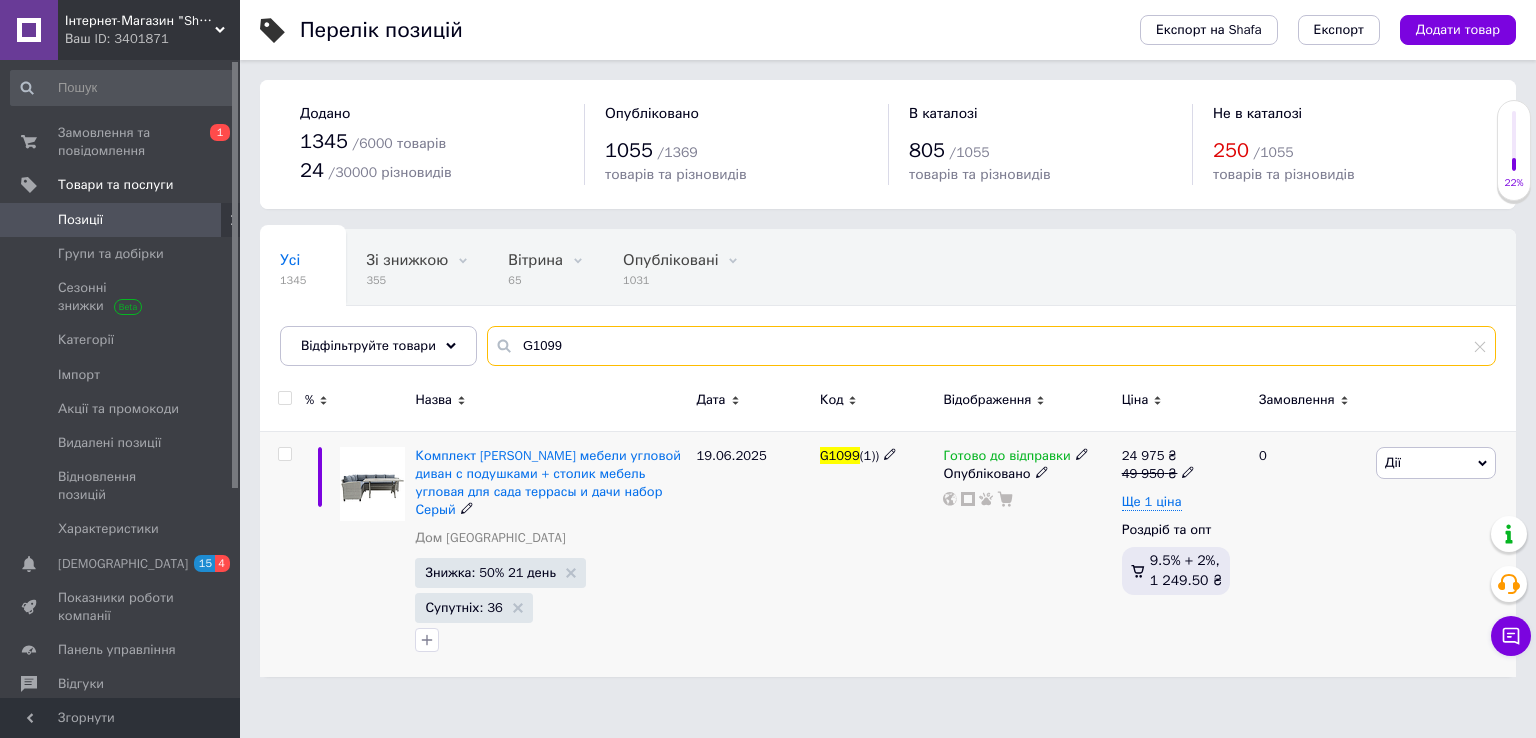 type on "G1099" 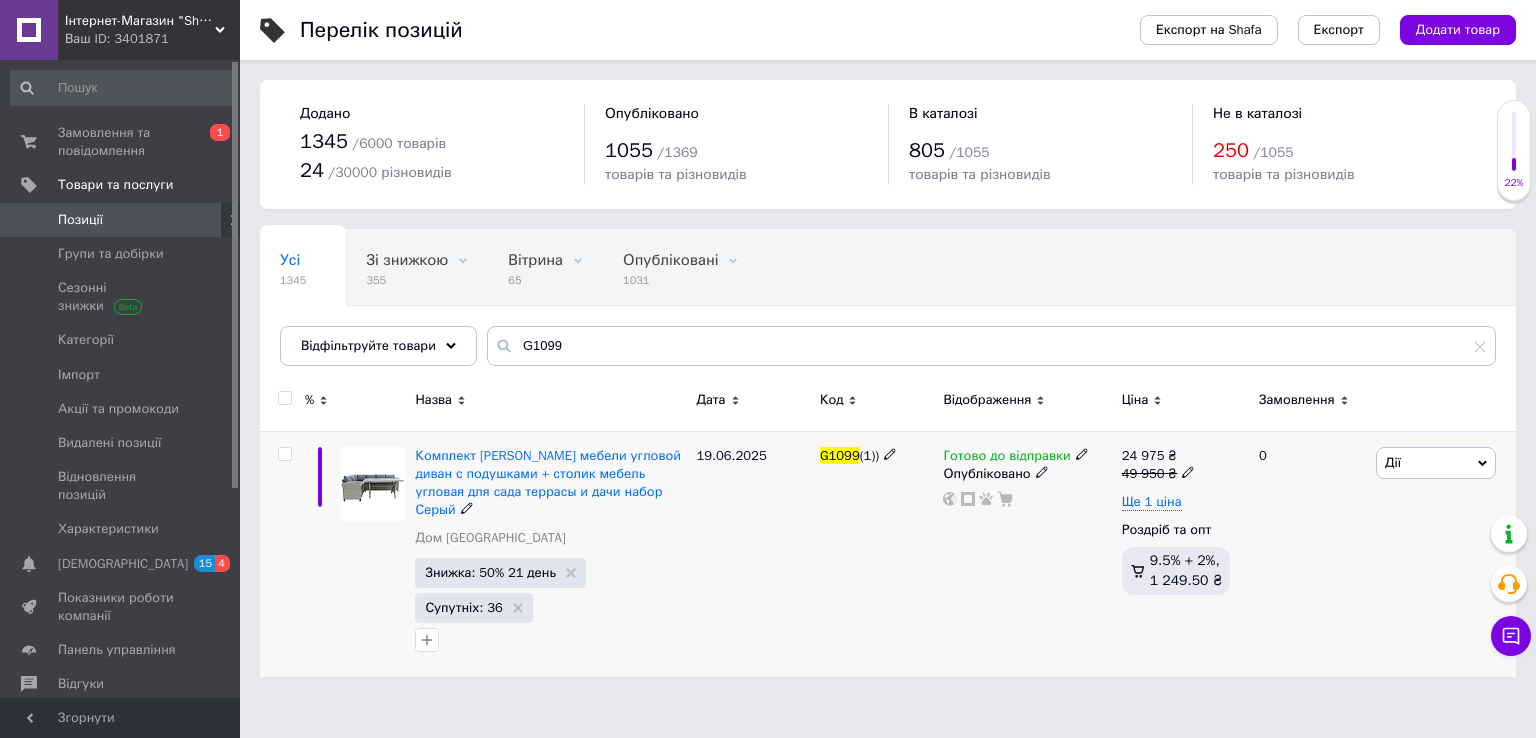 click 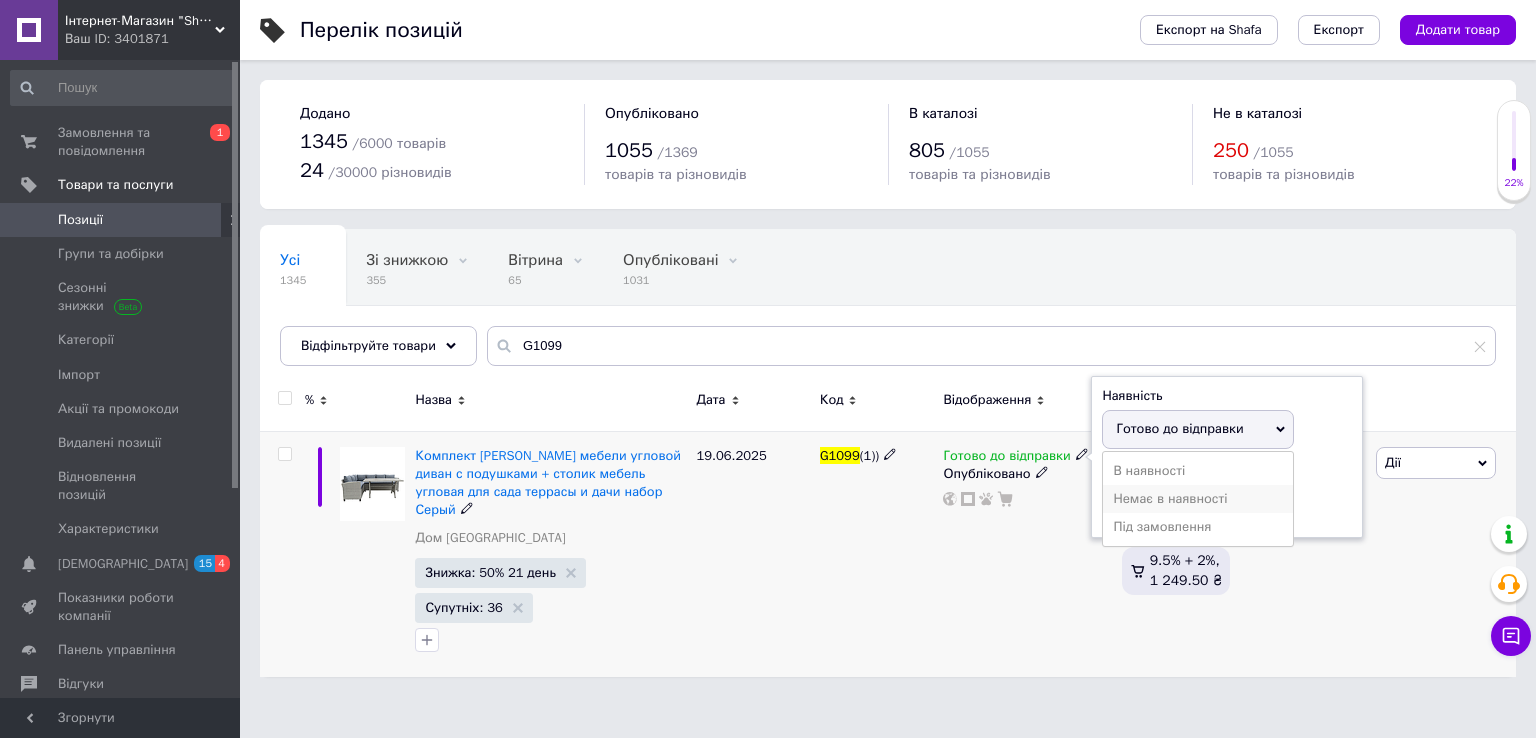 click on "Немає в наявності" at bounding box center (1198, 499) 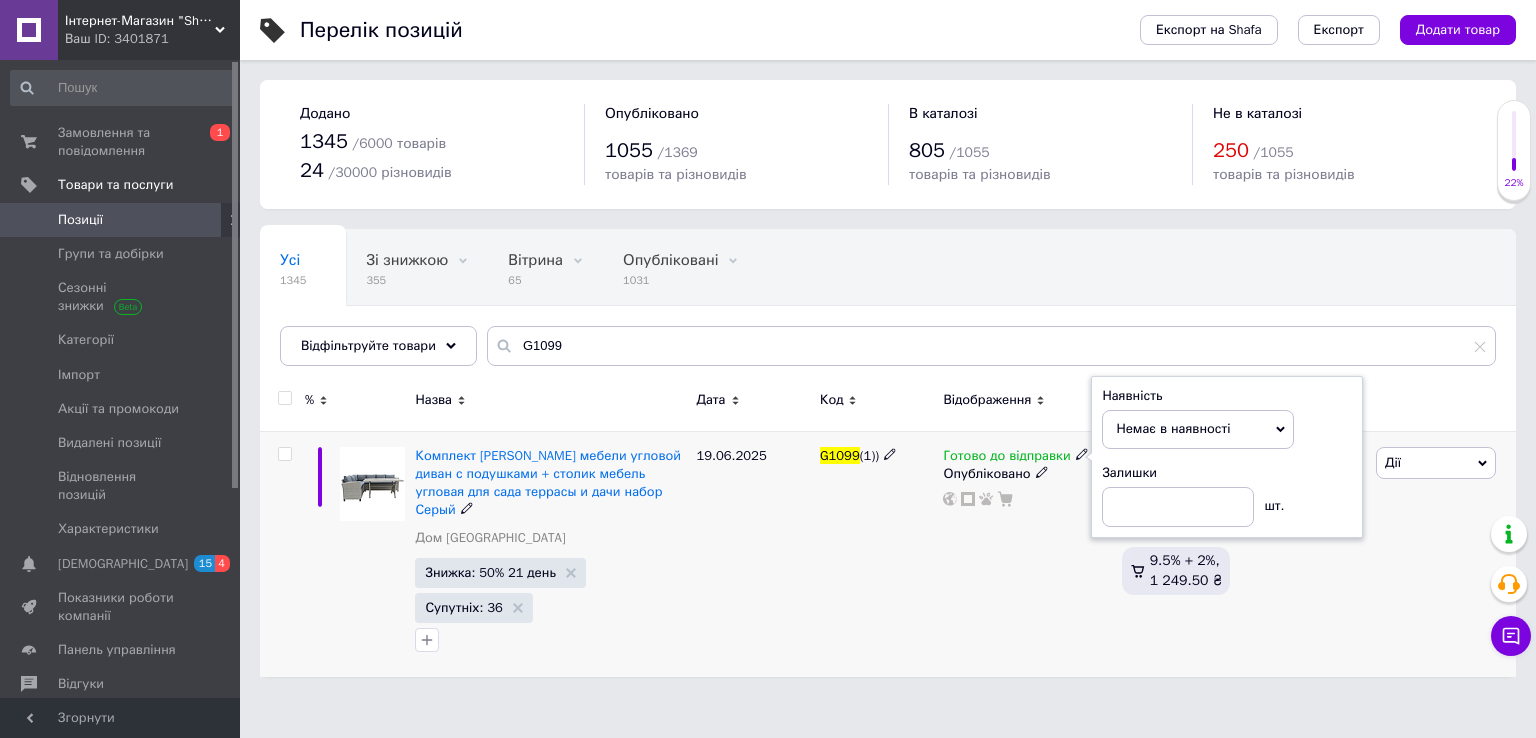 click on "Готово до відправки Наявність Немає в наявності В наявності Під замовлення Готово до відправки Залишки шт. Опубліковано" at bounding box center [1027, 554] 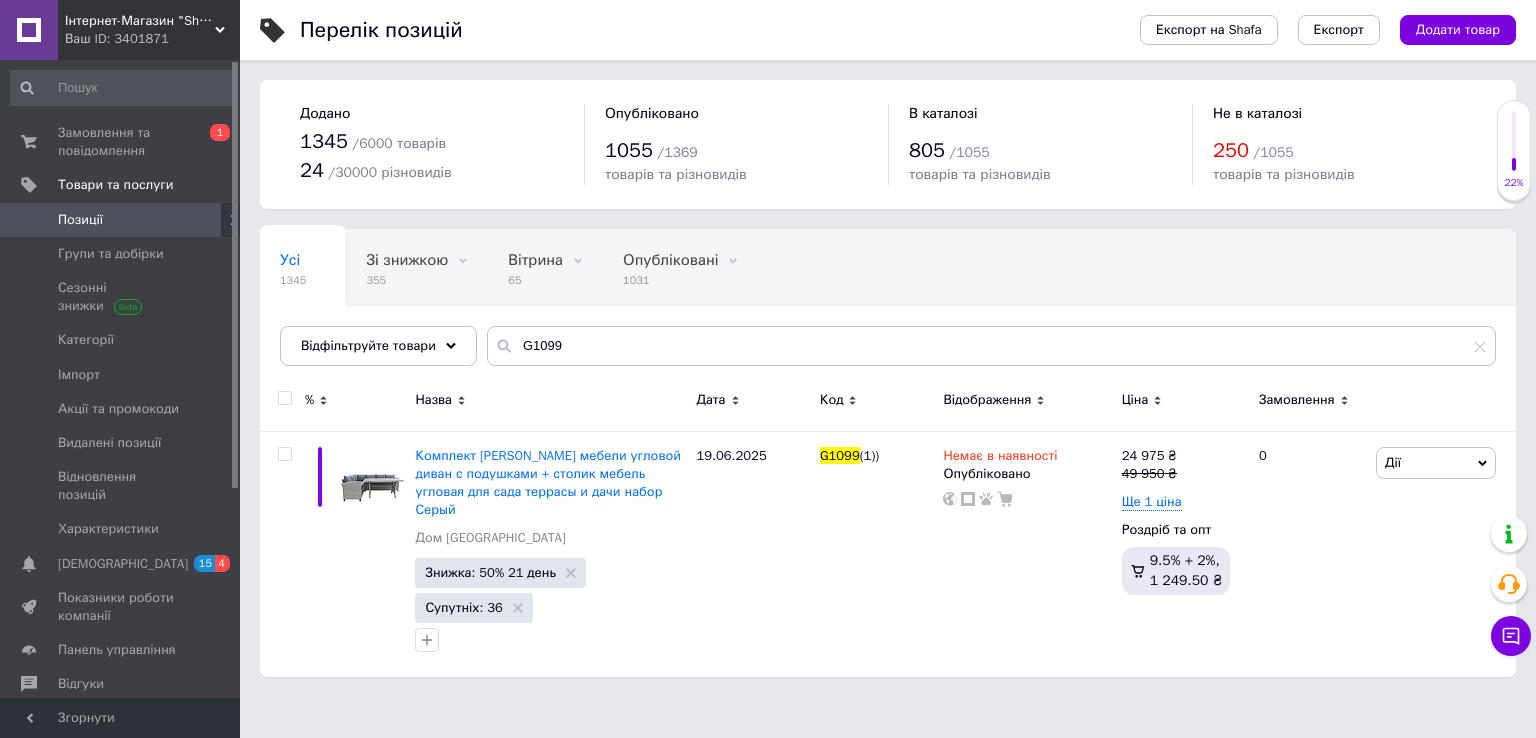 click on "Ваш ID: 3401871" at bounding box center (152, 39) 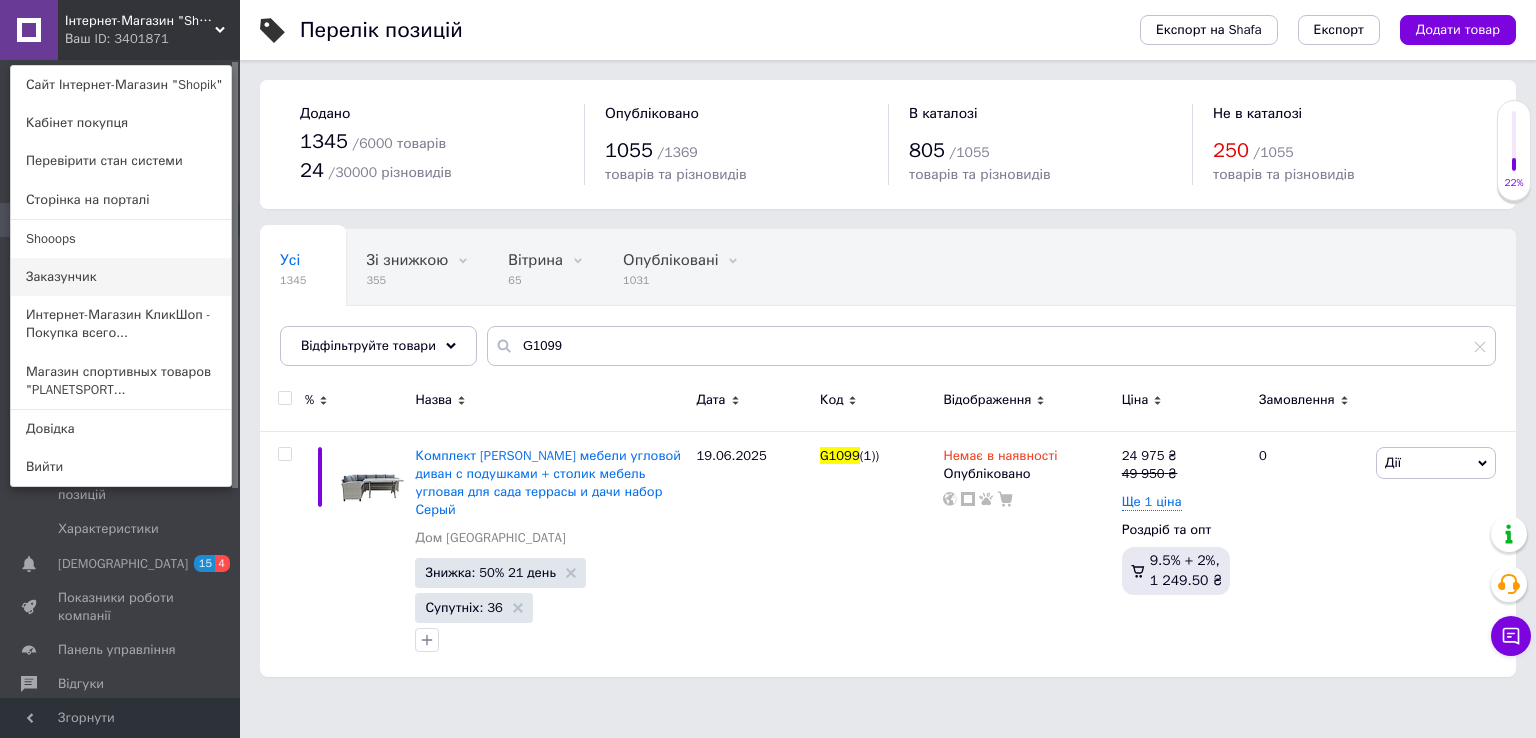 click on "Заказунчик" at bounding box center (121, 277) 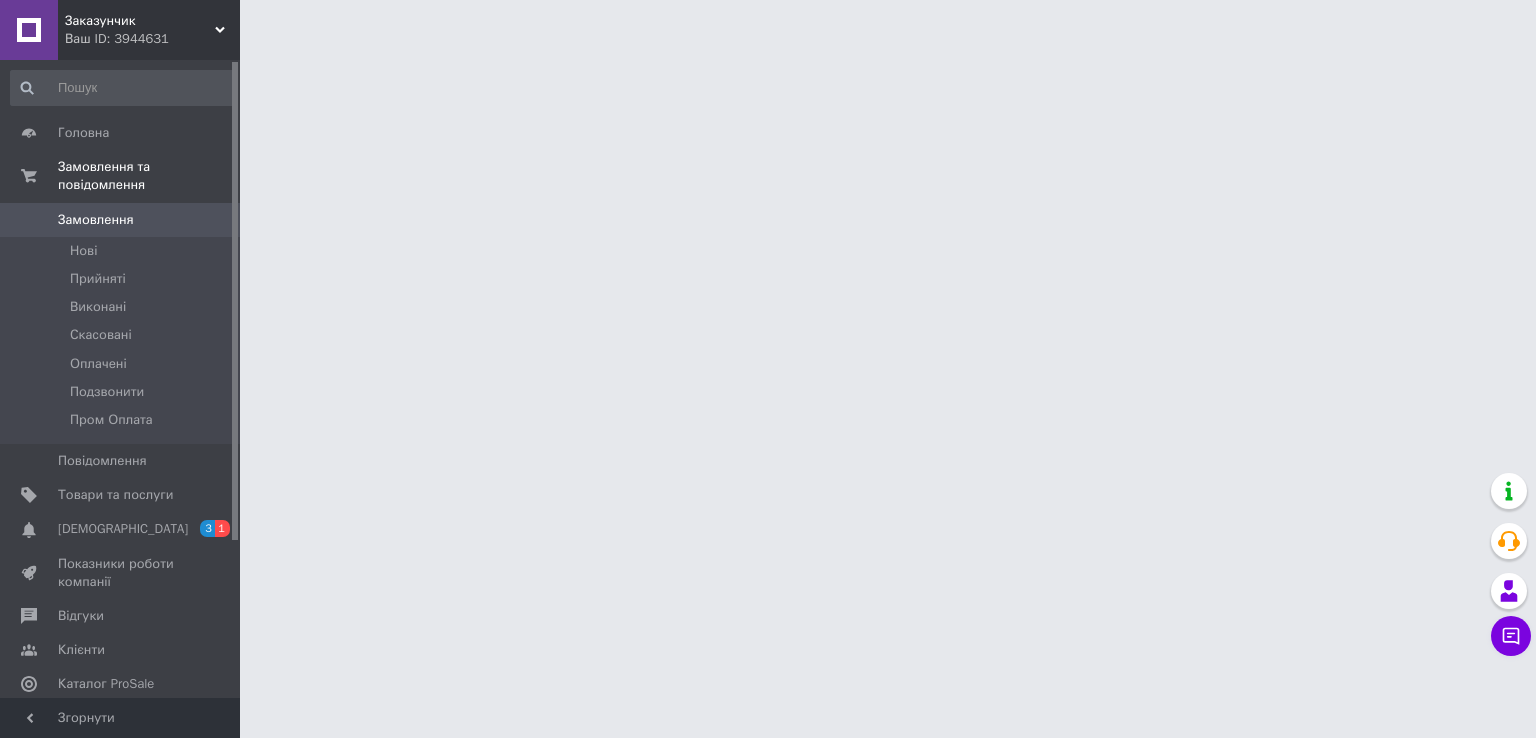 scroll, scrollTop: 0, scrollLeft: 0, axis: both 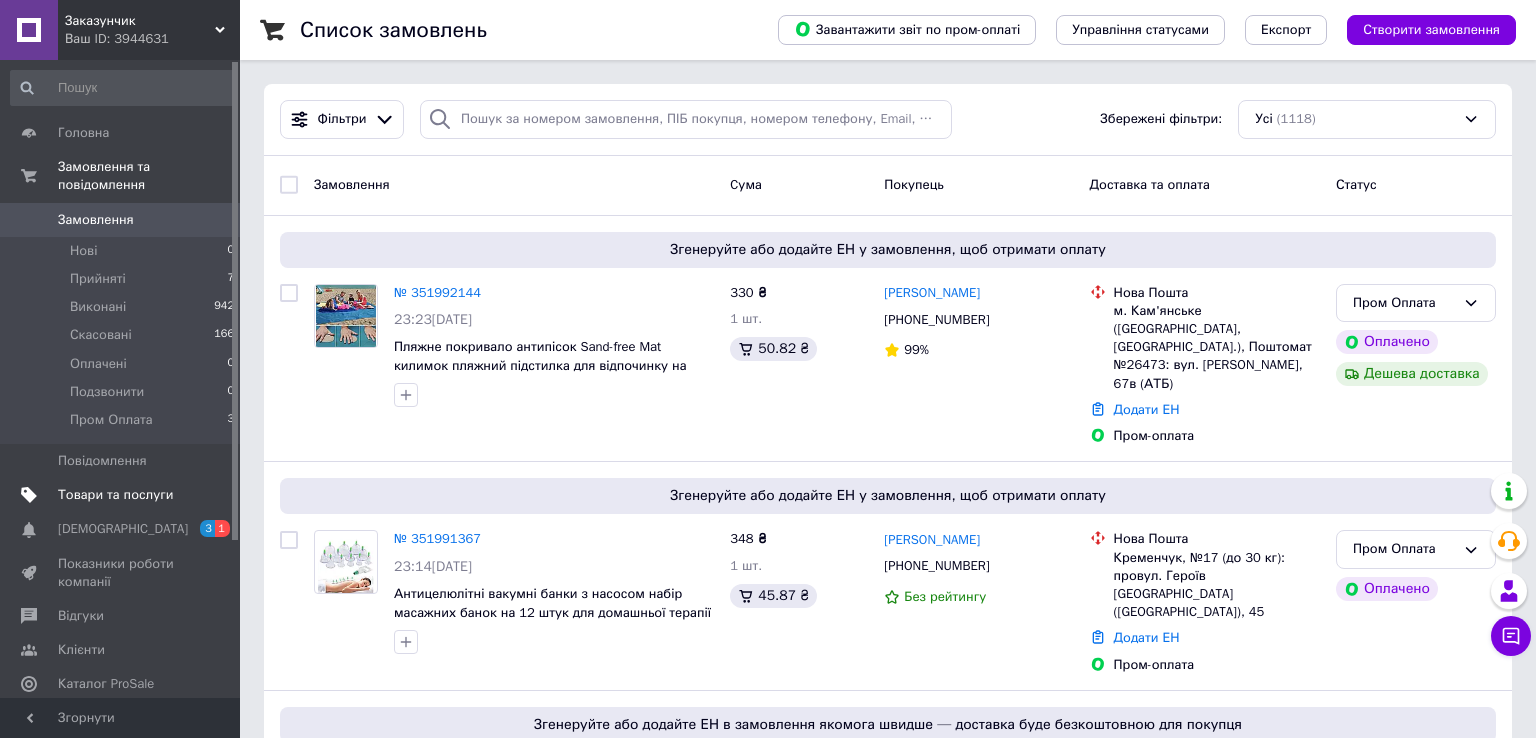 click on "Товари та послуги" at bounding box center (115, 495) 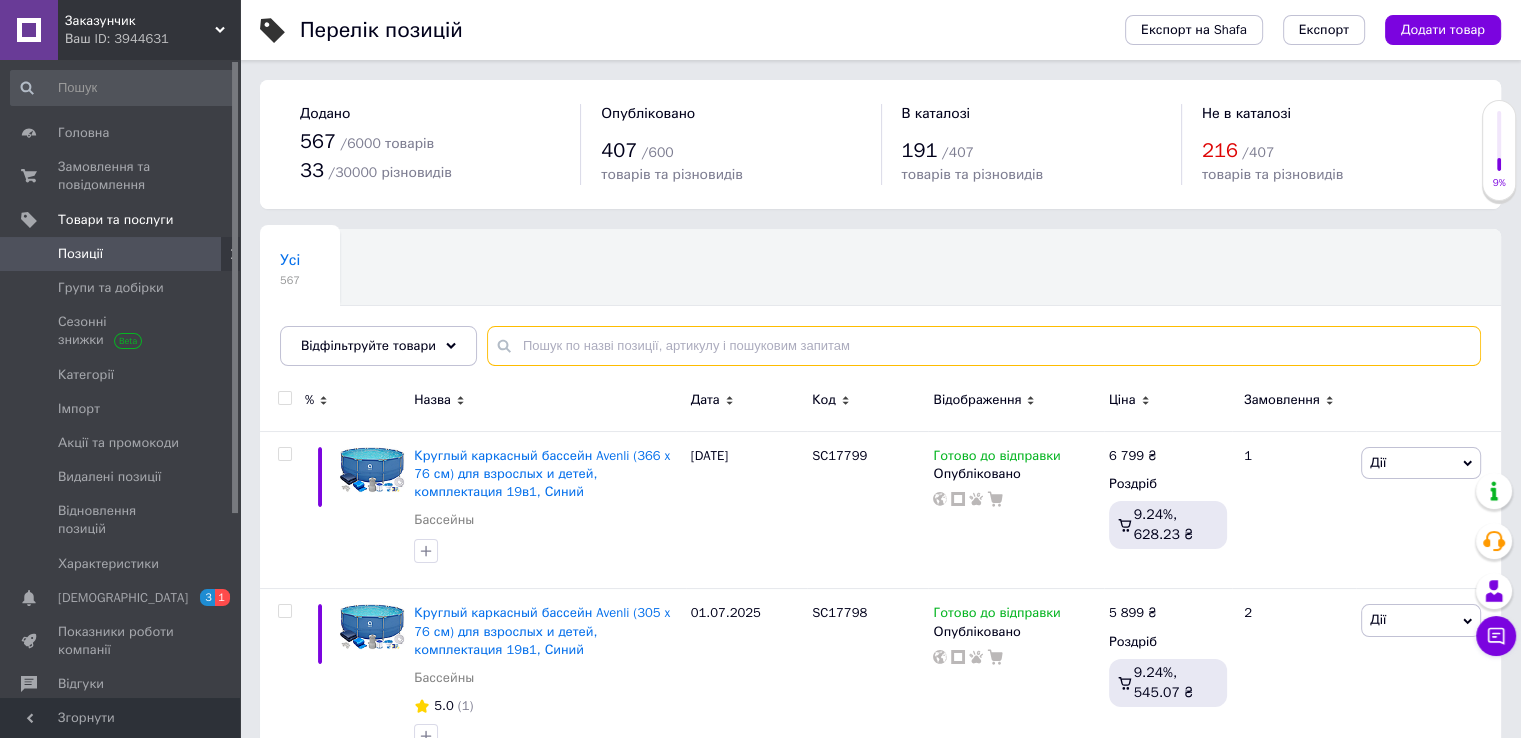 paste on "G1099" 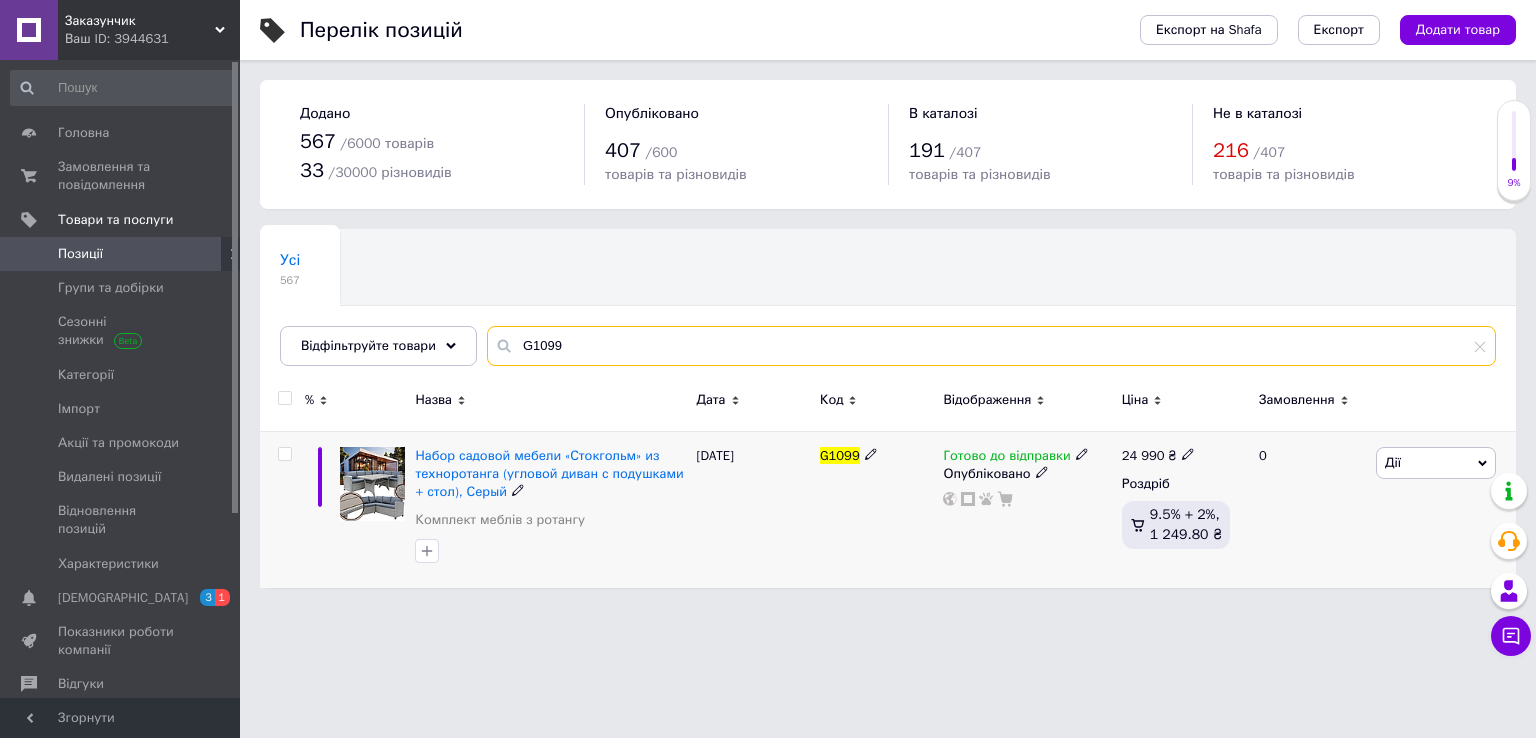 type on "G1099" 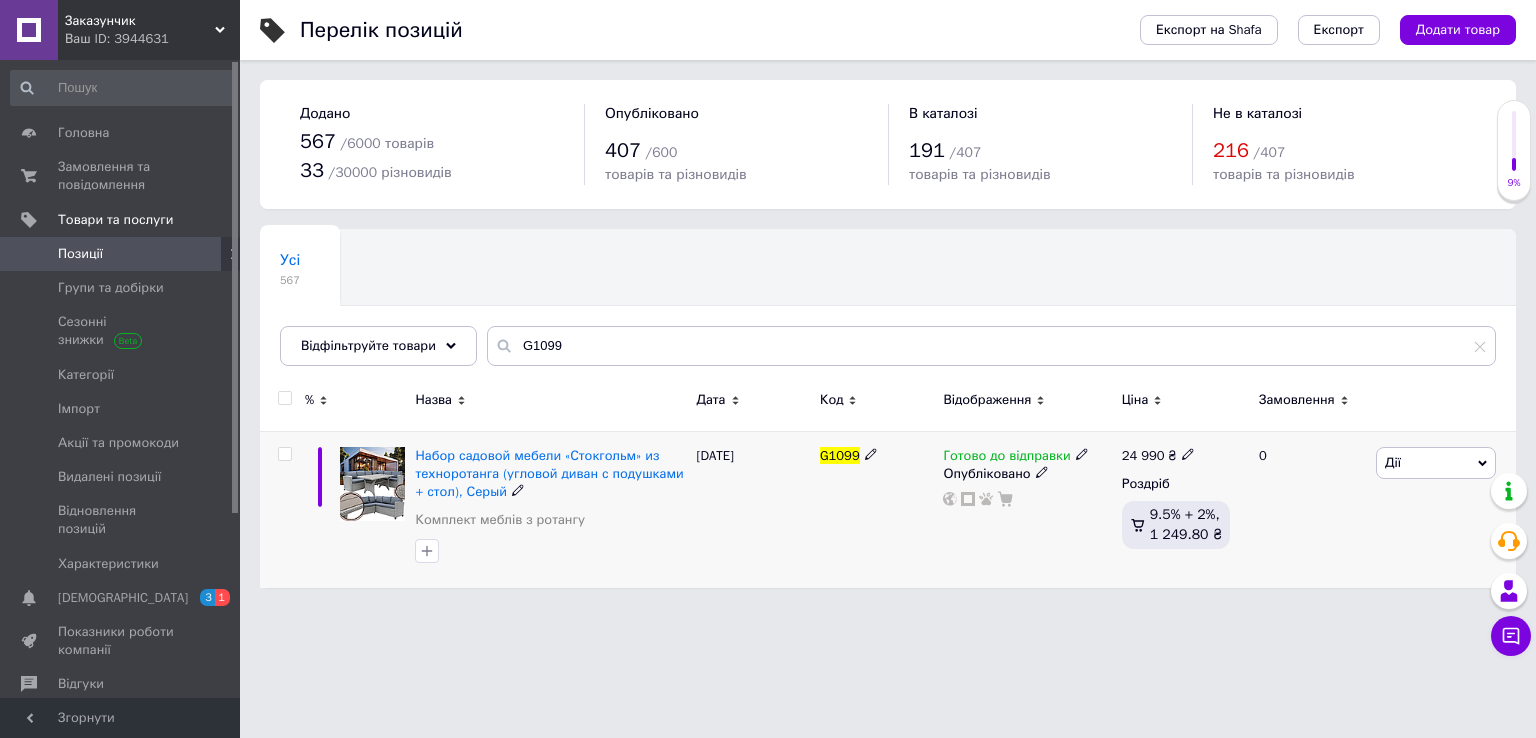 click 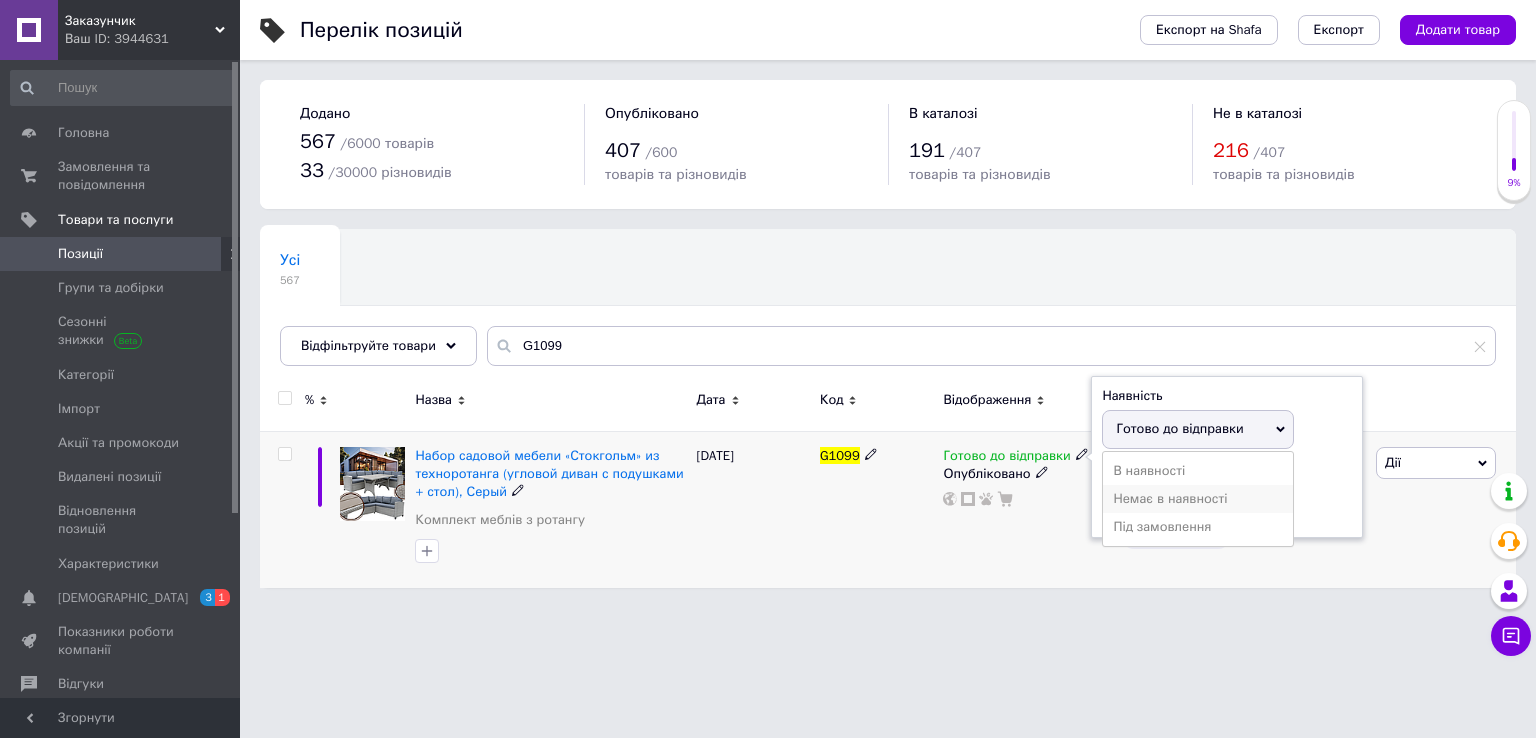 click on "Немає в наявності" at bounding box center (1198, 499) 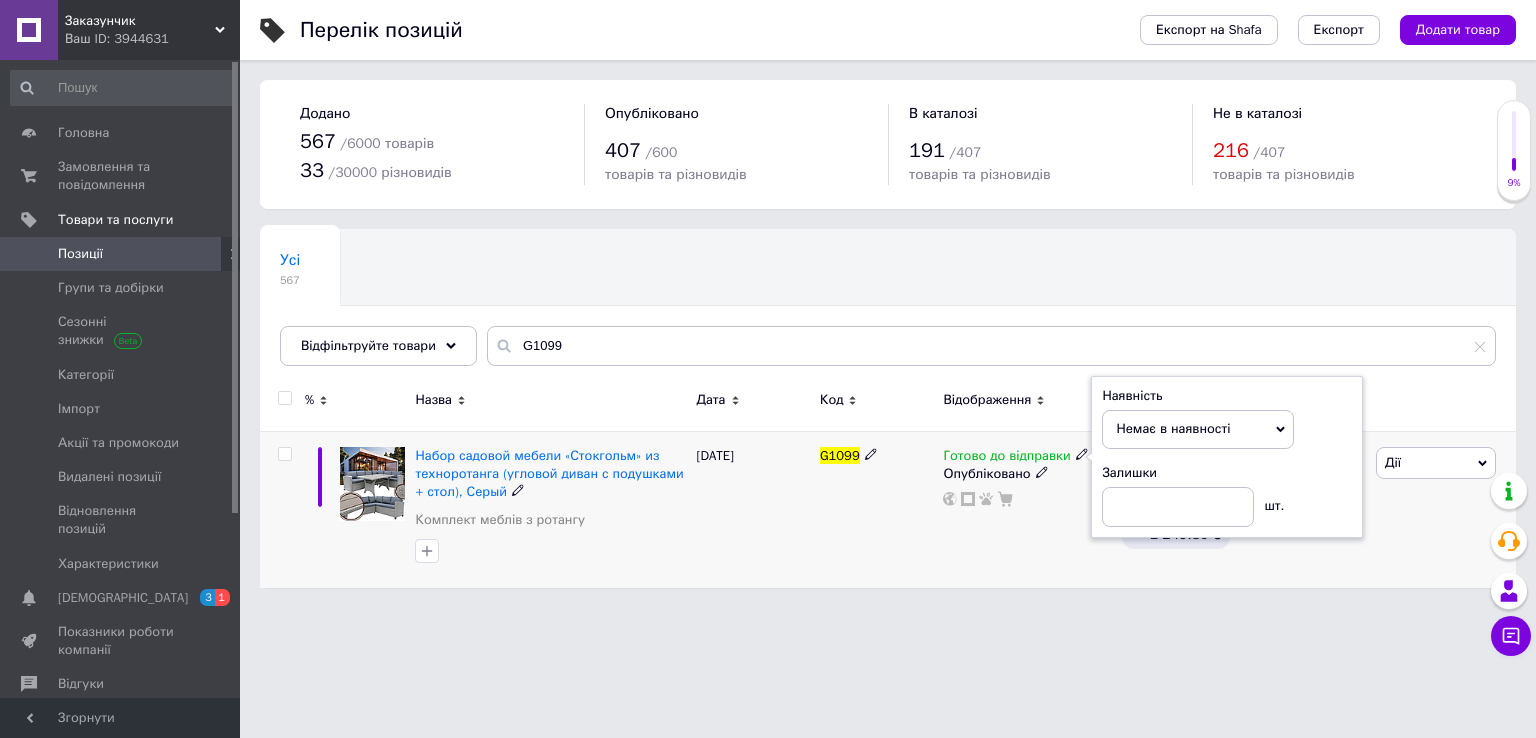 click on "Готово до відправки Наявність Немає в наявності В наявності Під замовлення Готово до відправки Залишки шт. Опубліковано" at bounding box center (1027, 509) 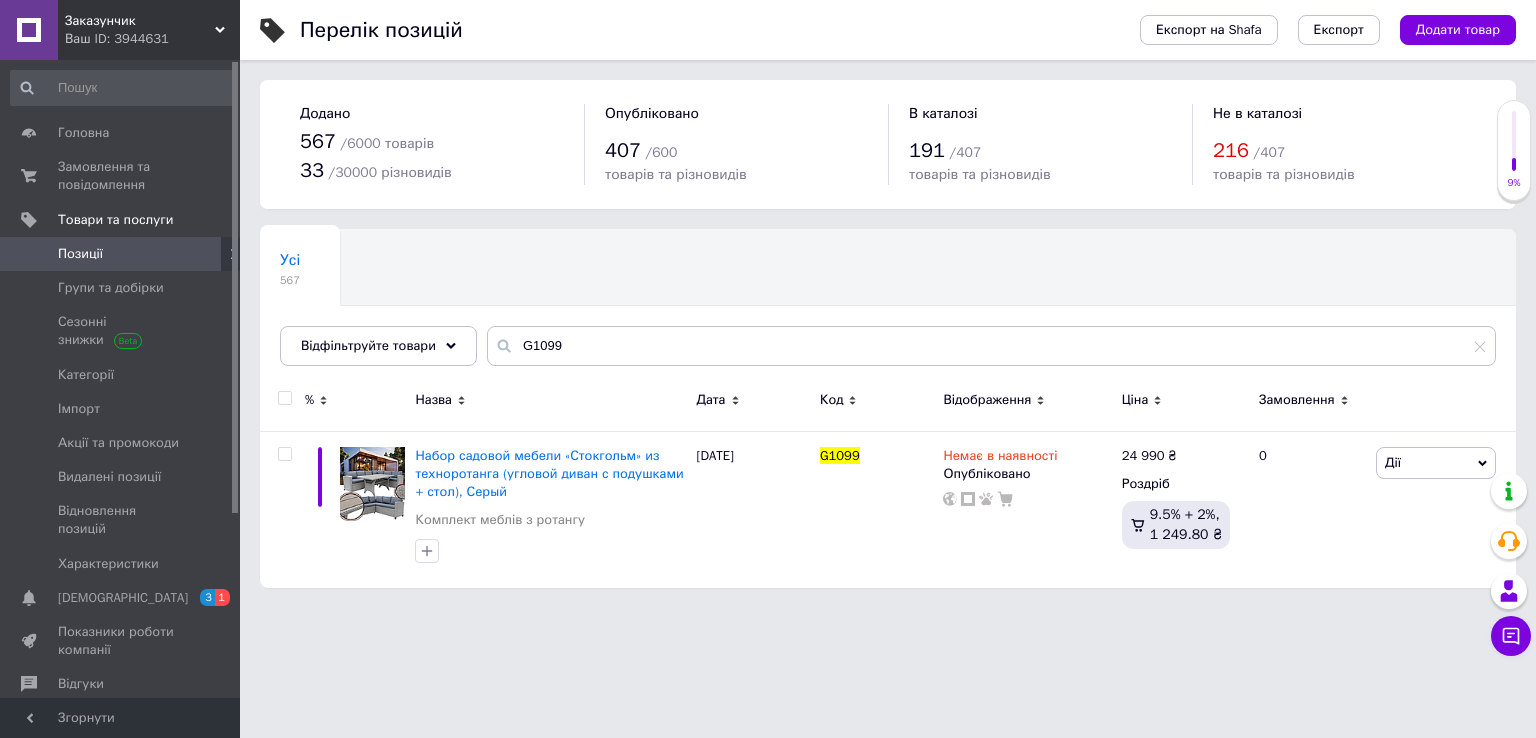 click on "Ваш ID: 3944631" at bounding box center [152, 39] 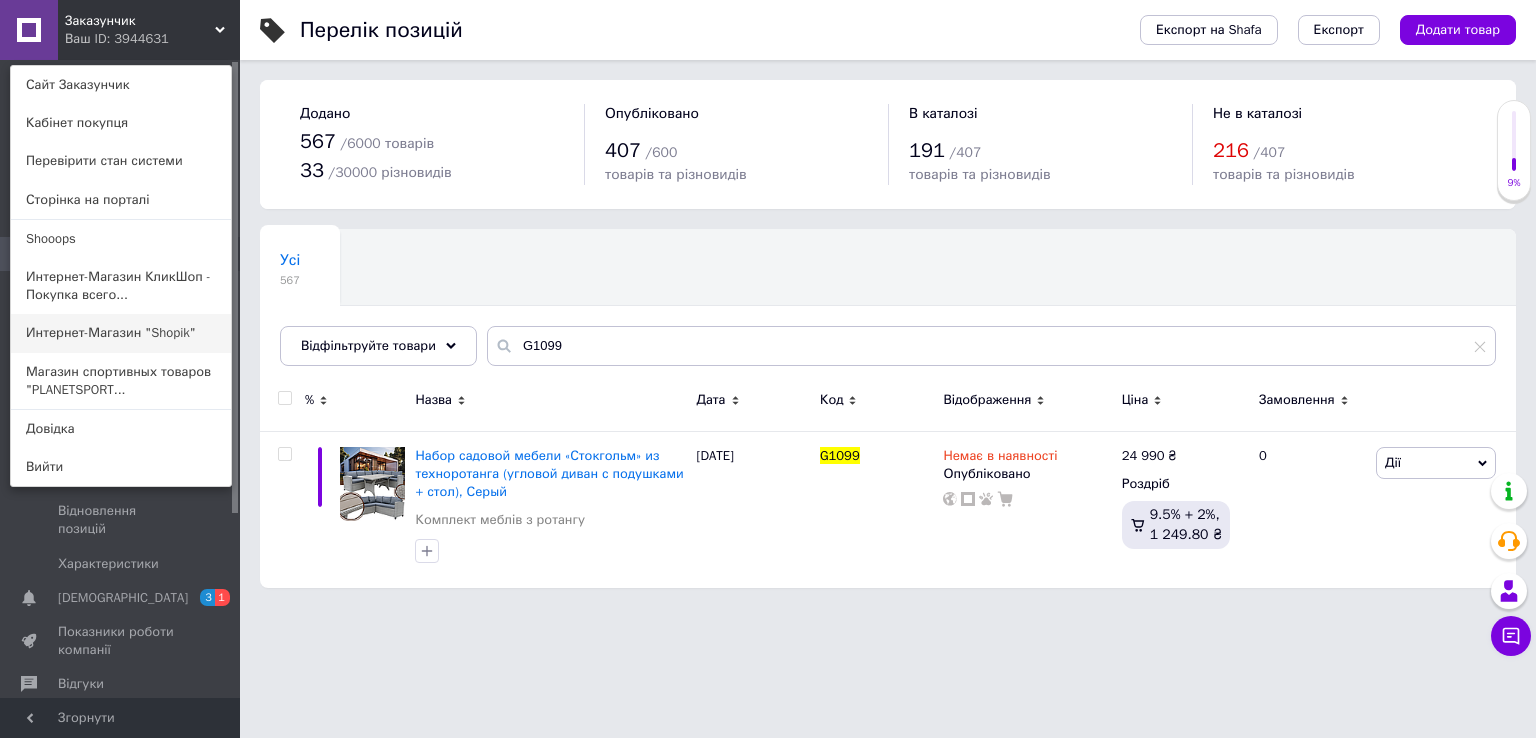 click on "Интернет-Магазин  "Shopik"" at bounding box center [121, 333] 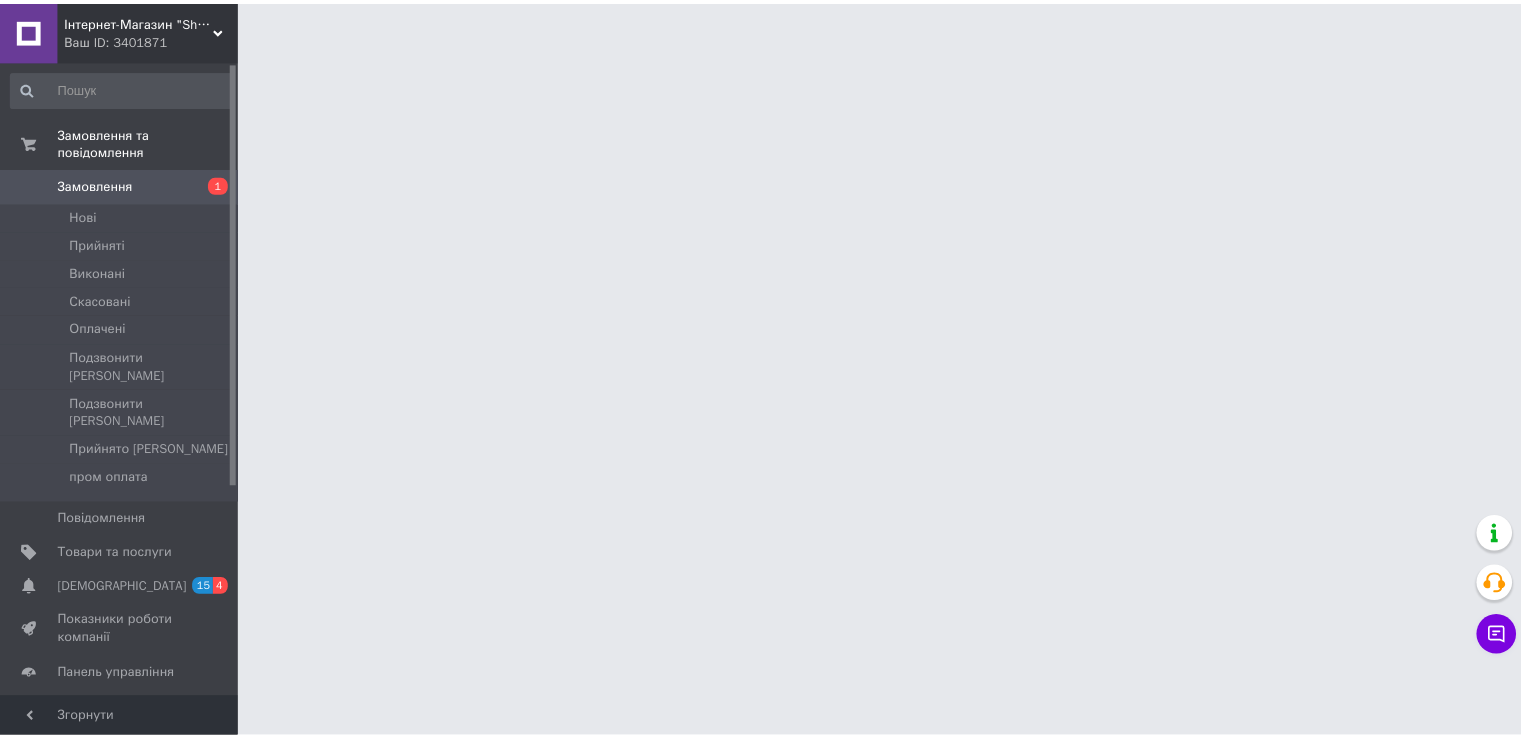 scroll, scrollTop: 0, scrollLeft: 0, axis: both 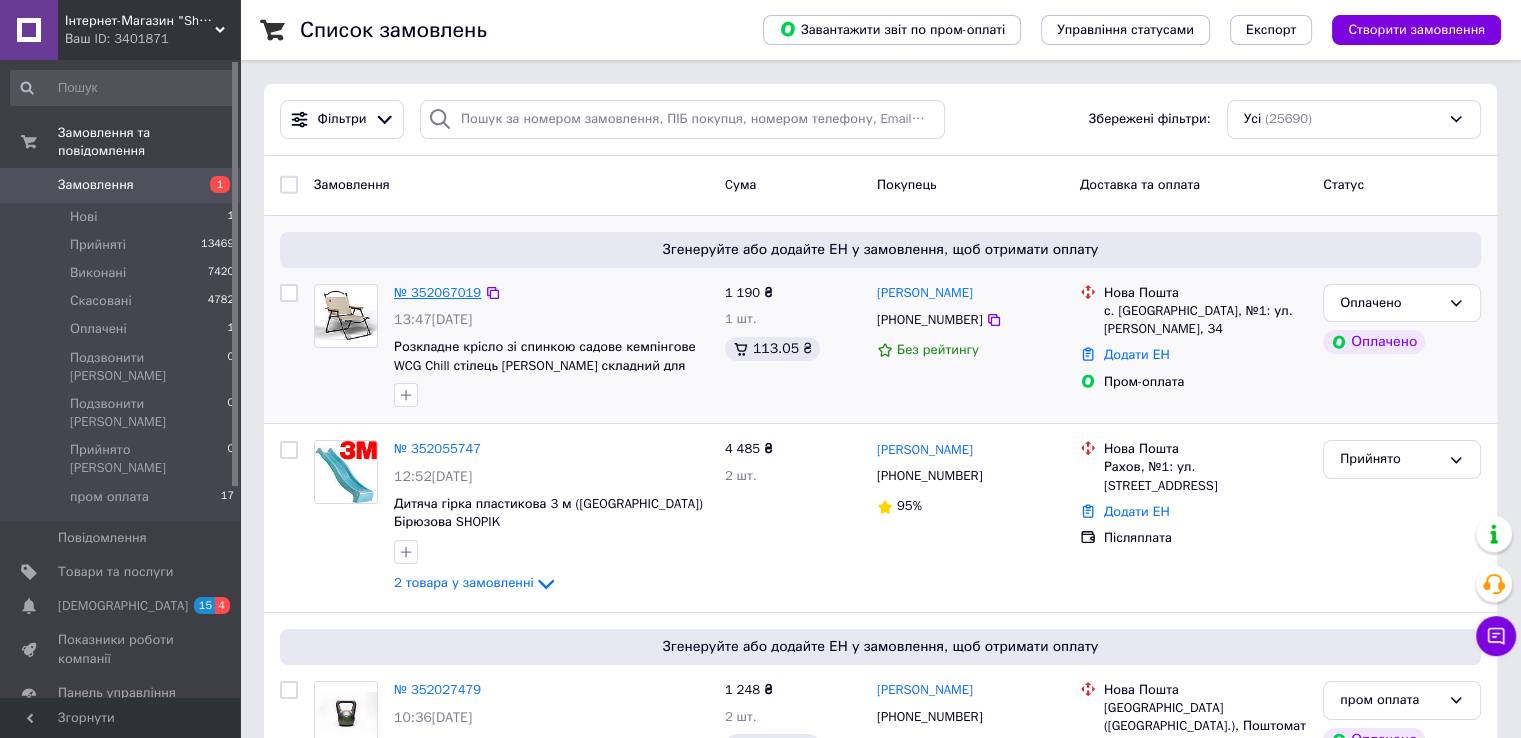 click on "№ 352067019" at bounding box center (437, 292) 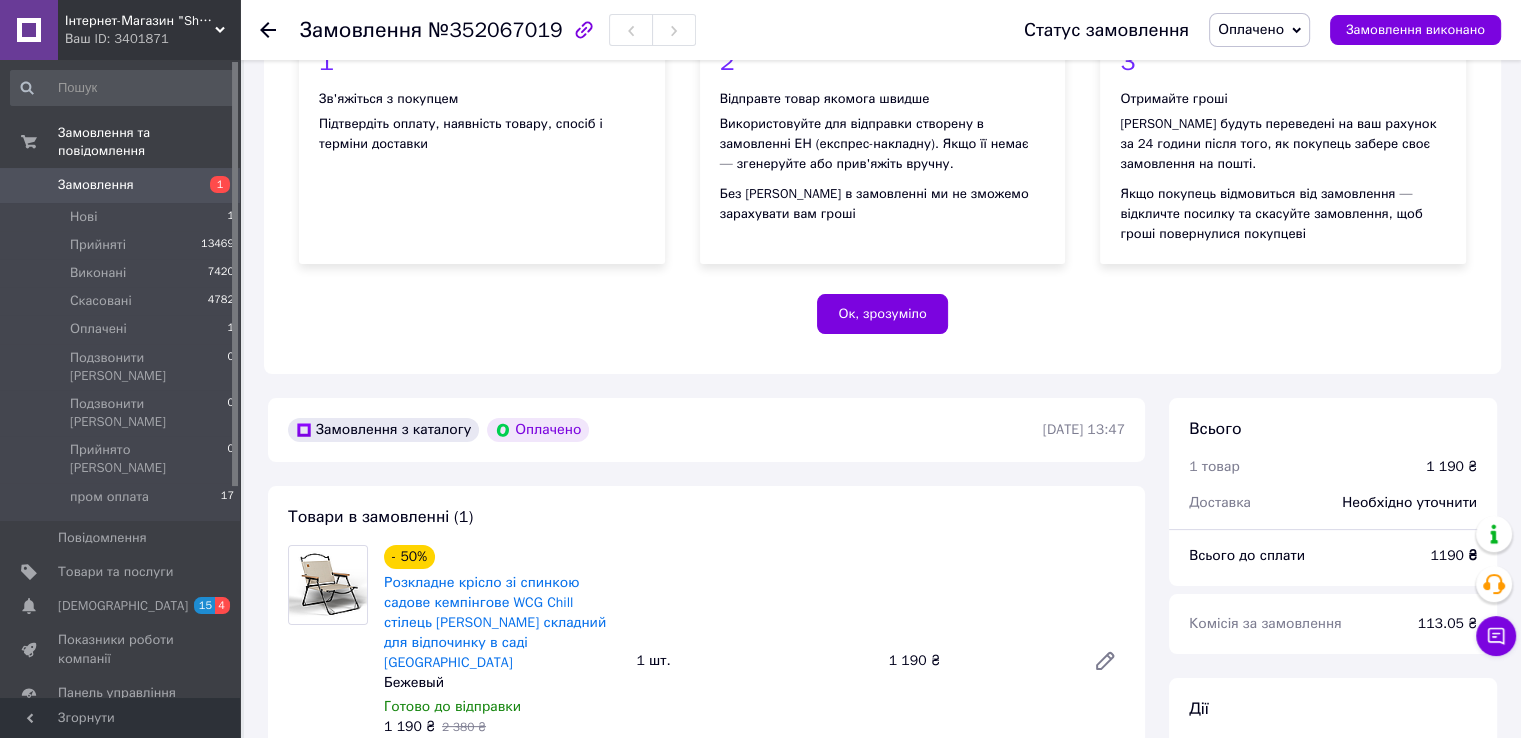 scroll, scrollTop: 500, scrollLeft: 0, axis: vertical 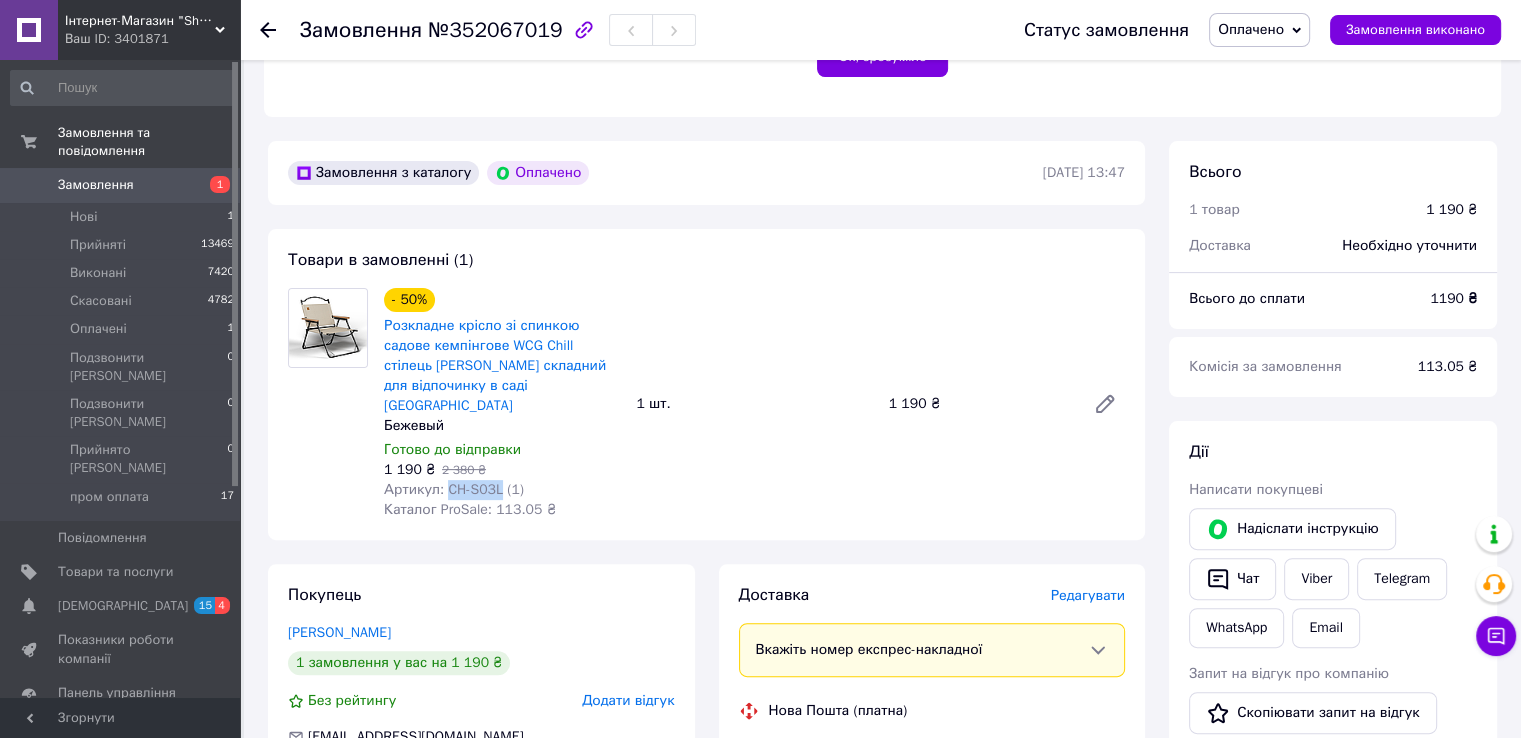 drag, startPoint x: 447, startPoint y: 477, endPoint x: 496, endPoint y: 473, distance: 49.162994 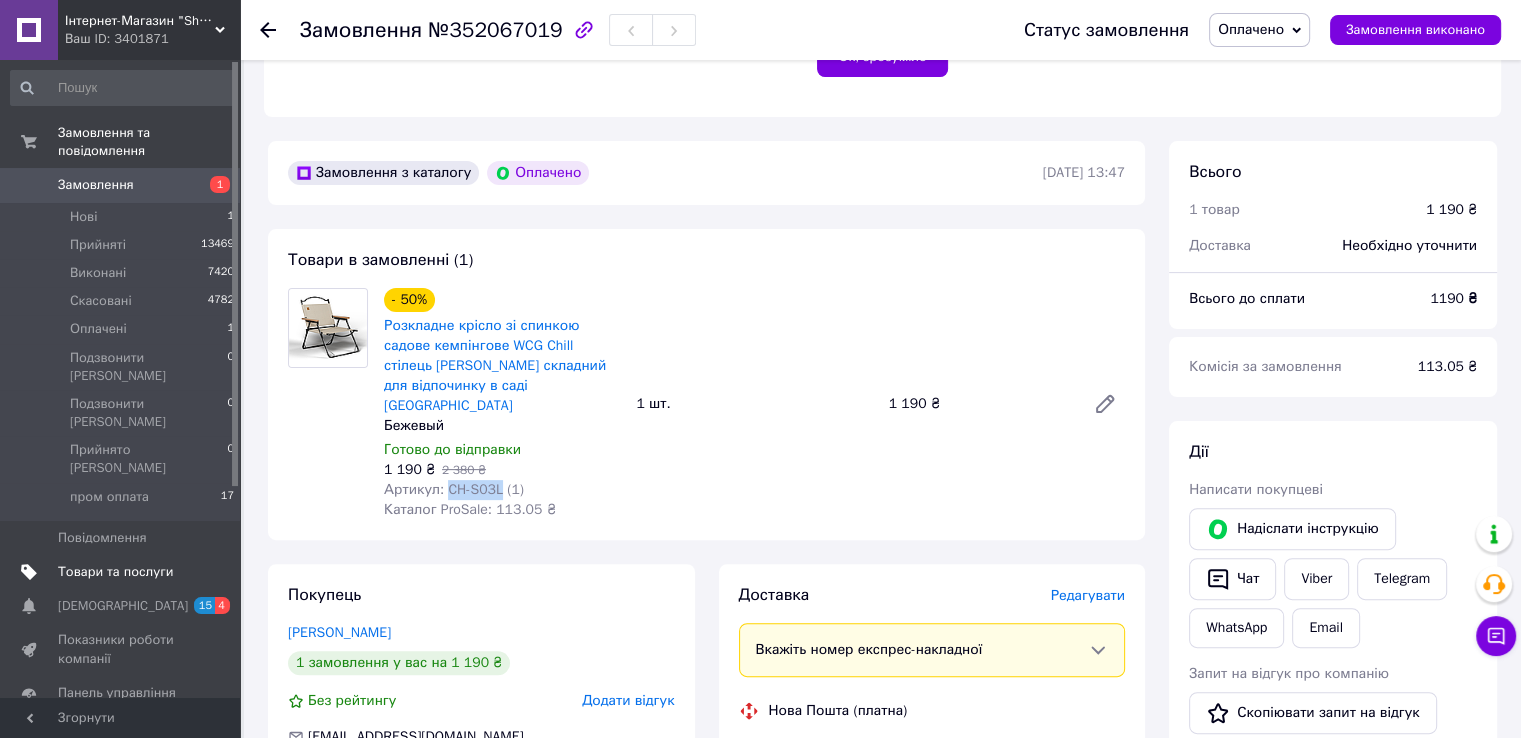 click on "Товари та послуги" at bounding box center (123, 572) 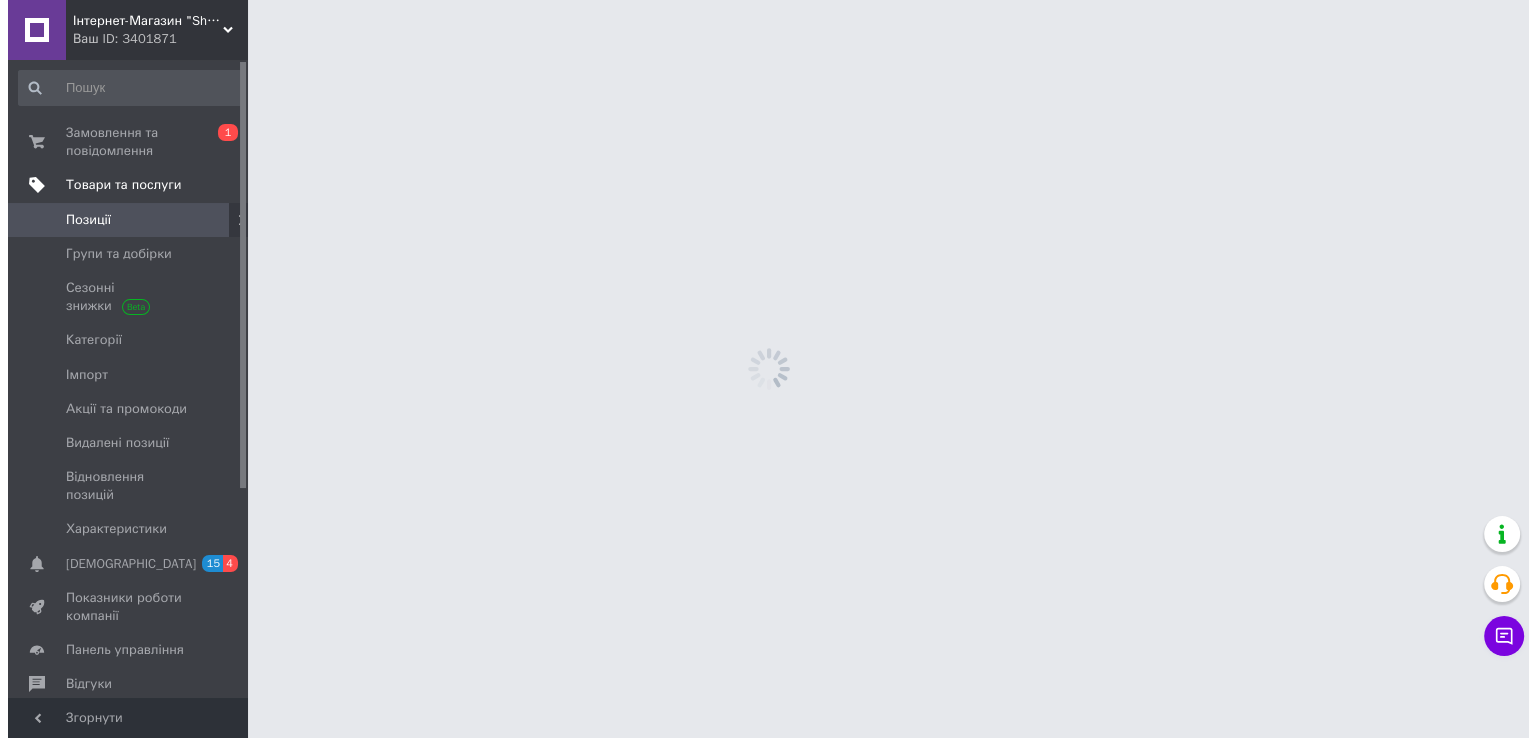 scroll, scrollTop: 0, scrollLeft: 0, axis: both 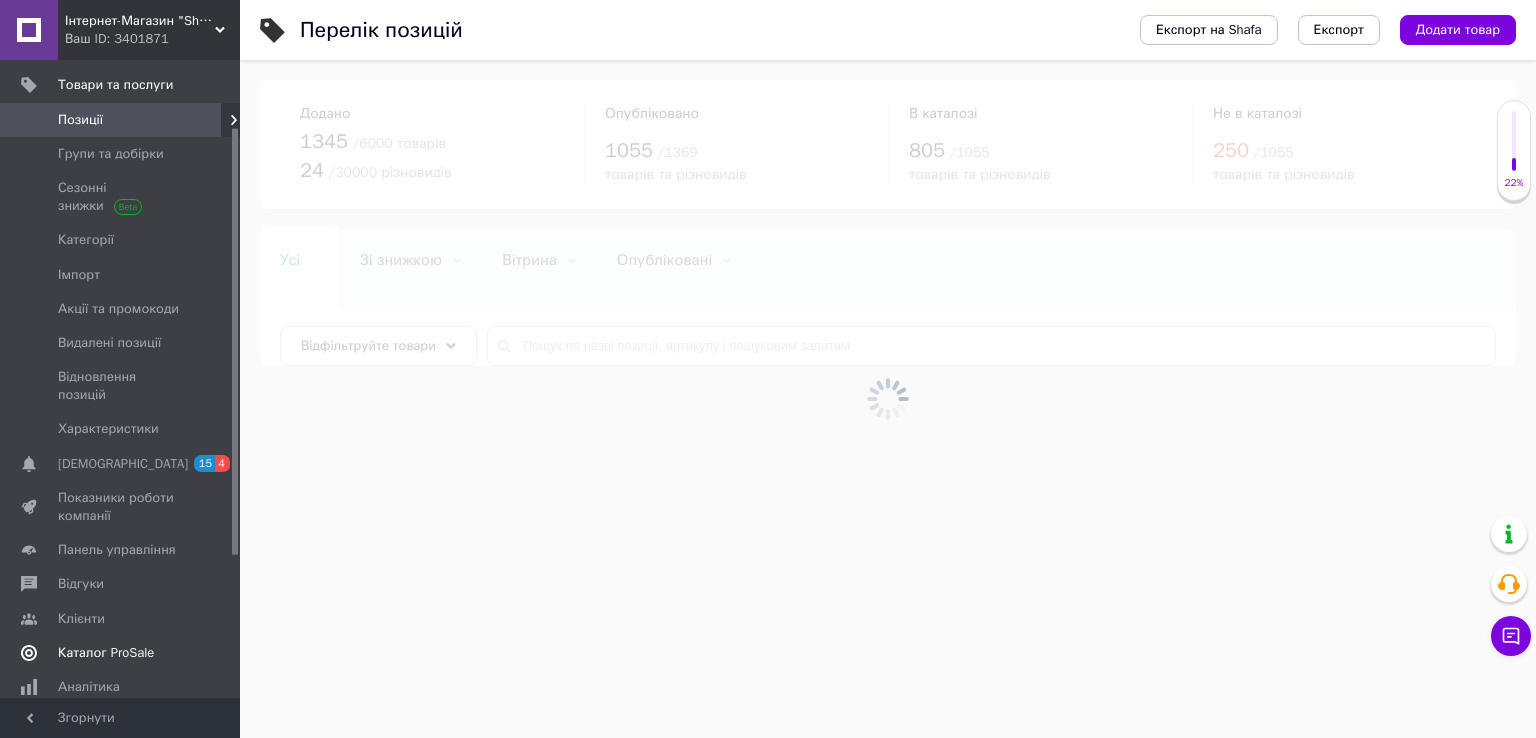 click on "Каталог ProSale" at bounding box center [106, 653] 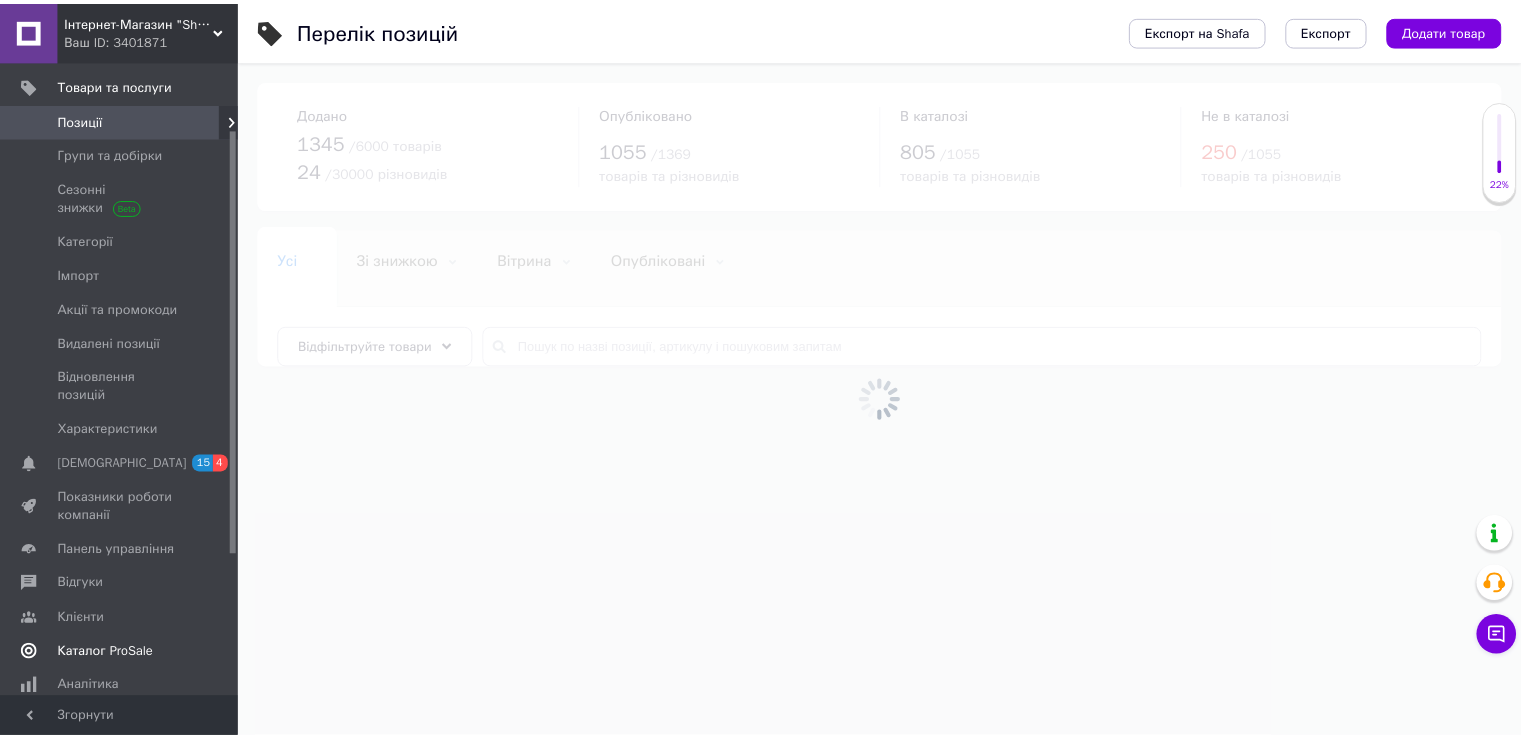 scroll, scrollTop: 90, scrollLeft: 0, axis: vertical 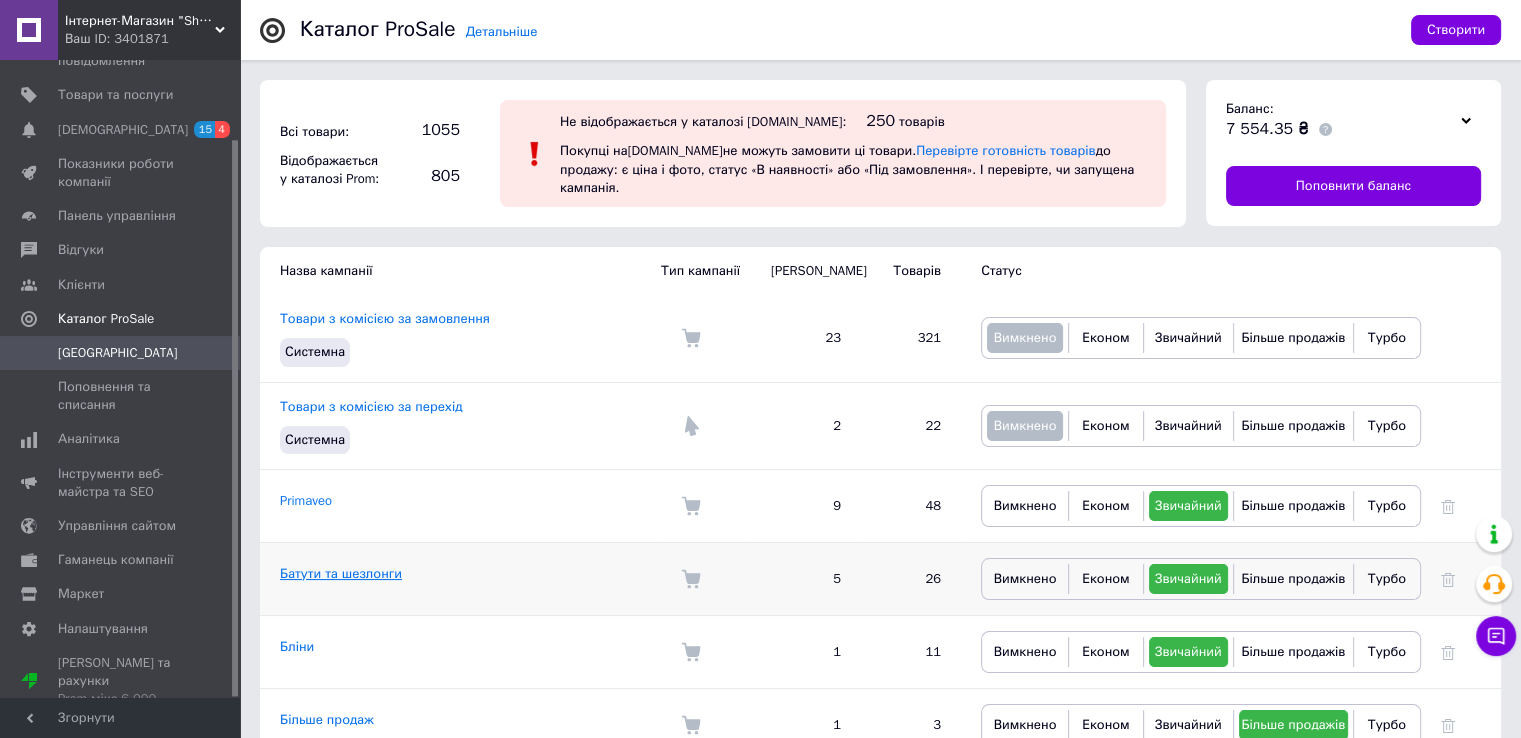 click on "Батути та шезлонги" at bounding box center (341, 573) 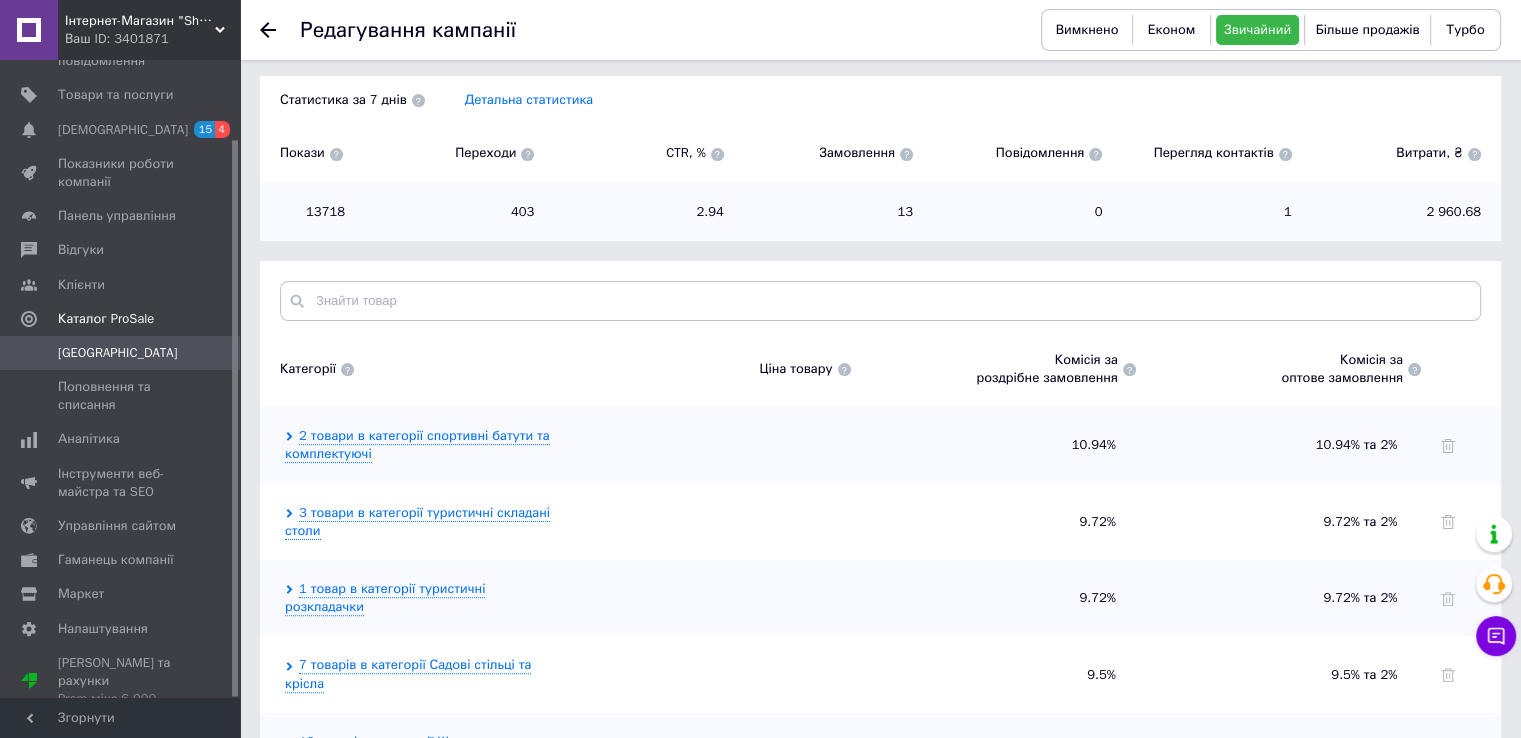scroll, scrollTop: 446, scrollLeft: 0, axis: vertical 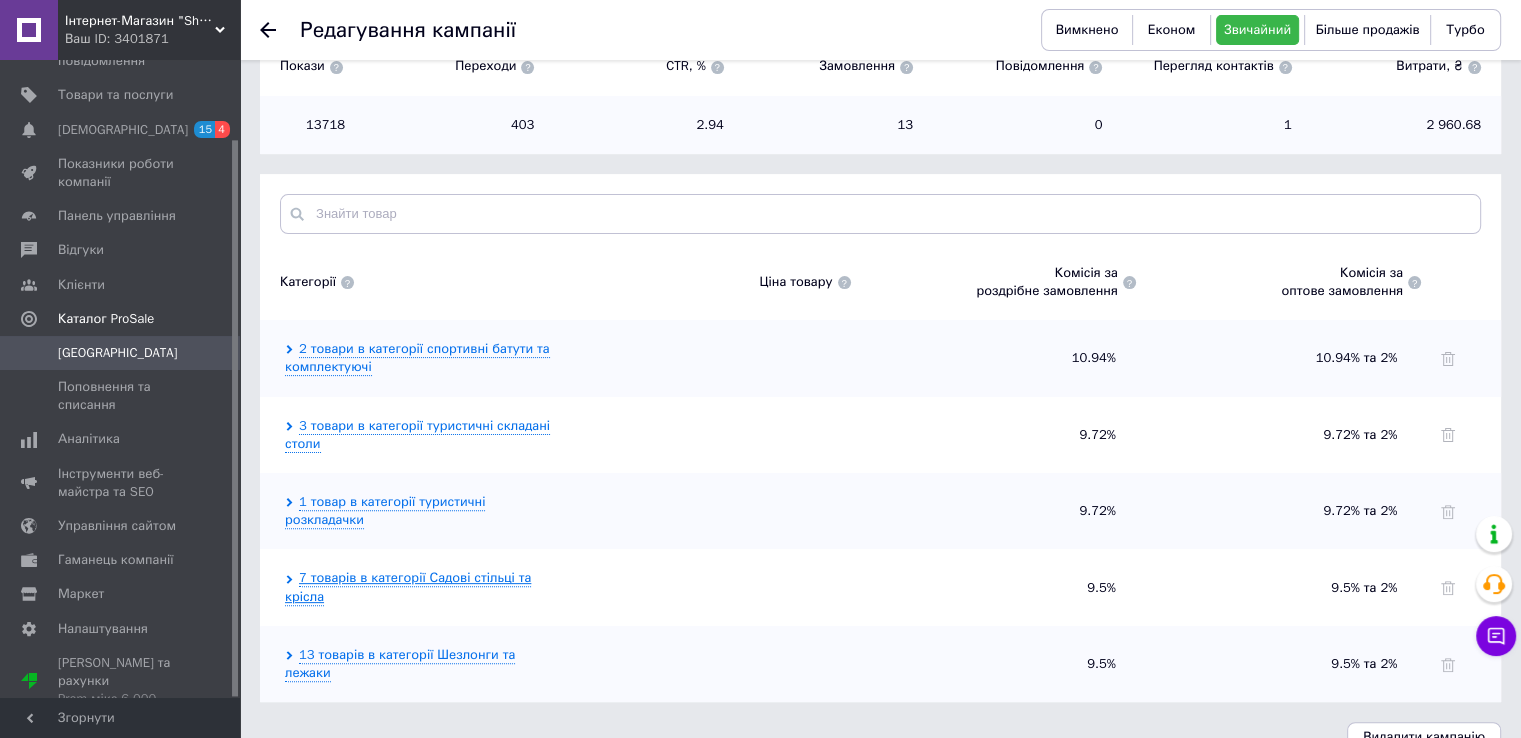 click on "7 товарів в категорії Садові стільці та крісла" at bounding box center [408, 587] 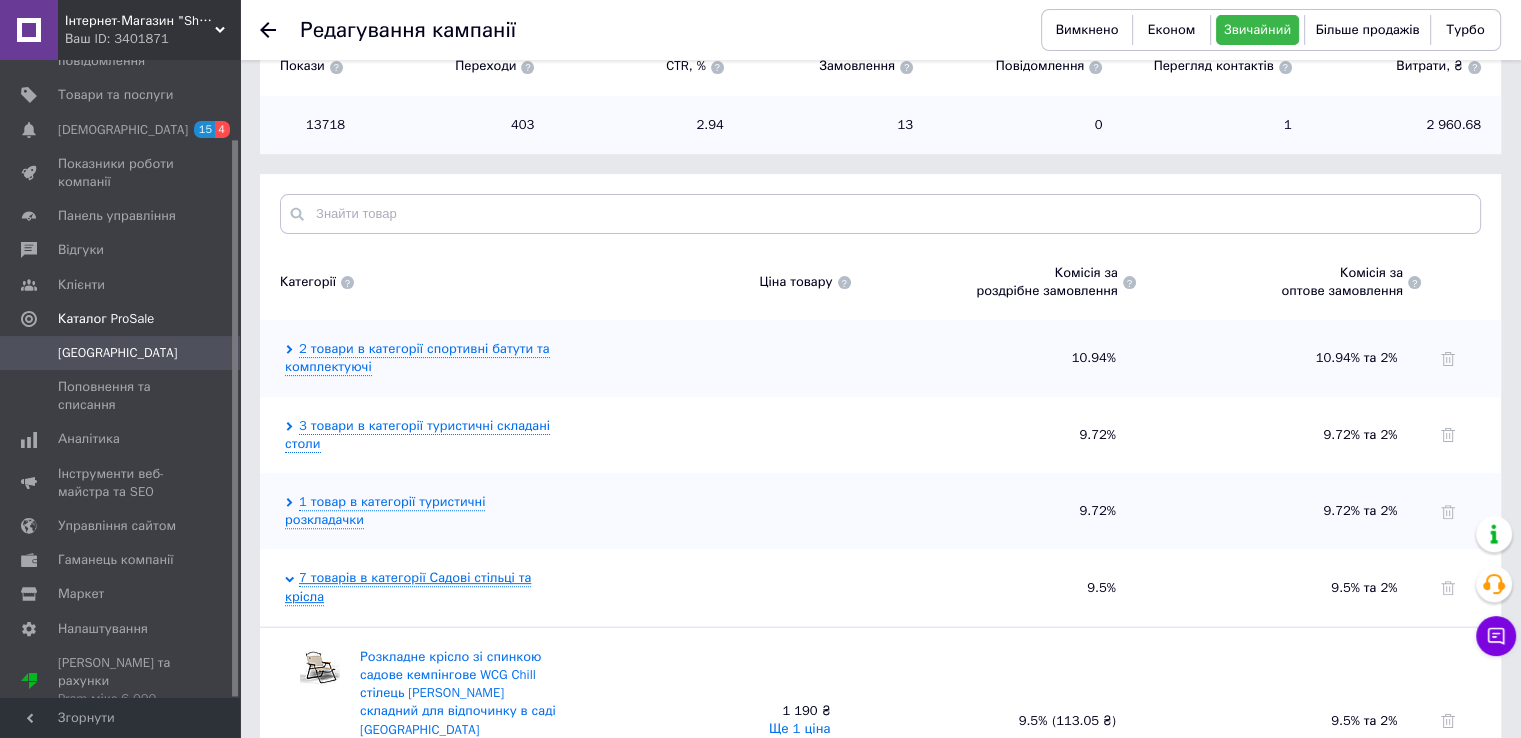 scroll, scrollTop: 646, scrollLeft: 0, axis: vertical 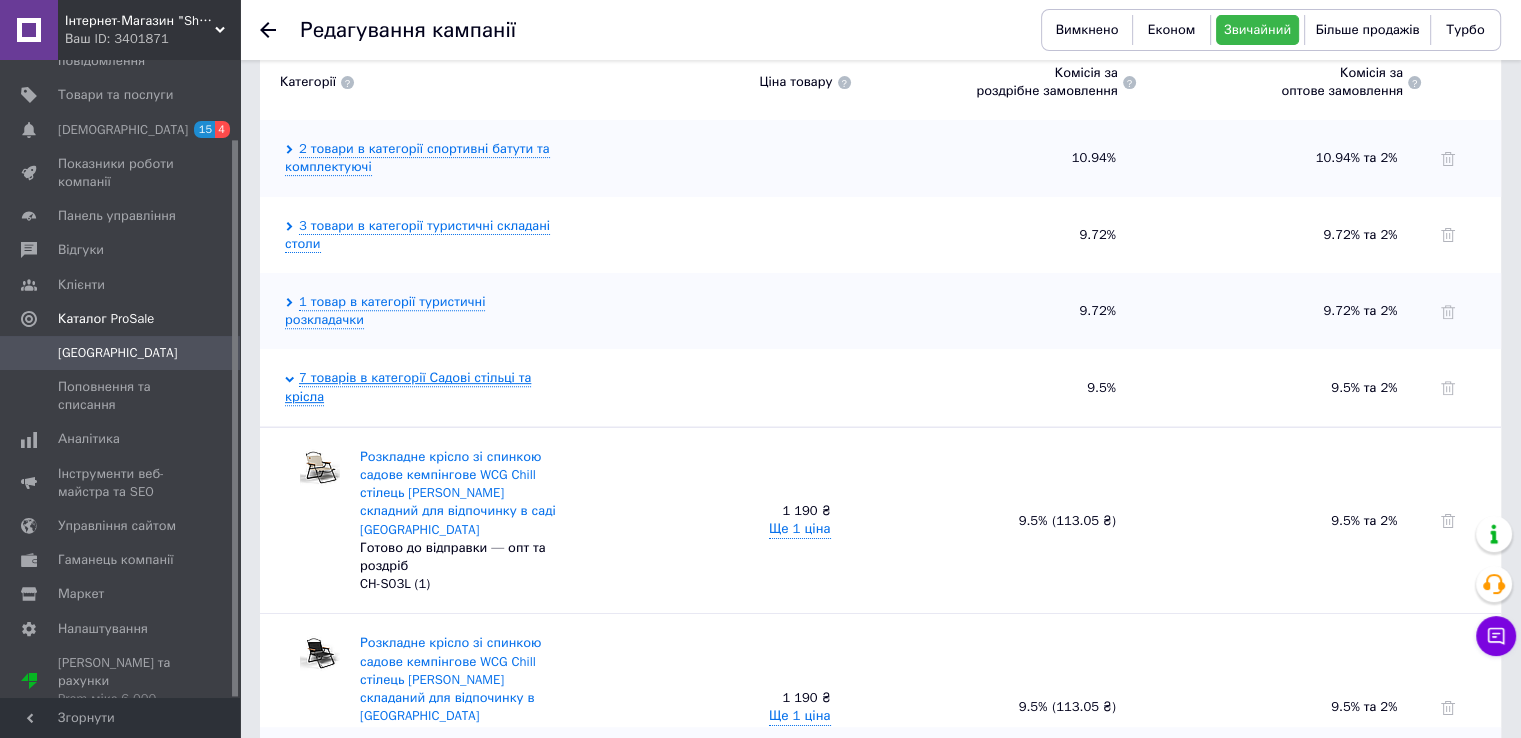click on "7 товарів в категорії Садові стільці та крісла" at bounding box center [408, 387] 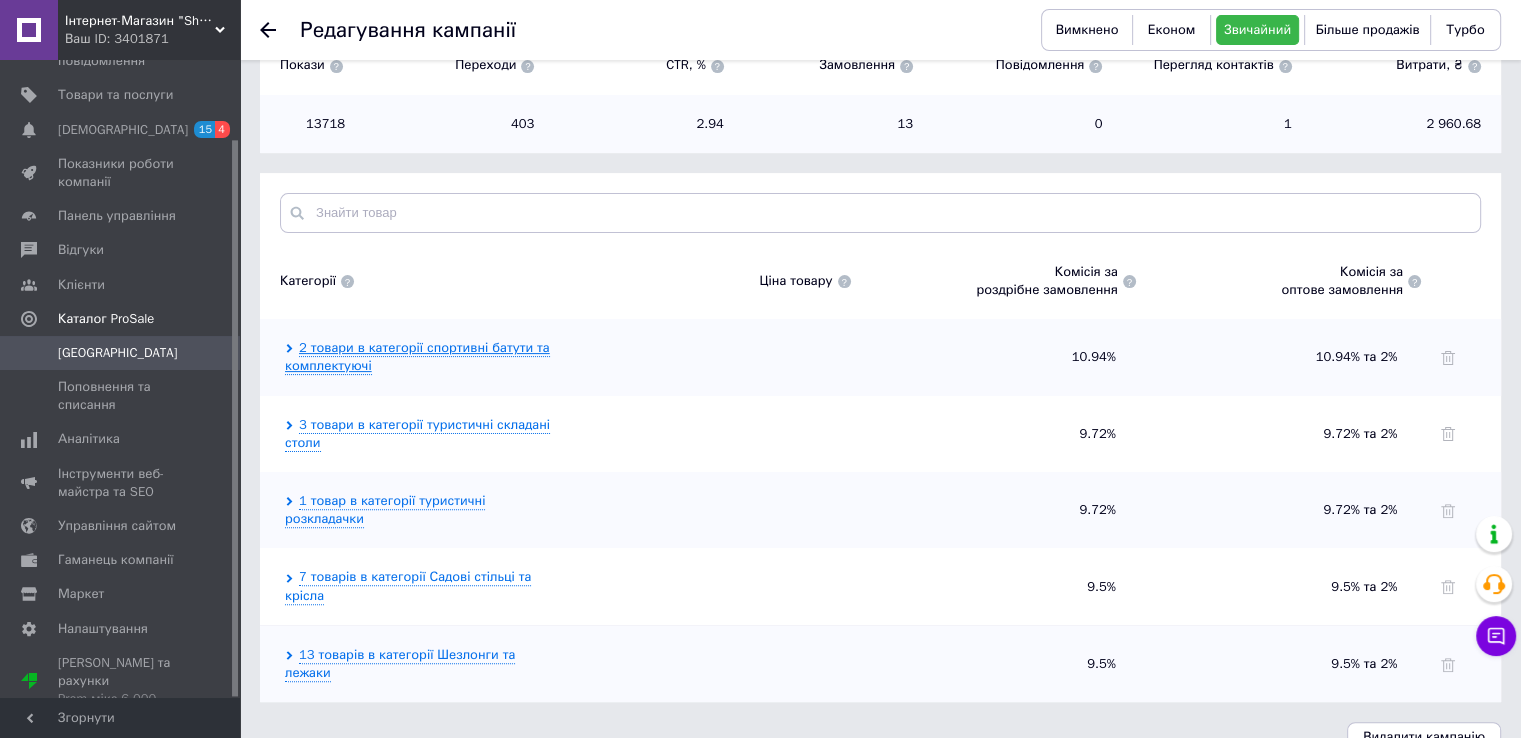 click on "2 товари в категорії спортивні батути та комплектуючі" at bounding box center [417, 357] 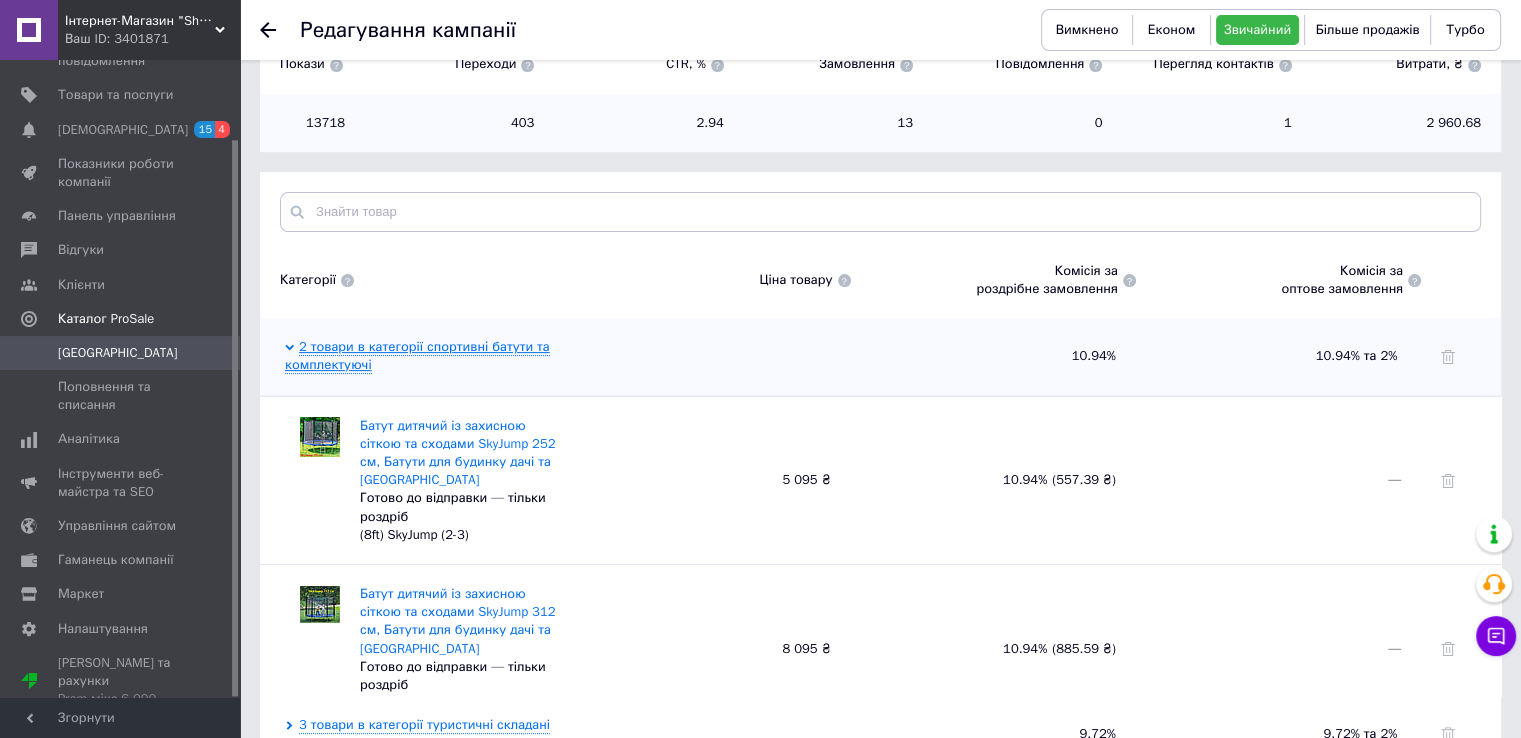 scroll, scrollTop: 646, scrollLeft: 0, axis: vertical 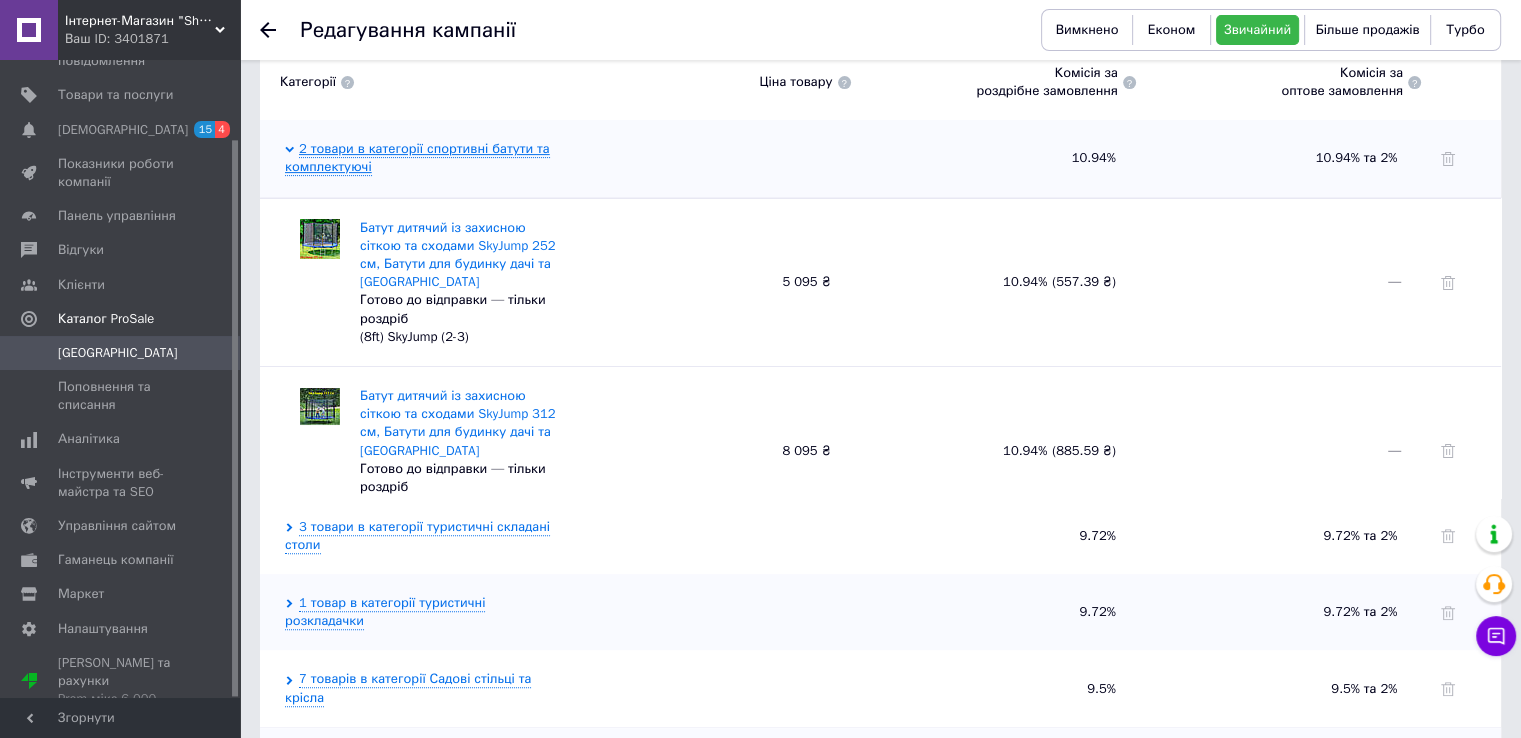 click on "2 товари в категорії спортивні батути та комплектуючі" at bounding box center [417, 158] 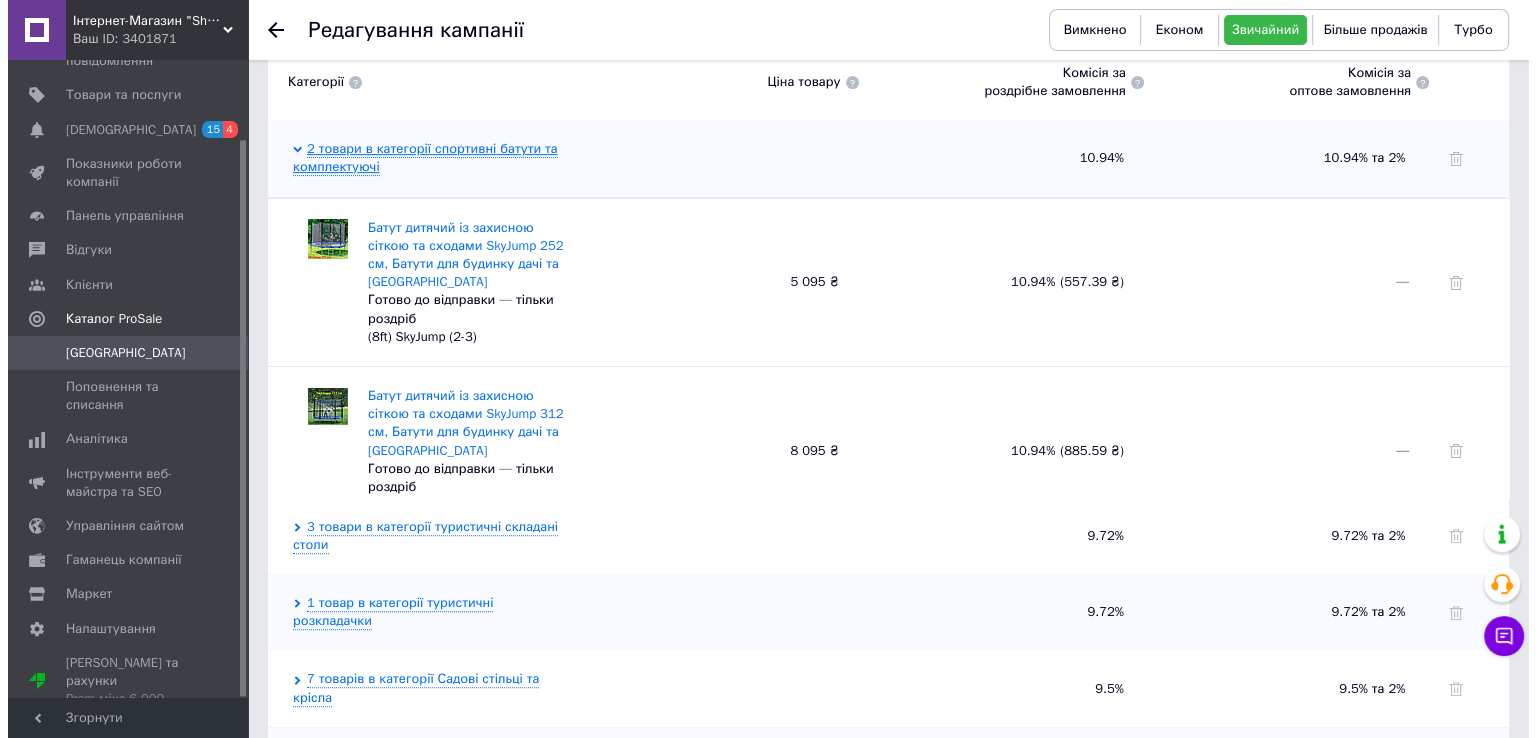 scroll, scrollTop: 448, scrollLeft: 0, axis: vertical 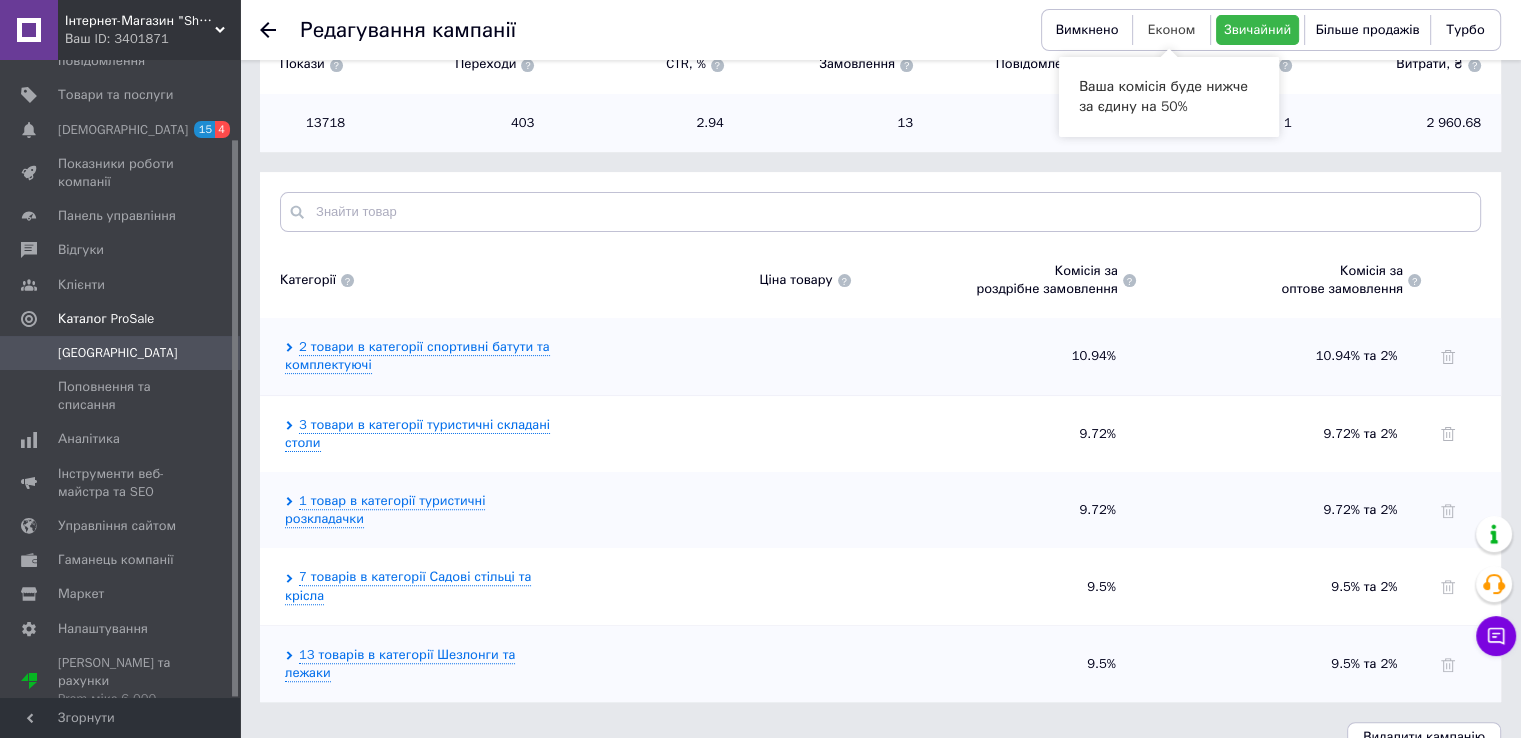 click on "Економ" at bounding box center (1172, 29) 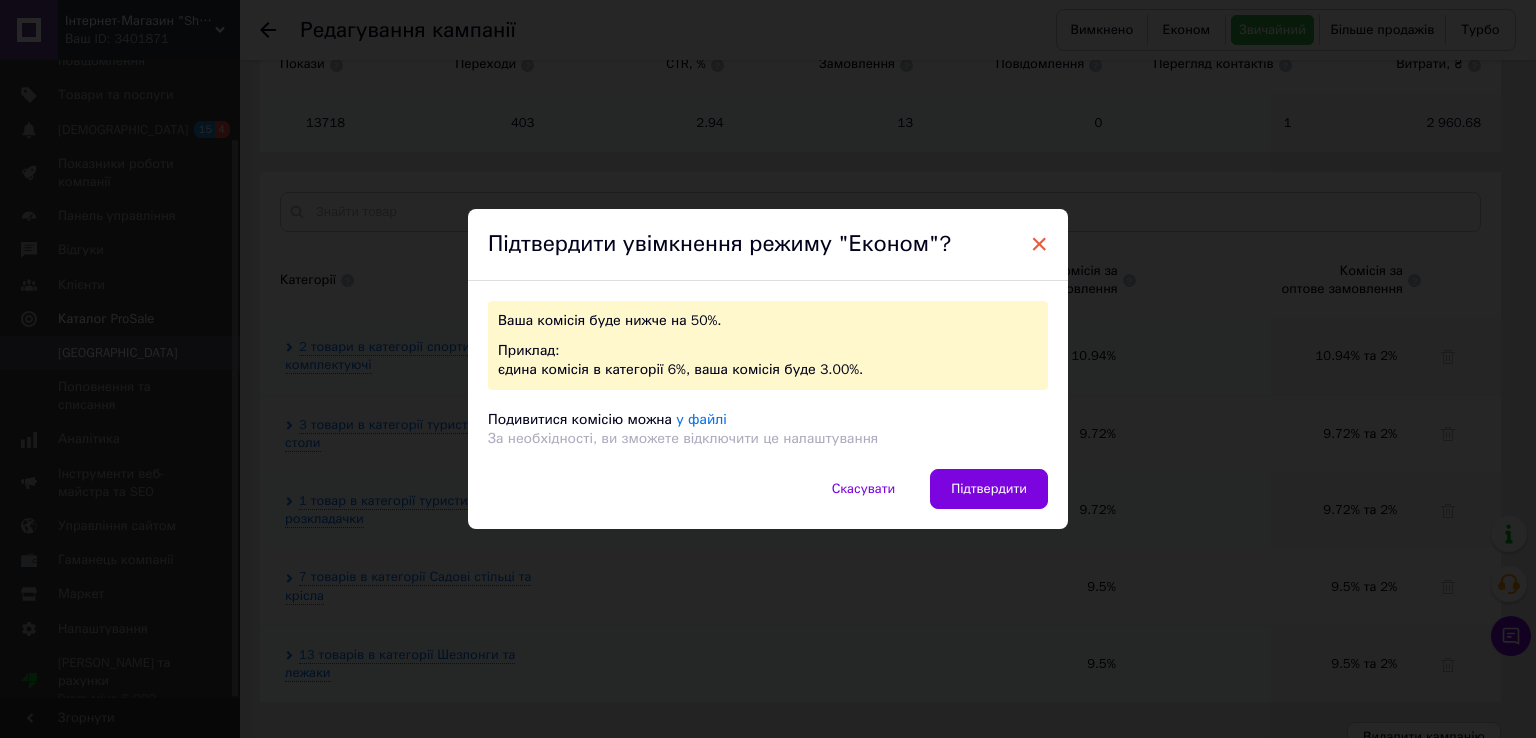 click on "×" at bounding box center [1039, 244] 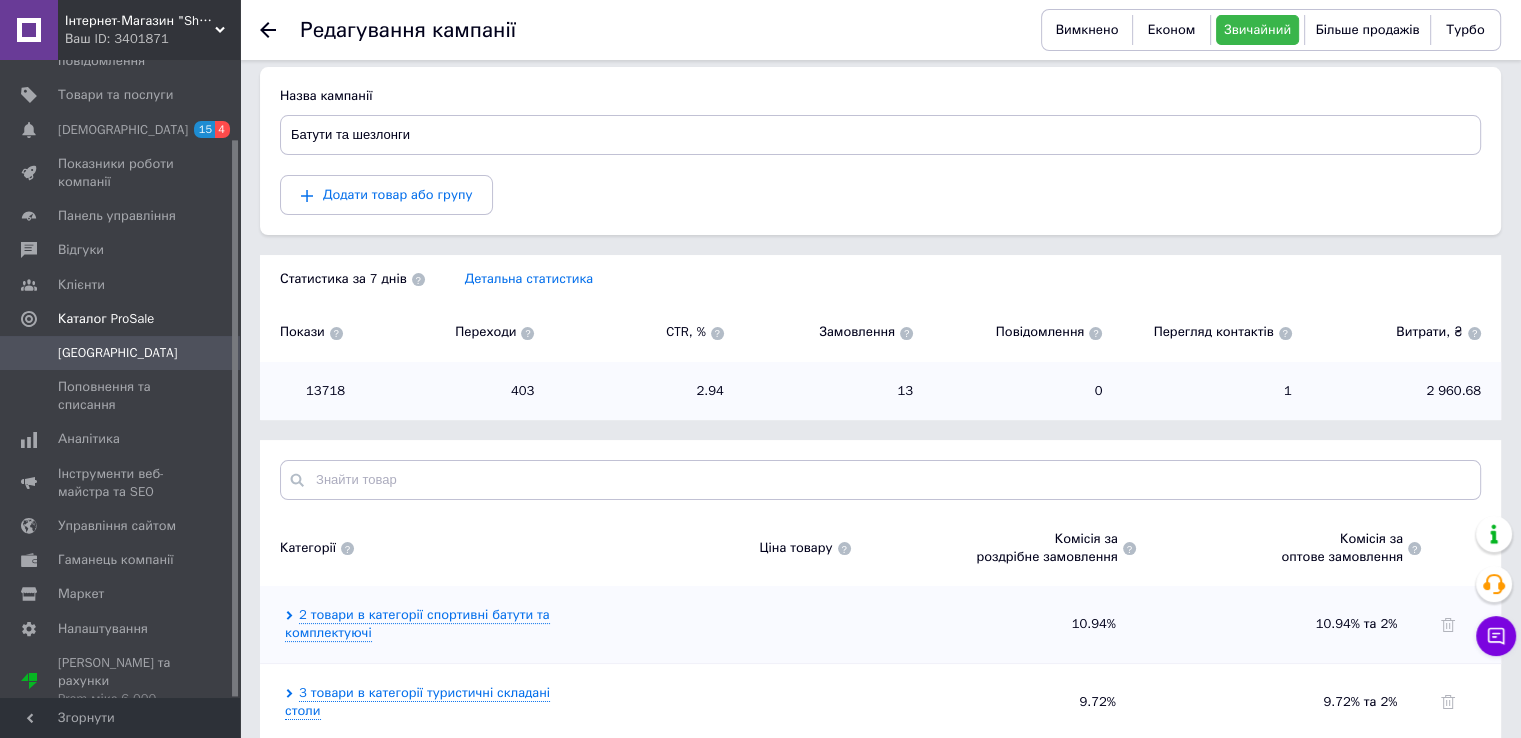 scroll, scrollTop: 48, scrollLeft: 0, axis: vertical 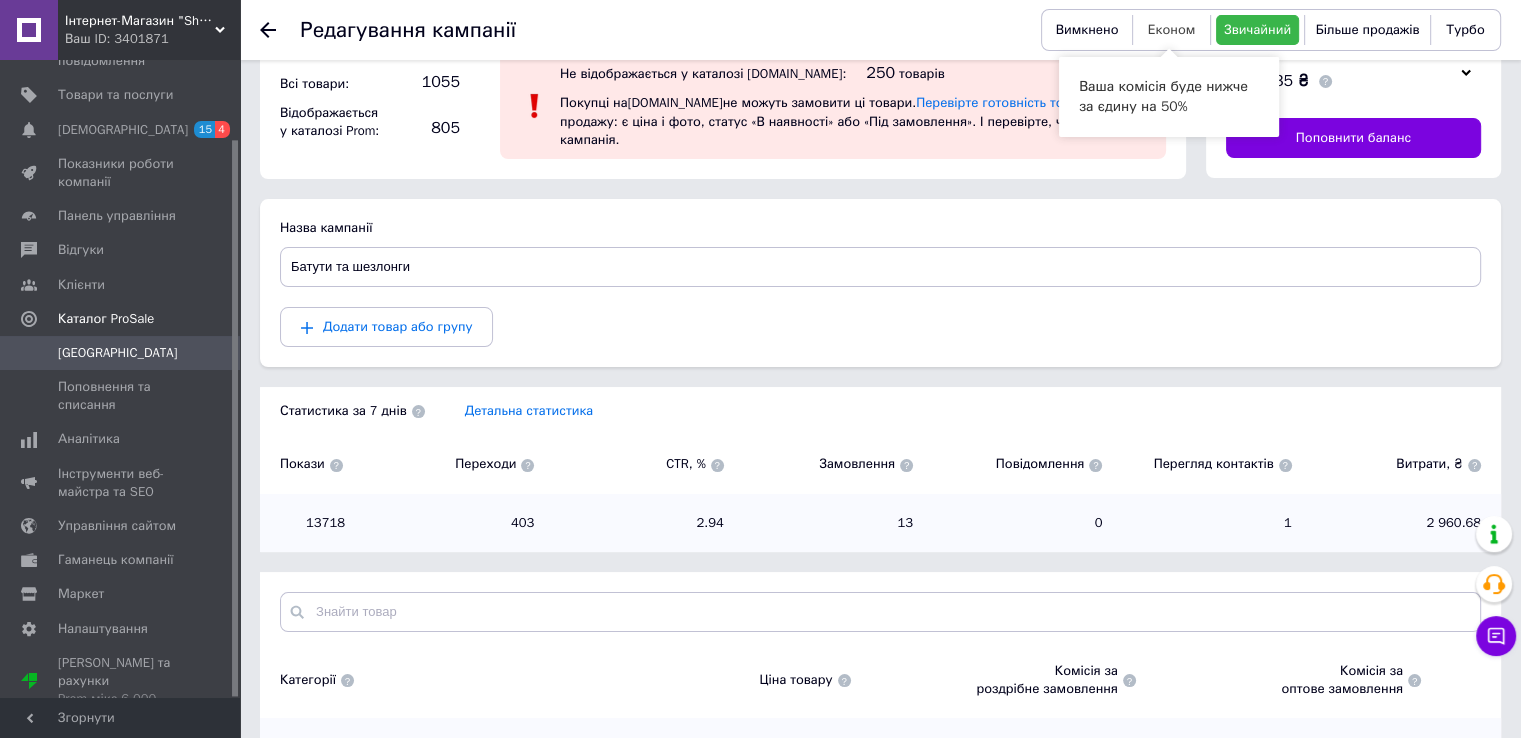 click on "Економ" at bounding box center (1172, 29) 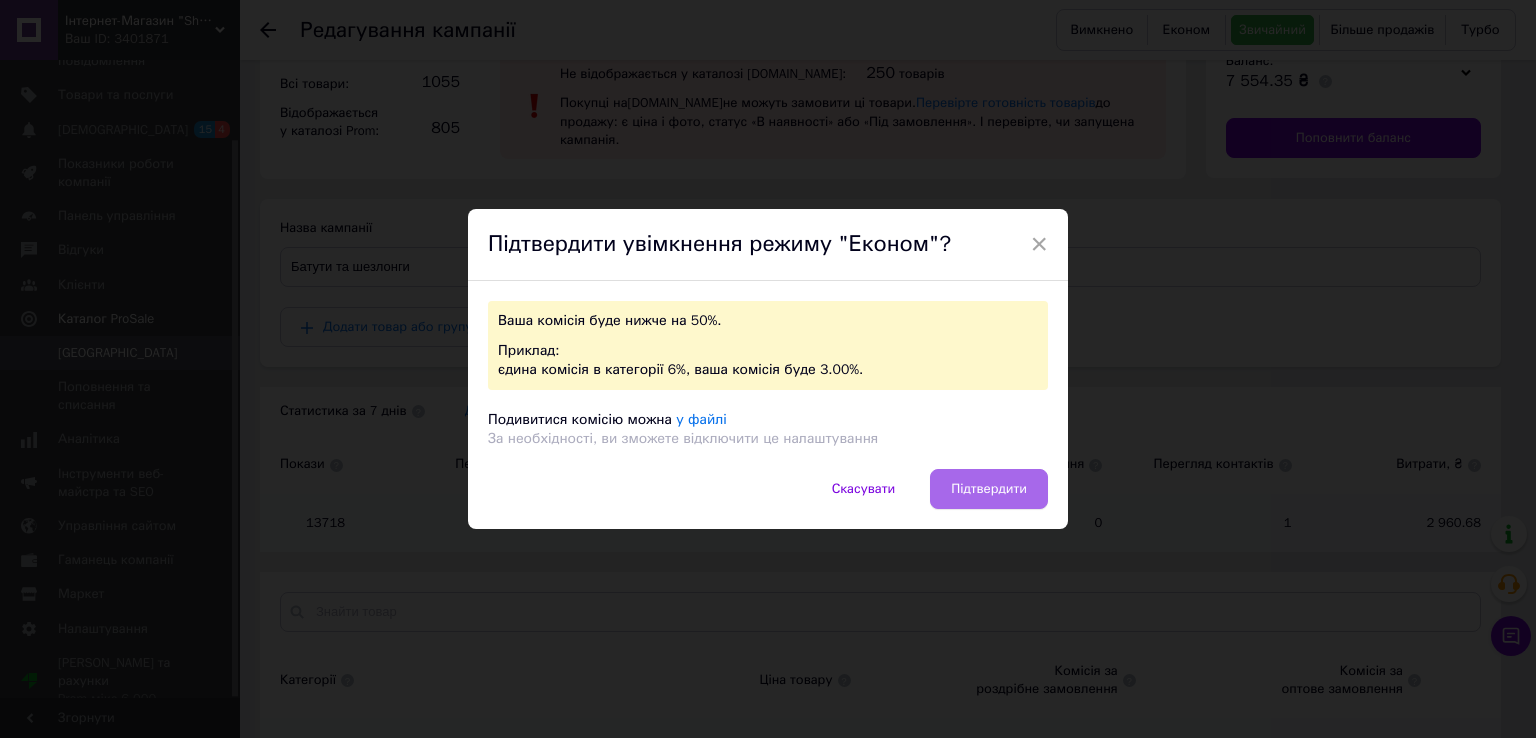 click on "Підтвердити" at bounding box center (989, 489) 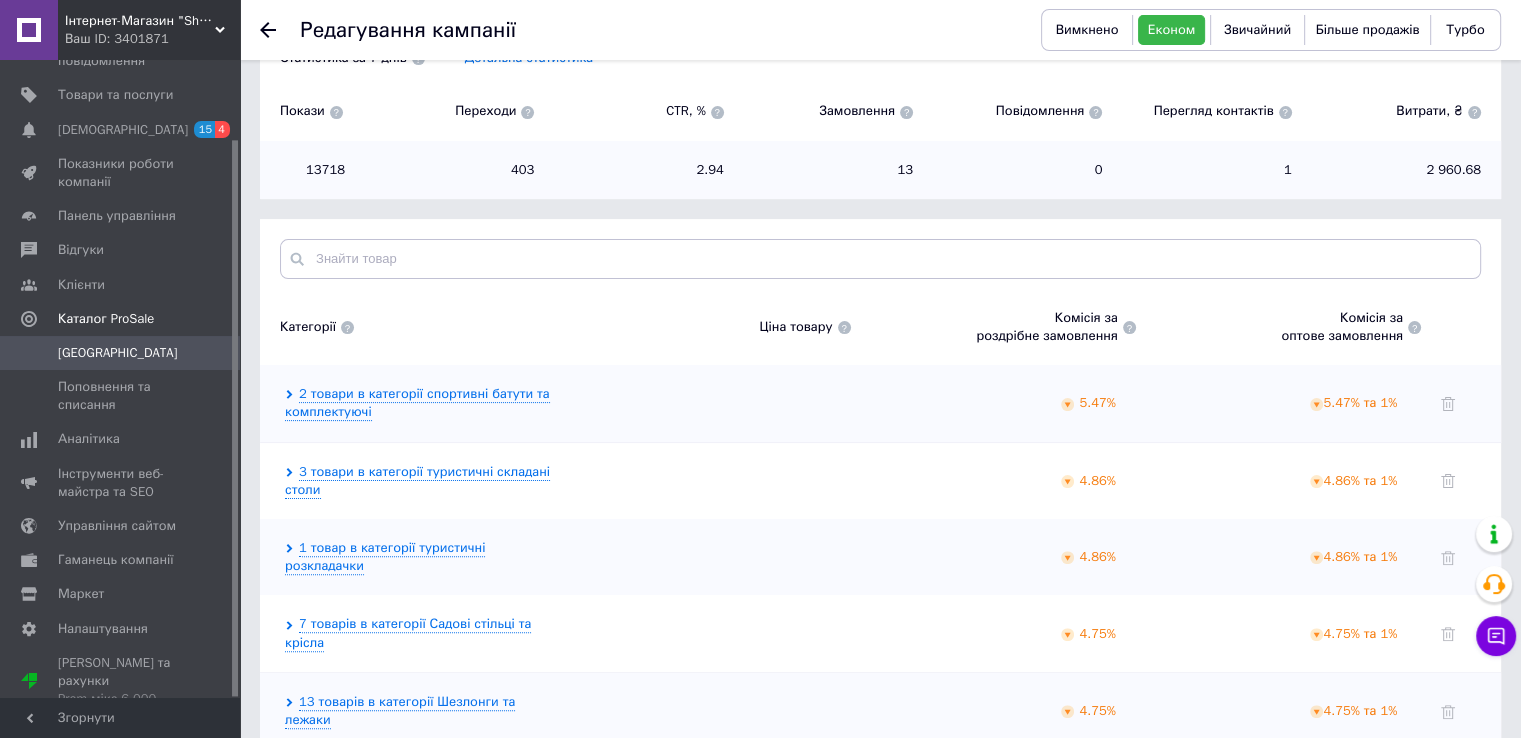 scroll, scrollTop: 448, scrollLeft: 0, axis: vertical 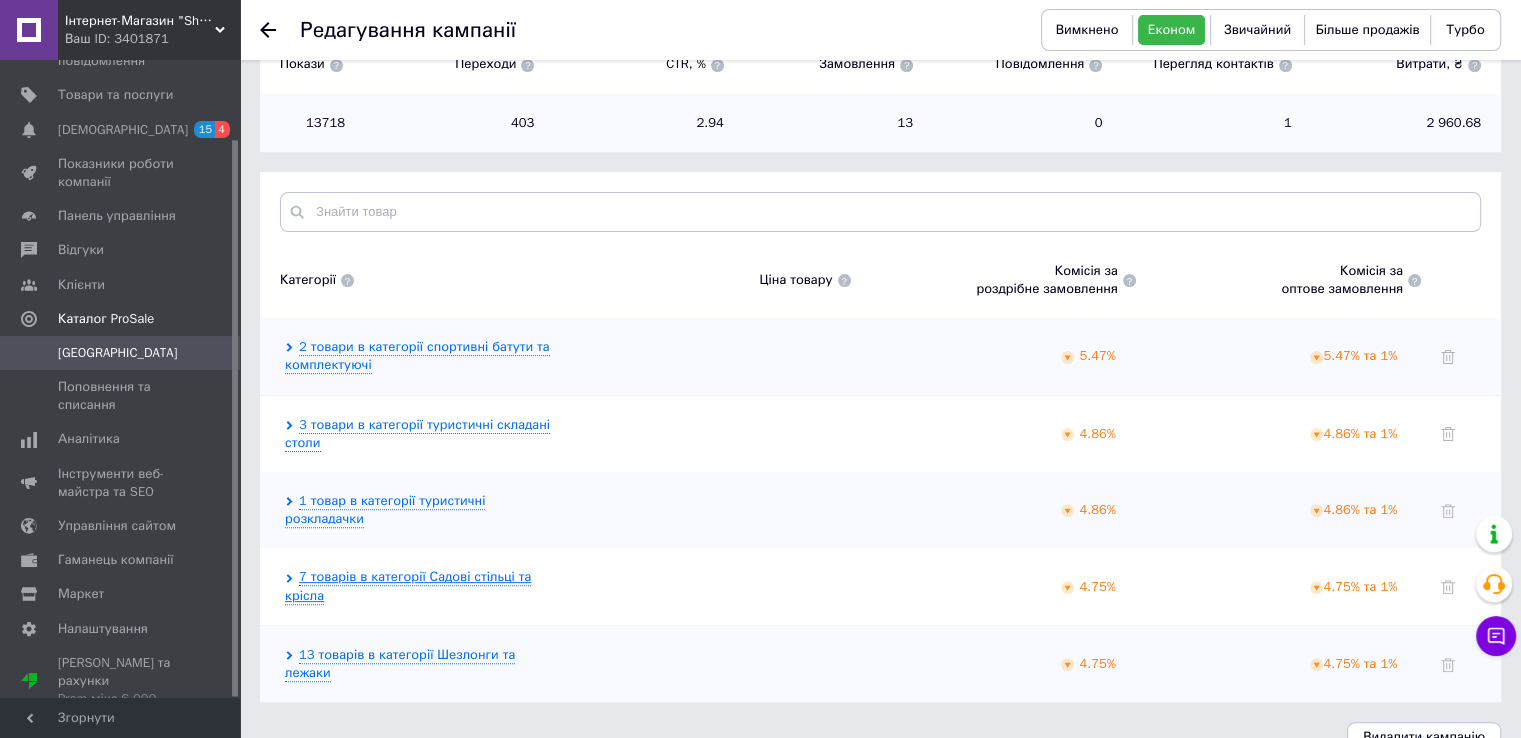 click on "7 товарів в категорії Садові стільці та крісла" at bounding box center (408, 586) 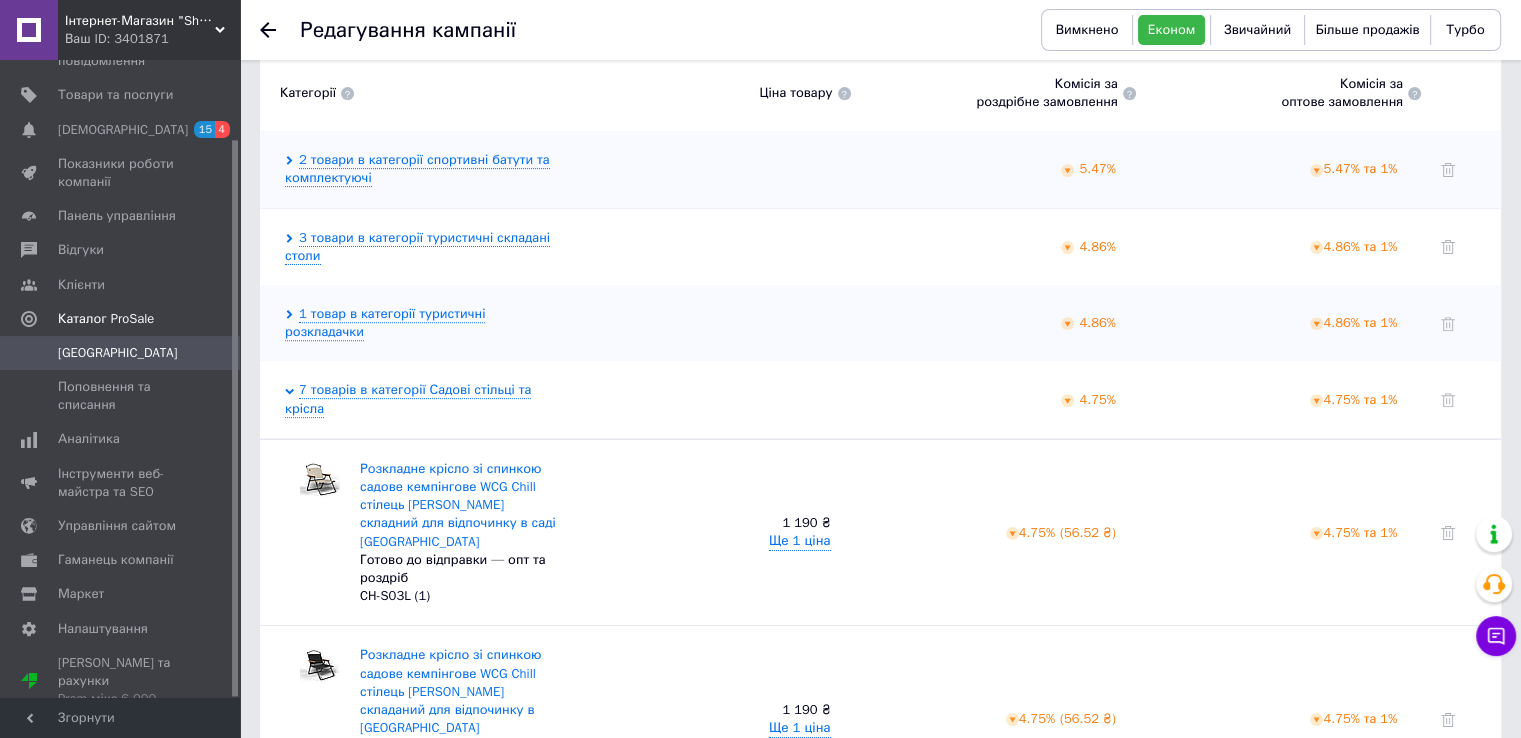 scroll, scrollTop: 648, scrollLeft: 0, axis: vertical 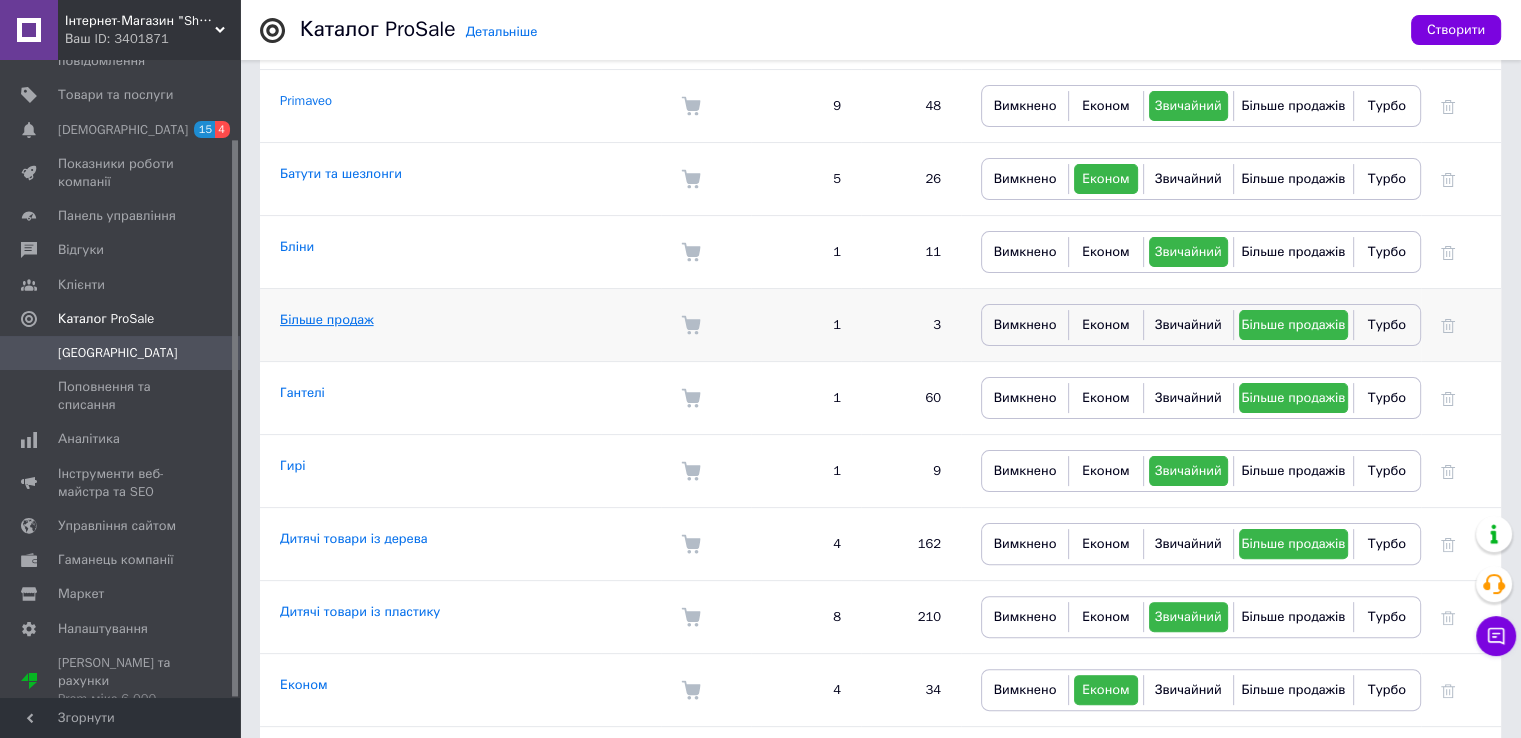 click on "Більше продаж" at bounding box center [327, 319] 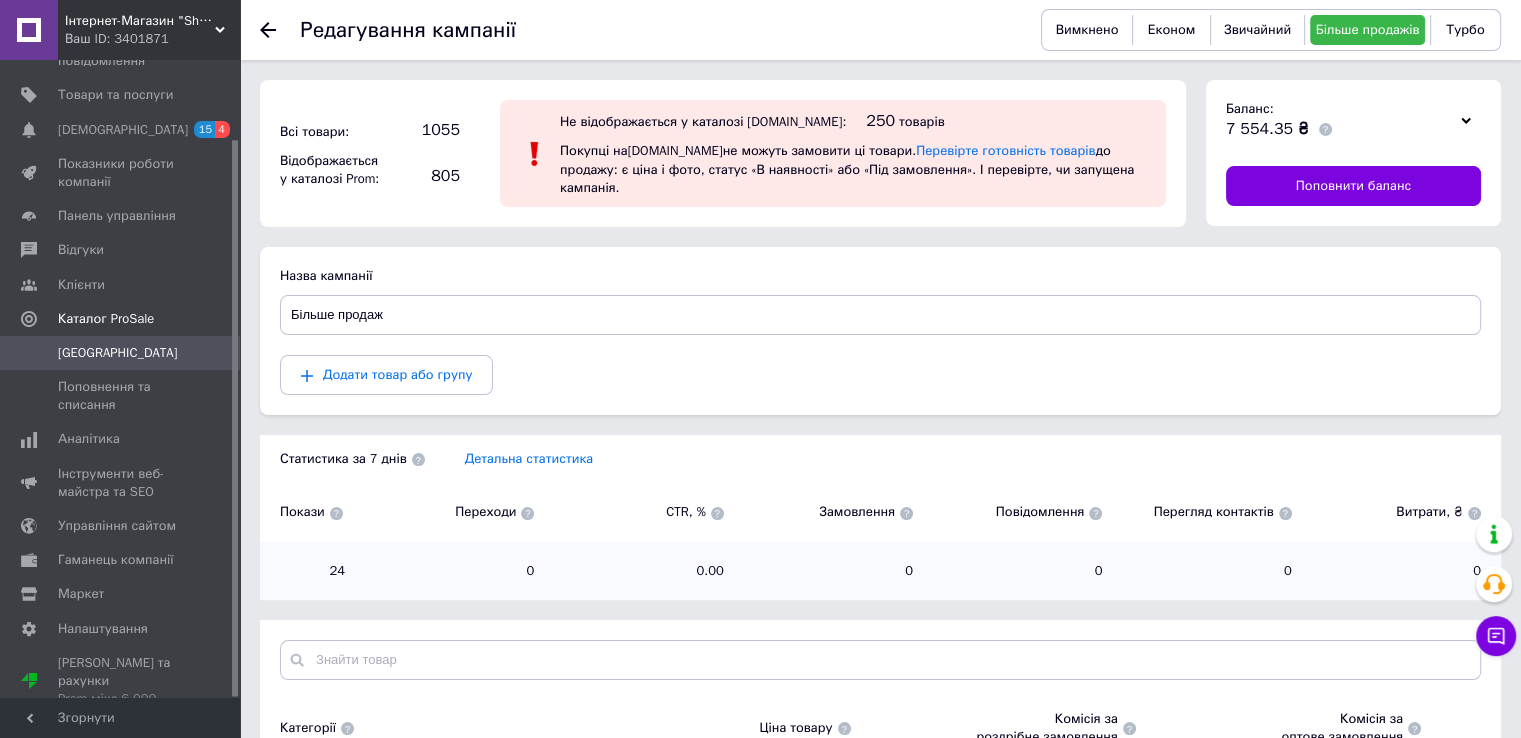 scroll, scrollTop: 156, scrollLeft: 0, axis: vertical 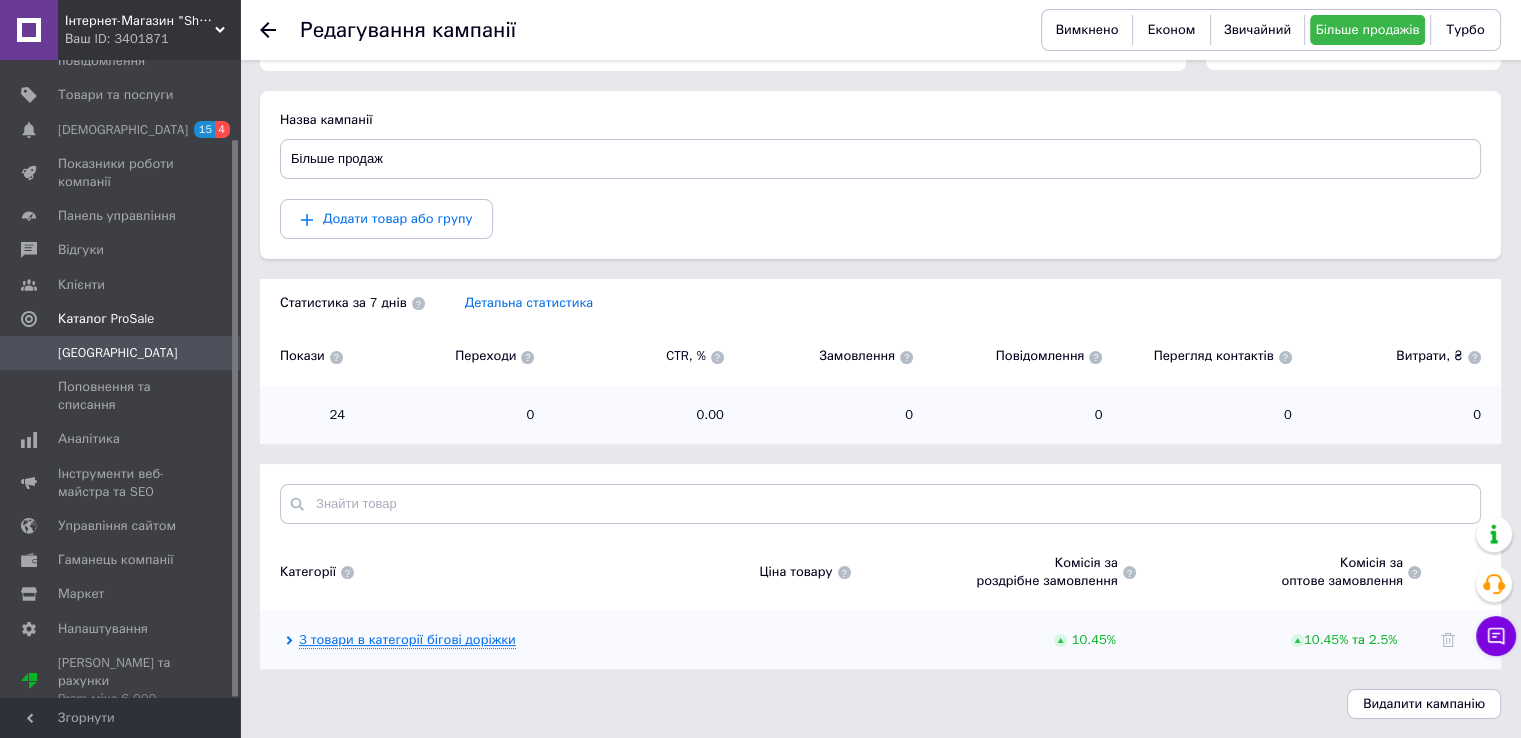 click on "3 товари в категорії бігові доріжки" at bounding box center (407, 640) 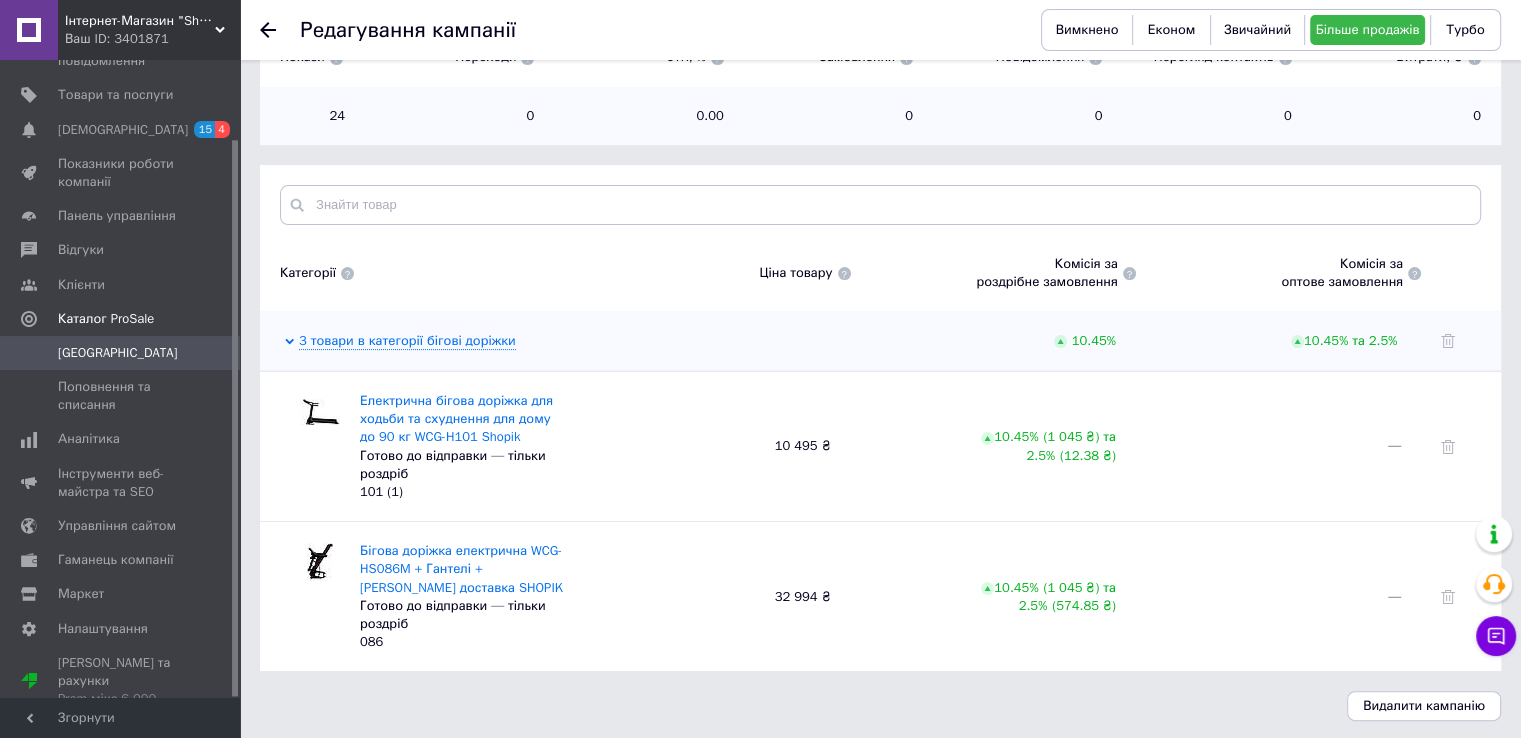 scroll, scrollTop: 456, scrollLeft: 0, axis: vertical 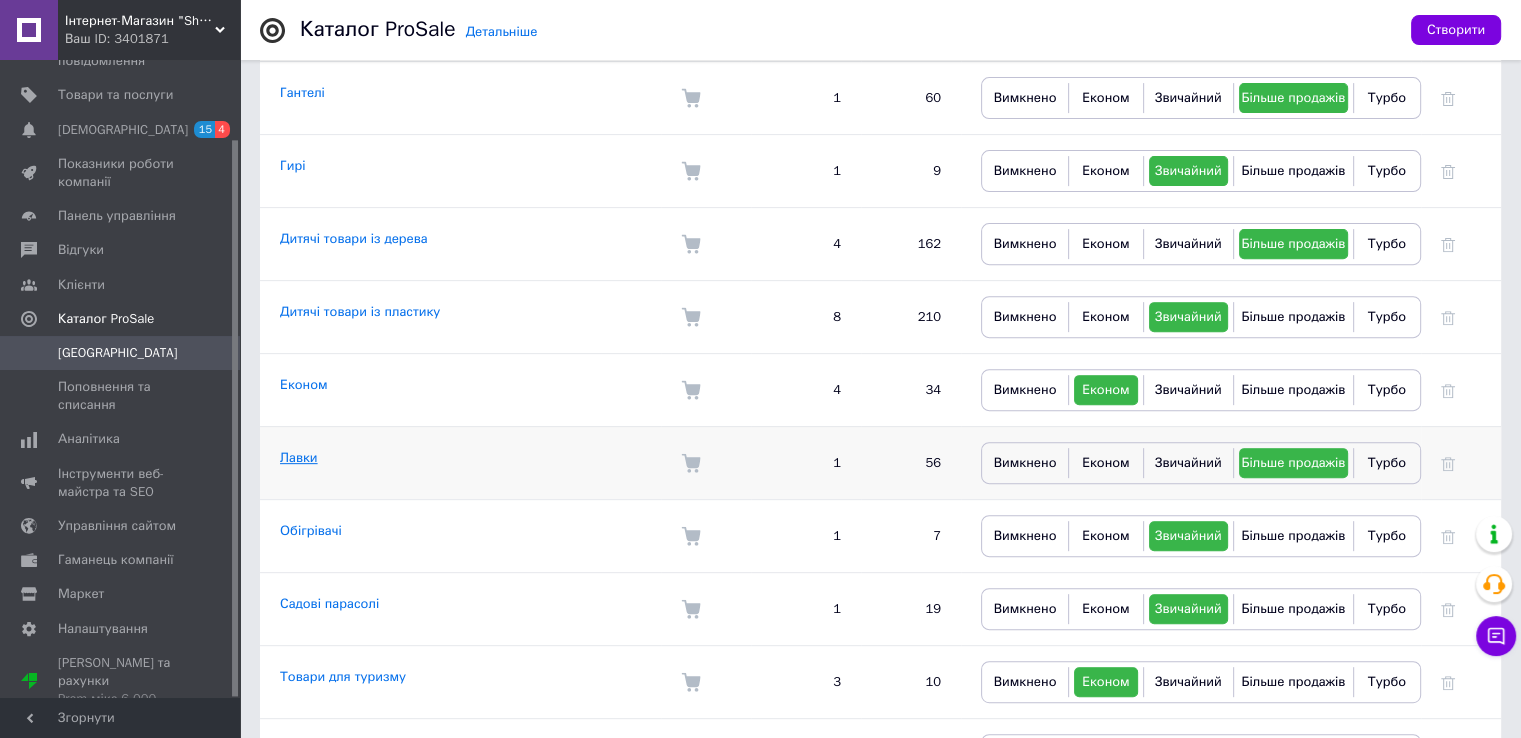 click on "Лавки" at bounding box center [299, 457] 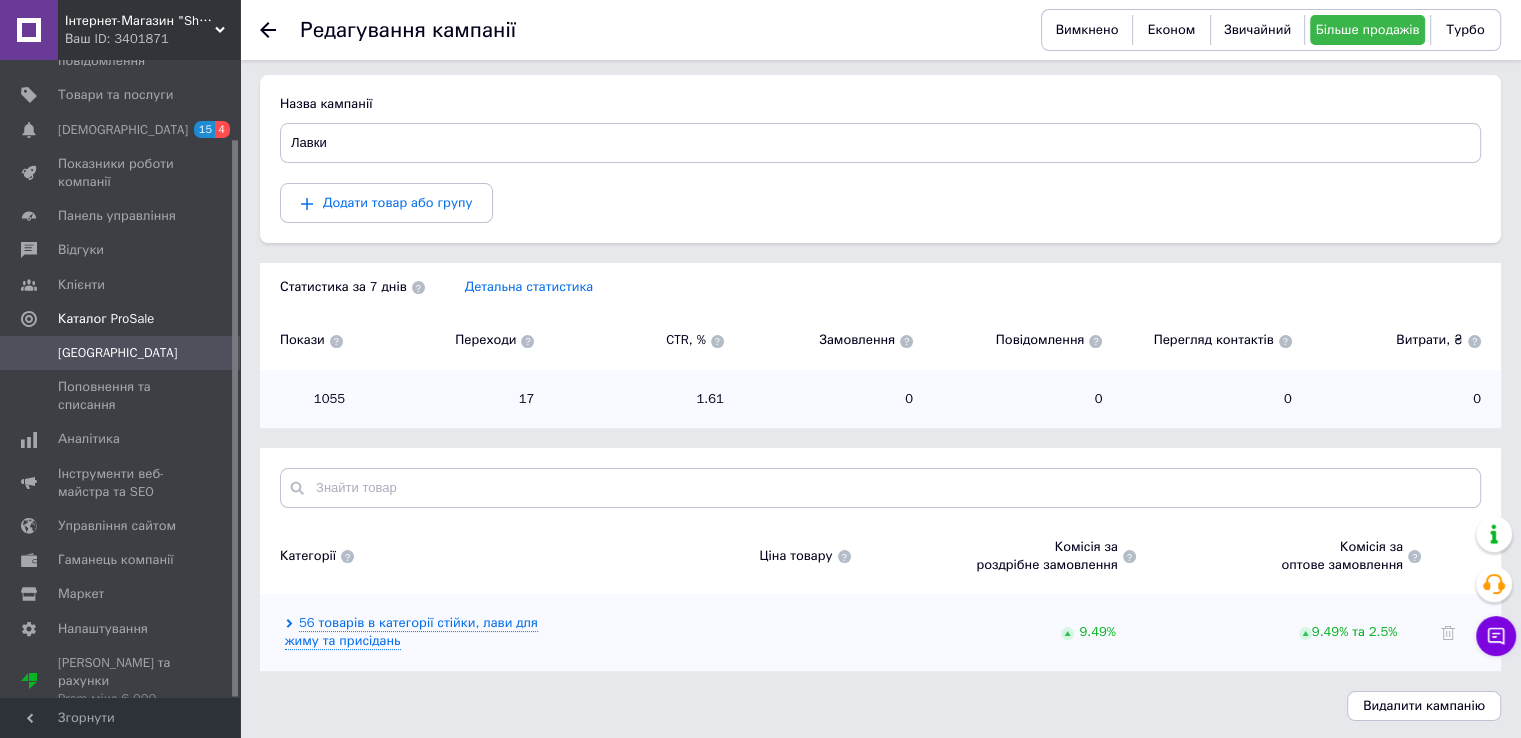 scroll, scrollTop: 172, scrollLeft: 0, axis: vertical 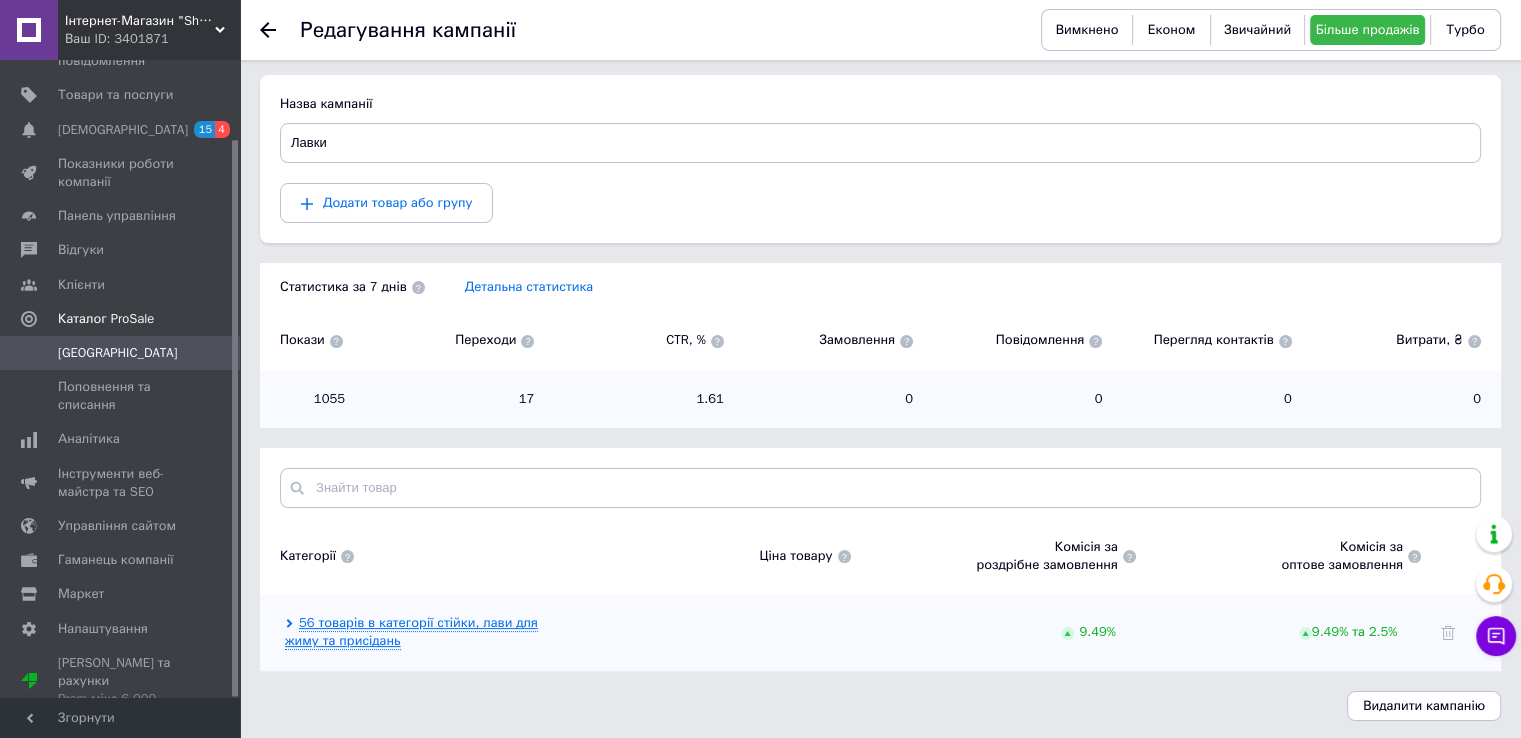 click on "56 товарів в категорії стійки, лави для жиму та присідань" at bounding box center [411, 632] 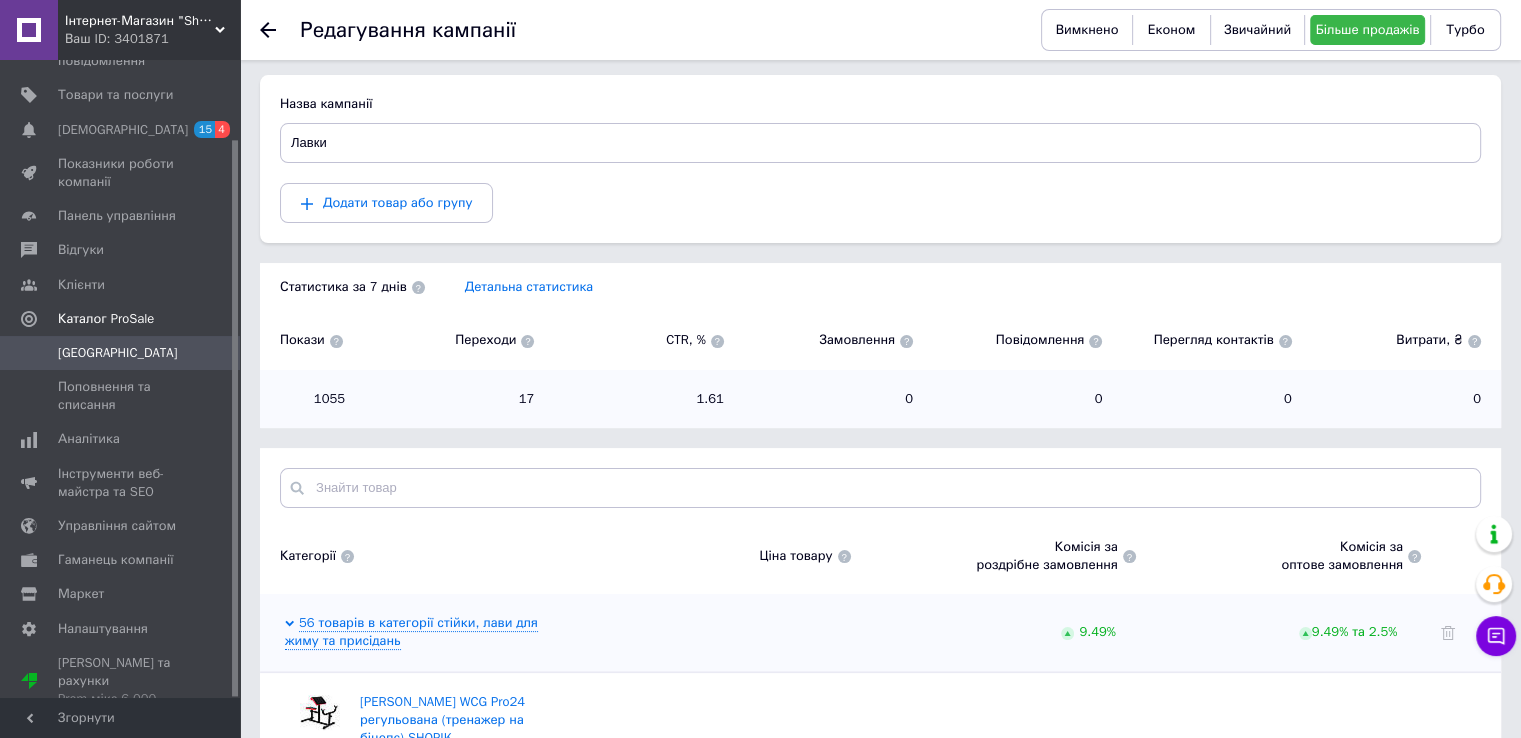 scroll, scrollTop: 272, scrollLeft: 0, axis: vertical 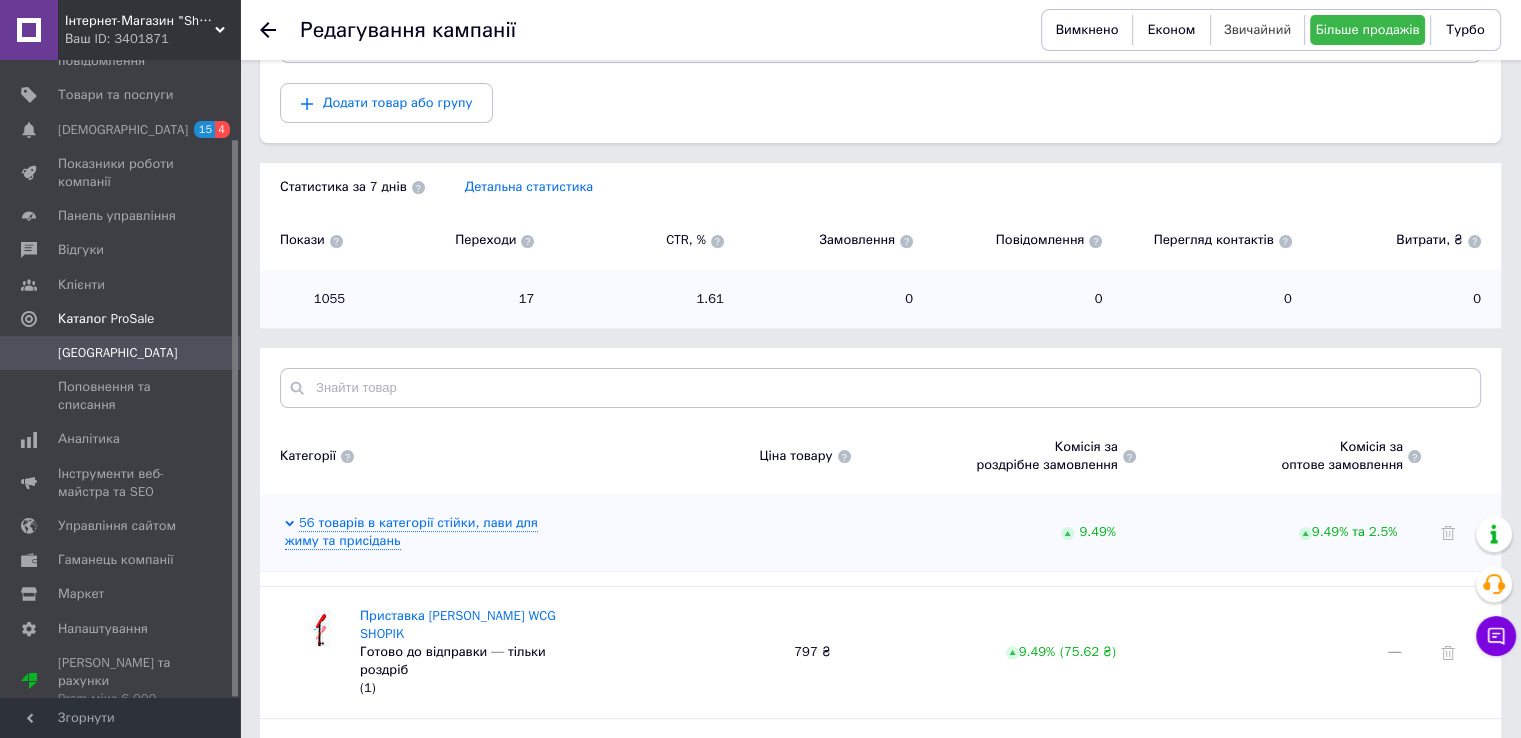 click on "Звичайний" at bounding box center [1257, 29] 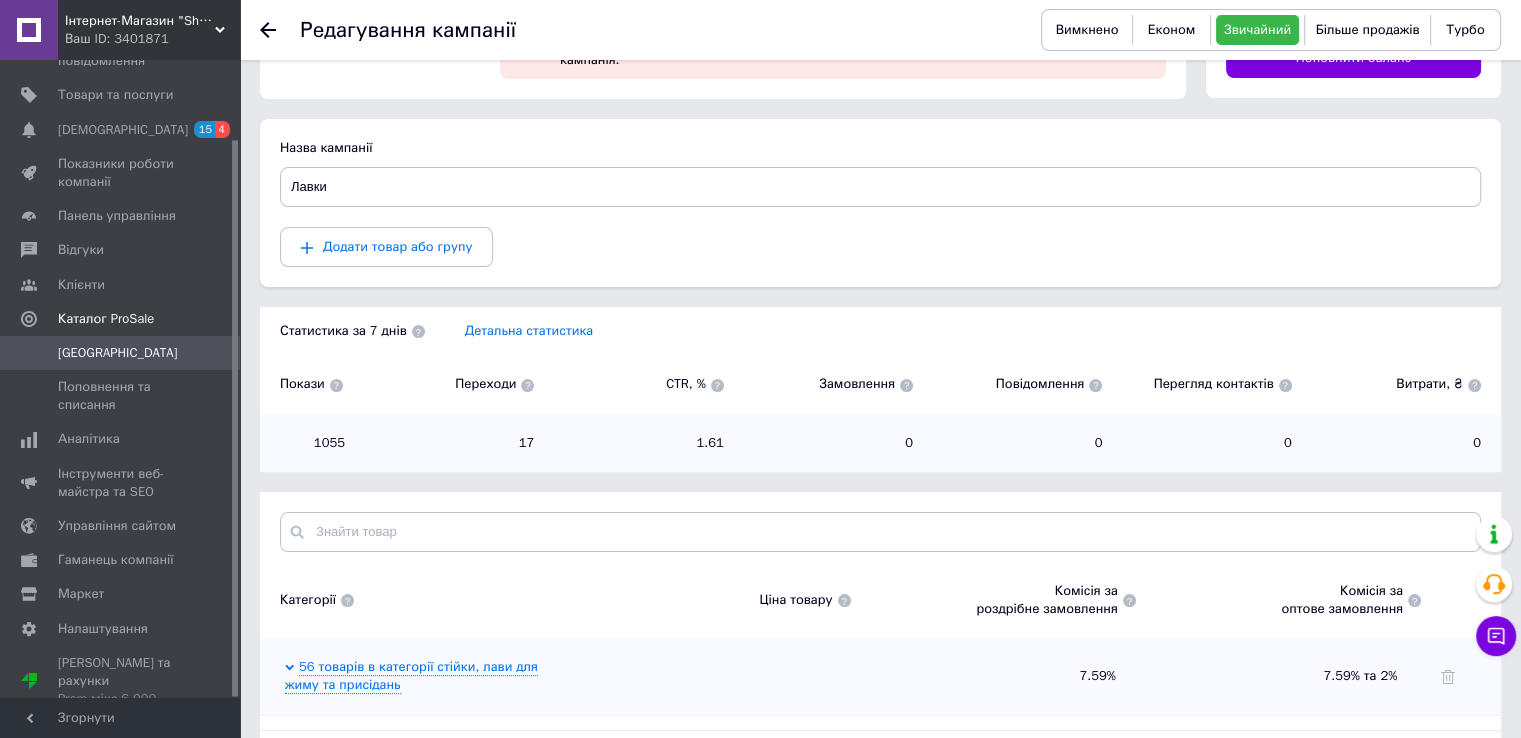 scroll, scrollTop: 0, scrollLeft: 0, axis: both 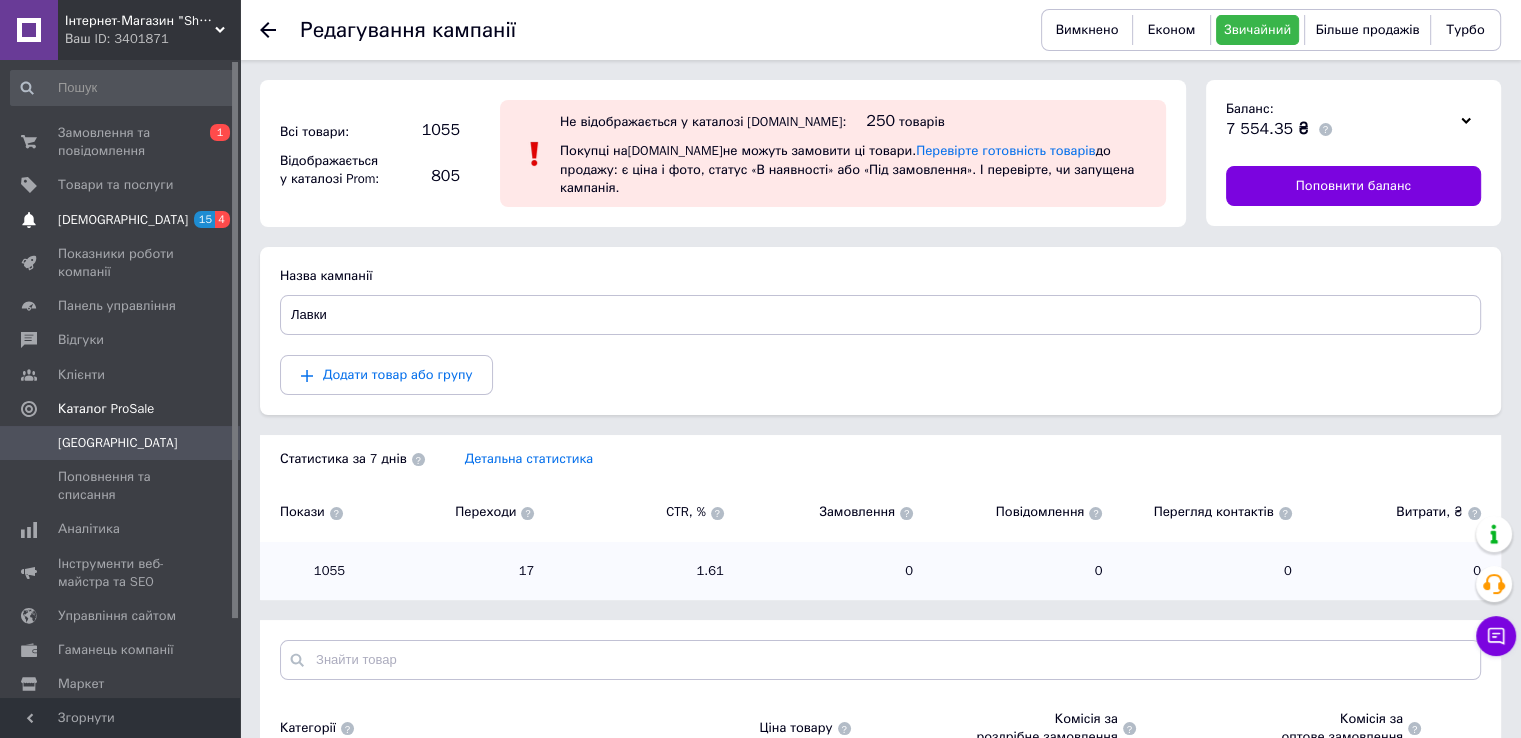 click on "[DEMOGRAPHIC_DATA]" at bounding box center [123, 220] 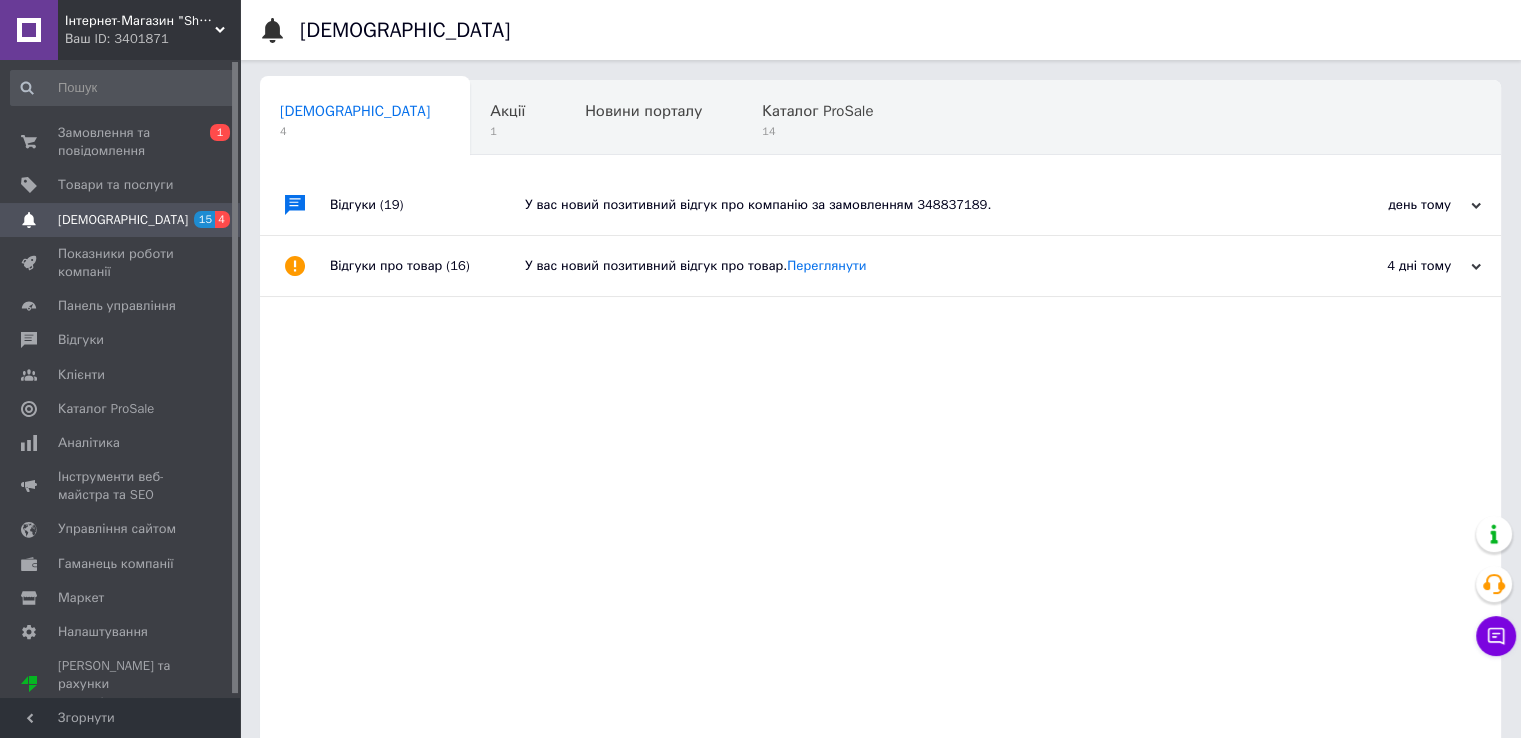 click on "Ваш ID: 3401871" at bounding box center (152, 39) 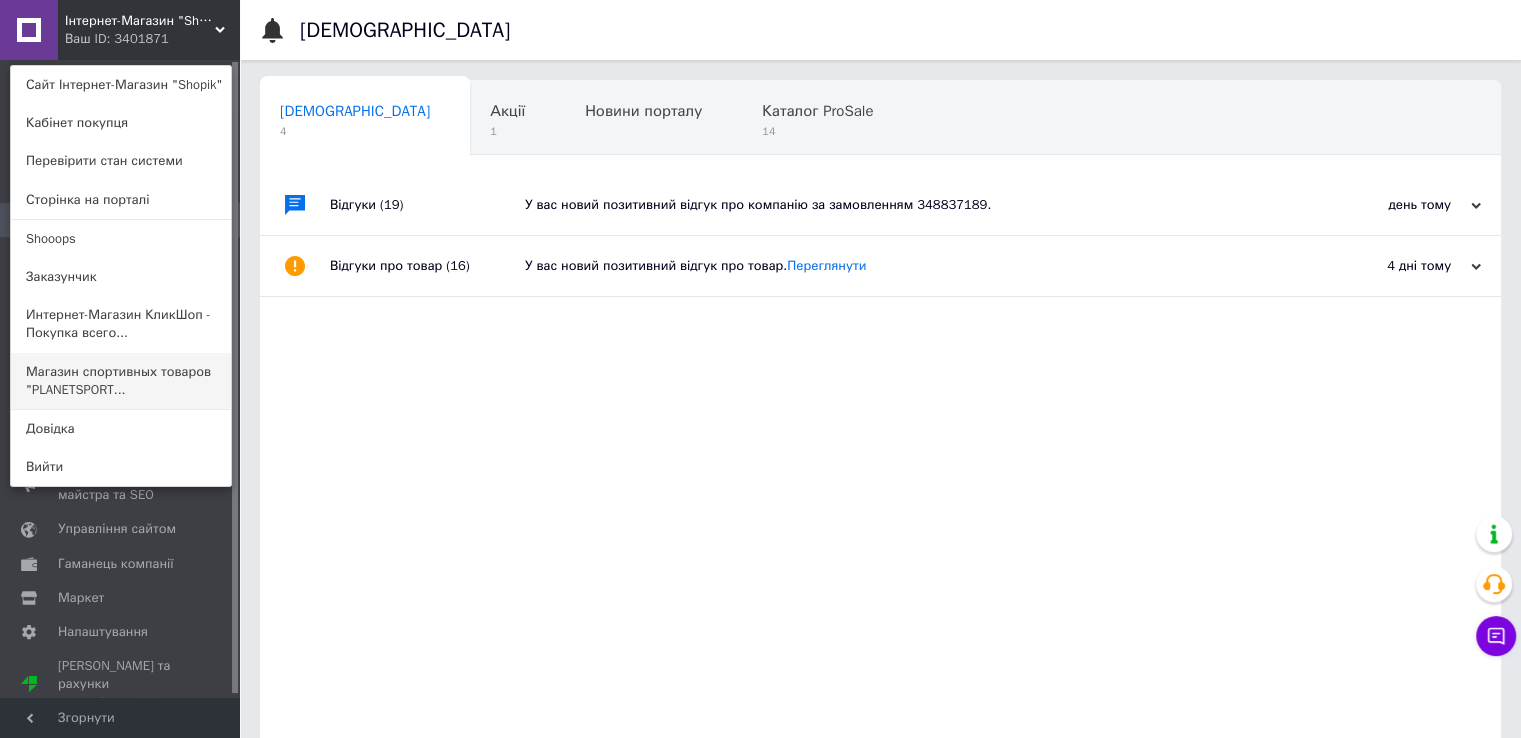 click on "Магазин спортивных товаров  "PLANETSPORT..." at bounding box center [121, 381] 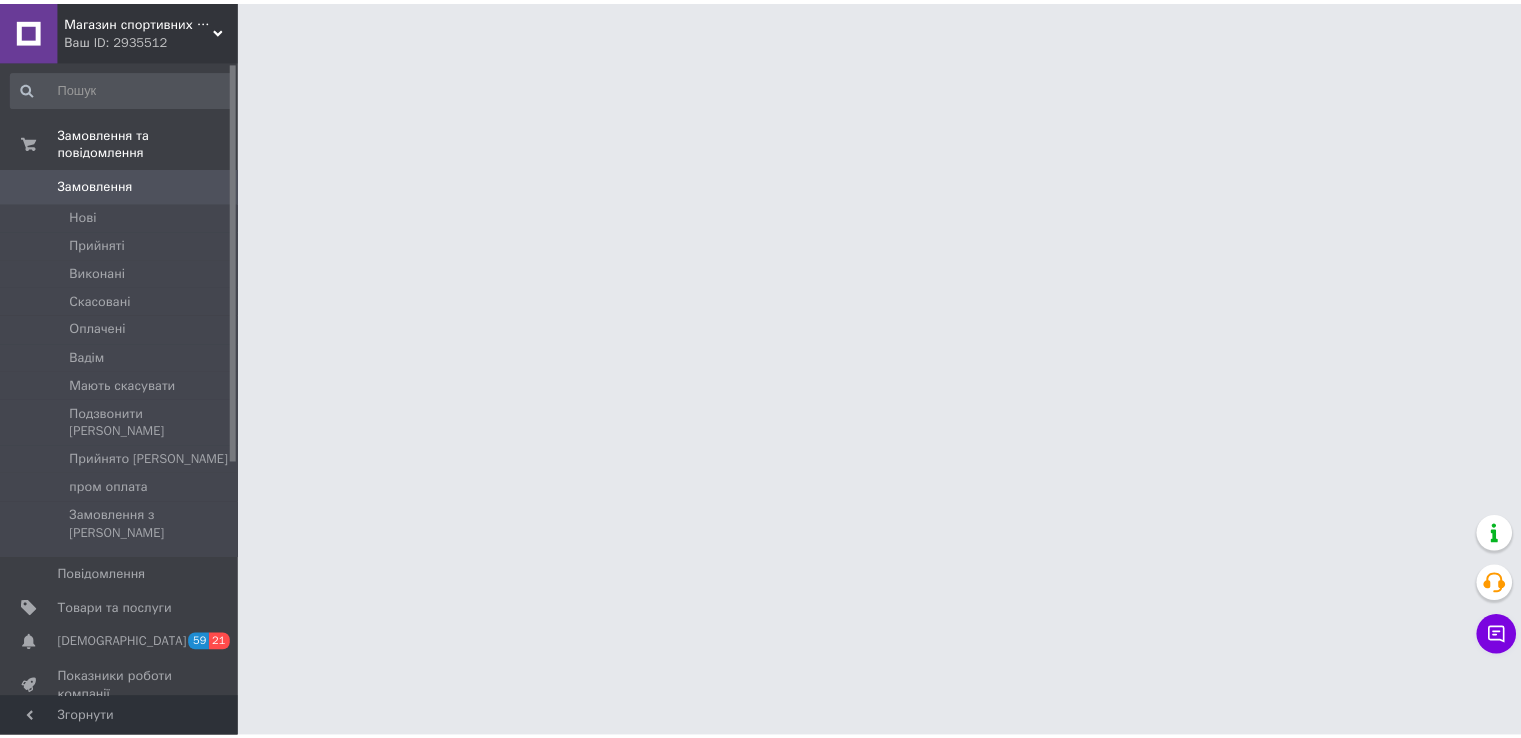 scroll, scrollTop: 0, scrollLeft: 0, axis: both 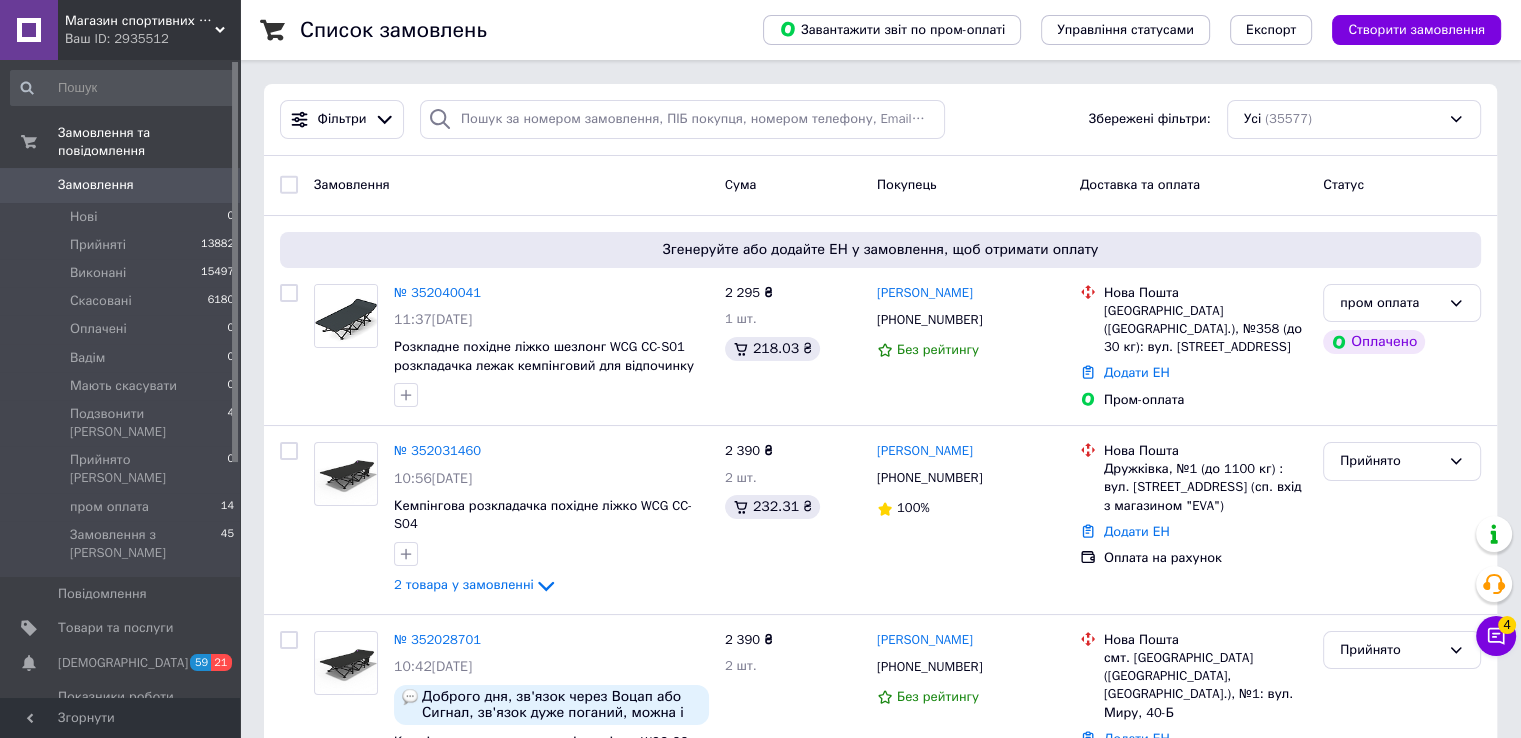 click on "Магазин спортивних товарів "PLANETSPORT"" at bounding box center (140, 21) 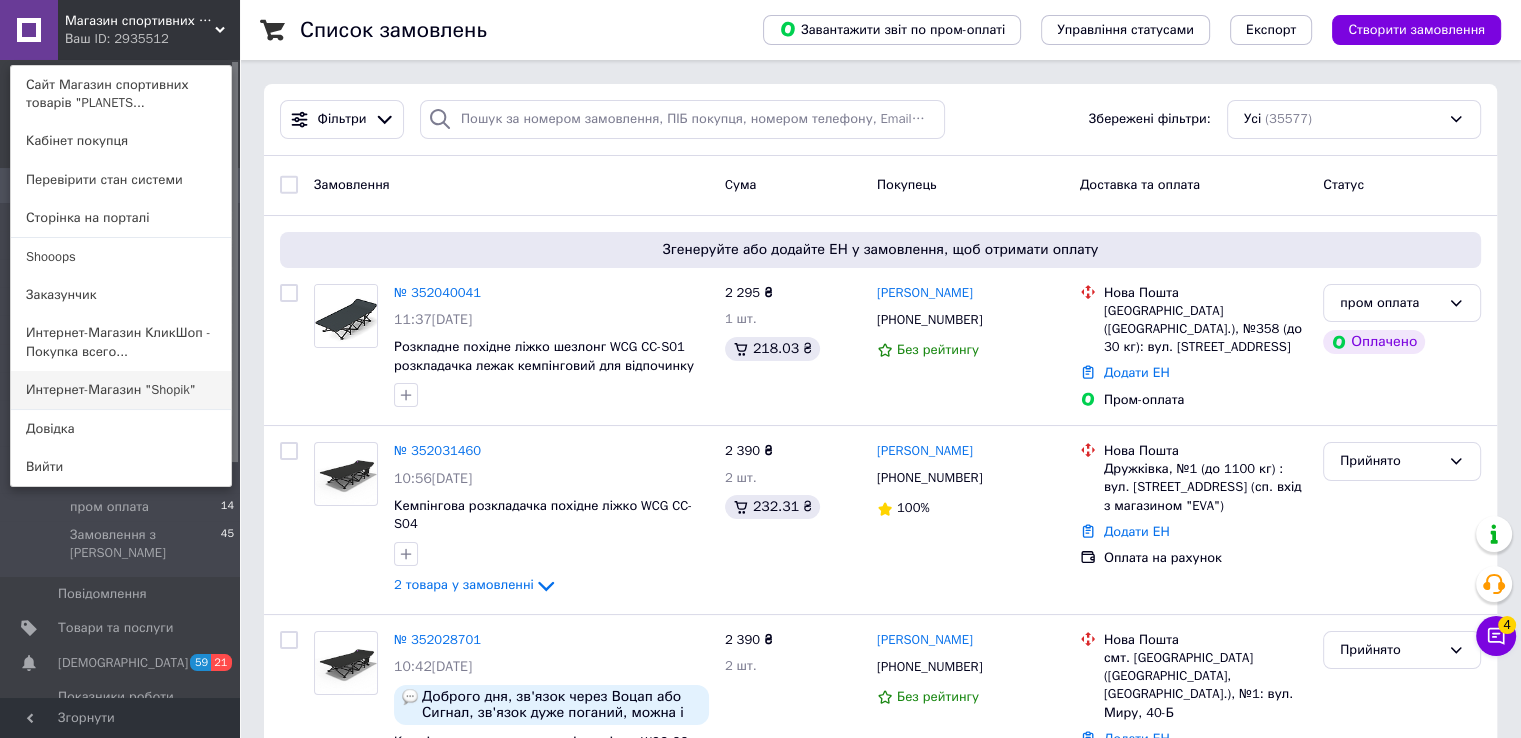 click on "Интернет-Магазин  "Shopik"" at bounding box center [121, 390] 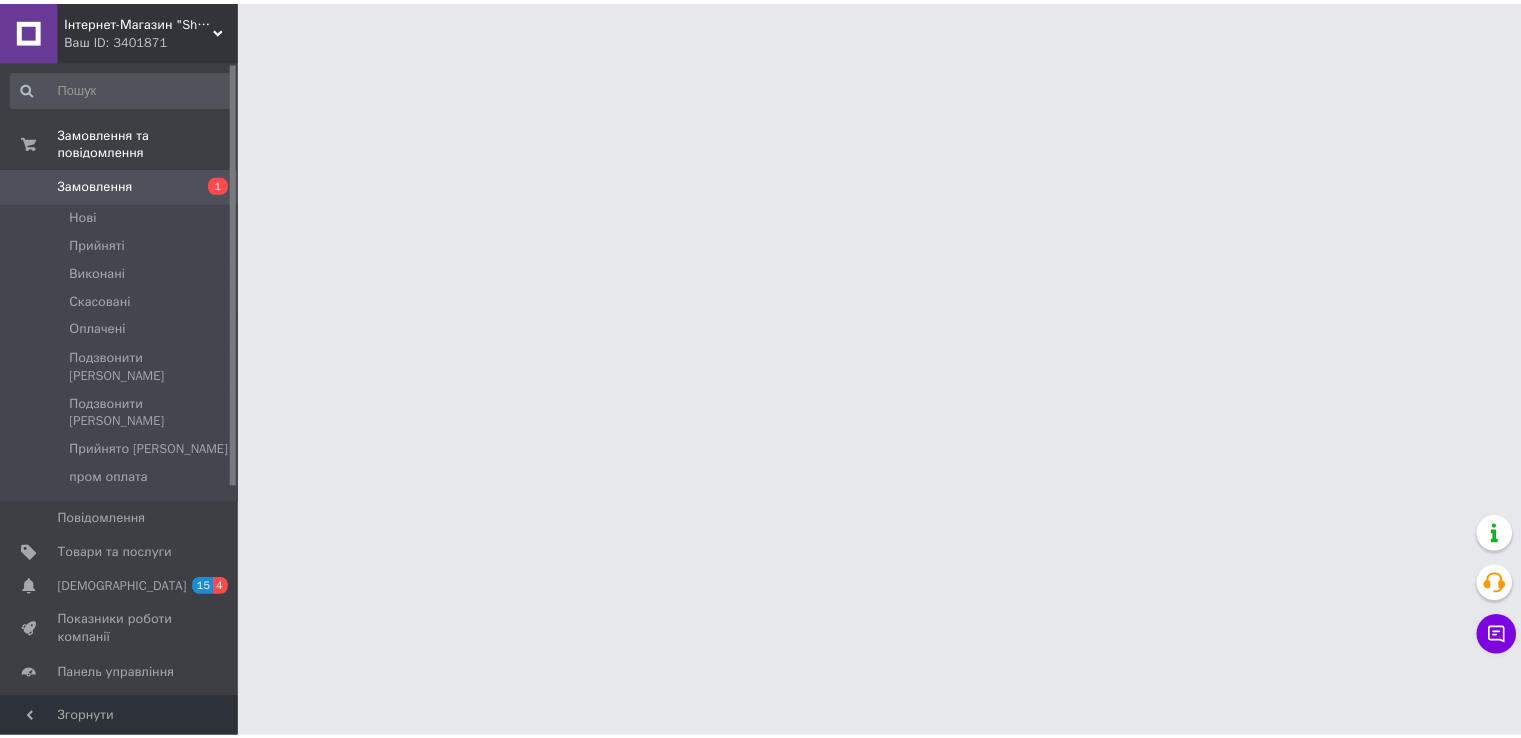 scroll, scrollTop: 0, scrollLeft: 0, axis: both 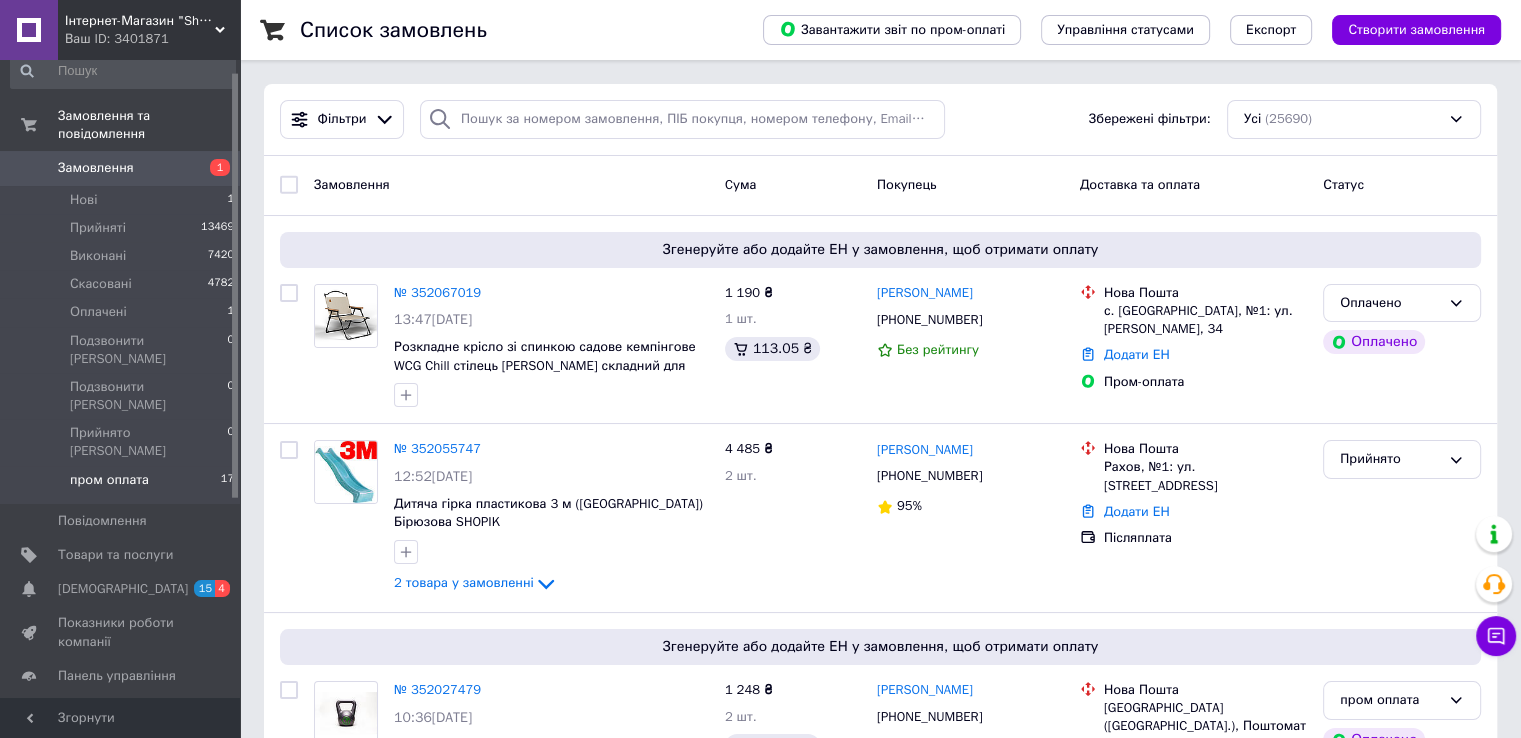 click on "пром оплата" at bounding box center (109, 480) 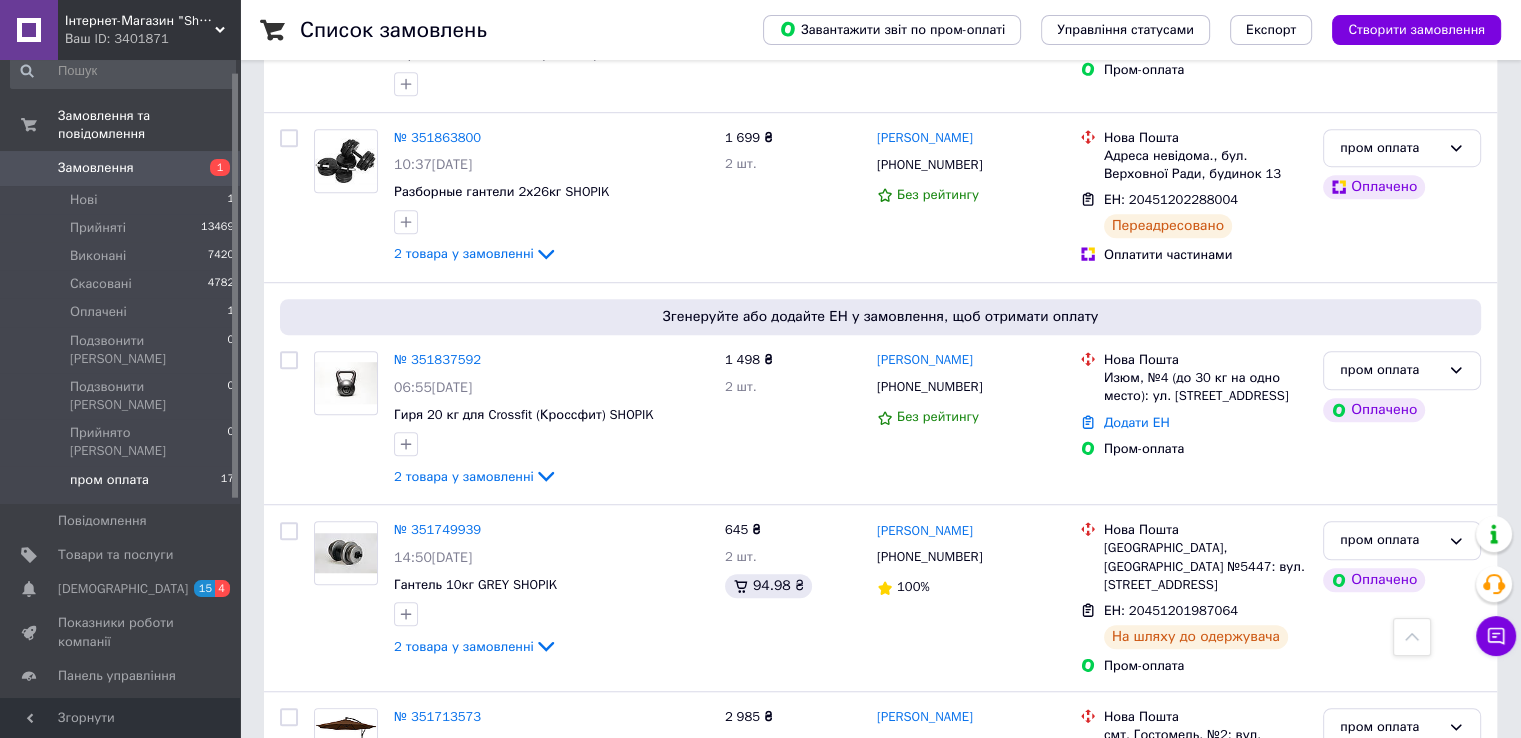 scroll, scrollTop: 1304, scrollLeft: 0, axis: vertical 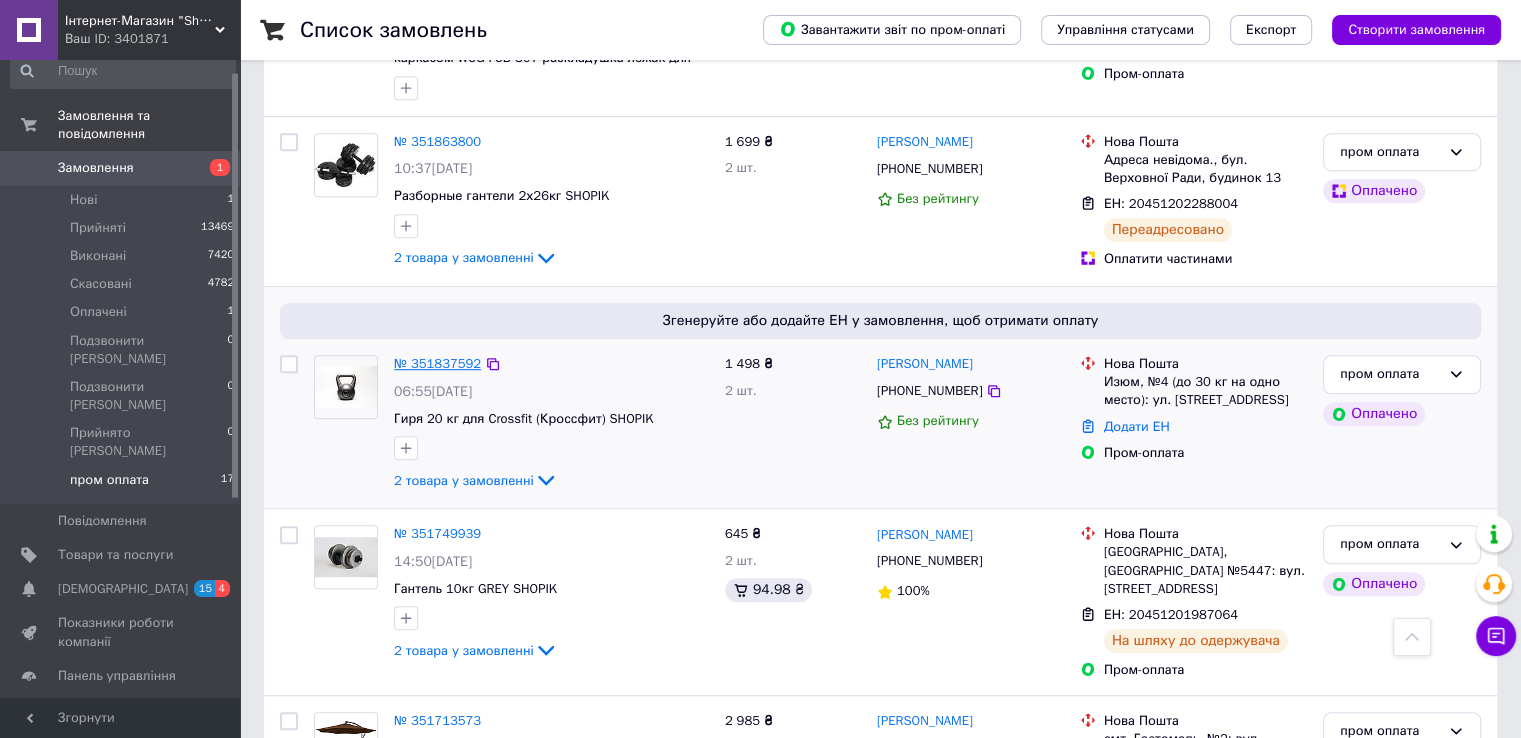 click on "№ 351837592" at bounding box center [437, 363] 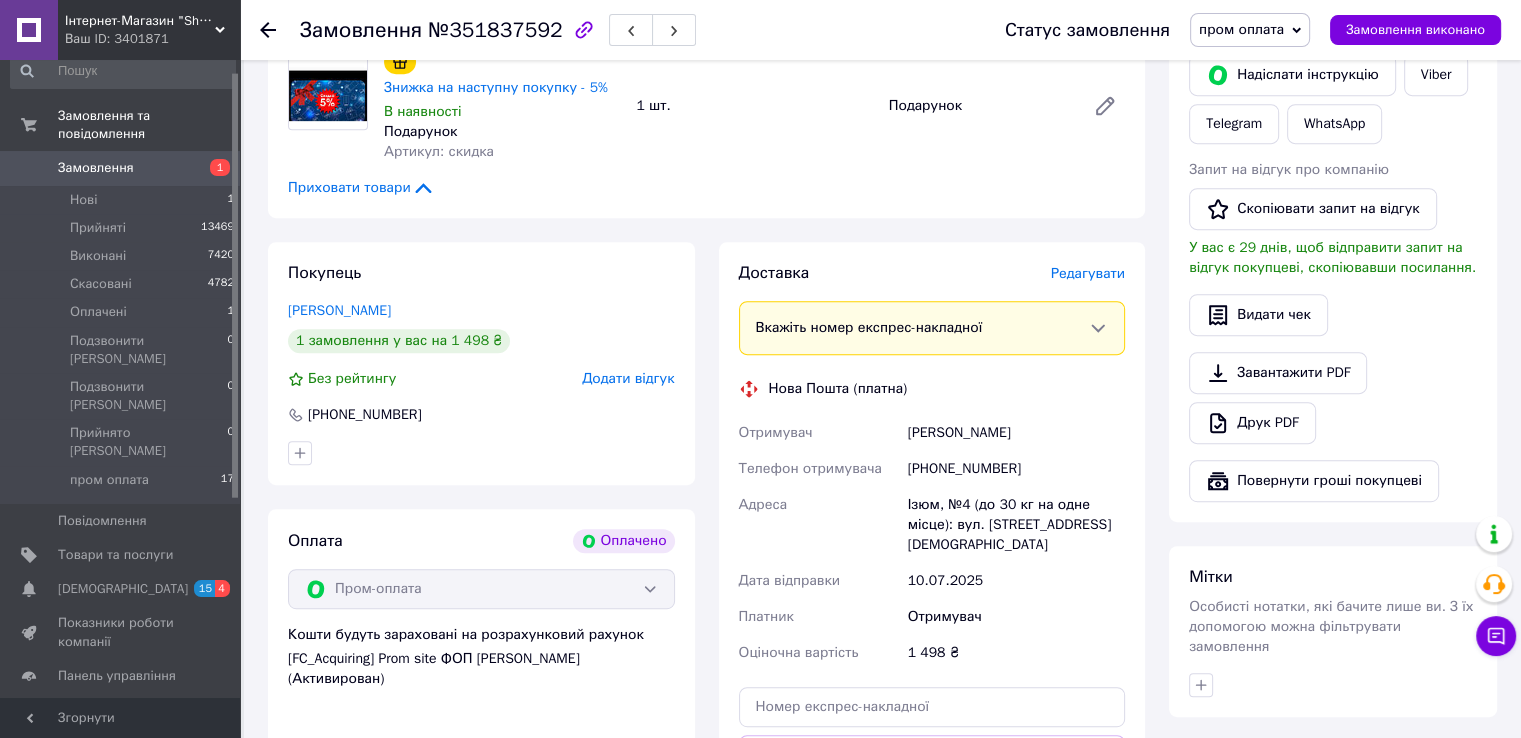 scroll, scrollTop: 1100, scrollLeft: 0, axis: vertical 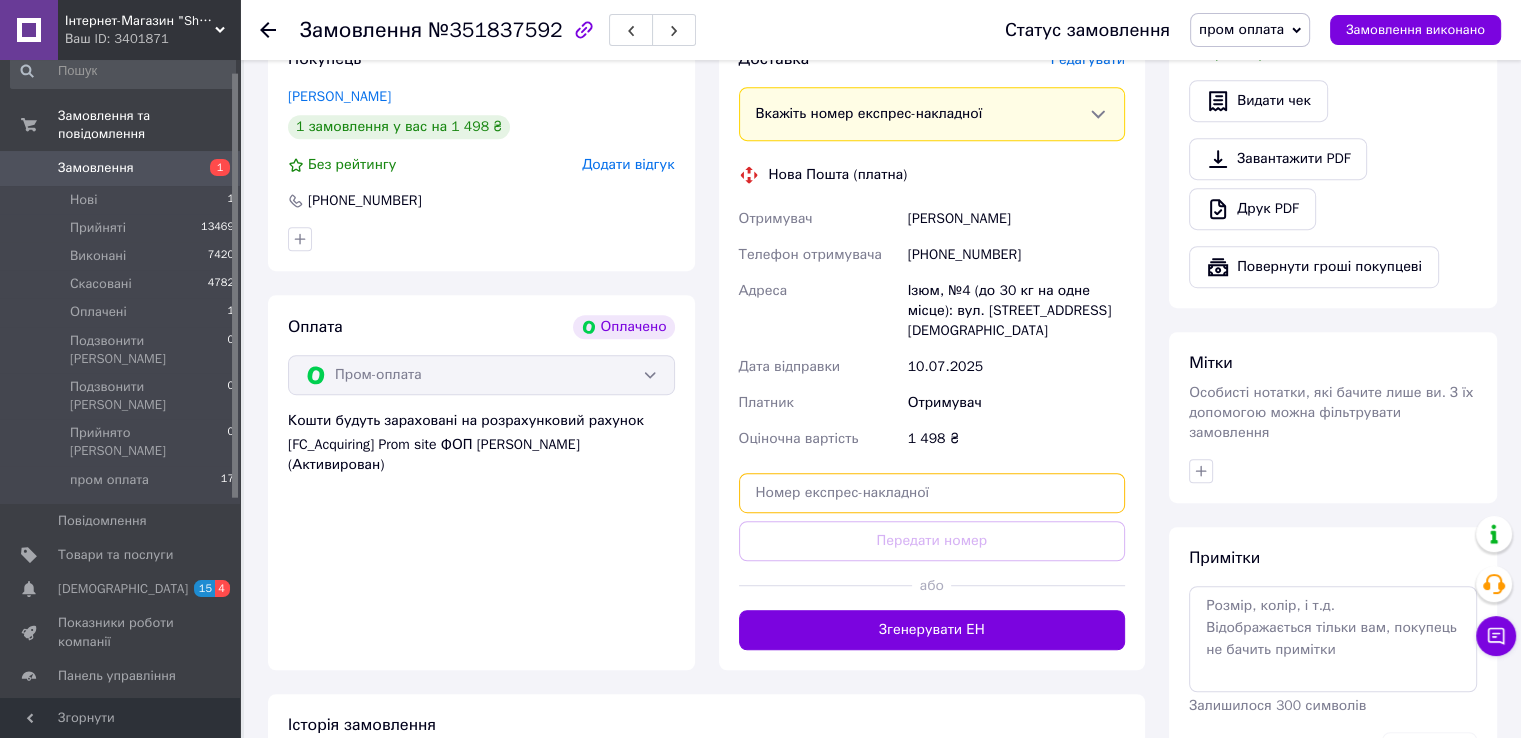 paste on "20451202293537" 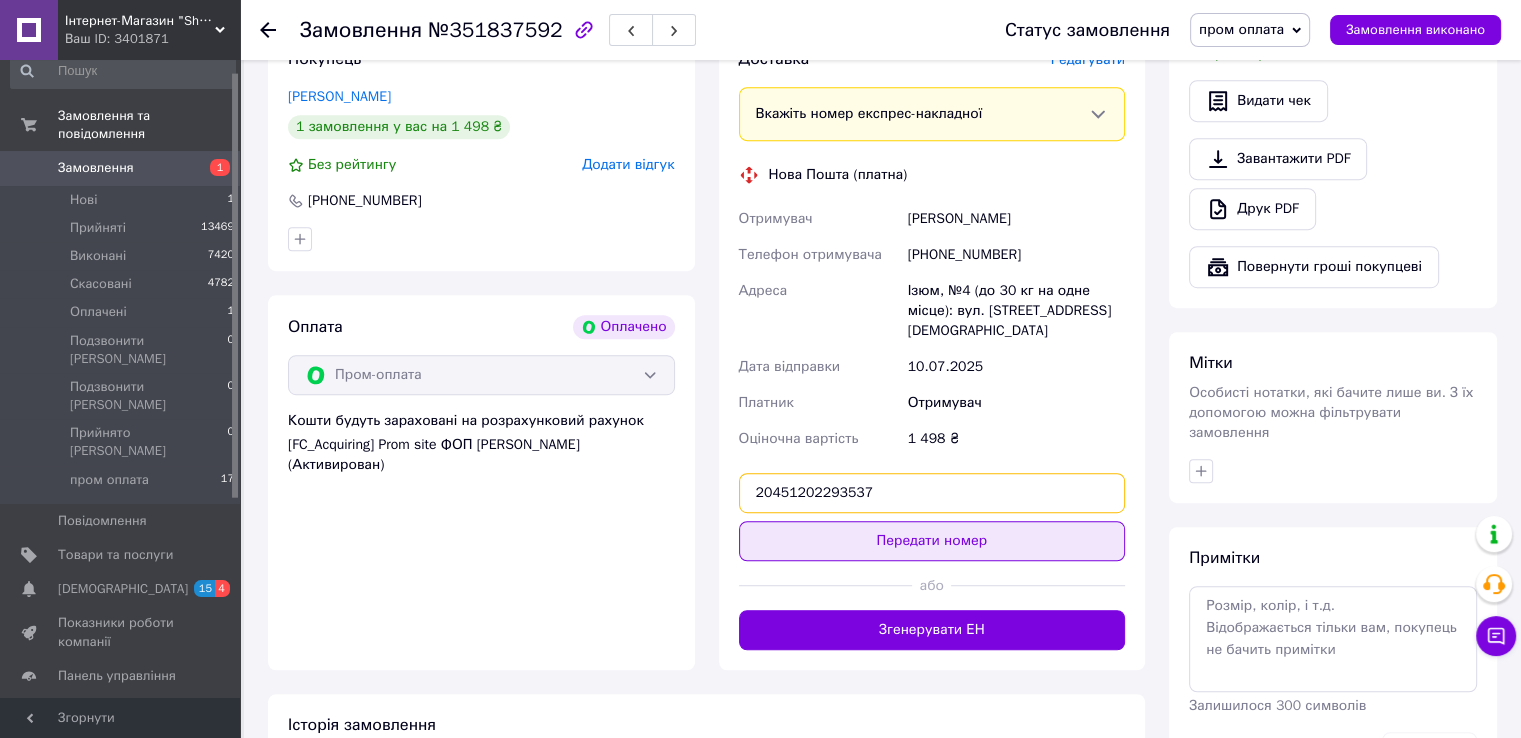 type on "20451202293537" 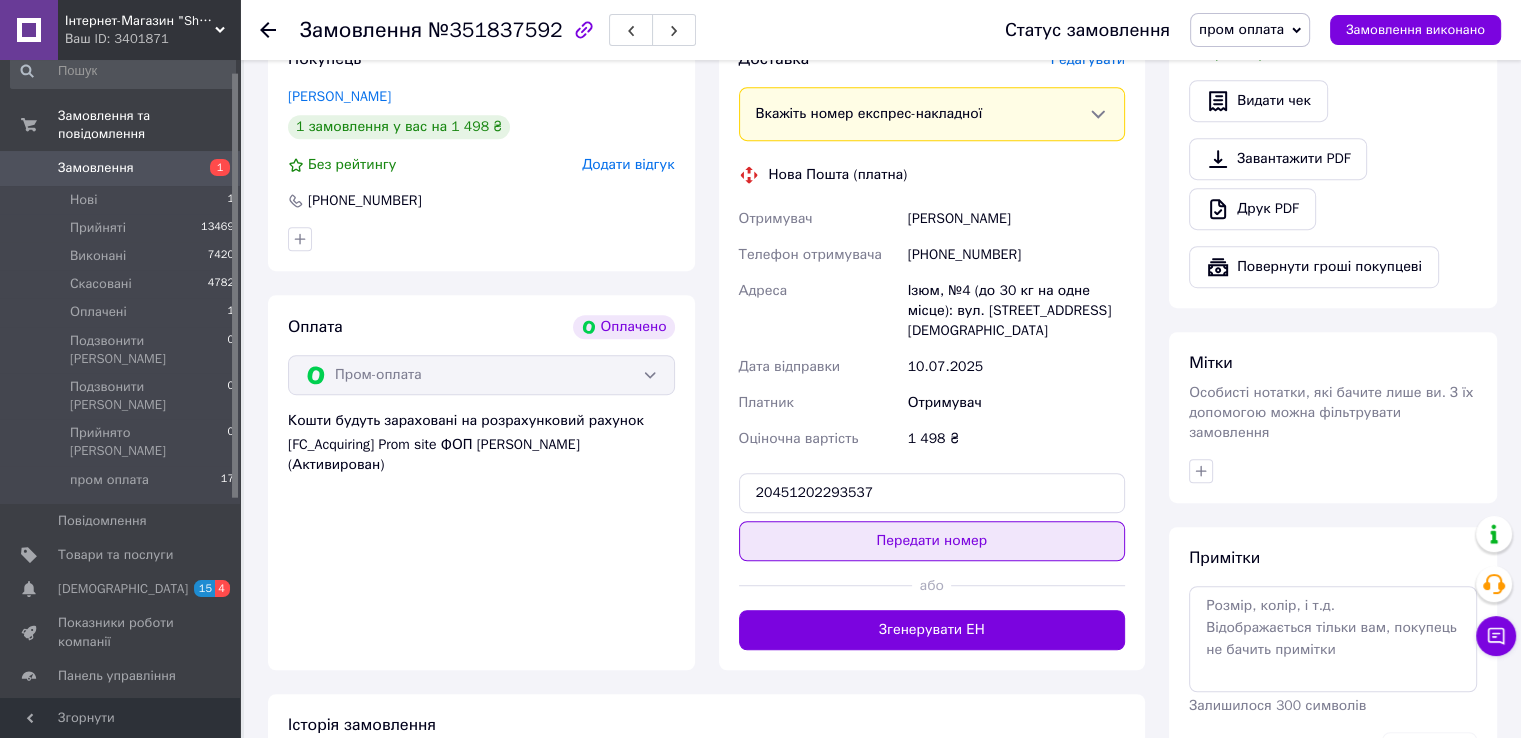 click on "Передати номер" at bounding box center (932, 541) 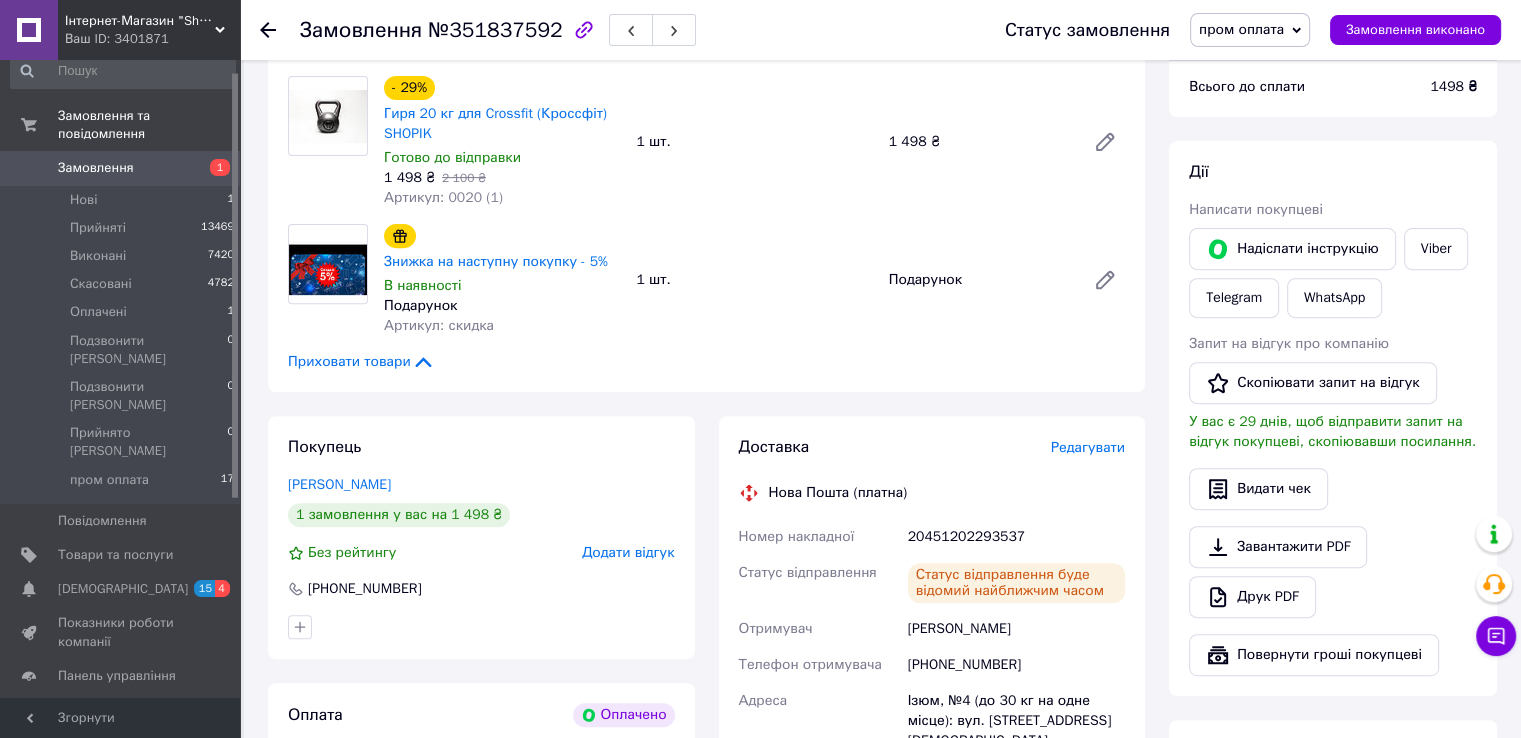 scroll, scrollTop: 600, scrollLeft: 0, axis: vertical 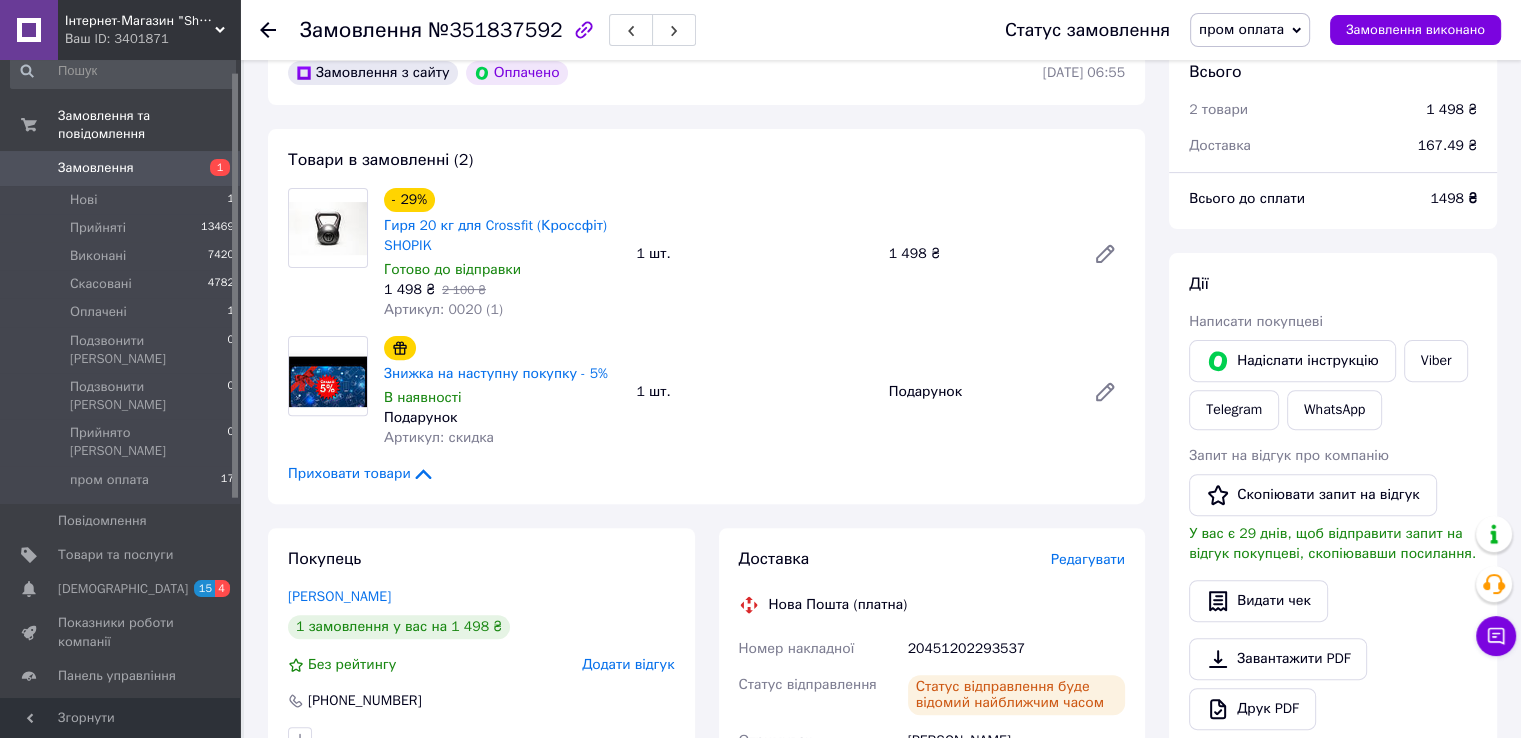 click on "Артикул: 0020 (1)" at bounding box center (443, 309) 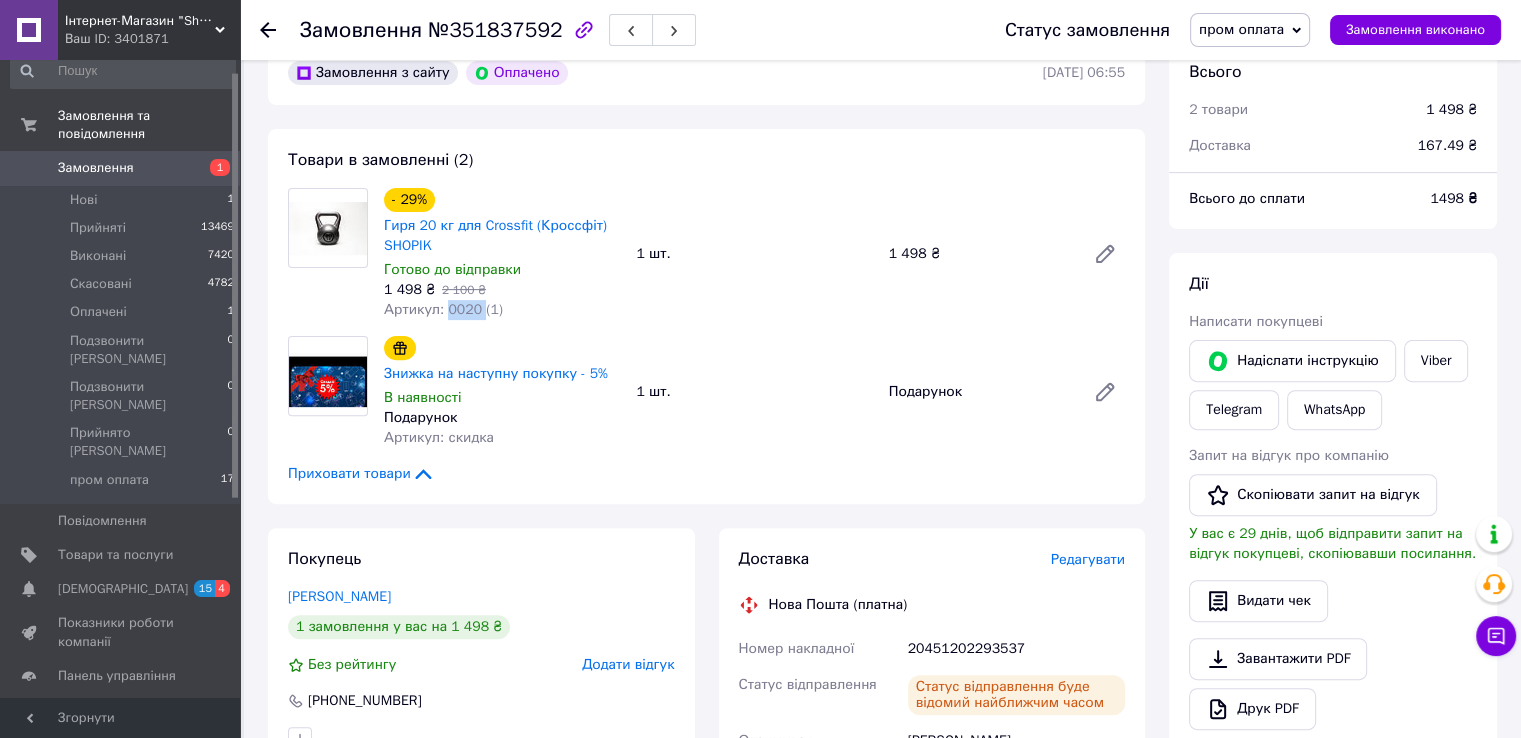 click on "Артикул: 0020 (1)" at bounding box center (443, 309) 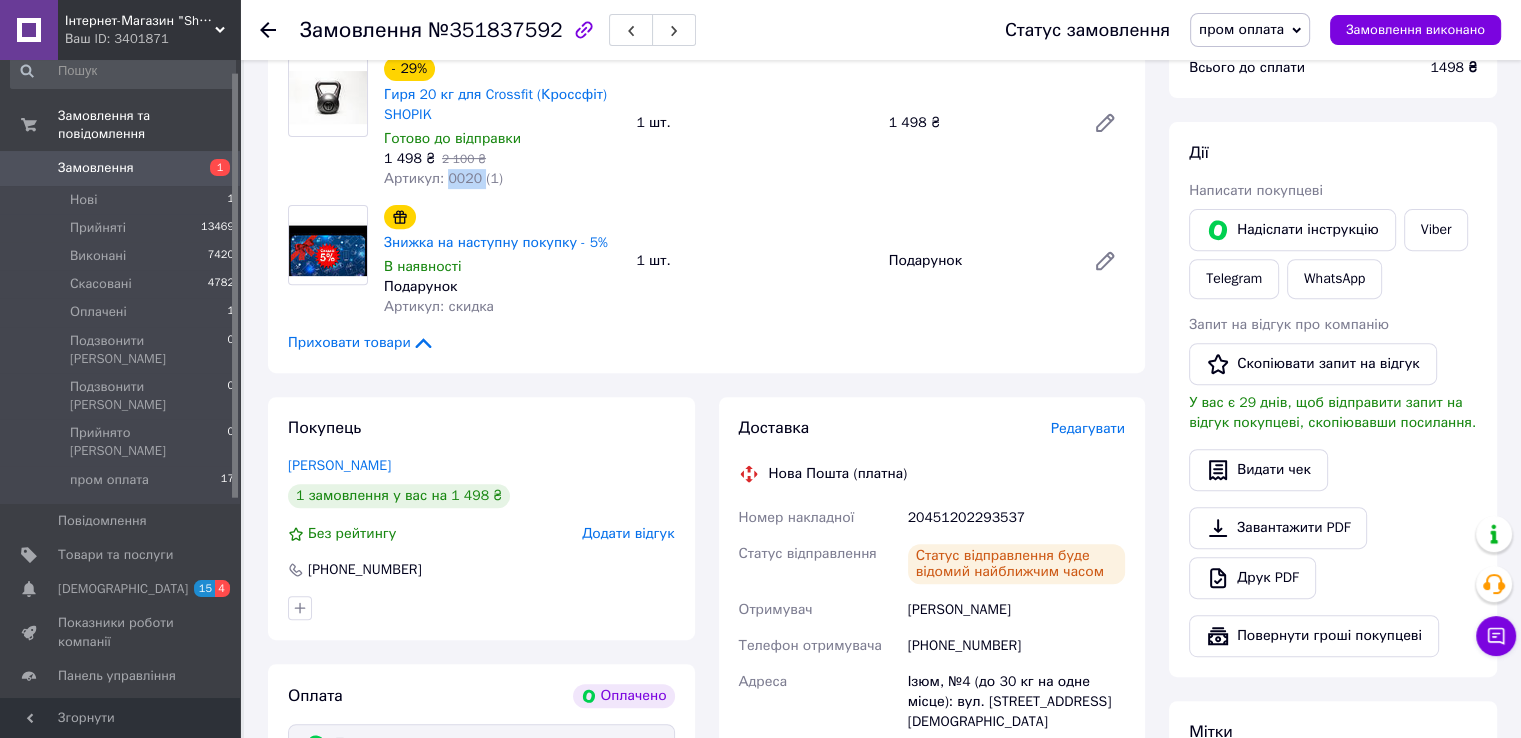 scroll, scrollTop: 900, scrollLeft: 0, axis: vertical 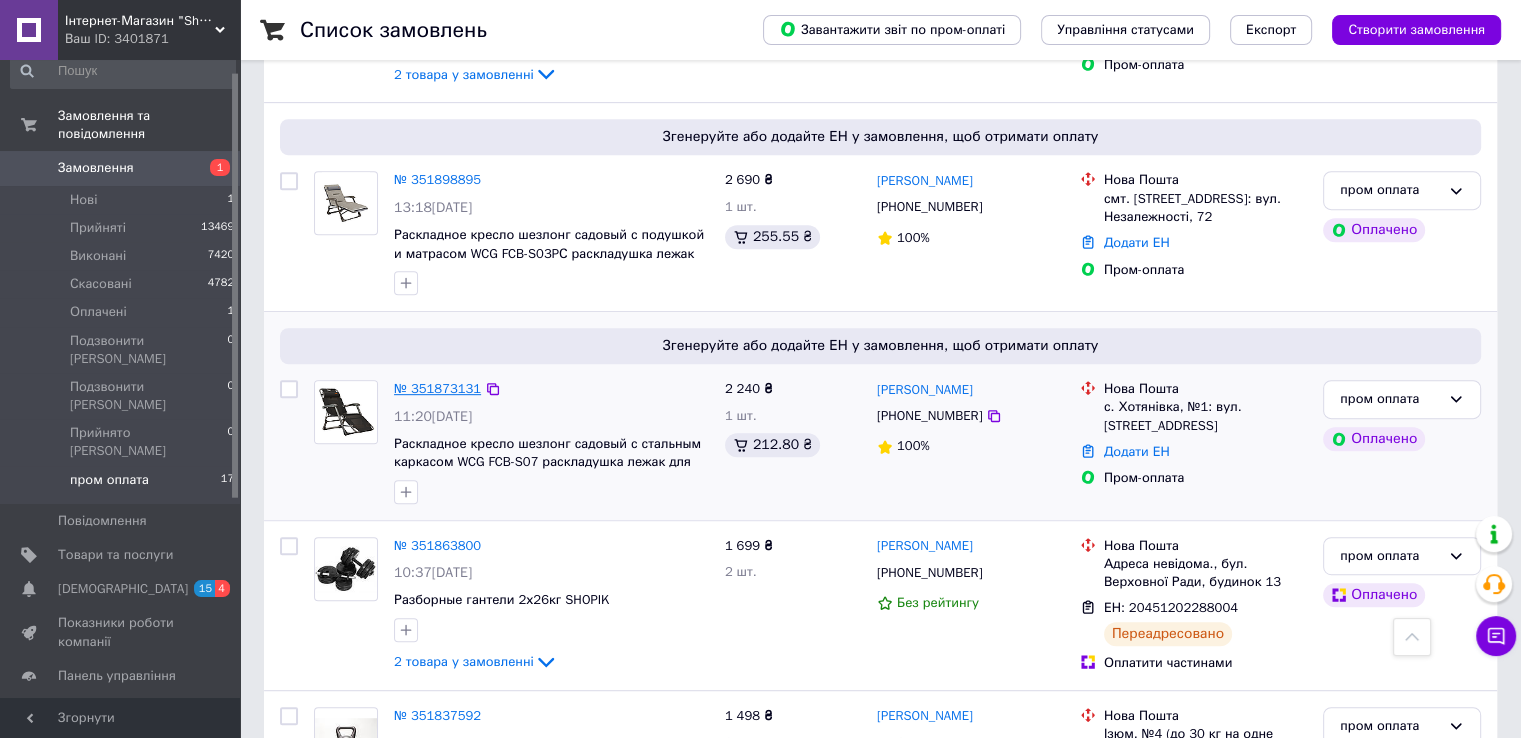 click on "№ 351873131" at bounding box center [437, 388] 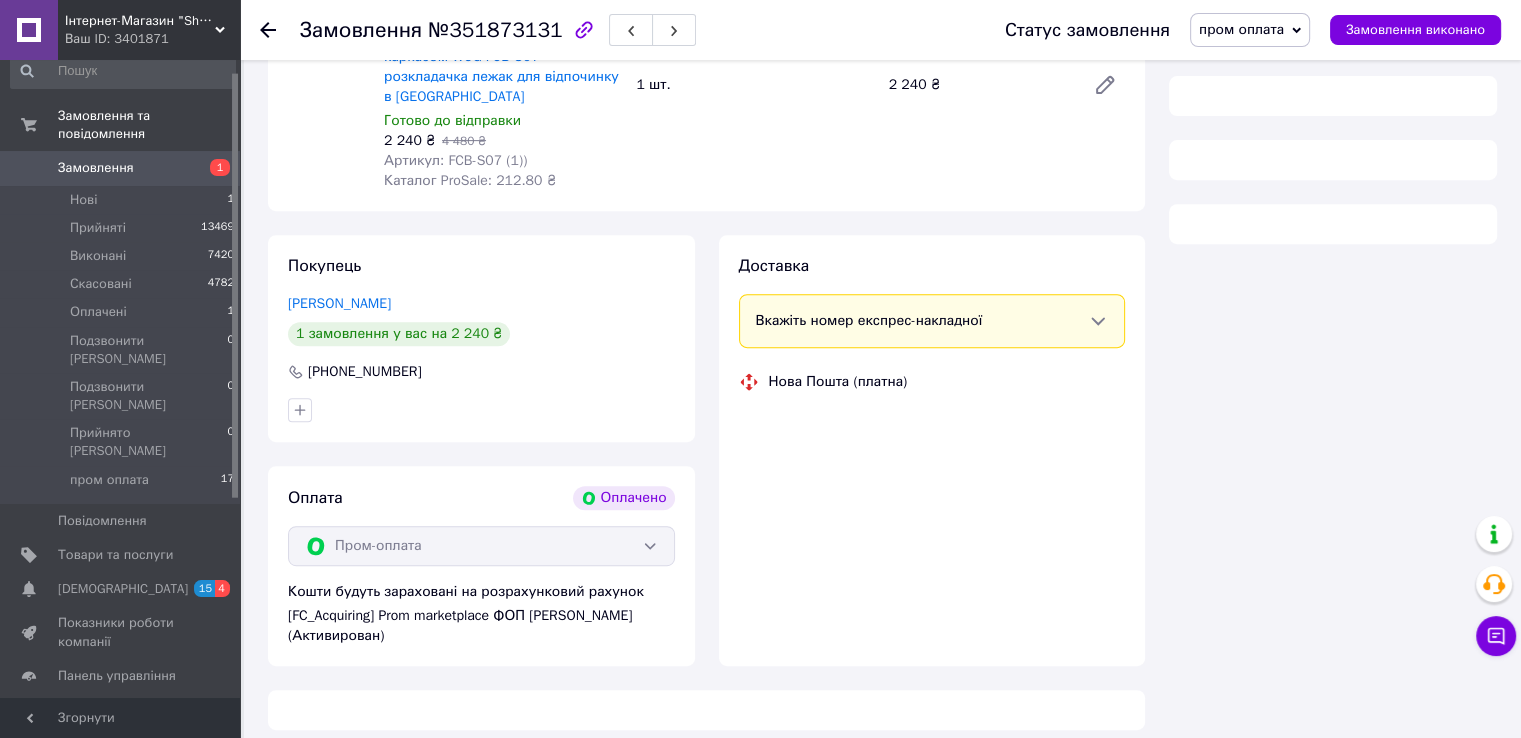 scroll, scrollTop: 900, scrollLeft: 0, axis: vertical 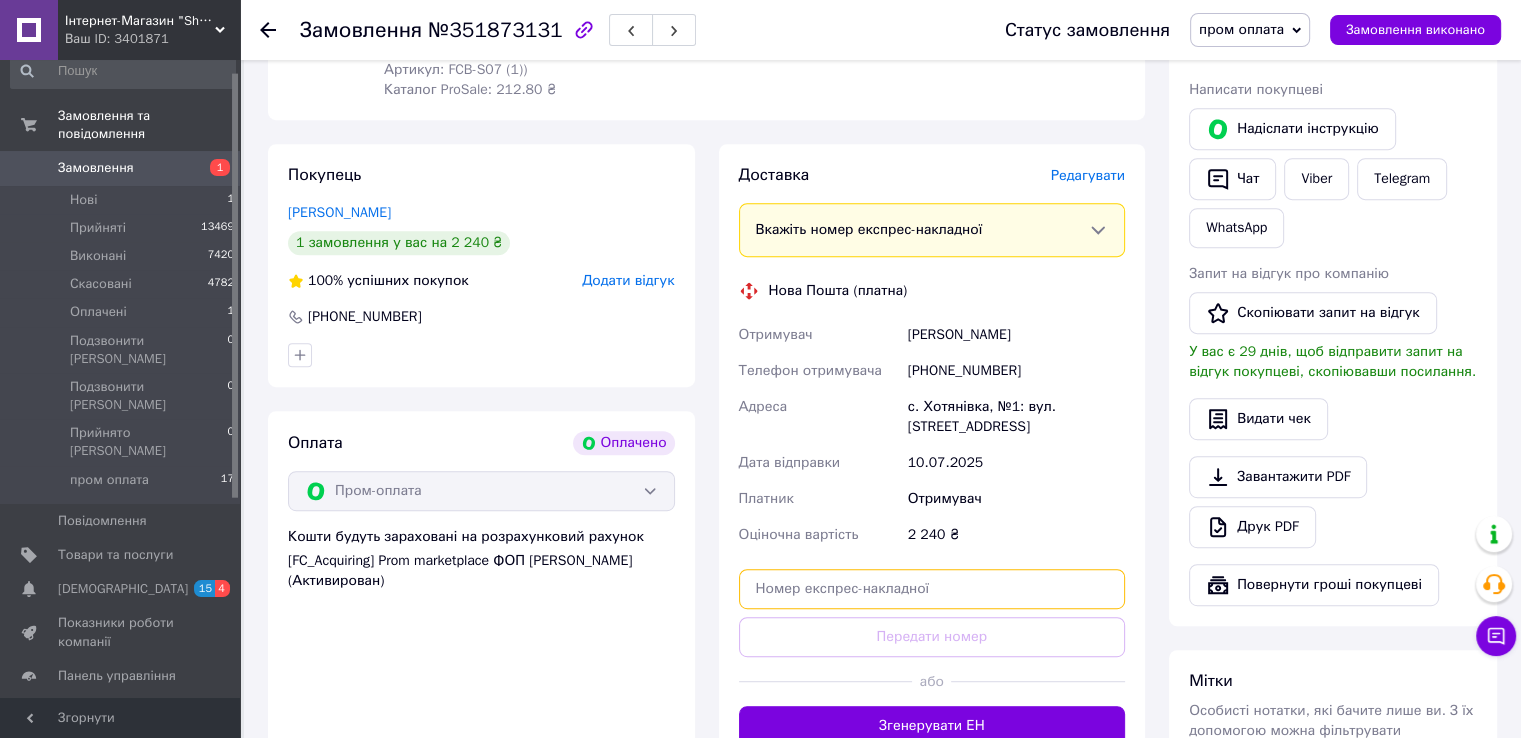 paste on "20451202292807" 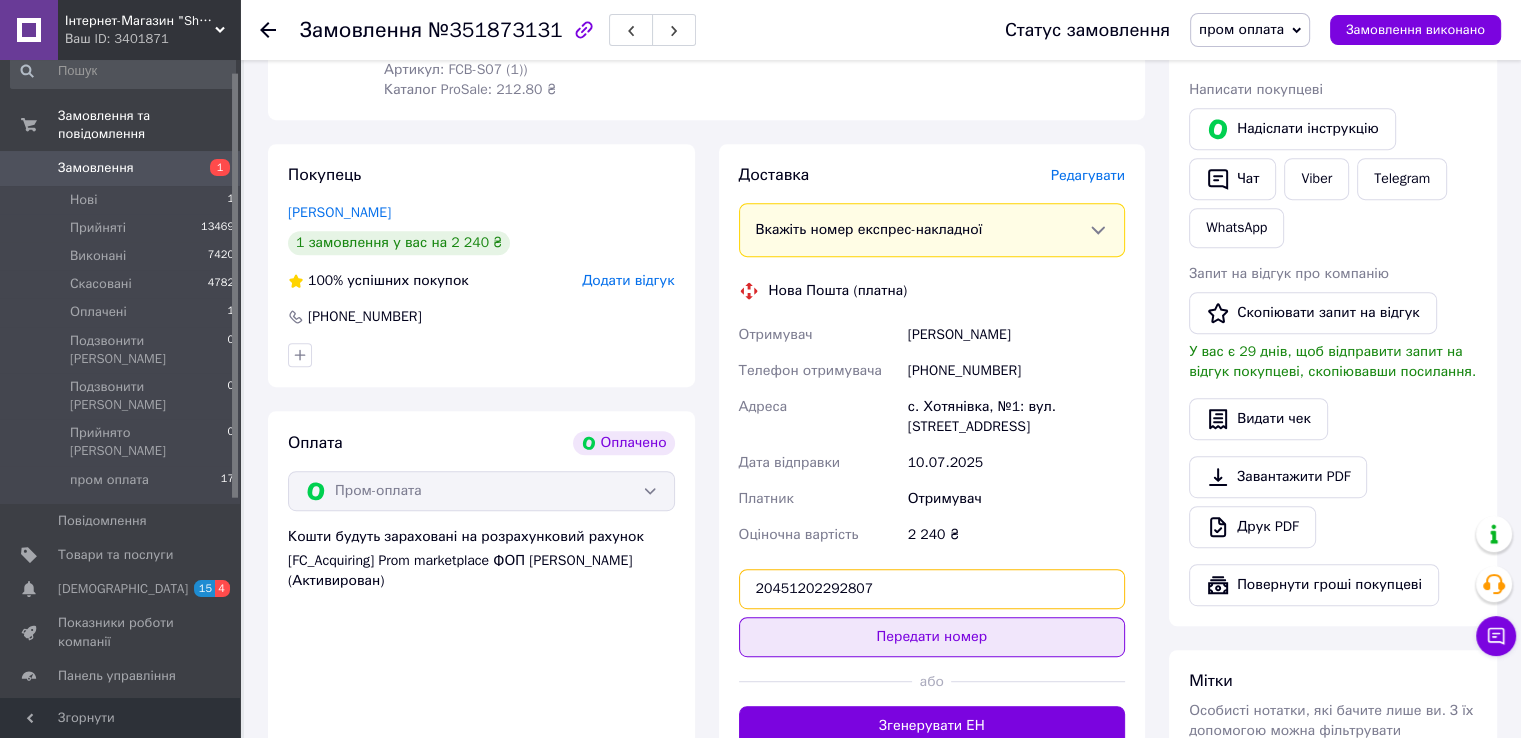type on "20451202292807" 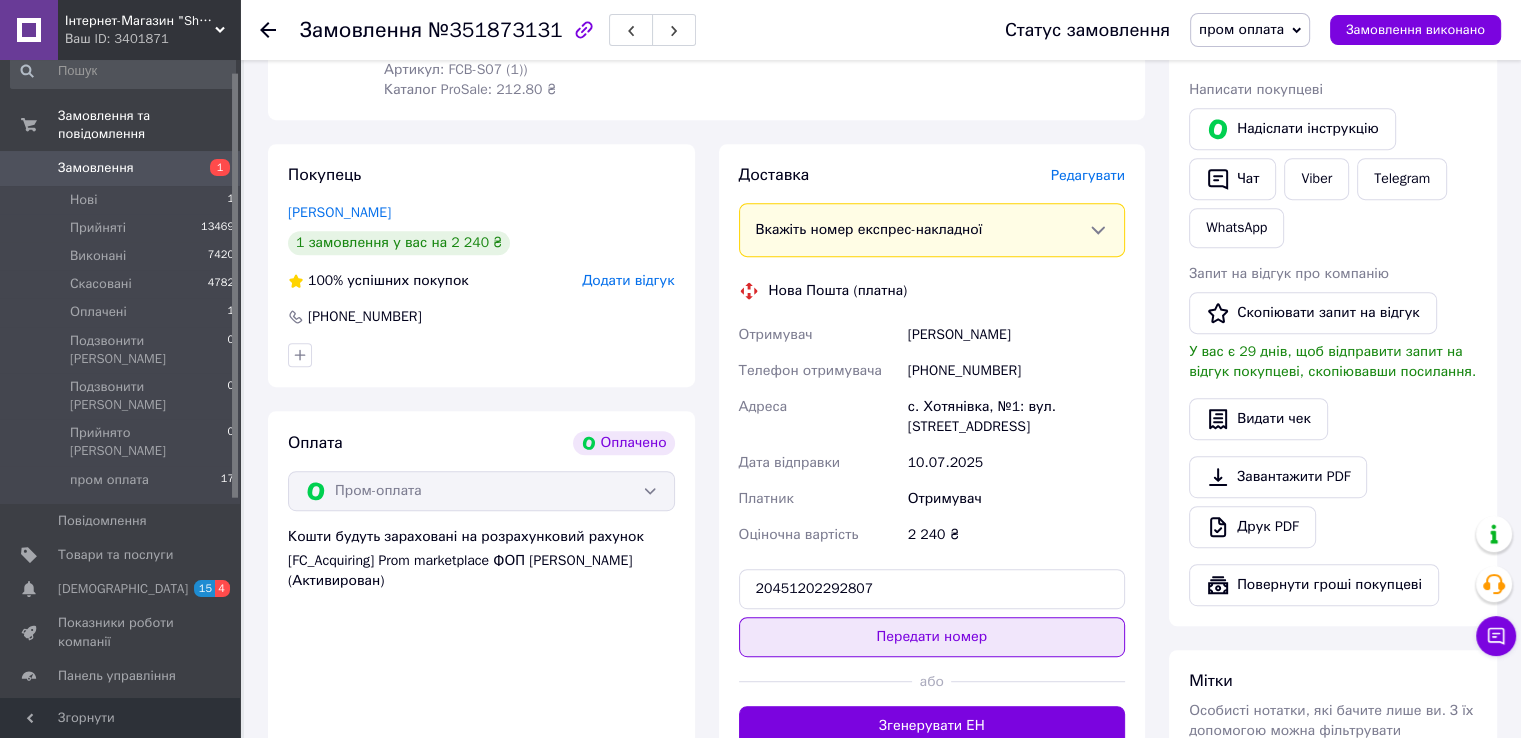 click on "Передати номер" at bounding box center [932, 637] 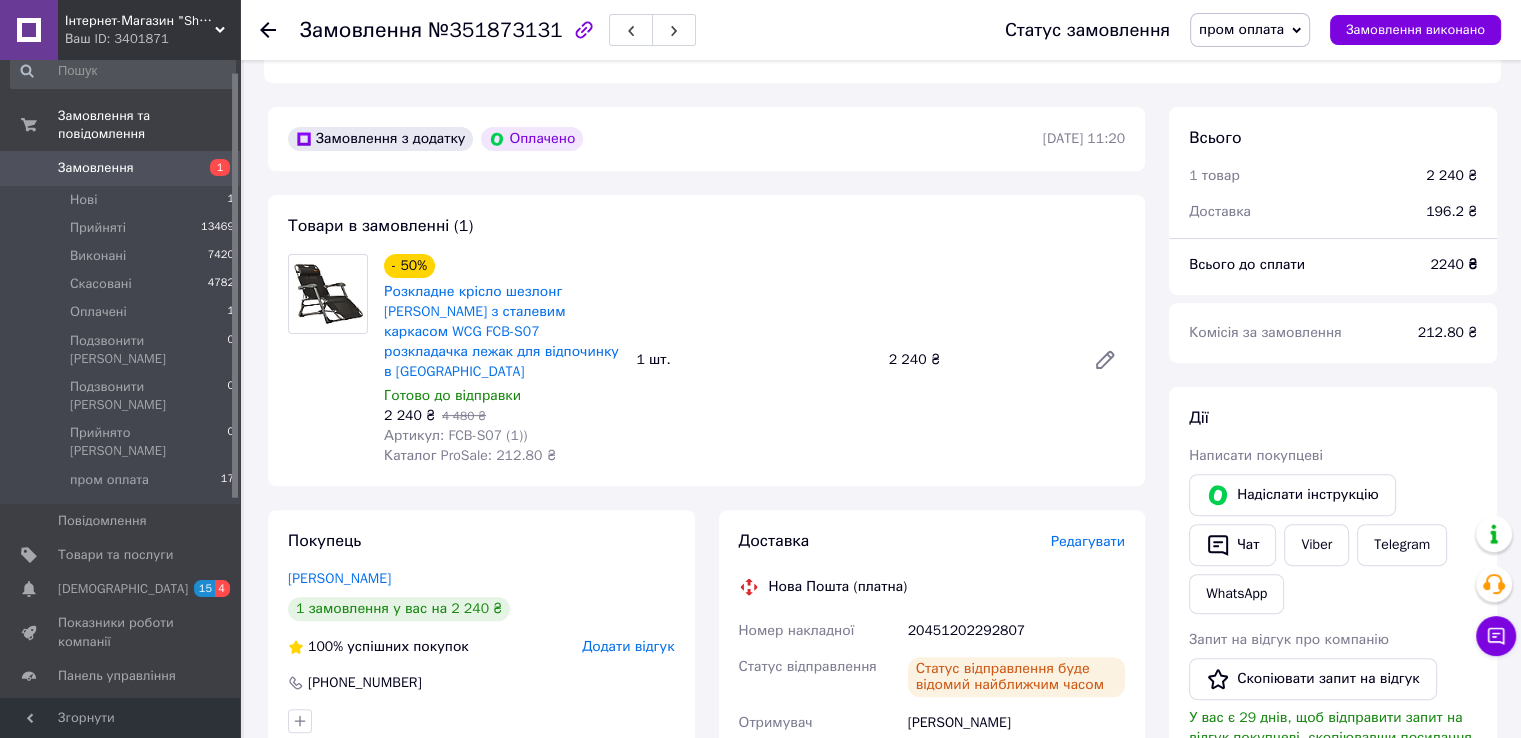 scroll, scrollTop: 500, scrollLeft: 0, axis: vertical 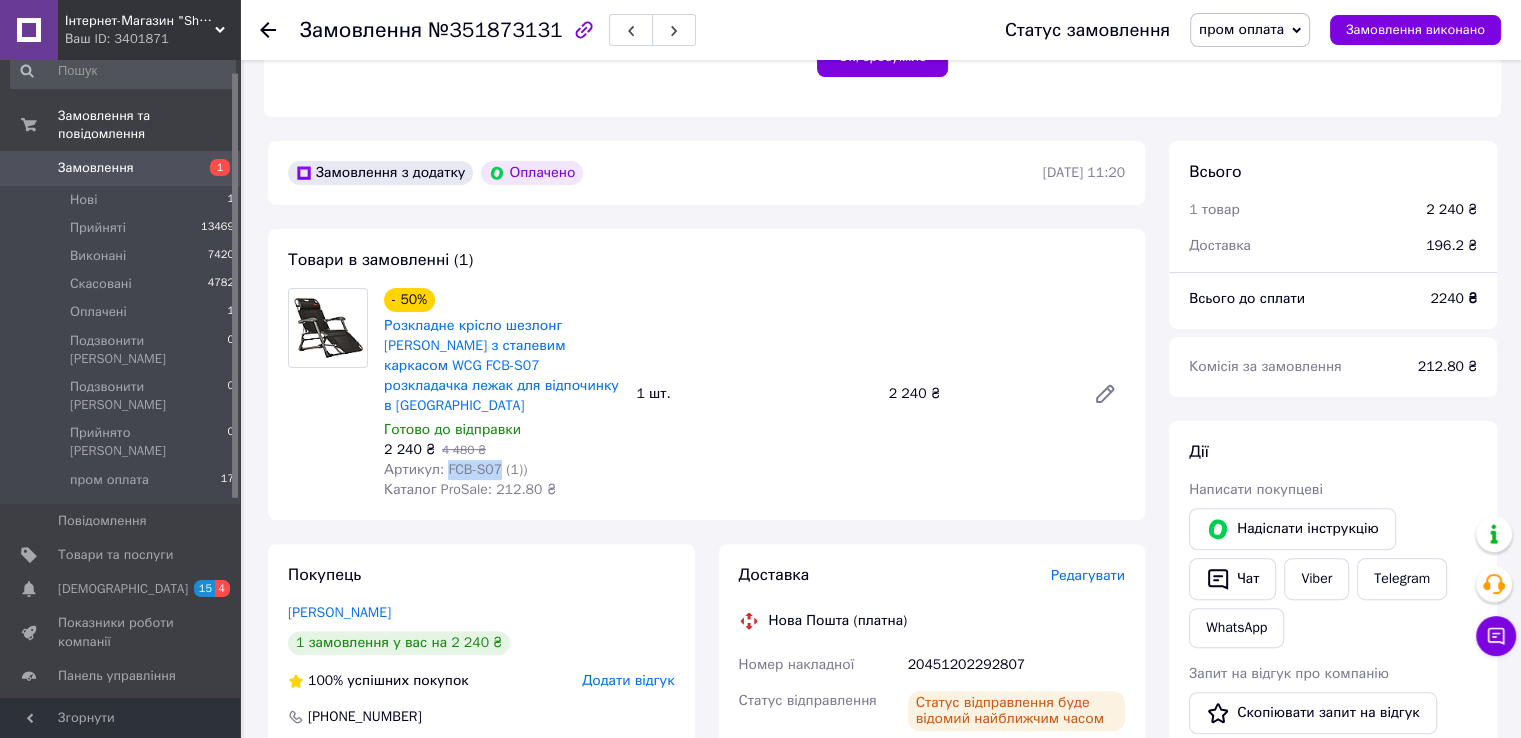 drag, startPoint x: 443, startPoint y: 450, endPoint x: 492, endPoint y: 449, distance: 49.010204 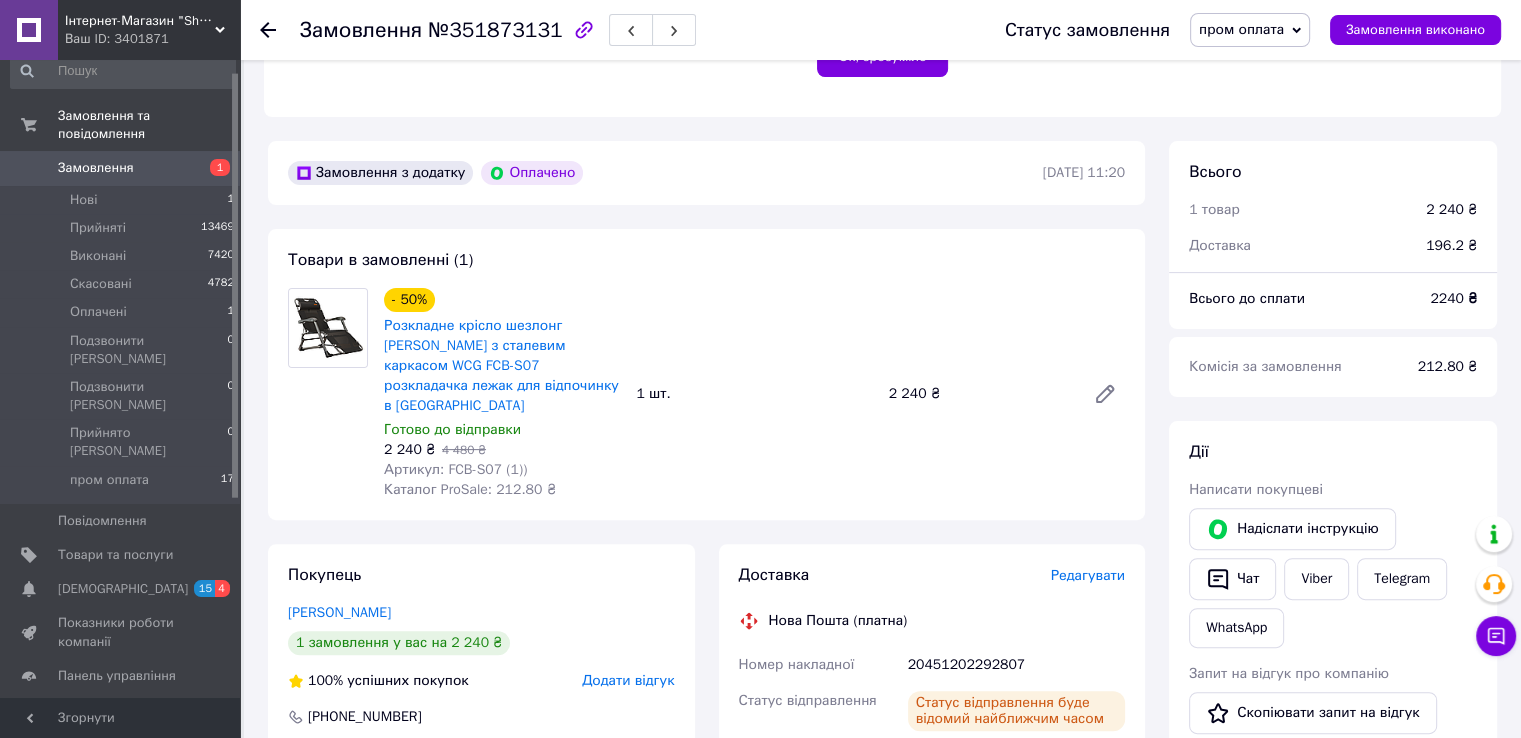 click on "Інтернет-Магазин "Shopik"" at bounding box center (140, 21) 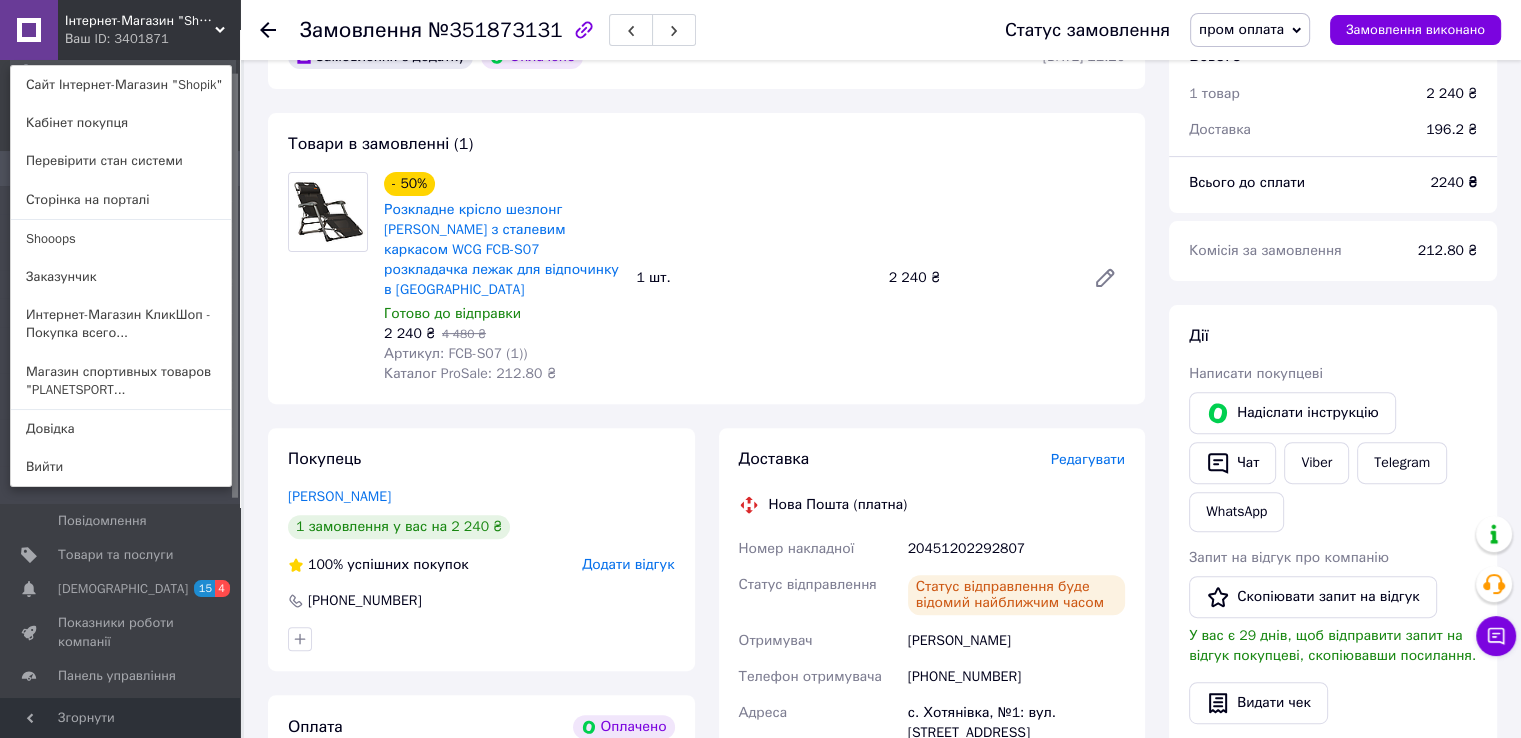 scroll, scrollTop: 700, scrollLeft: 0, axis: vertical 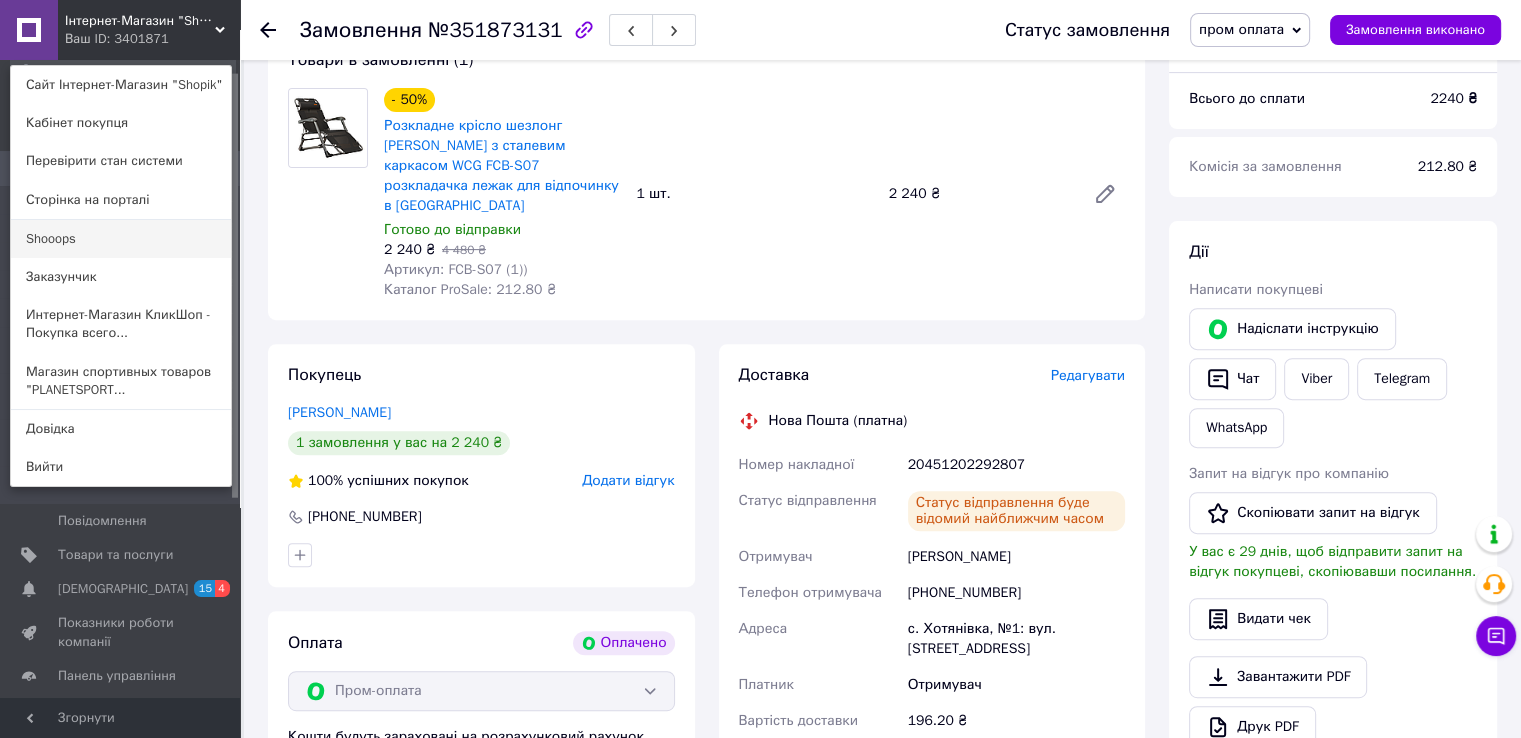 click on "Shooops" at bounding box center (121, 239) 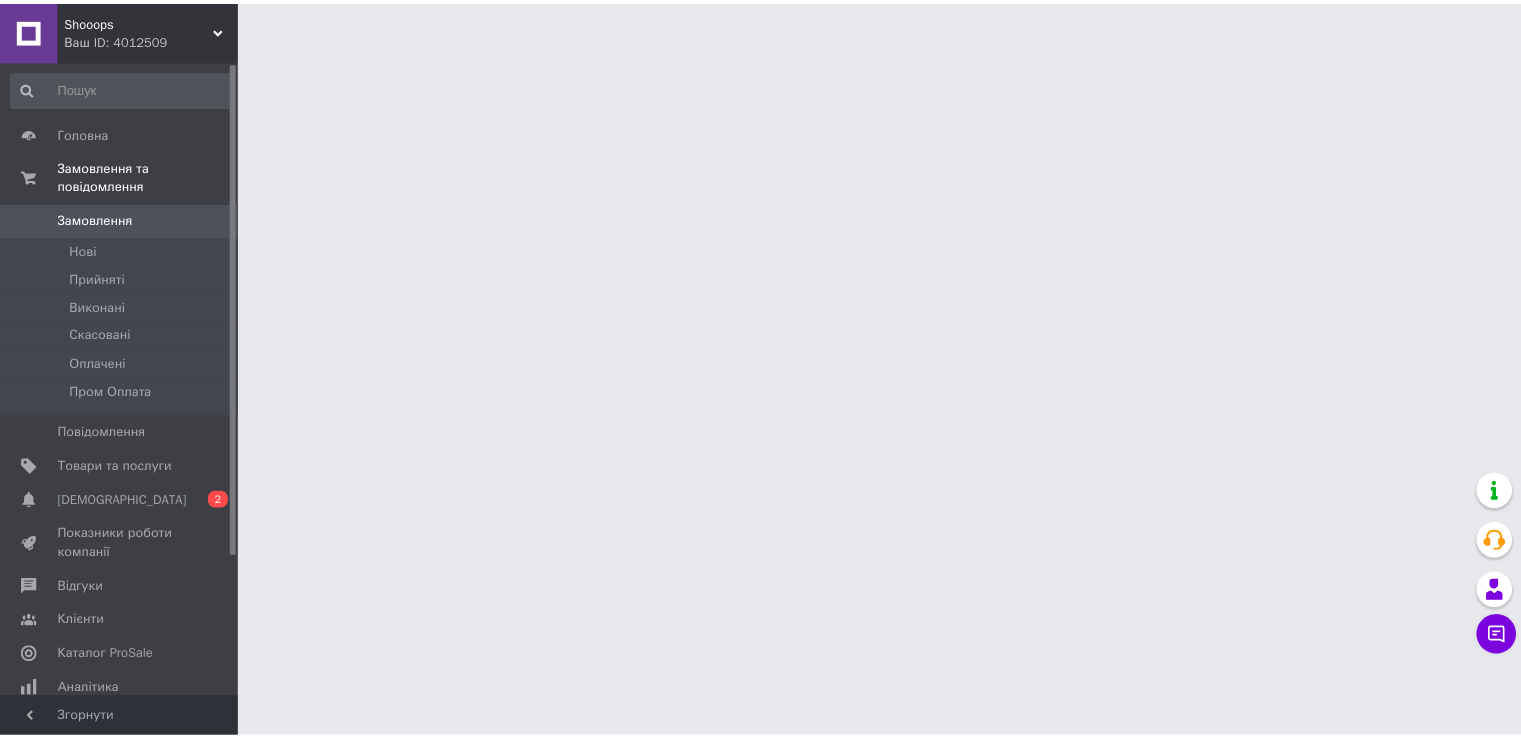 scroll, scrollTop: 0, scrollLeft: 0, axis: both 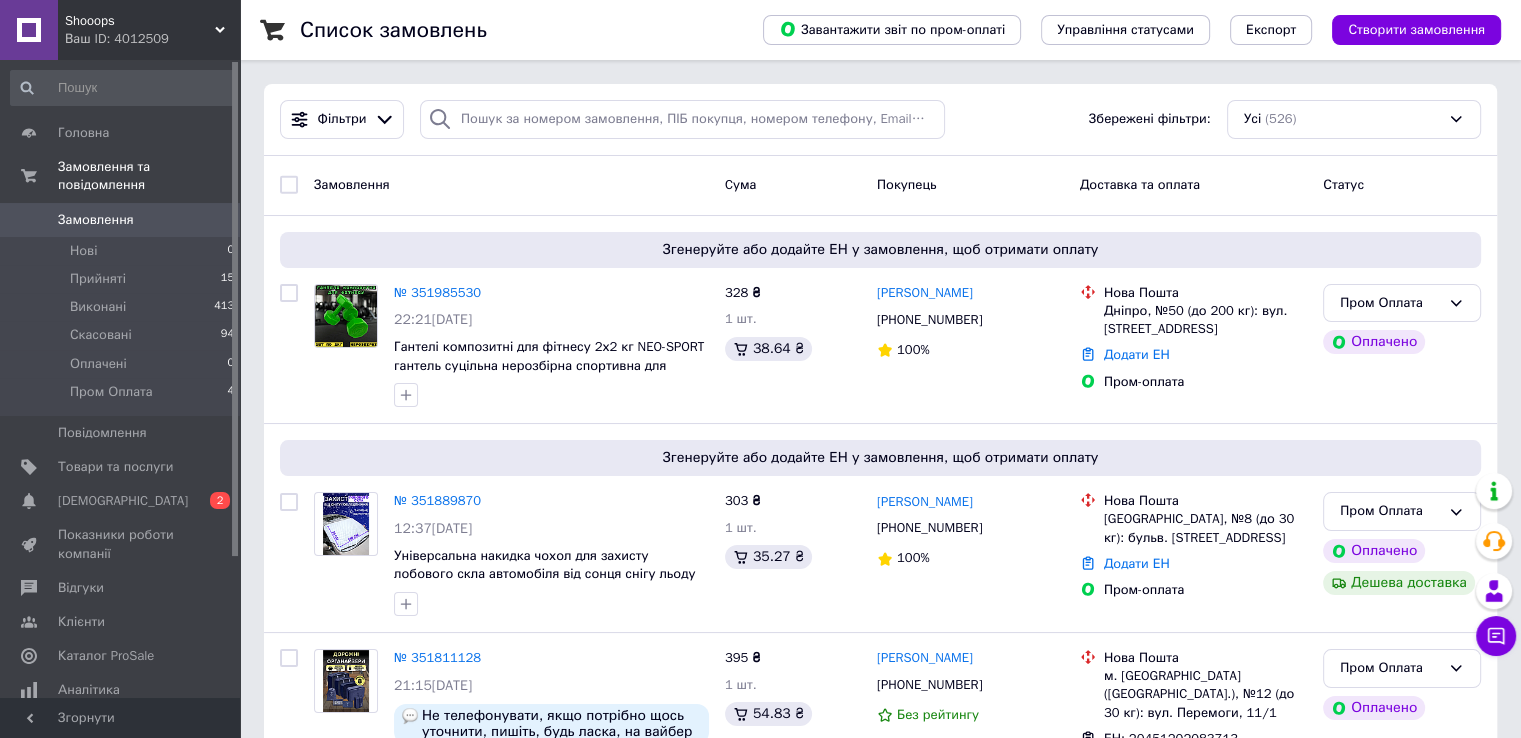click on "Shooops Ваш ID: 4012509" at bounding box center (149, 30) 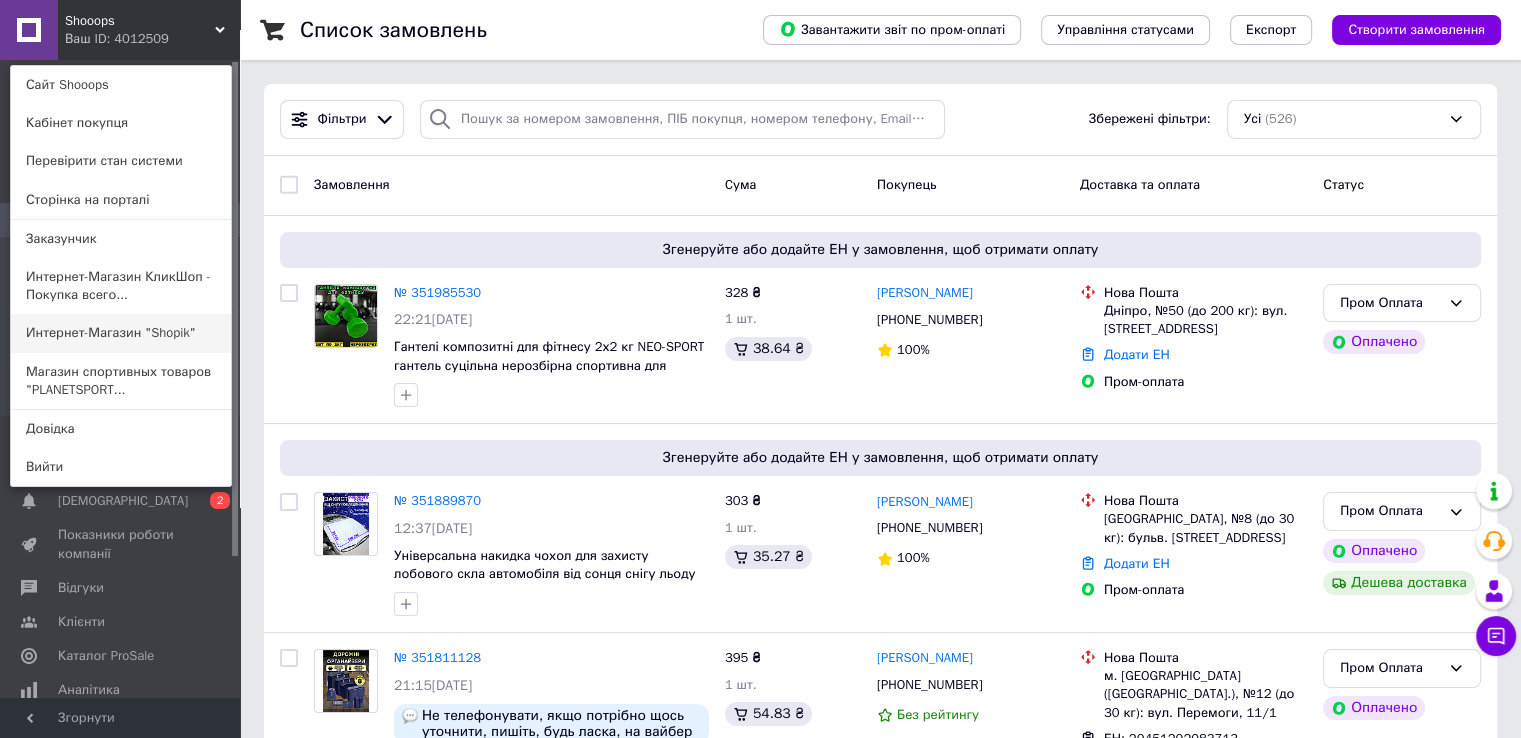 click on "Интернет-Магазин  "Shopik"" at bounding box center [121, 333] 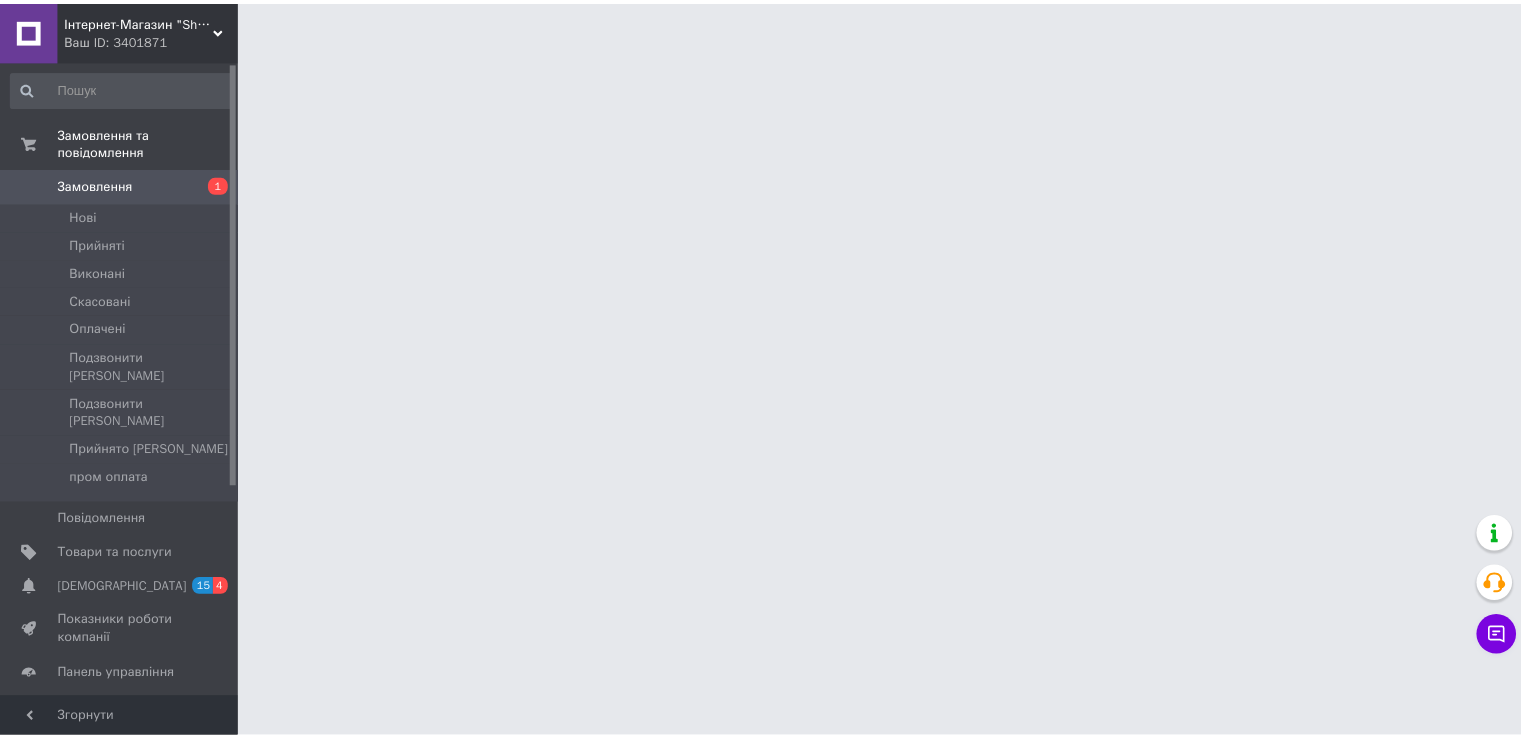 scroll, scrollTop: 0, scrollLeft: 0, axis: both 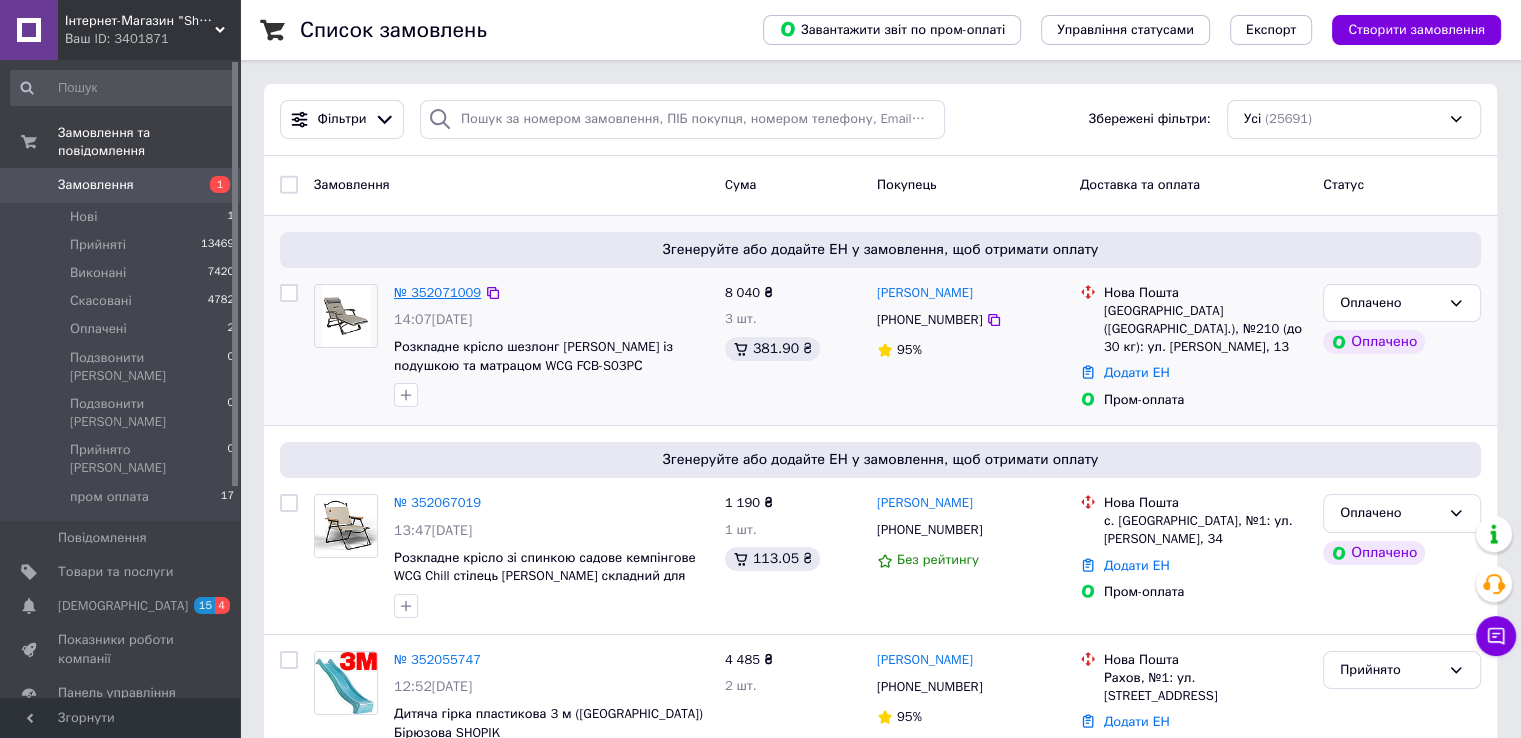 click on "№ 352071009" at bounding box center [437, 292] 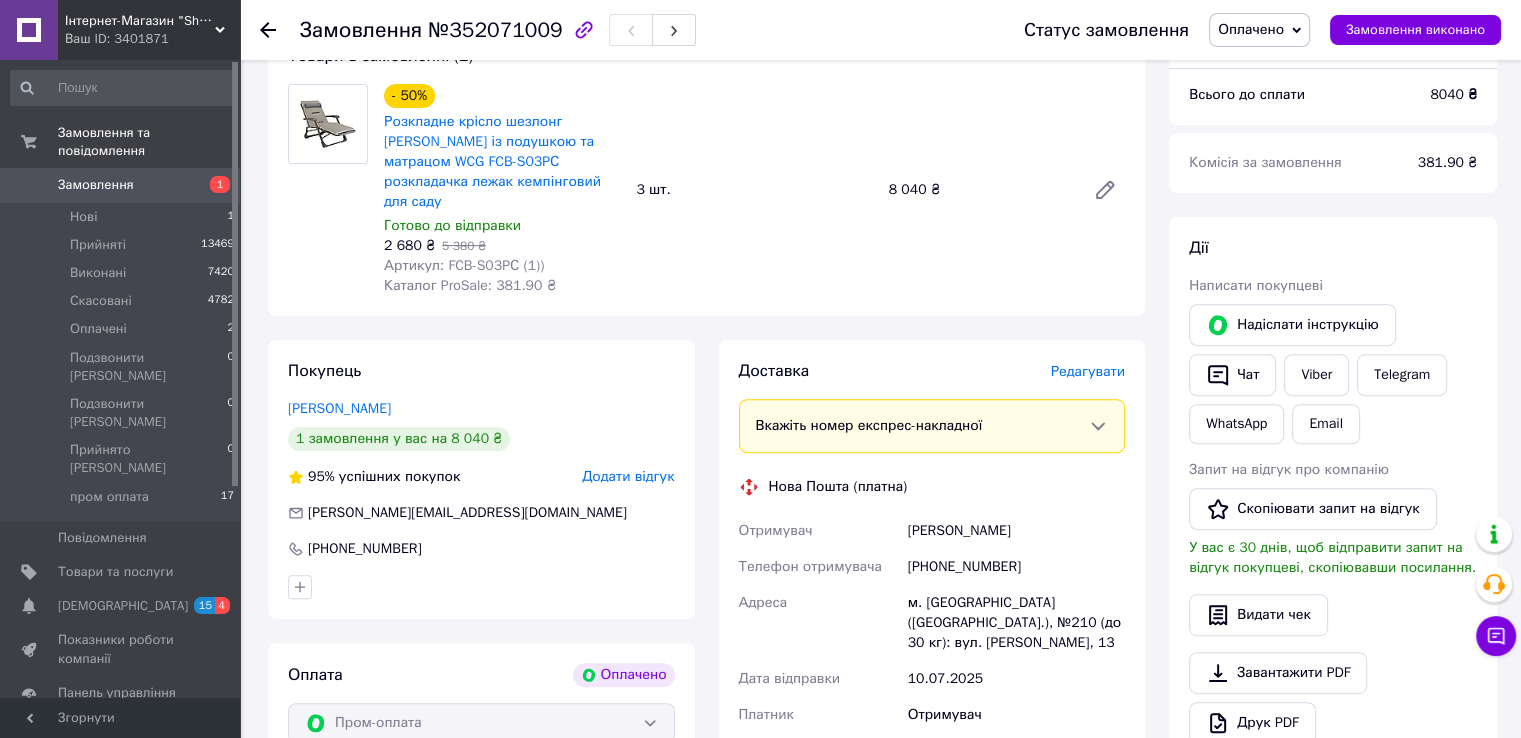 scroll, scrollTop: 954, scrollLeft: 0, axis: vertical 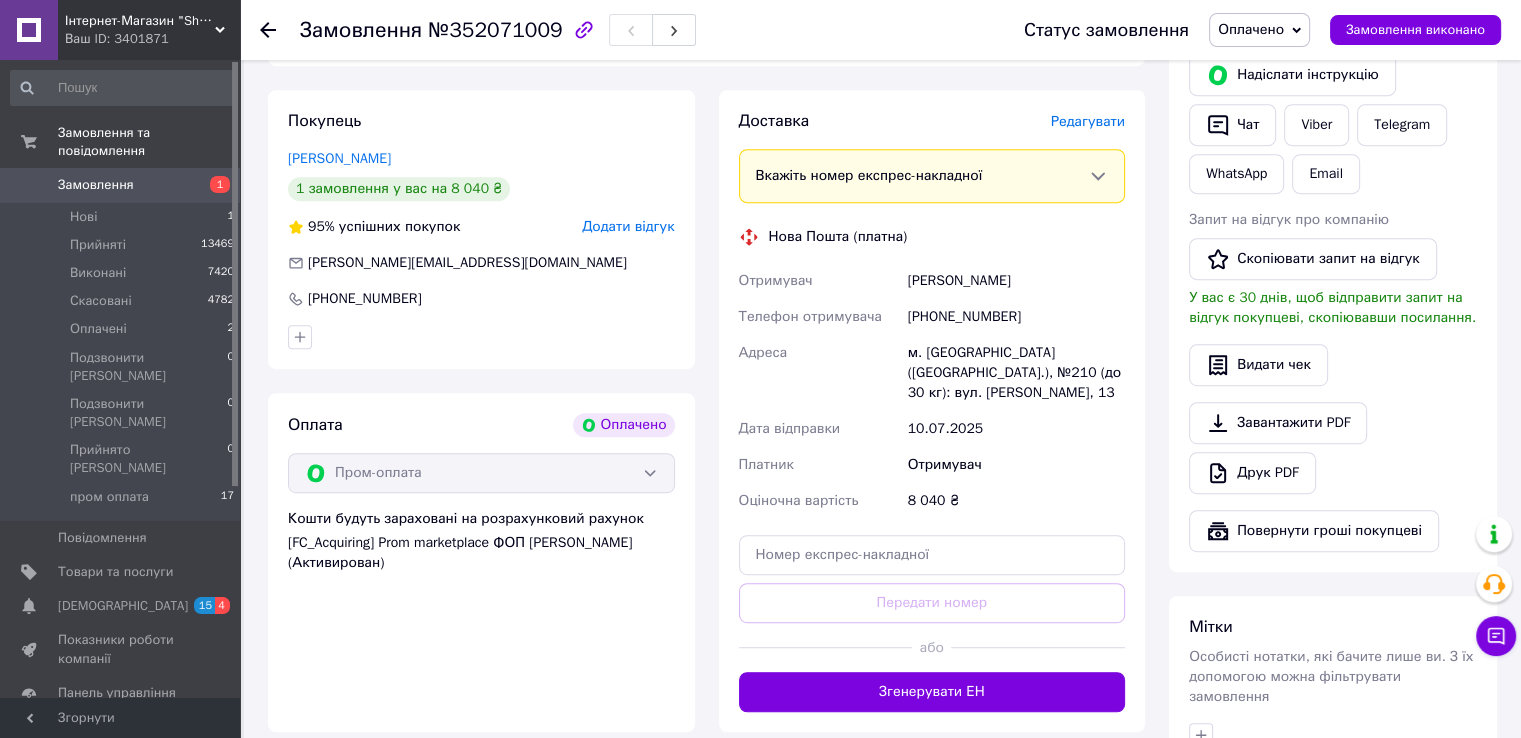 click on "Замовлення" at bounding box center [96, 185] 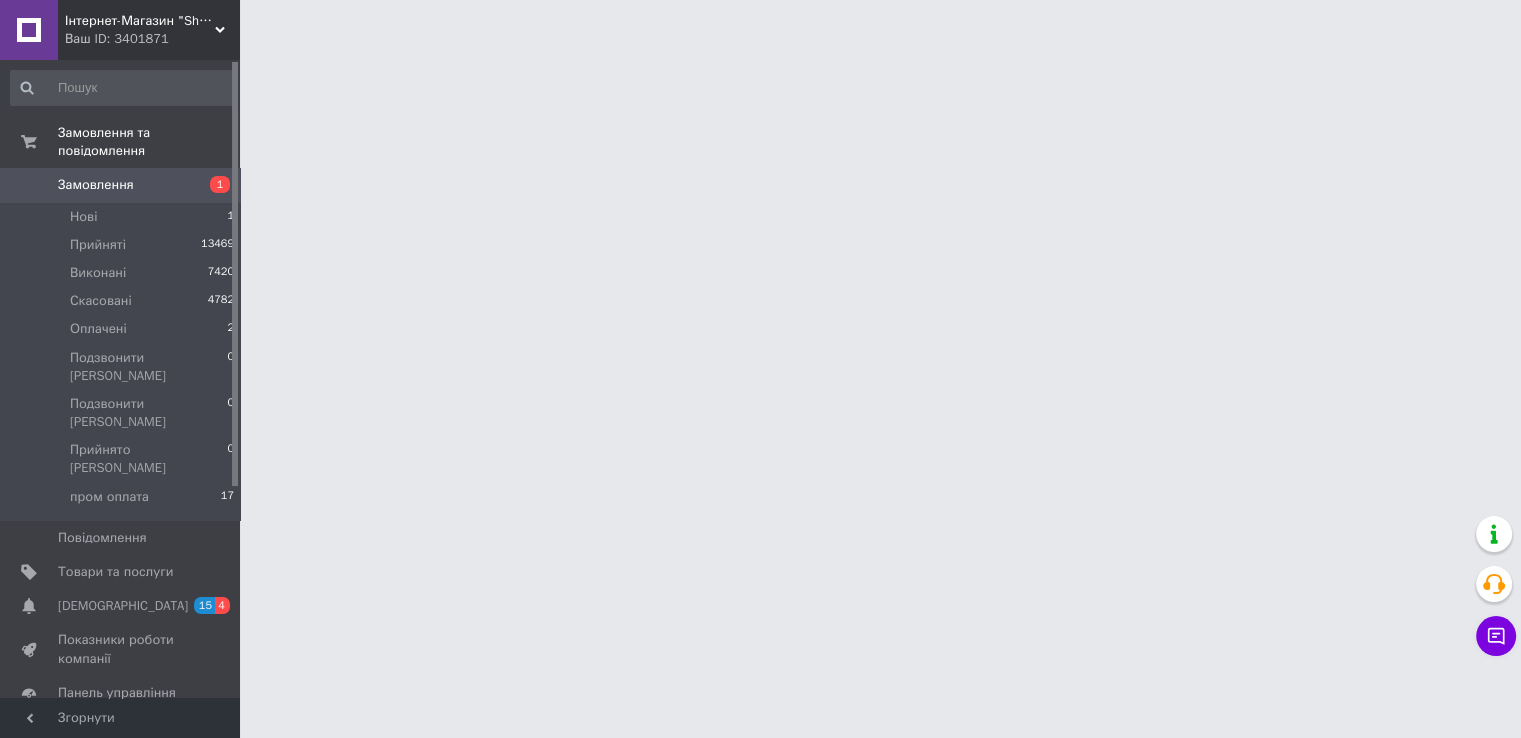 scroll, scrollTop: 0, scrollLeft: 0, axis: both 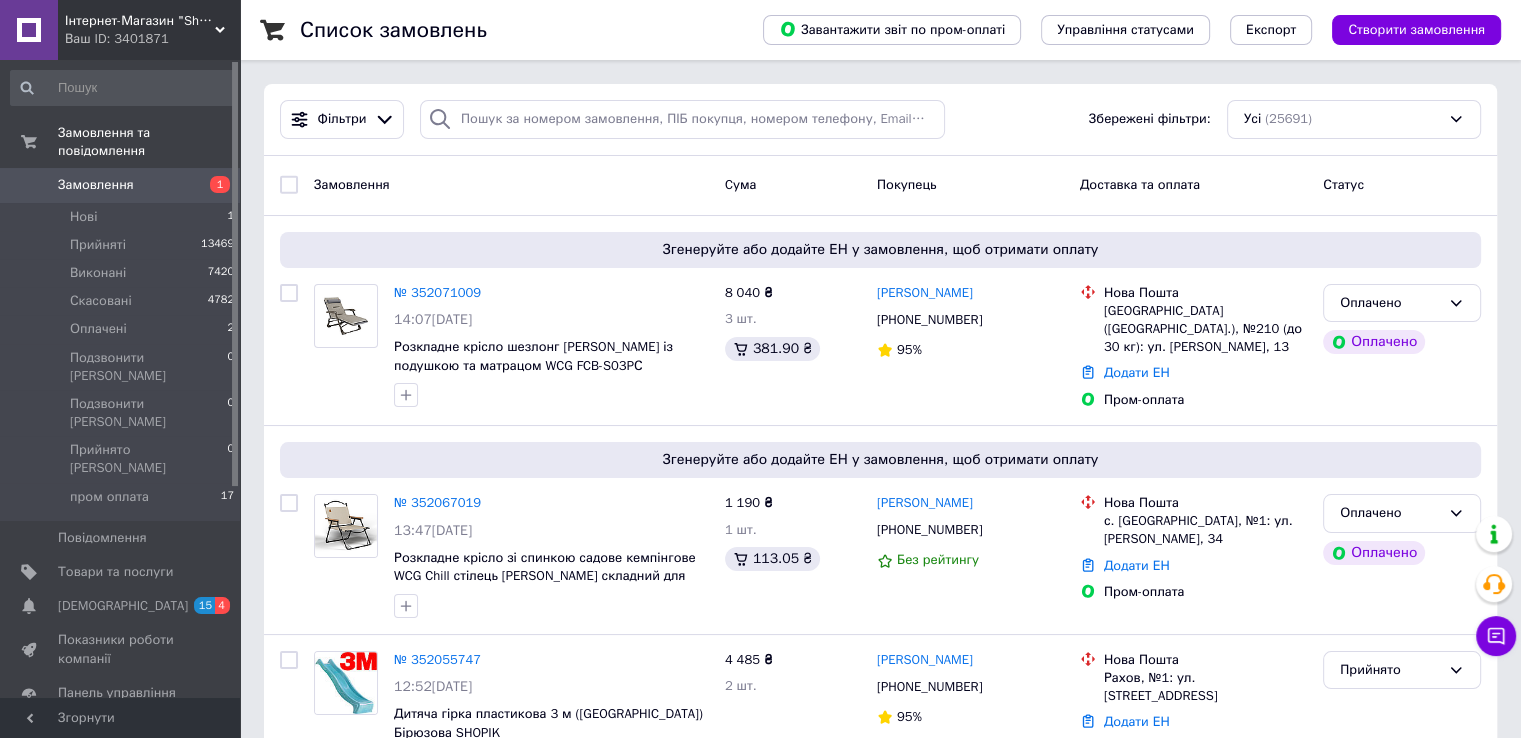 click on "Ваш ID: 3401871" at bounding box center (152, 39) 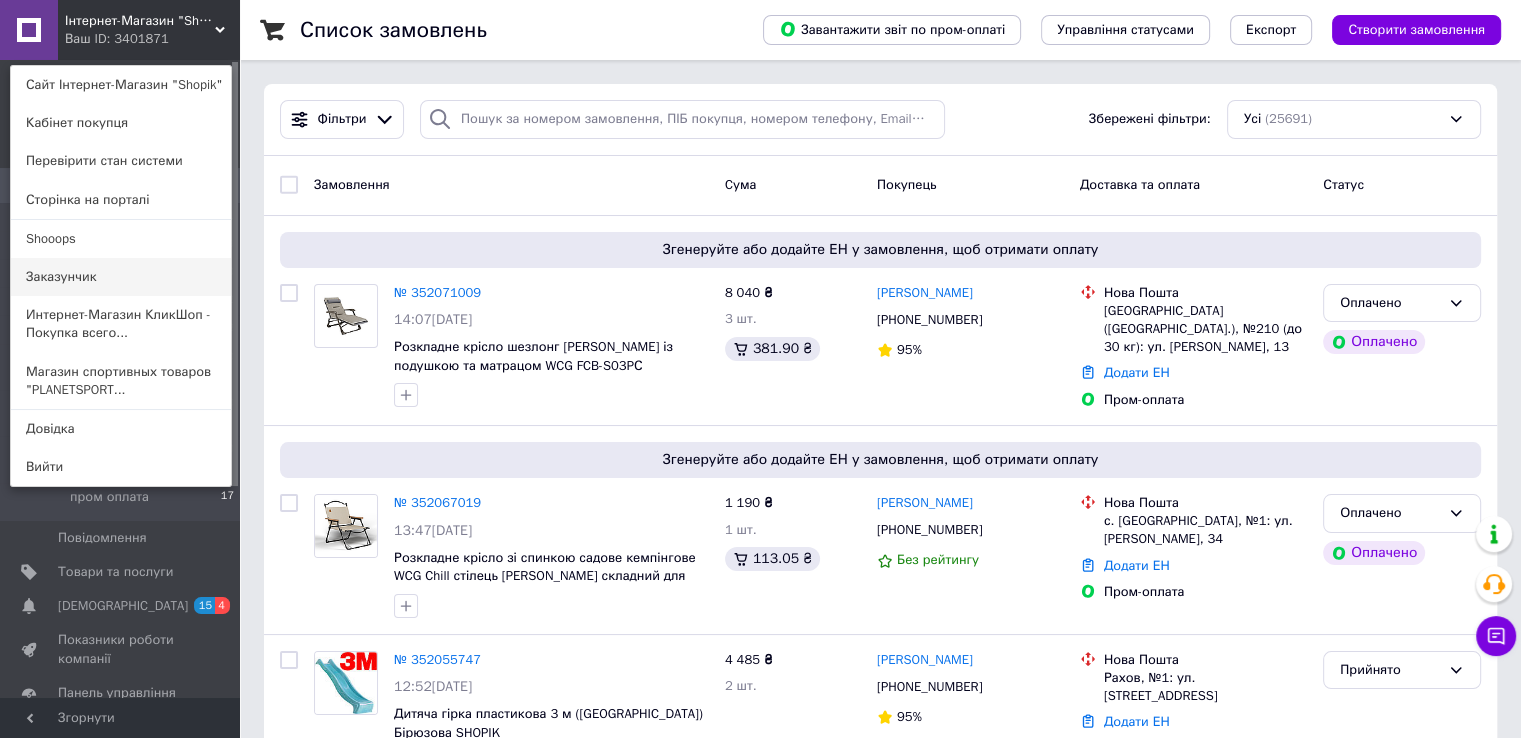 click on "Заказунчик" at bounding box center [121, 277] 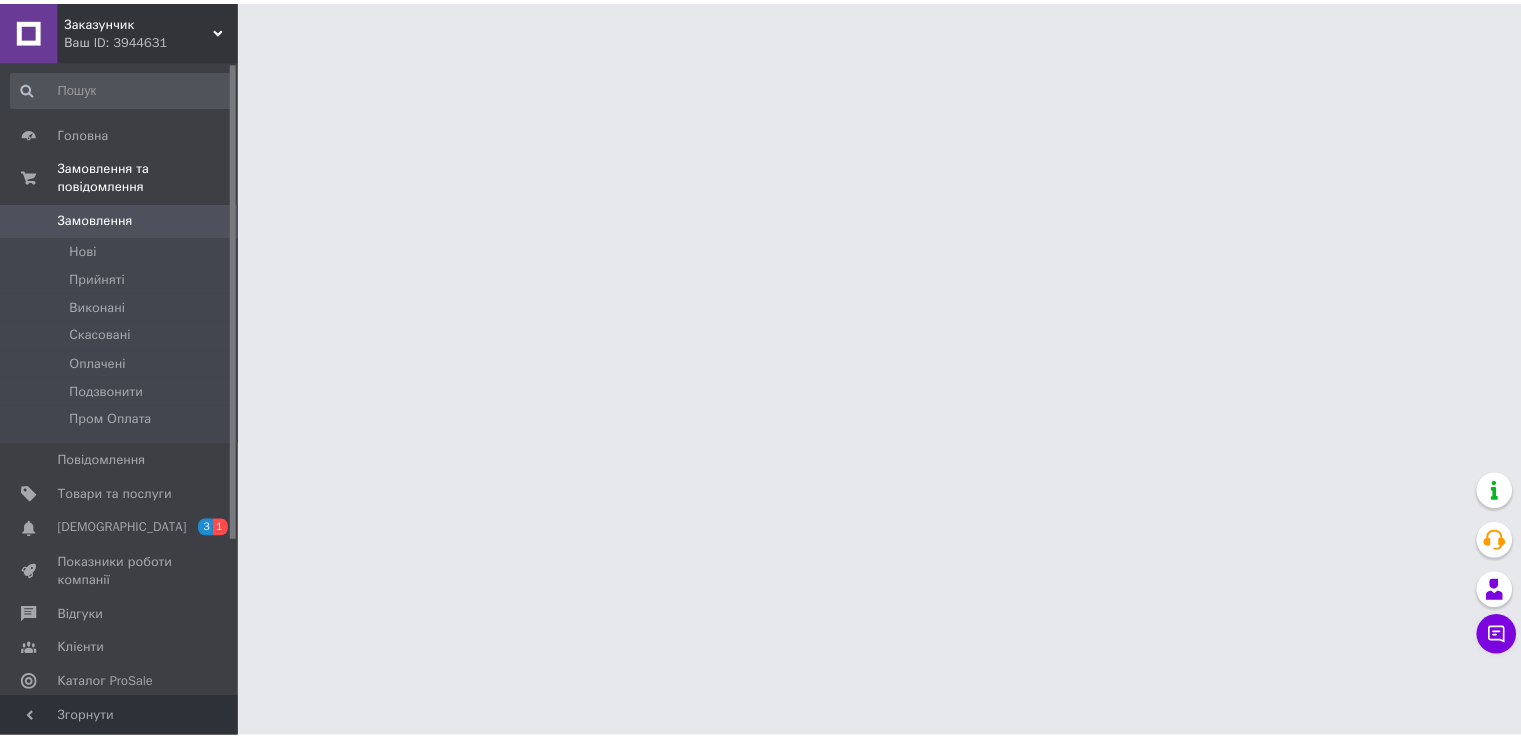 scroll, scrollTop: 0, scrollLeft: 0, axis: both 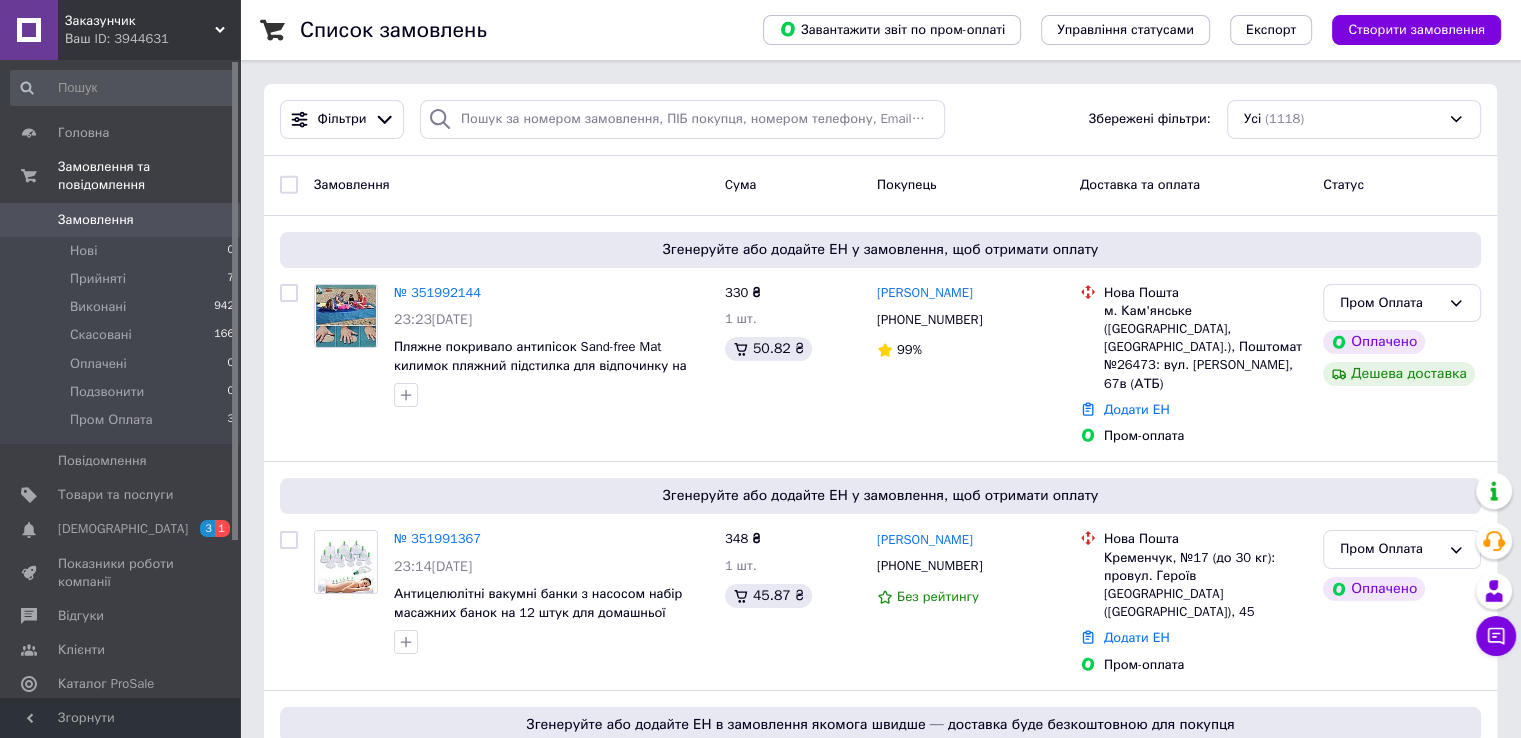 click on "Ваш ID: 3944631" at bounding box center [152, 39] 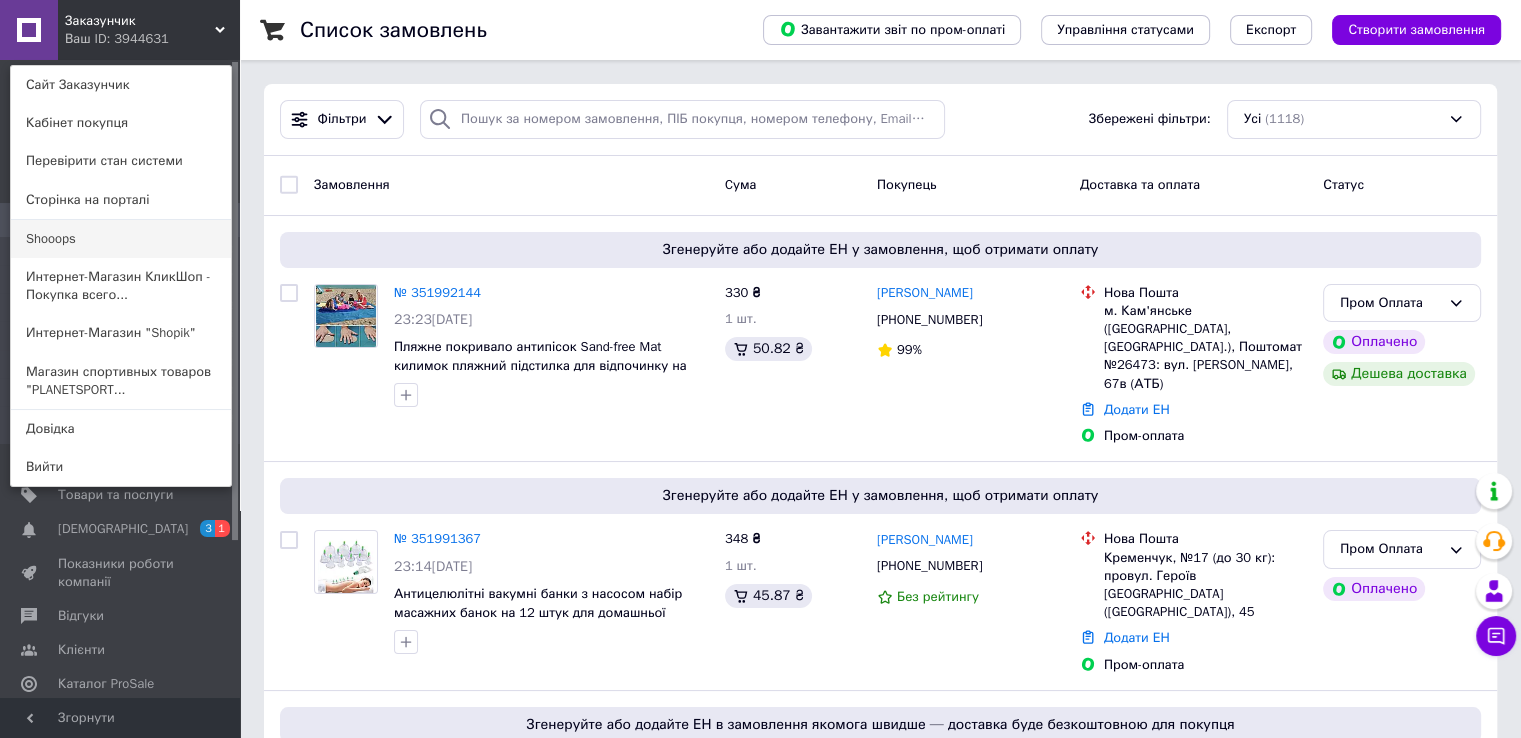 click on "Shooops" at bounding box center (121, 239) 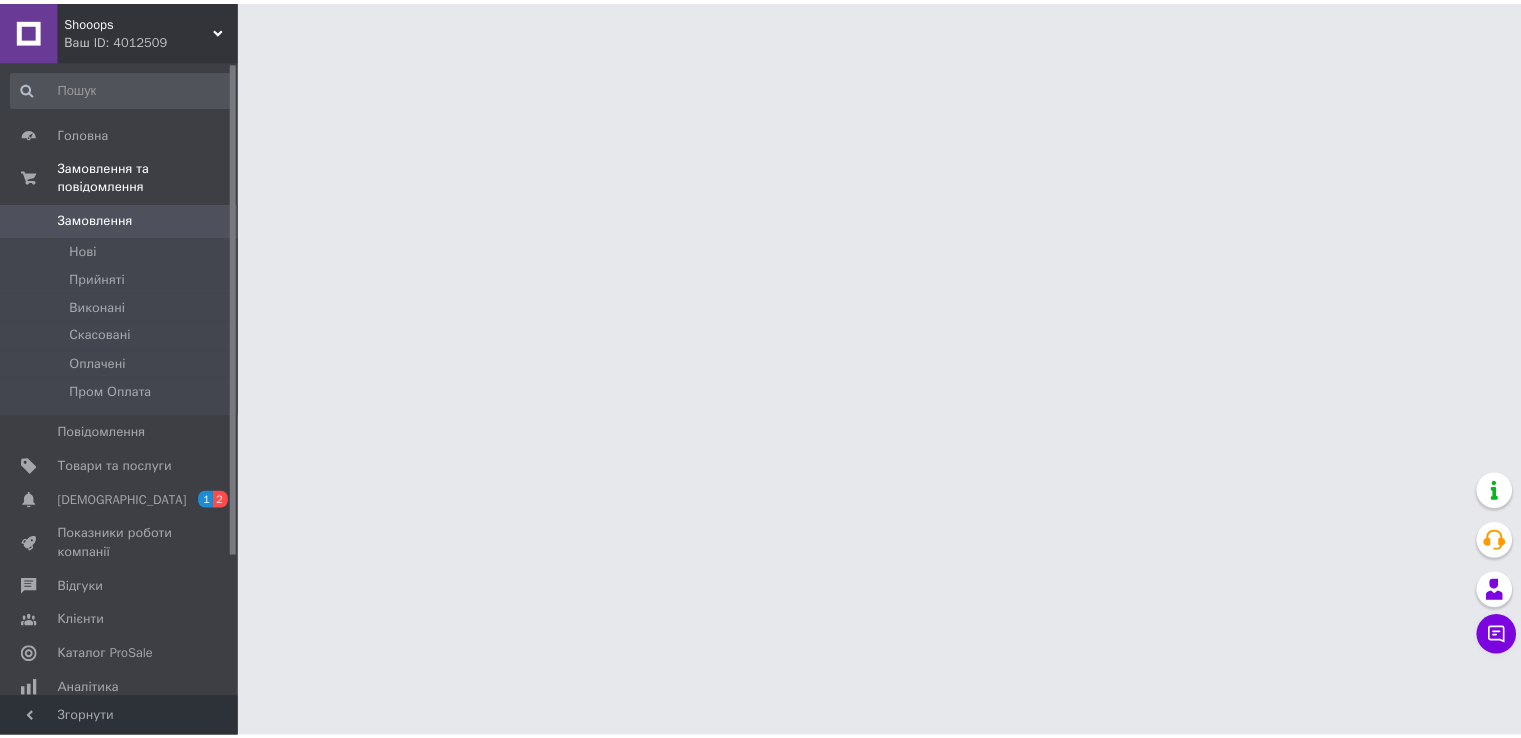 scroll, scrollTop: 0, scrollLeft: 0, axis: both 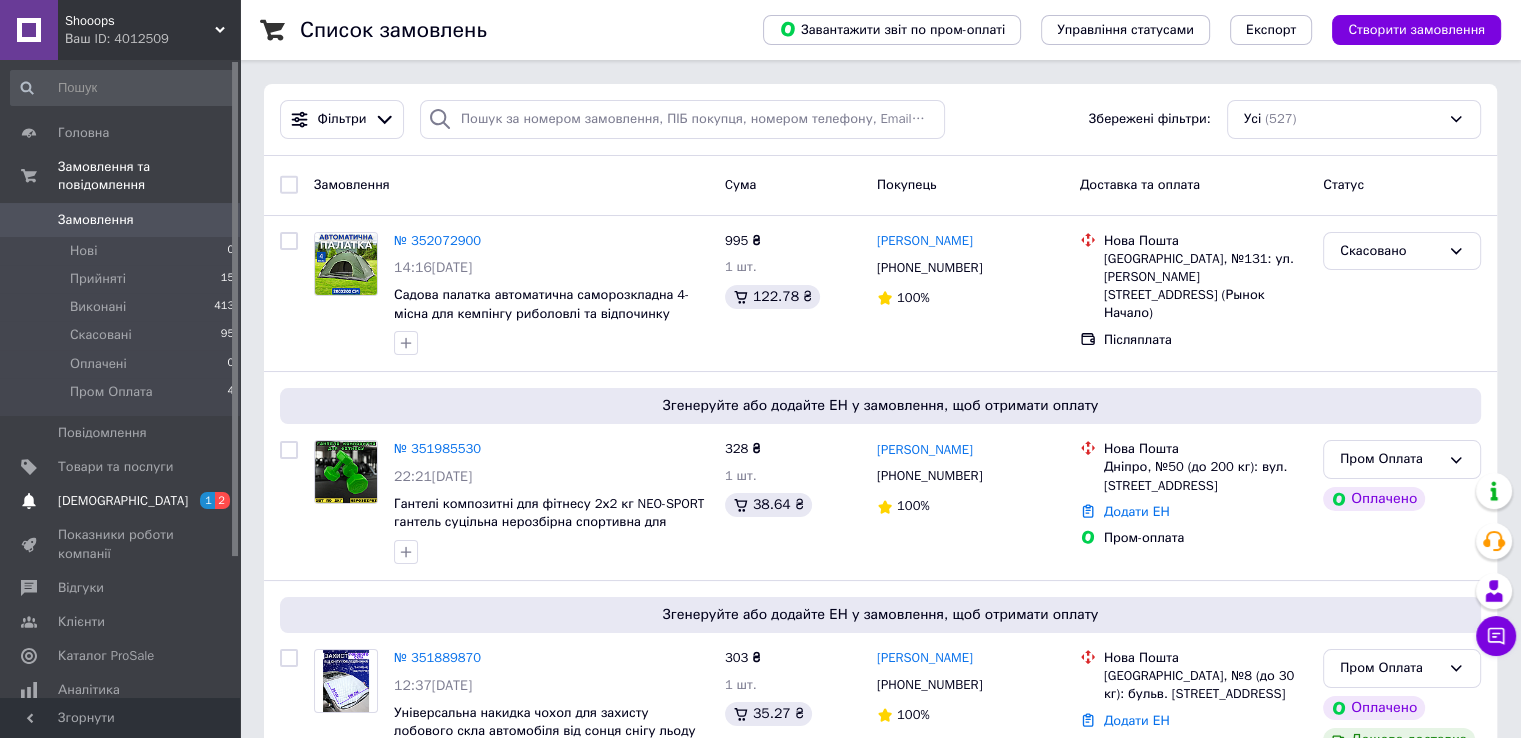 click on "[DEMOGRAPHIC_DATA]" at bounding box center (121, 501) 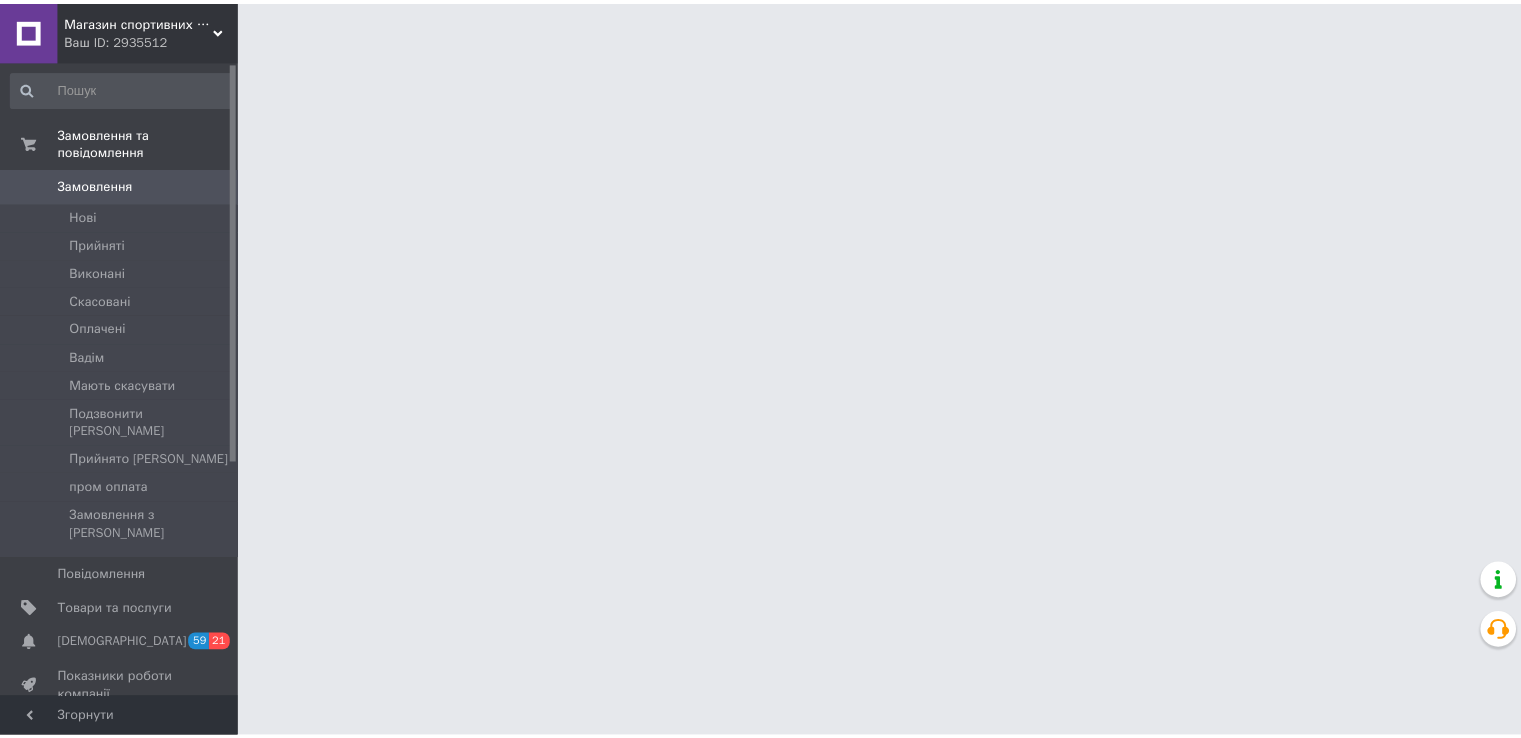 scroll, scrollTop: 0, scrollLeft: 0, axis: both 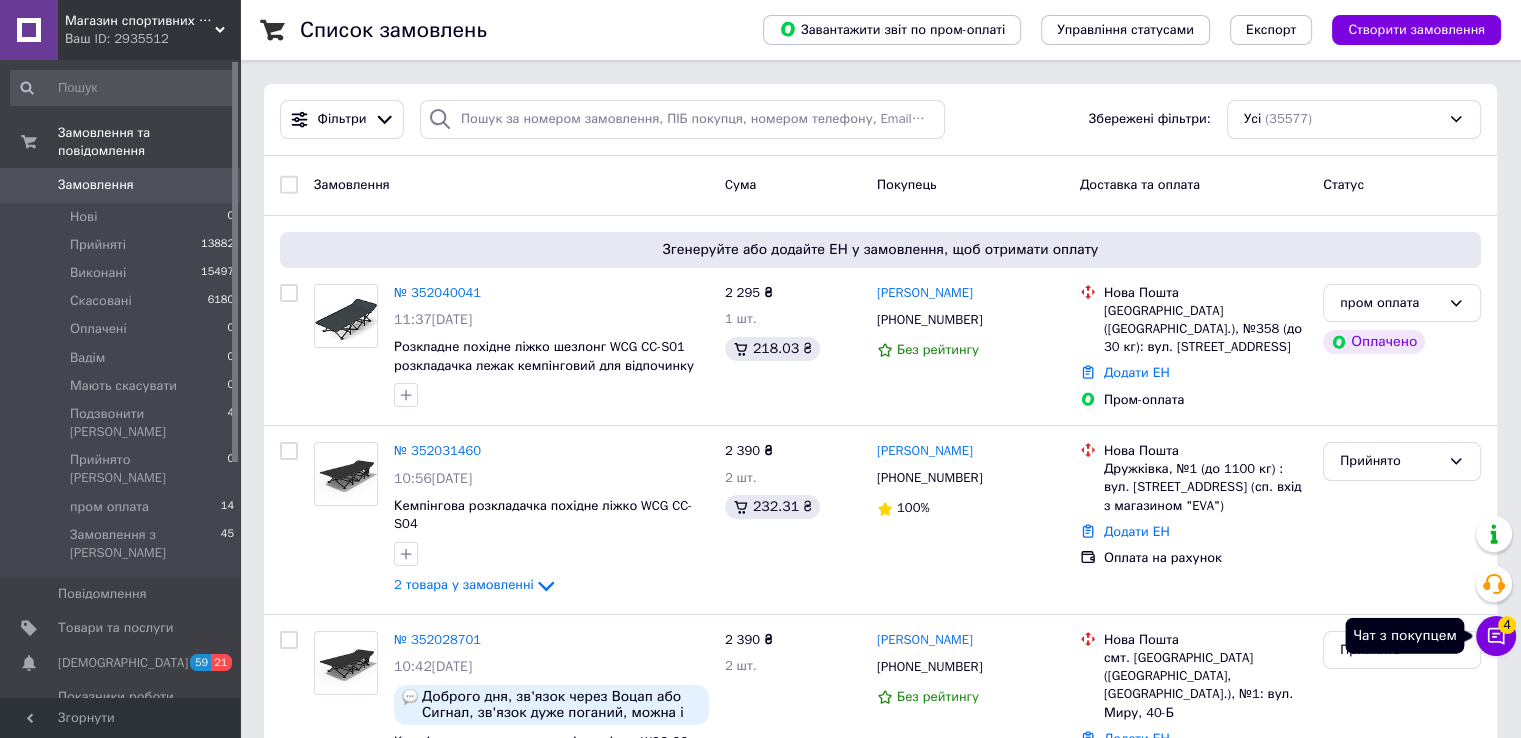 click 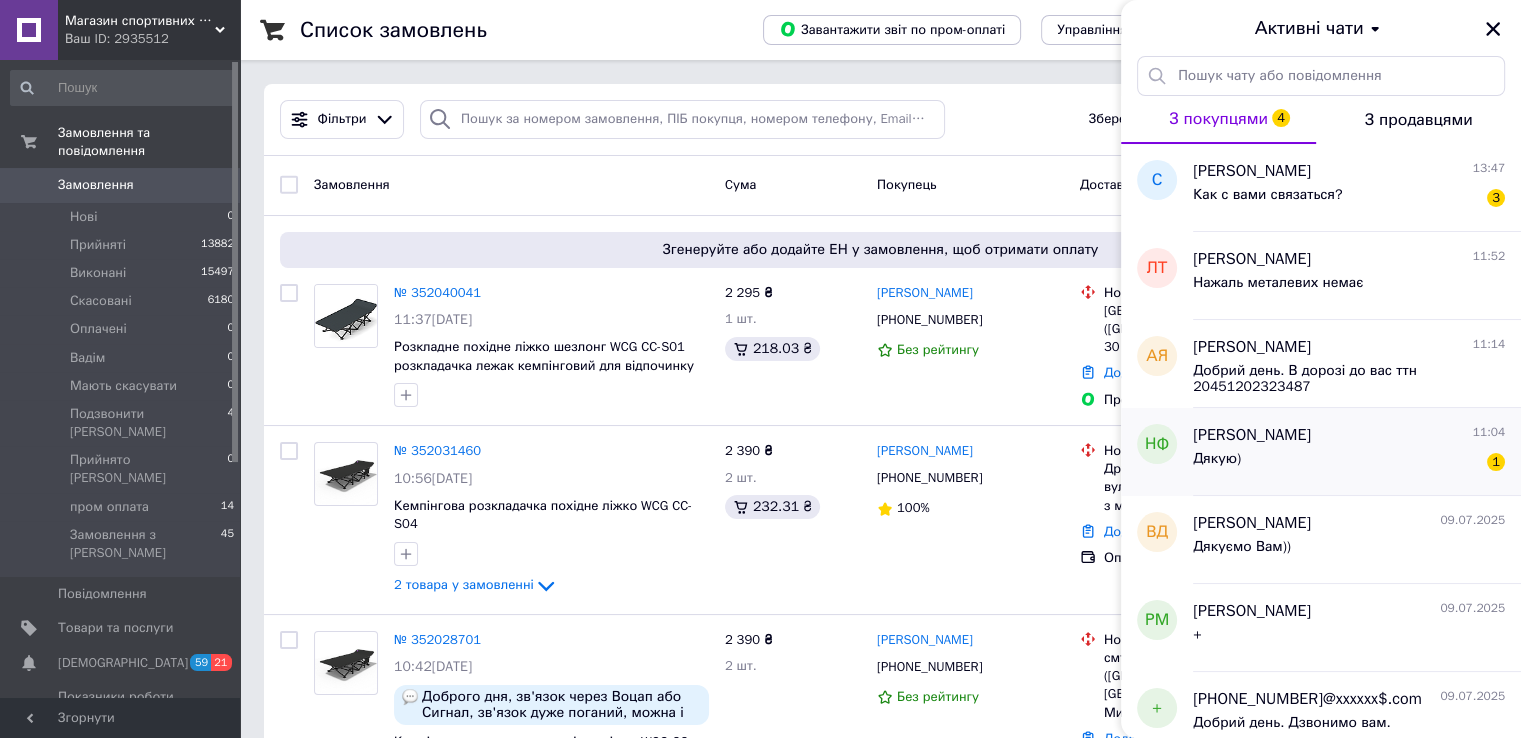 click on "Дякую) 1" at bounding box center [1349, 463] 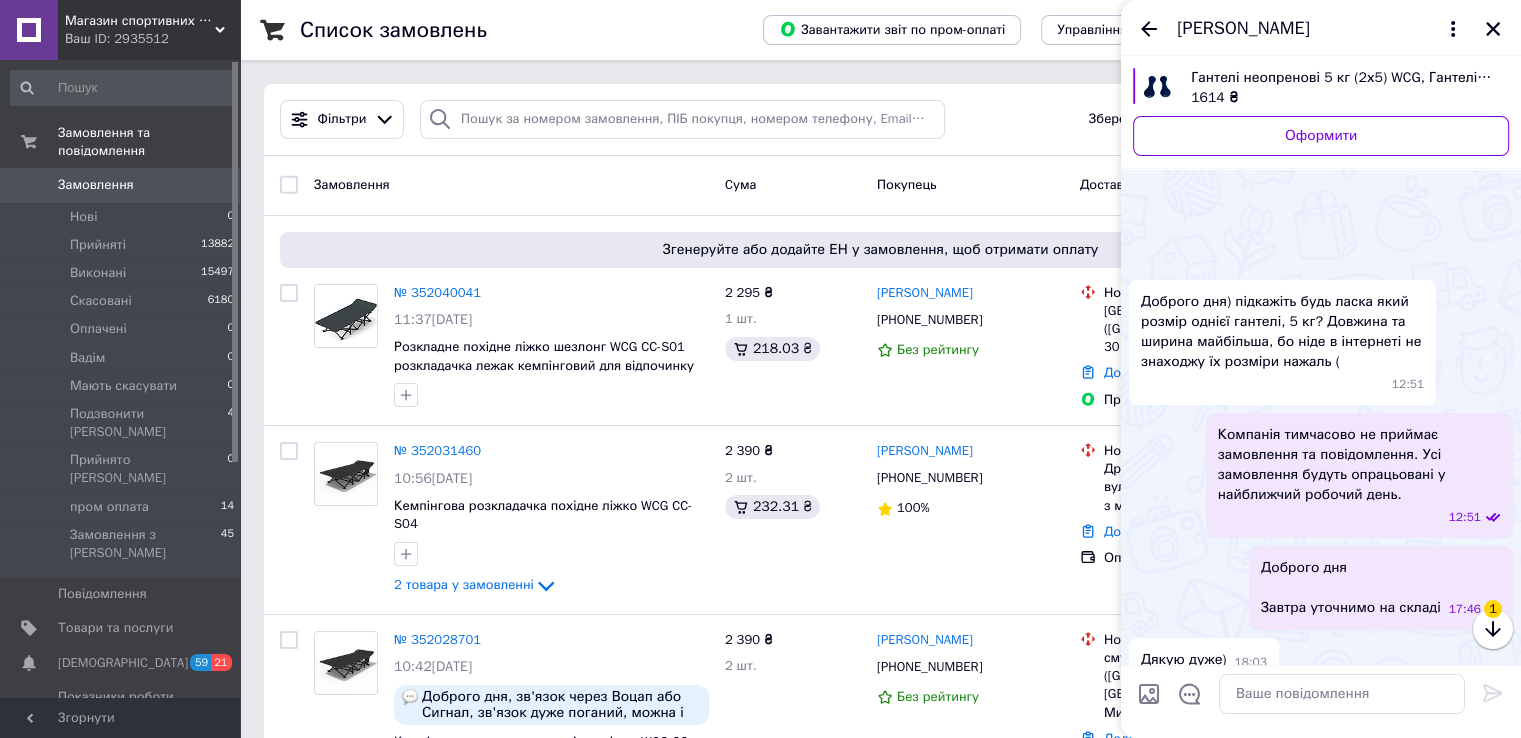scroll, scrollTop: 842, scrollLeft: 0, axis: vertical 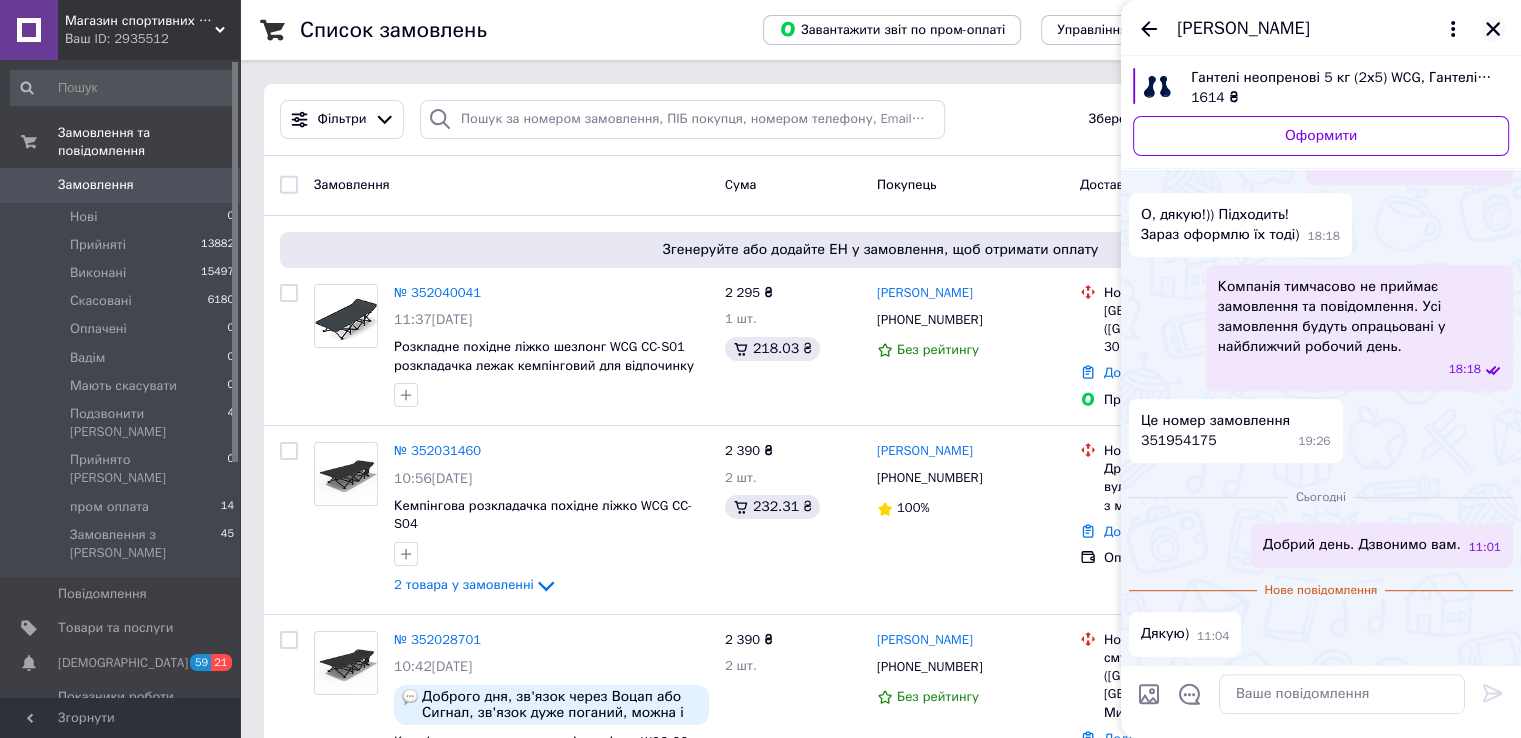 click 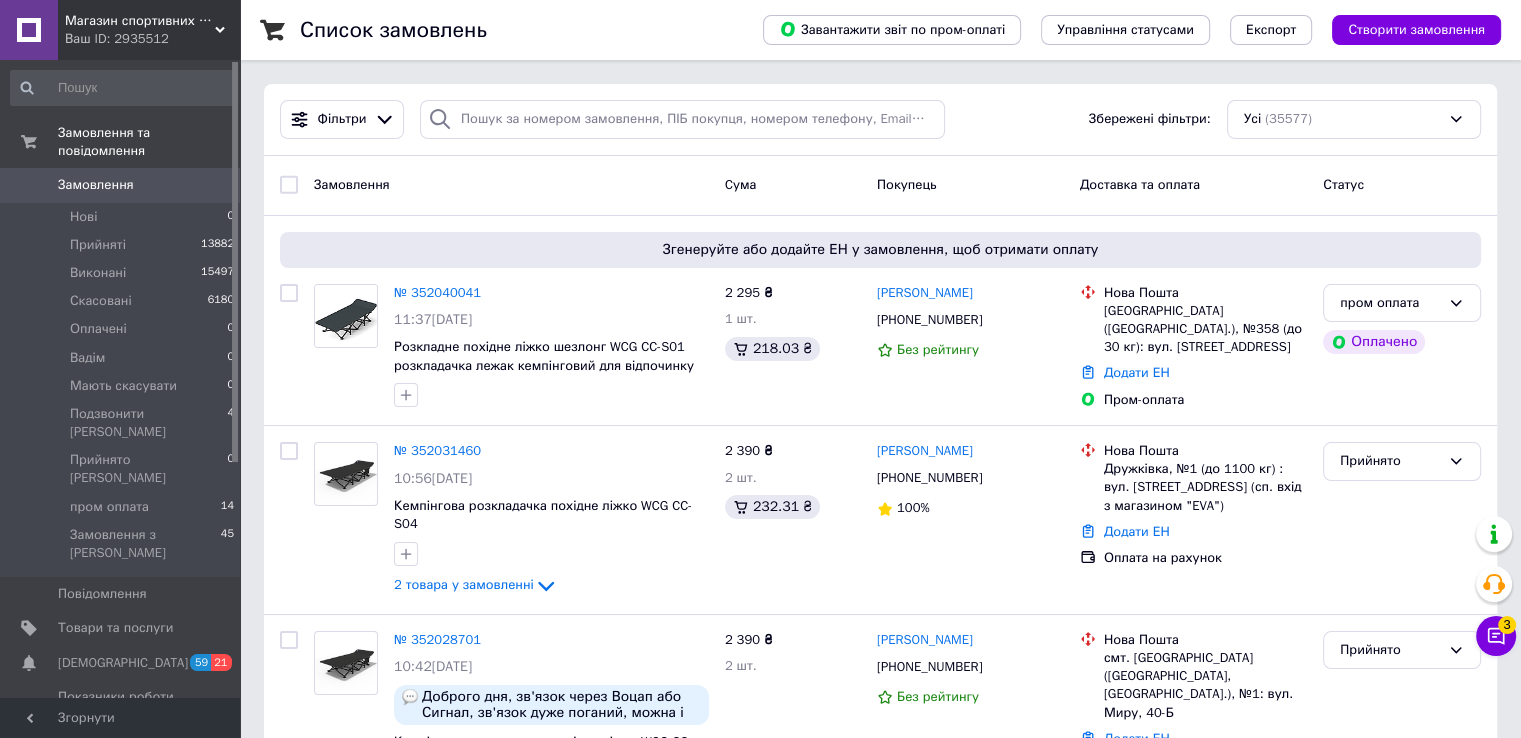 click 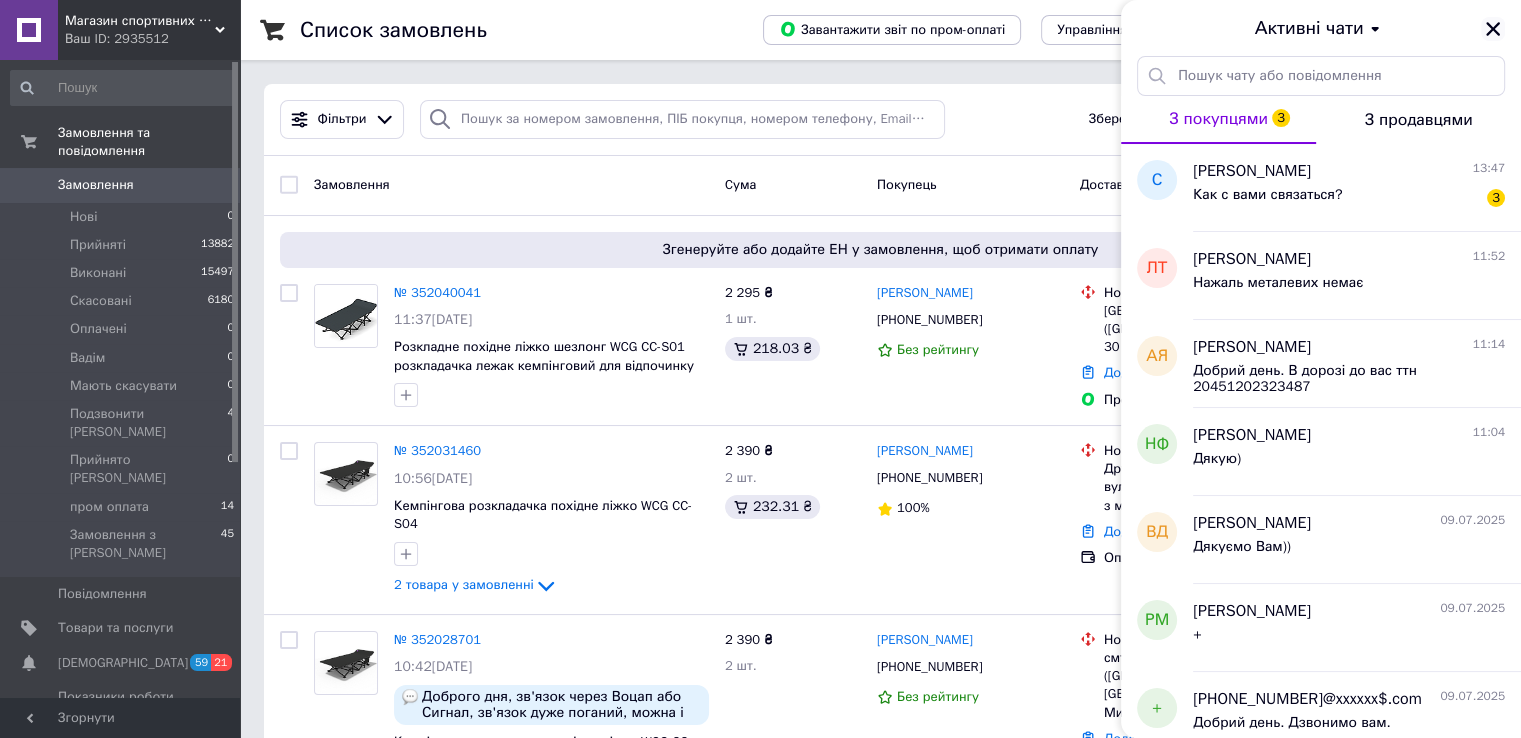 click at bounding box center (1493, 29) 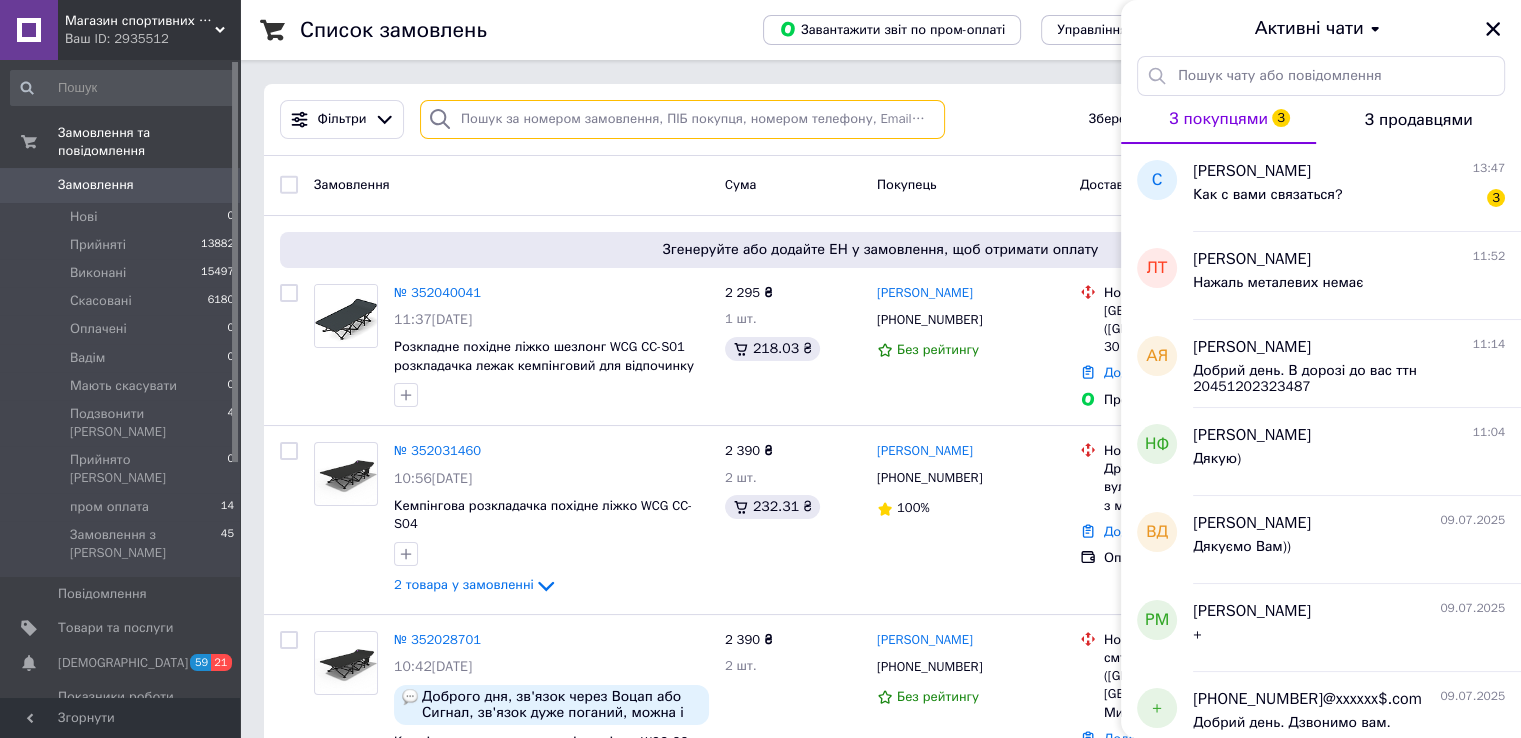 click at bounding box center [682, 119] 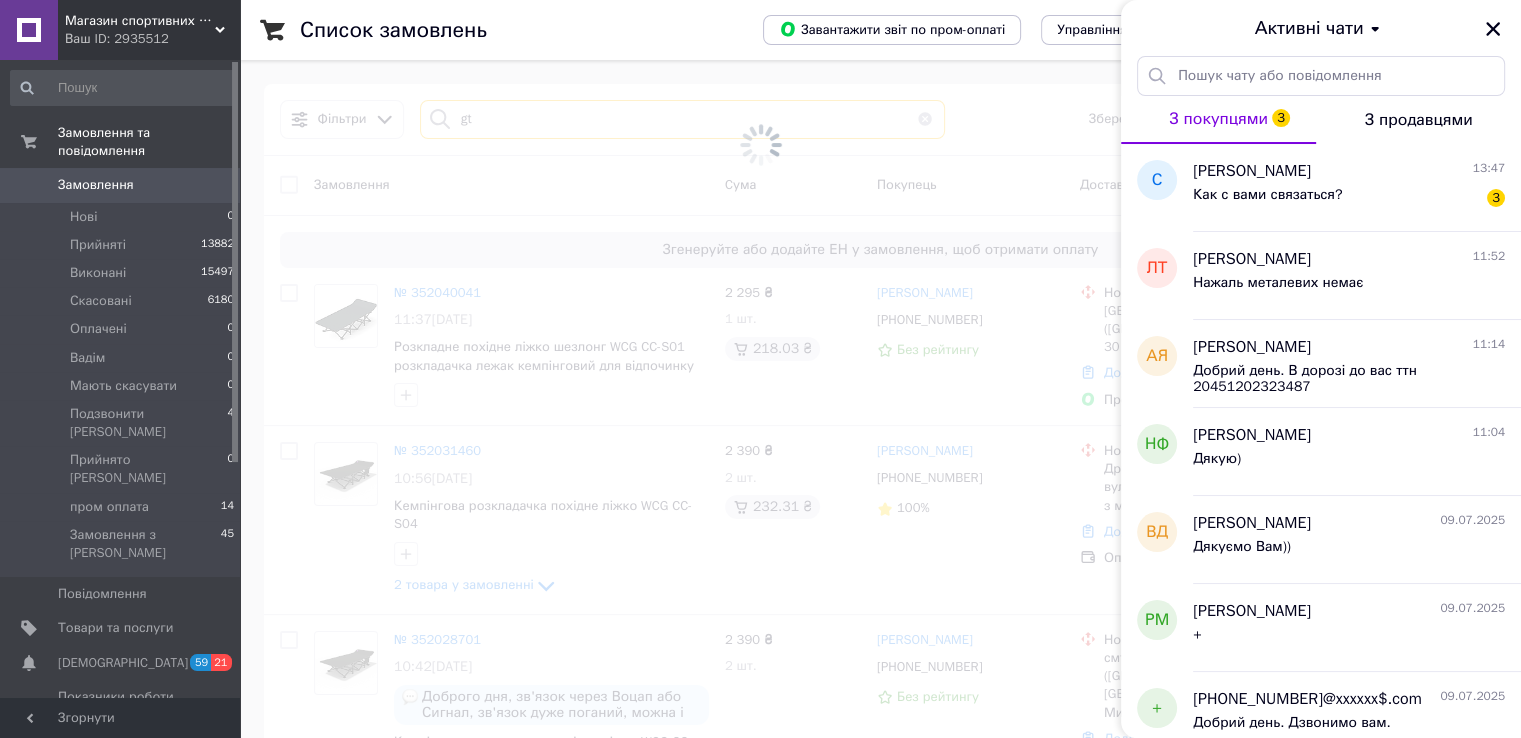type on "g" 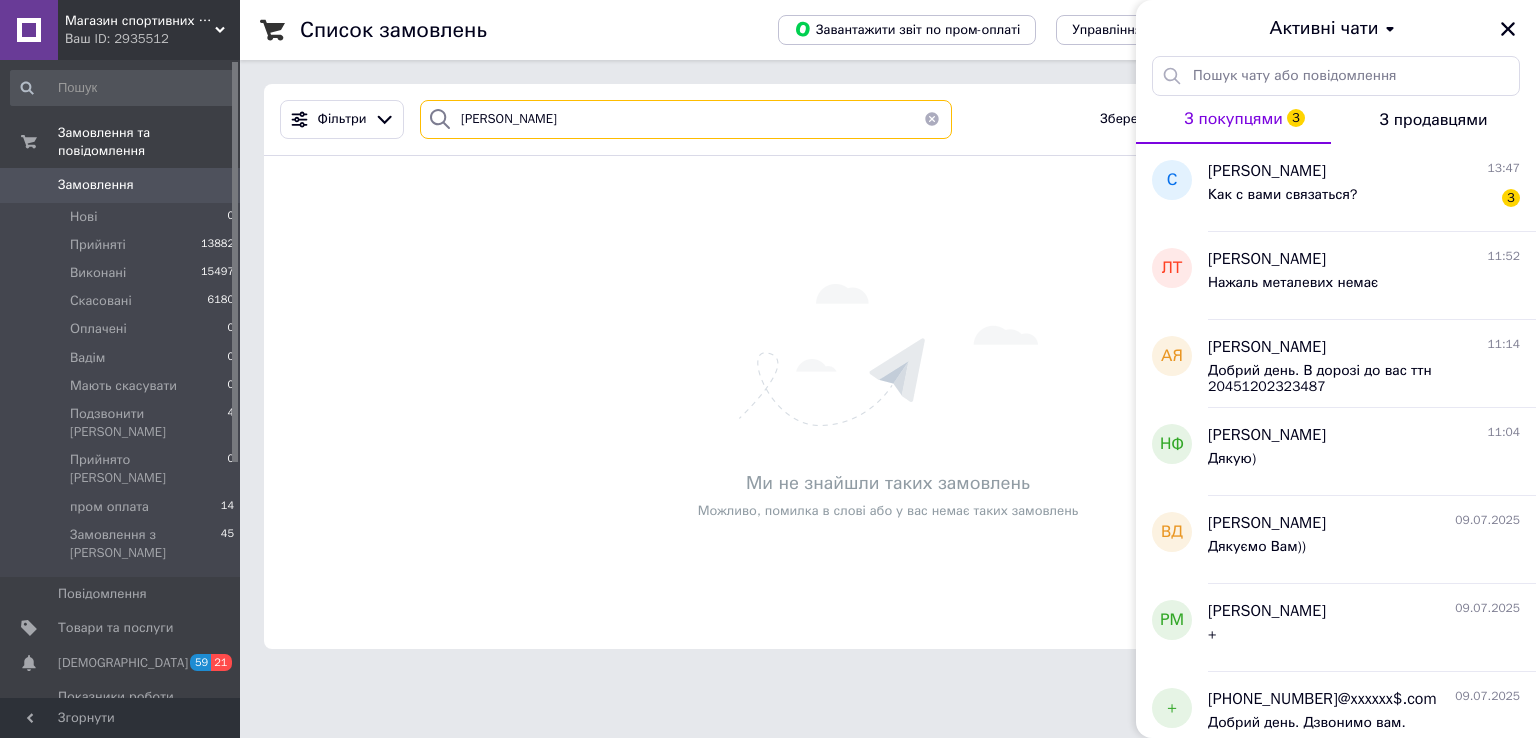 type on "петрикин" 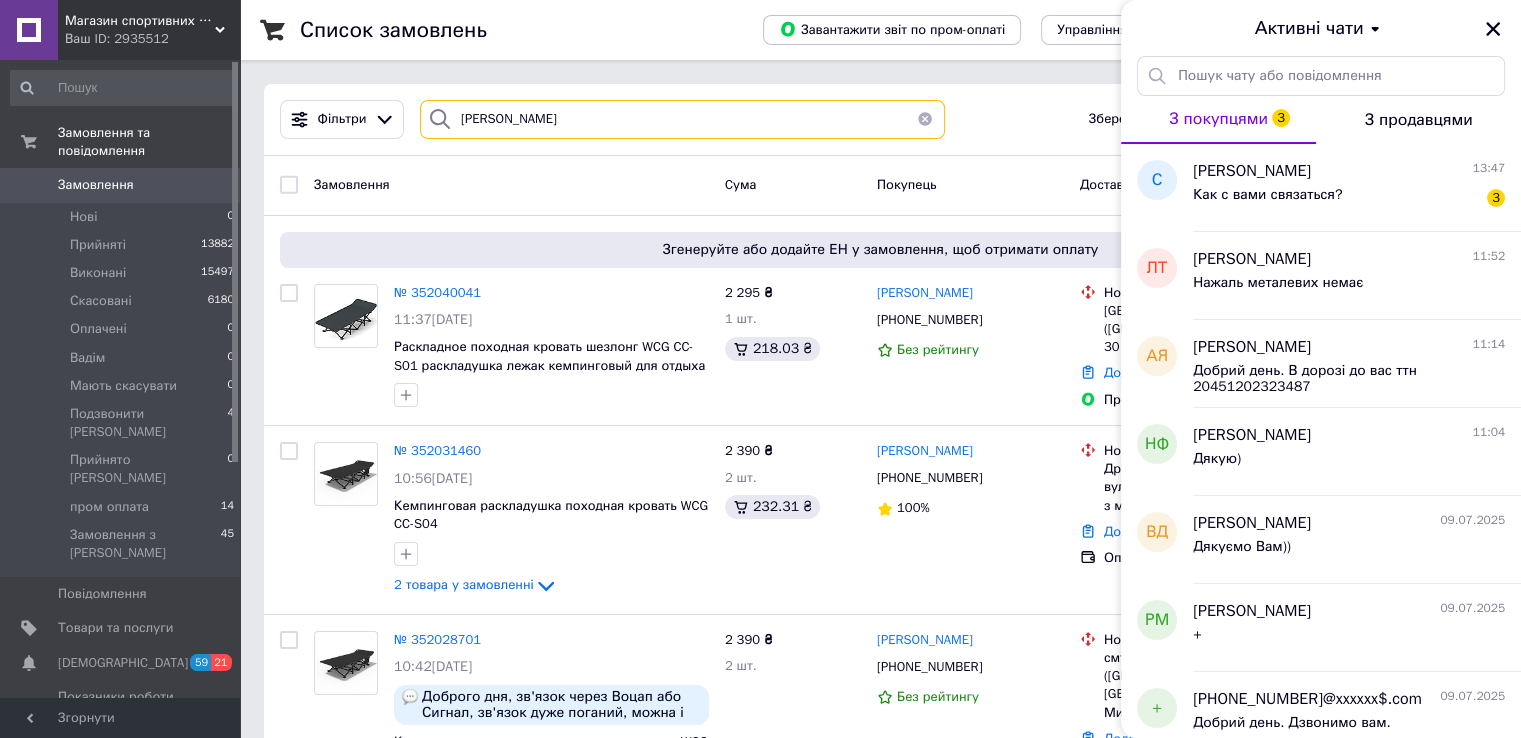 click on "петрикин" at bounding box center [682, 119] 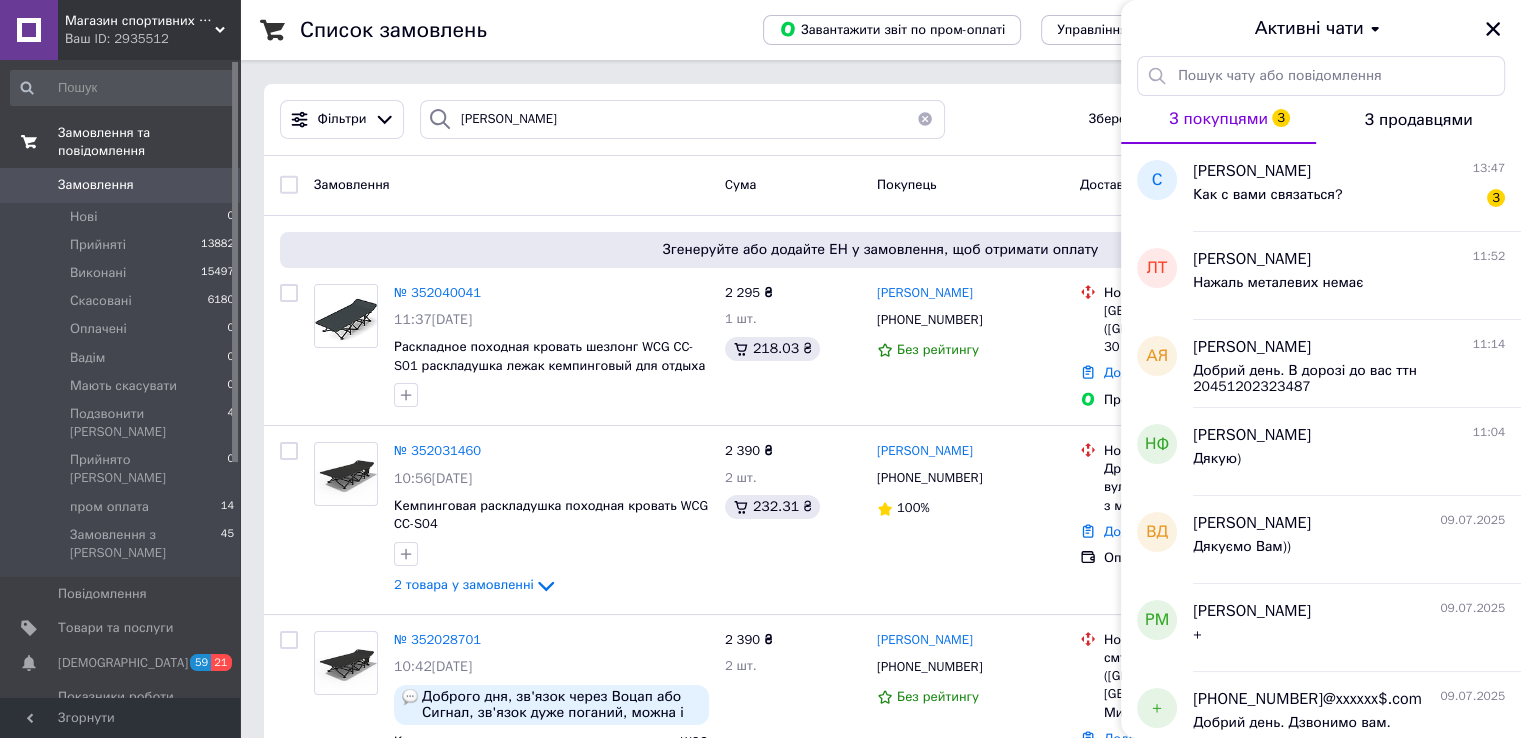 click on "Замовлення та повідомлення" at bounding box center (123, 142) 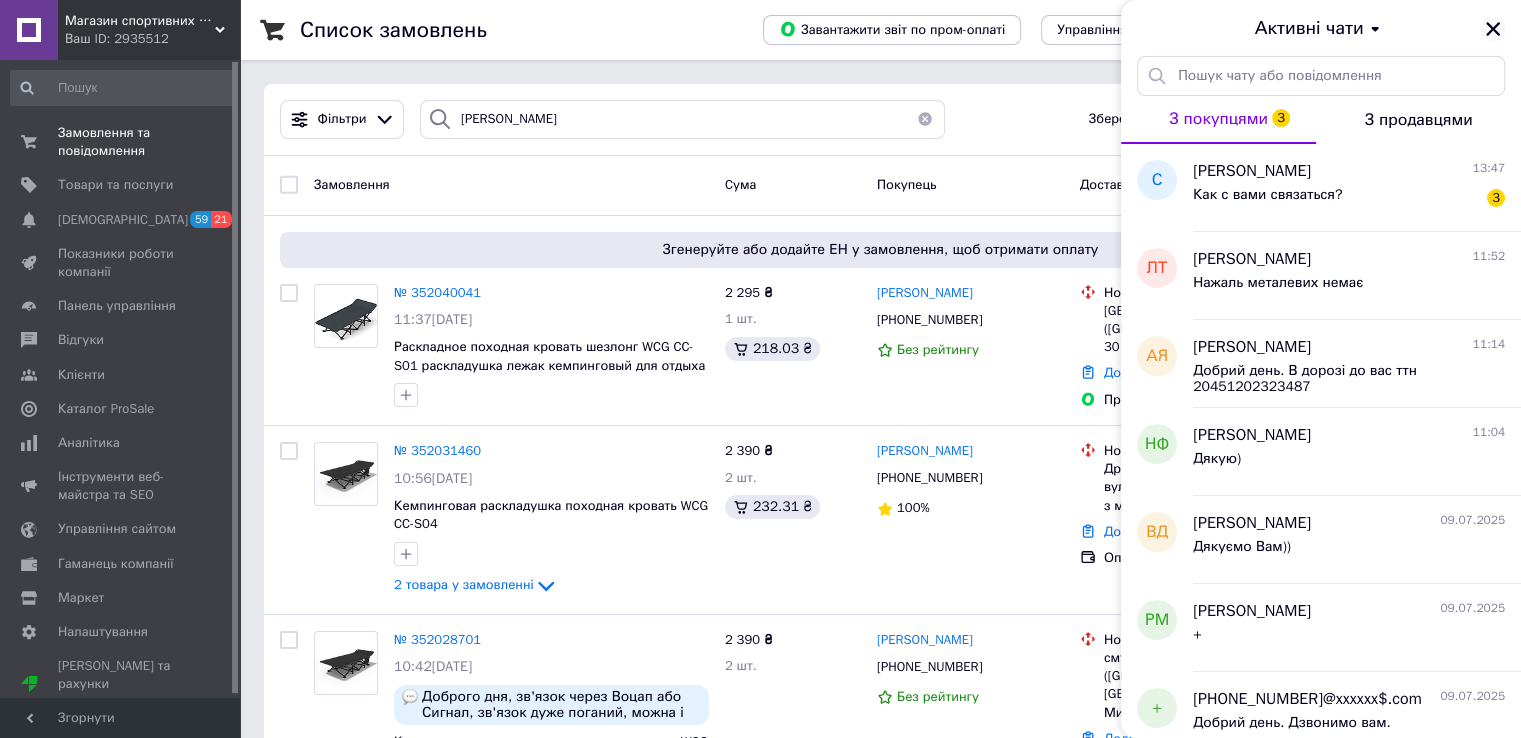 click 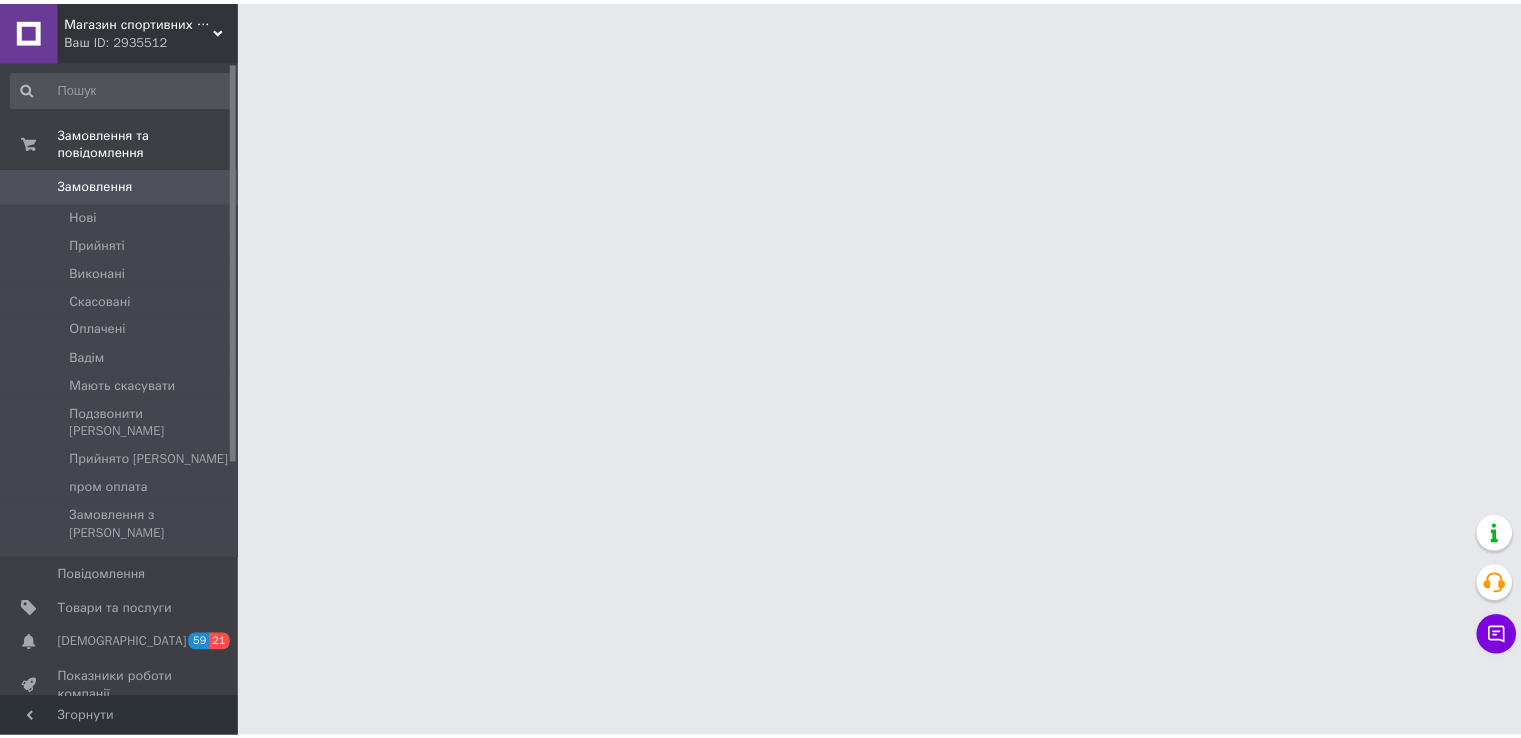 scroll, scrollTop: 0, scrollLeft: 0, axis: both 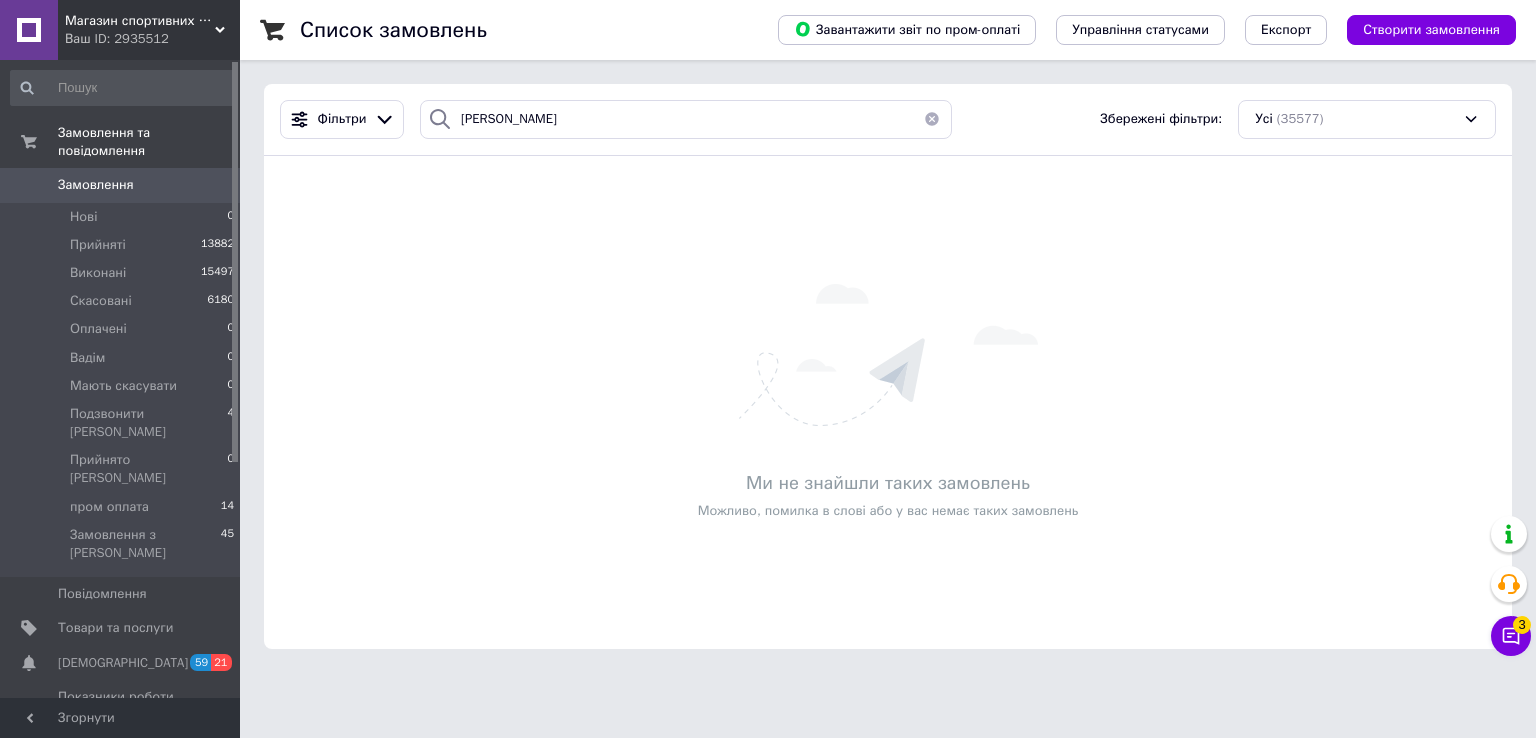 click on "Замовлення 0" at bounding box center (123, 185) 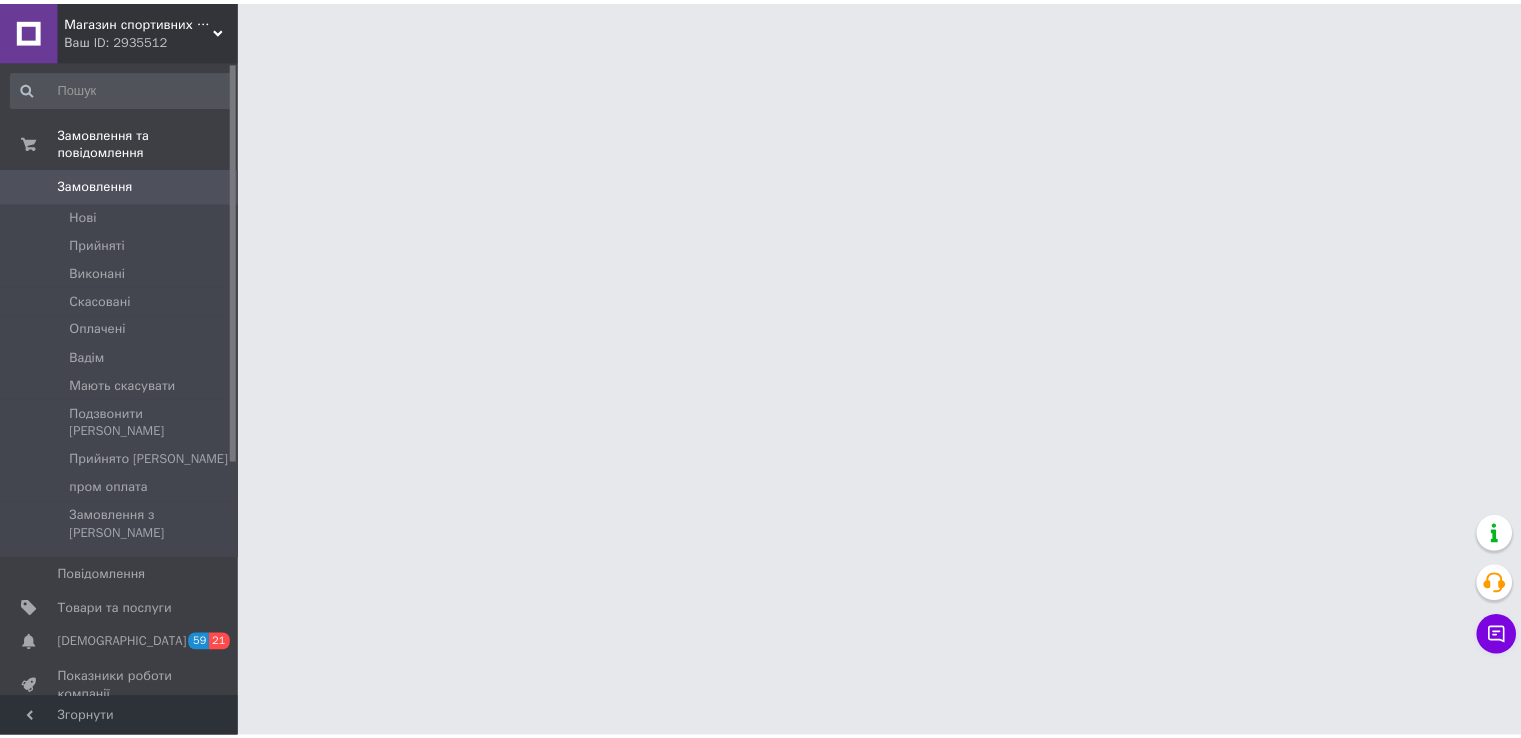 scroll, scrollTop: 0, scrollLeft: 0, axis: both 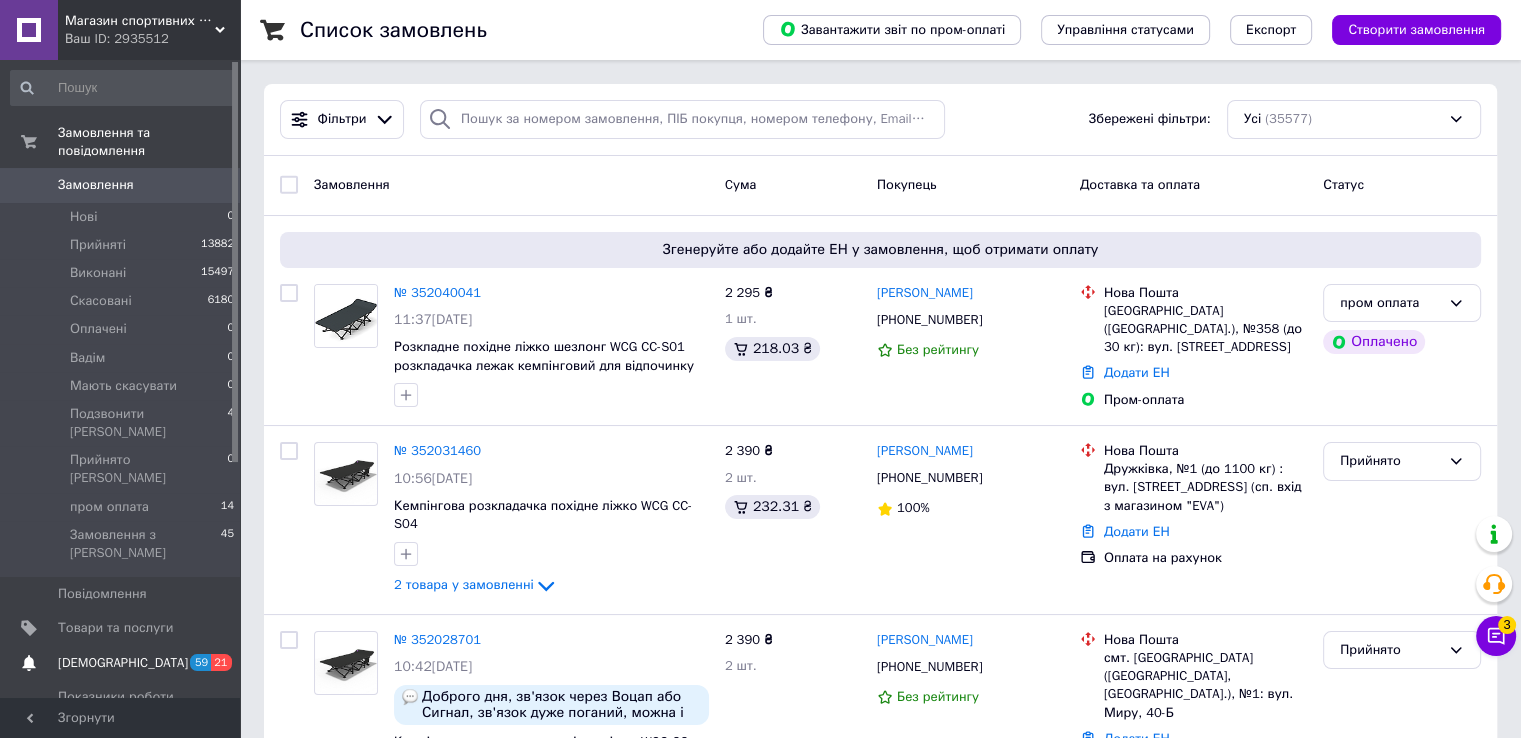 click on "[DEMOGRAPHIC_DATA]" at bounding box center (121, 663) 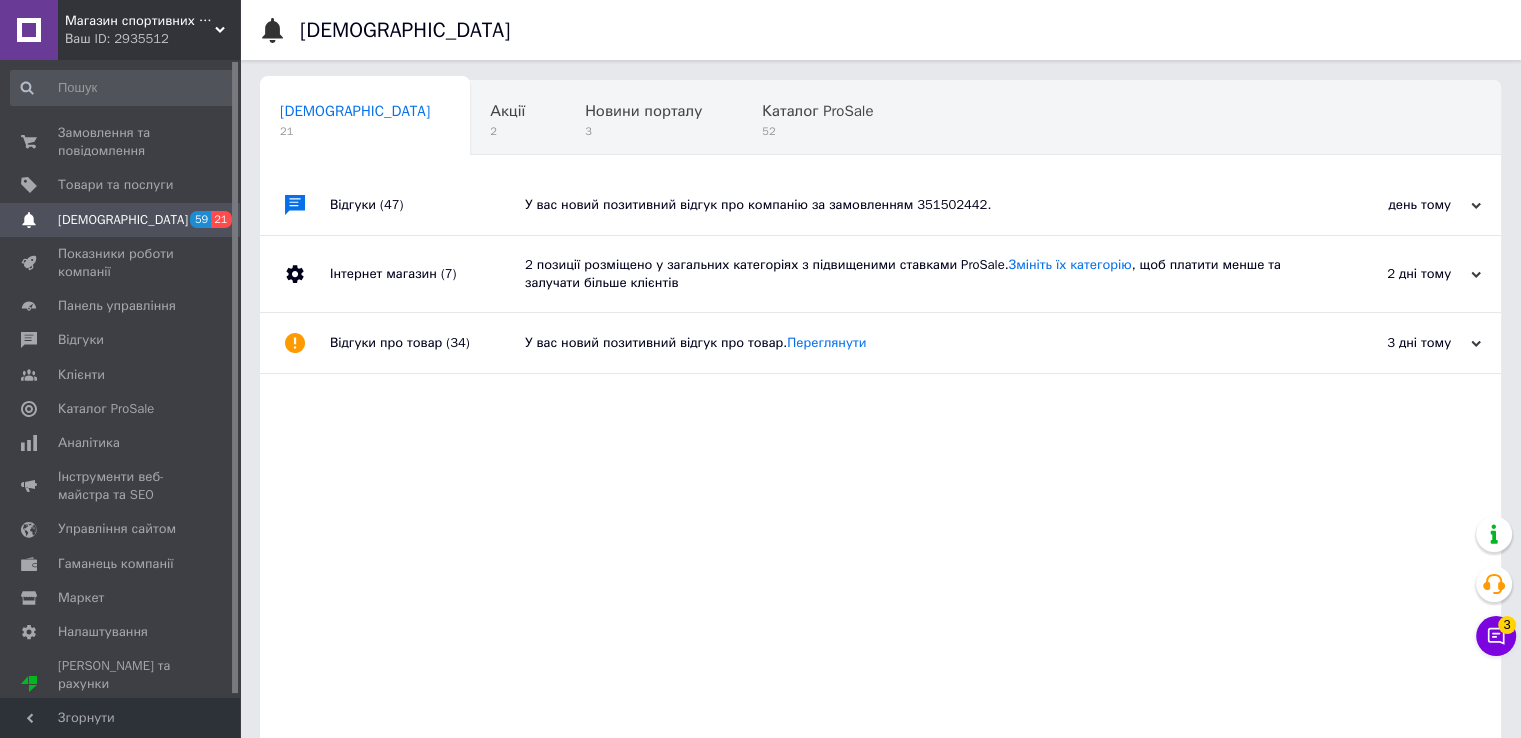 click on "Ваш ID: 2935512" at bounding box center (152, 39) 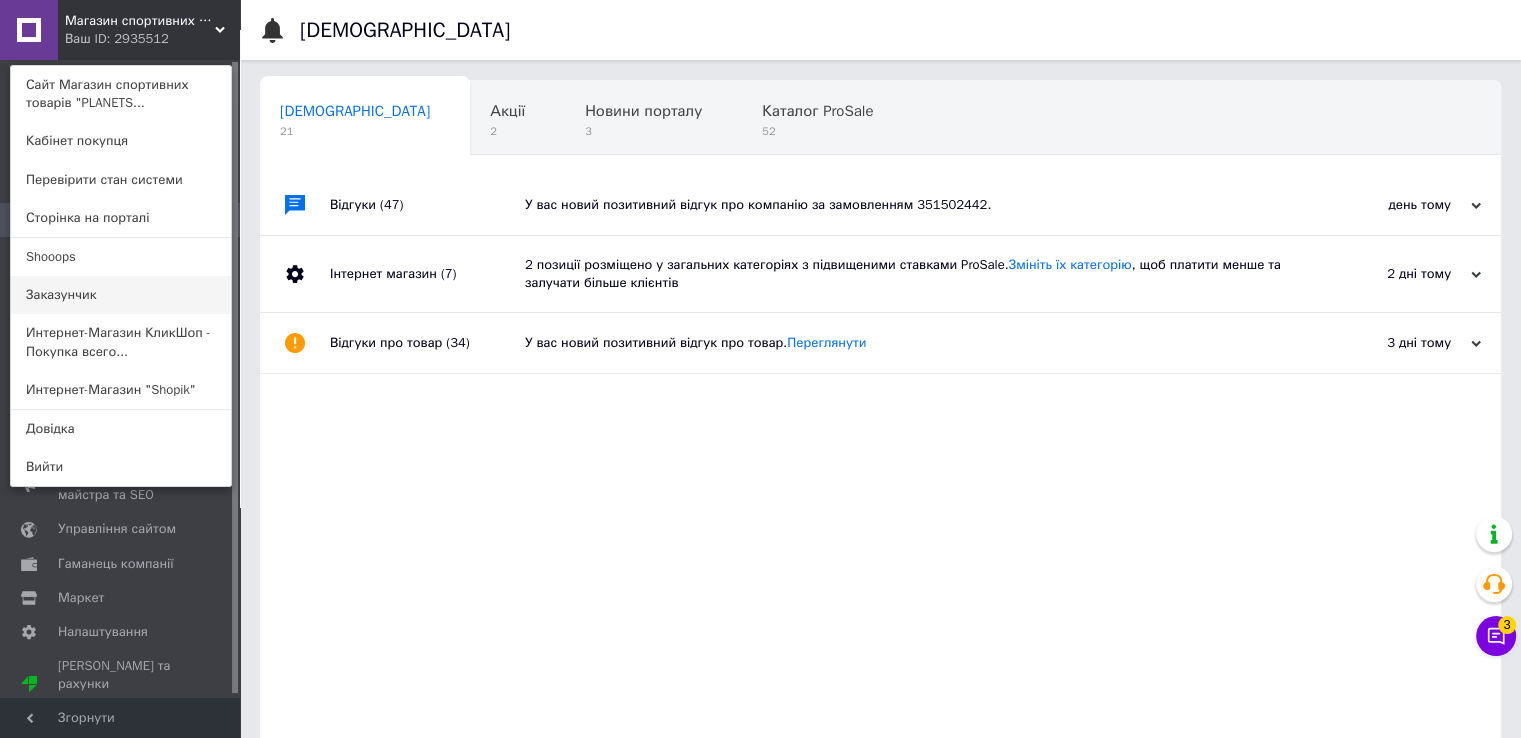 click on "Заказунчик" at bounding box center (121, 295) 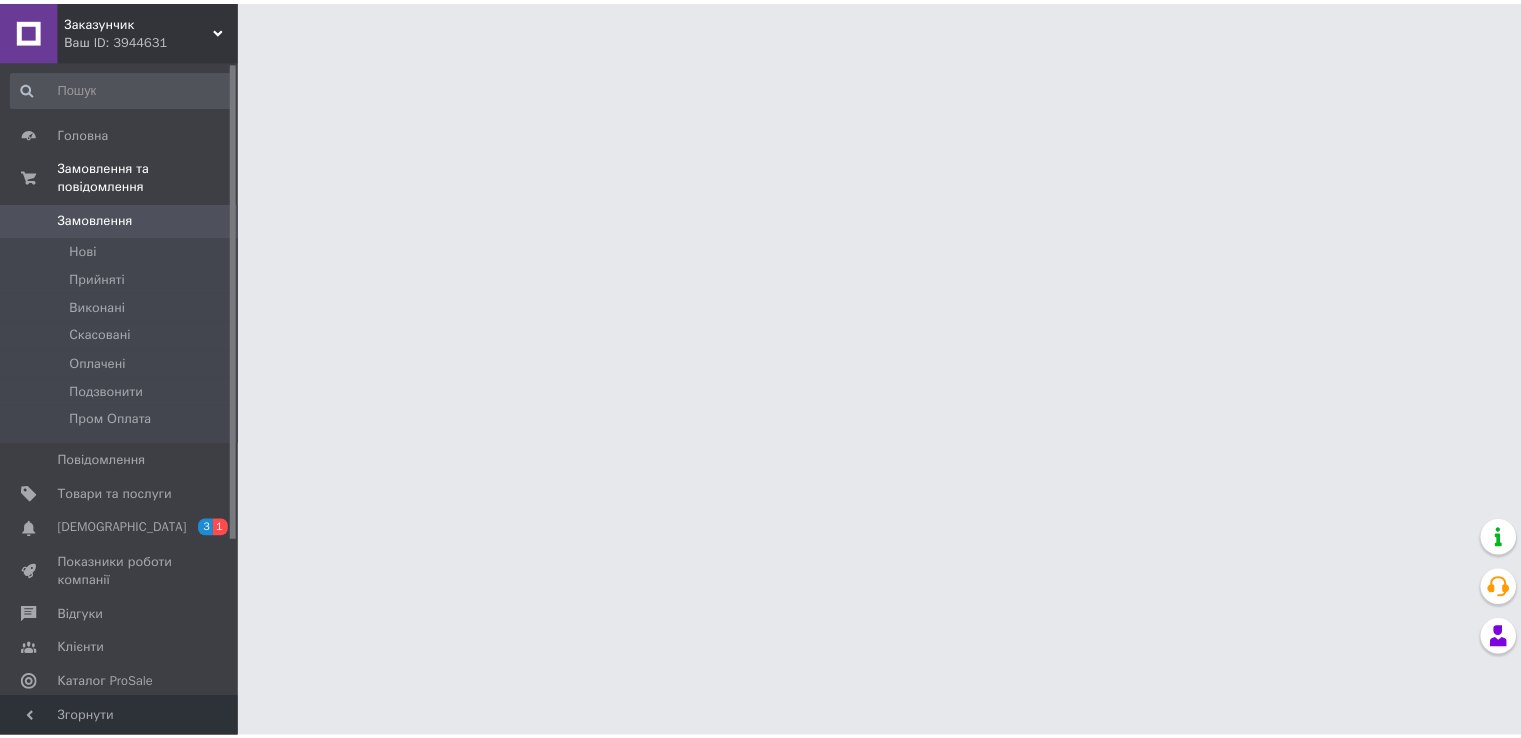 scroll, scrollTop: 0, scrollLeft: 0, axis: both 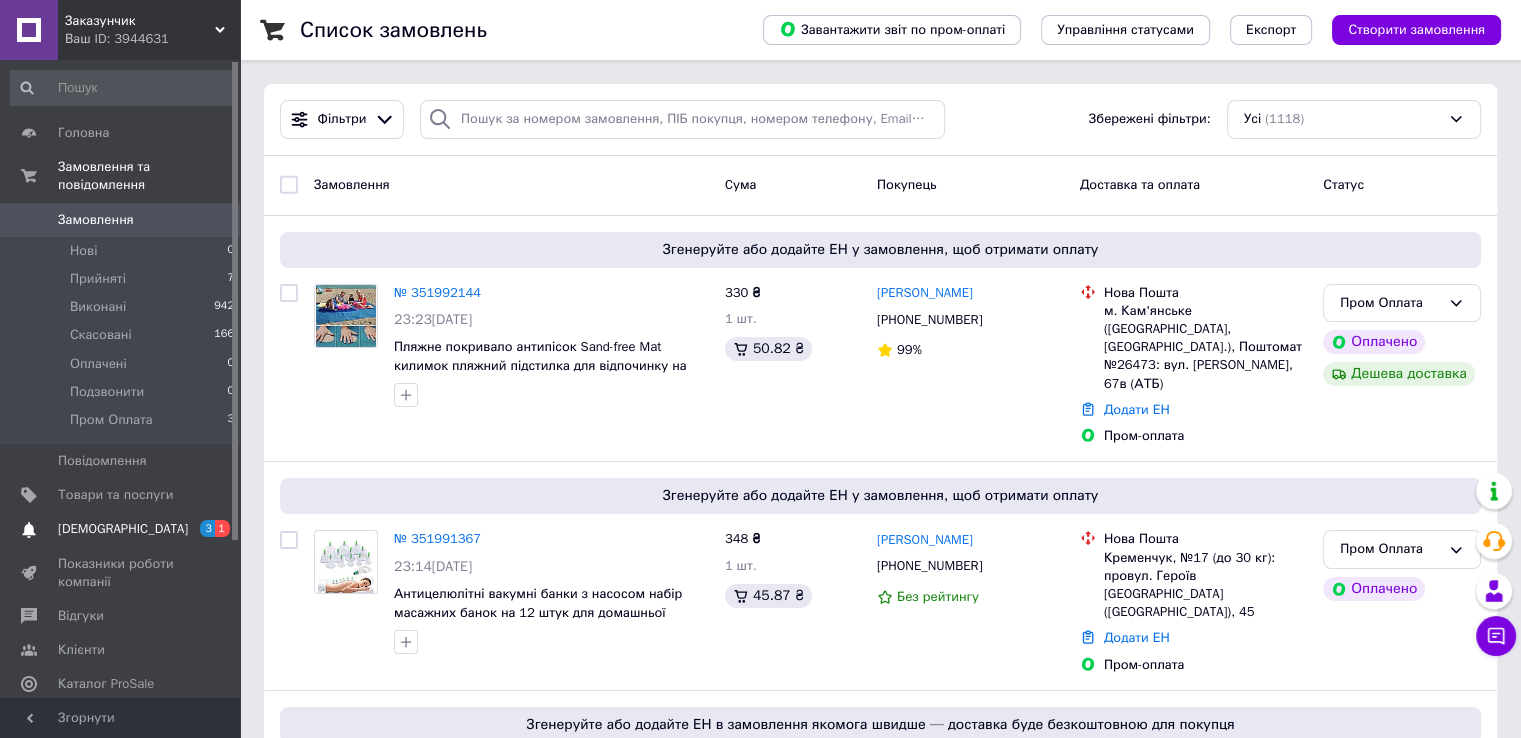 click on "[DEMOGRAPHIC_DATA]" at bounding box center (121, 529) 